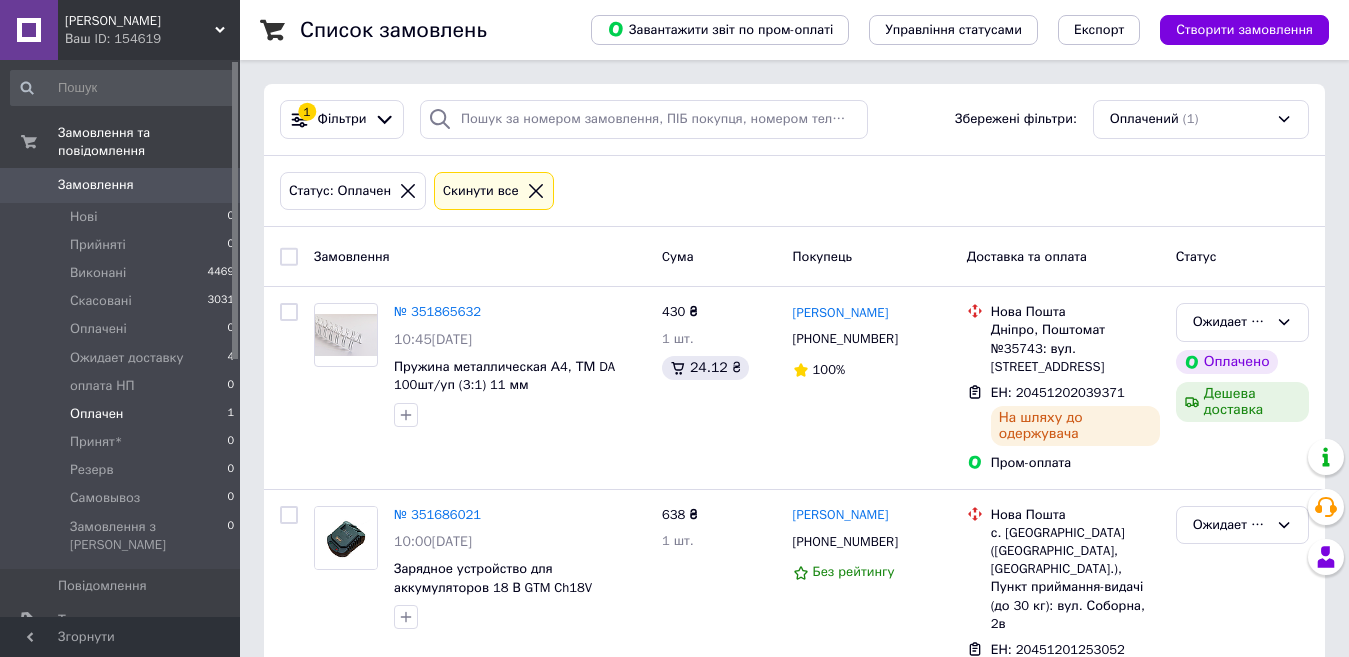 scroll, scrollTop: 0, scrollLeft: 0, axis: both 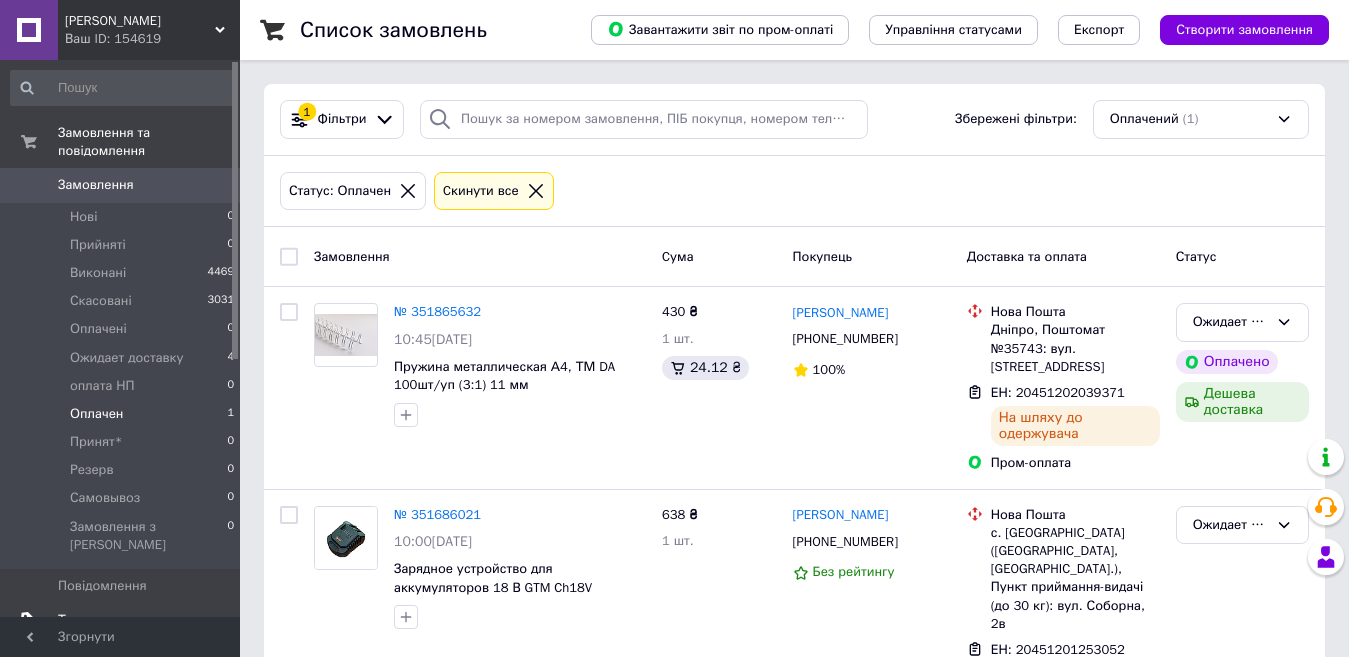 click on "Товари та послуги" at bounding box center (115, 620) 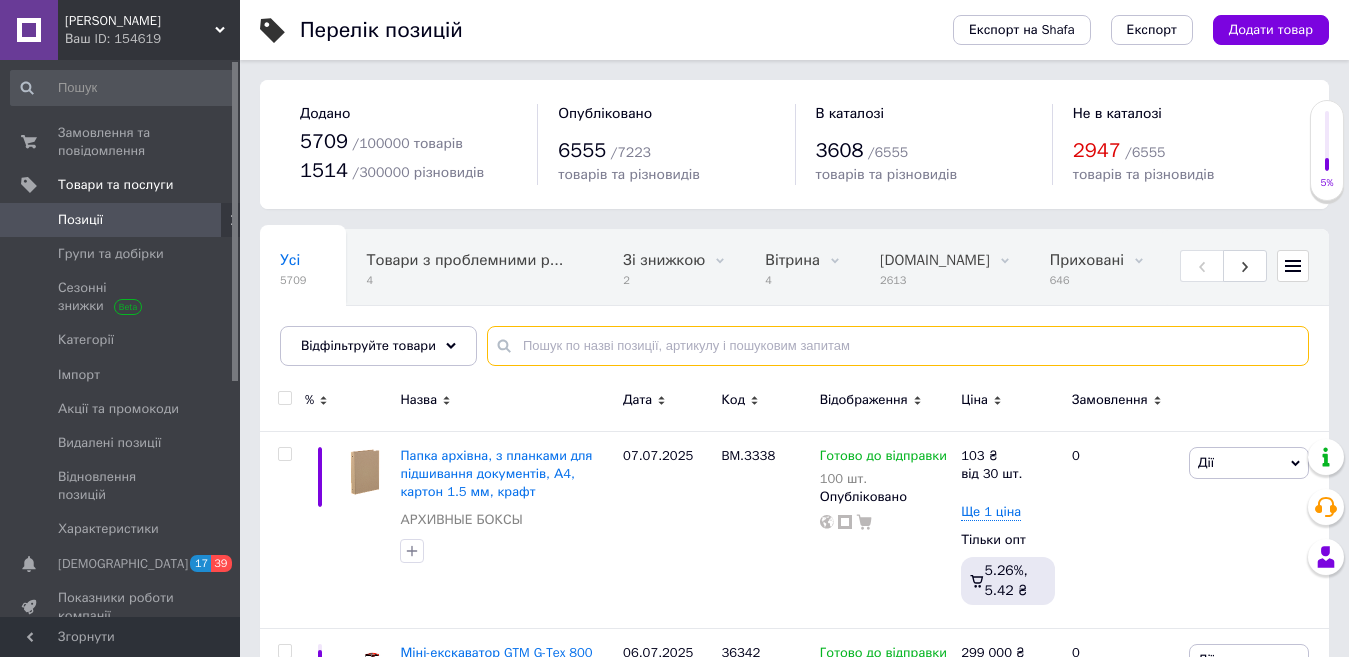 paste on "ZB.6944BF" 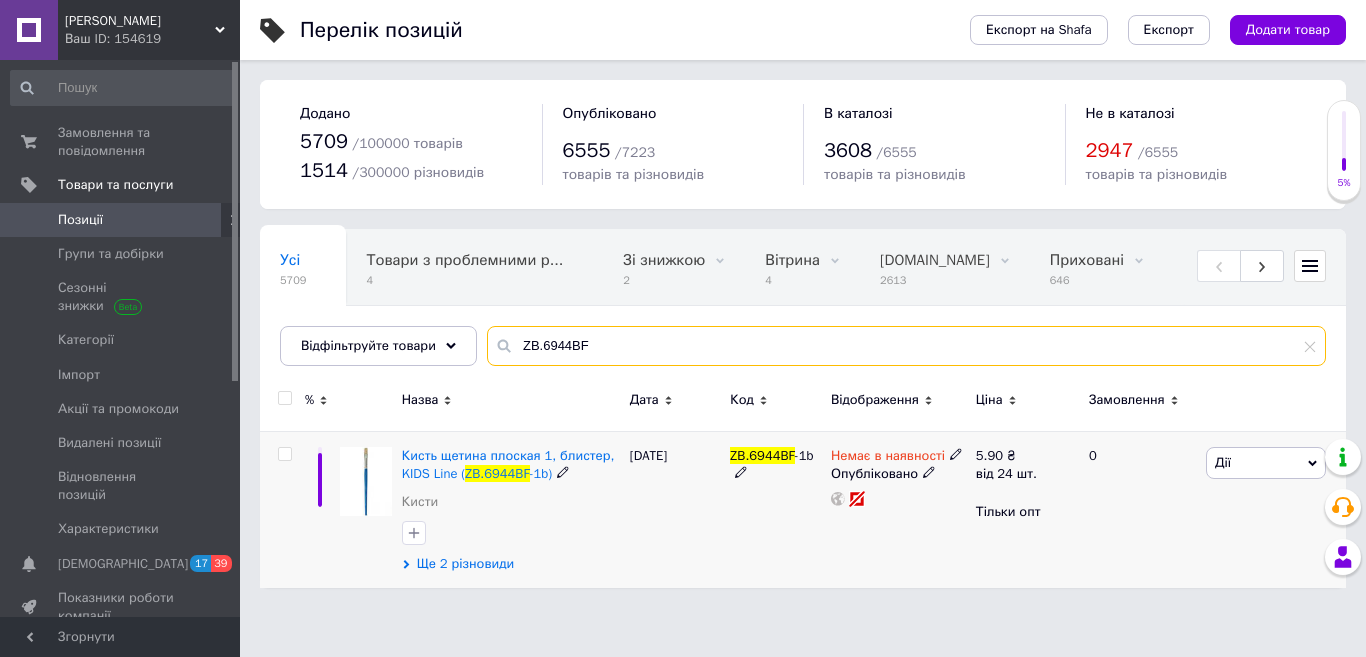 type on "ZB.6944BF" 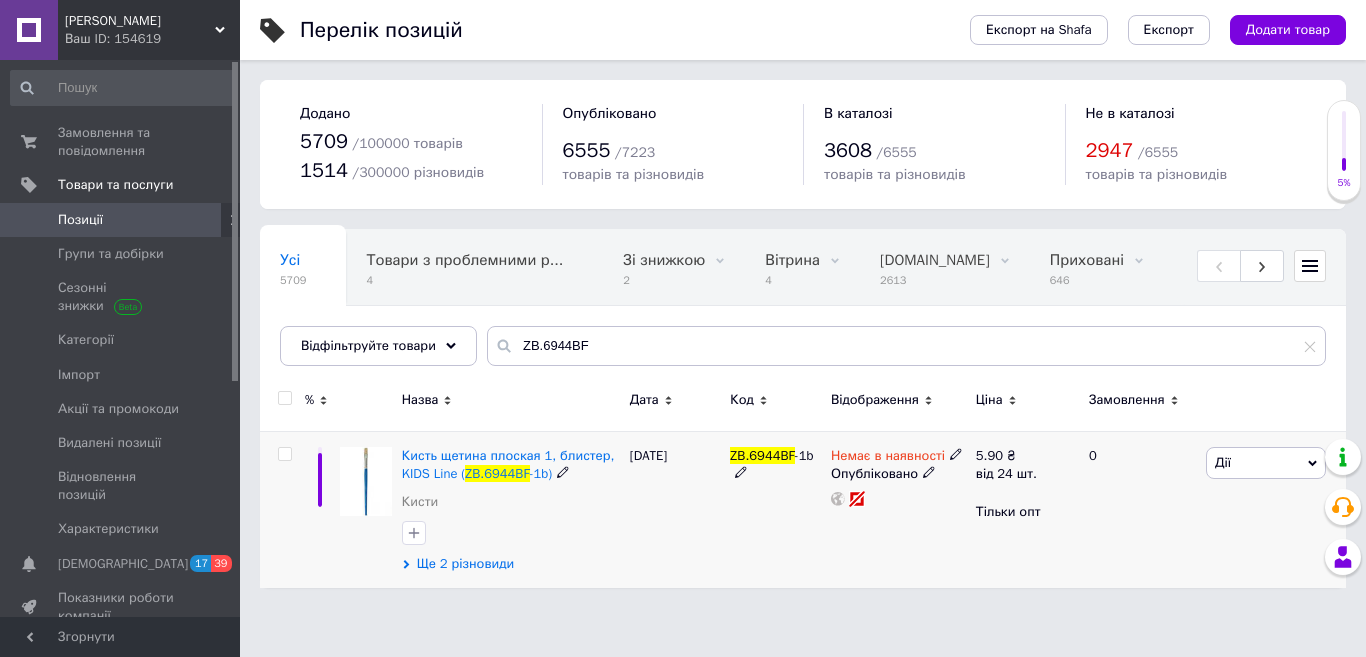 click on "Ще 2 різновиди" at bounding box center (465, 564) 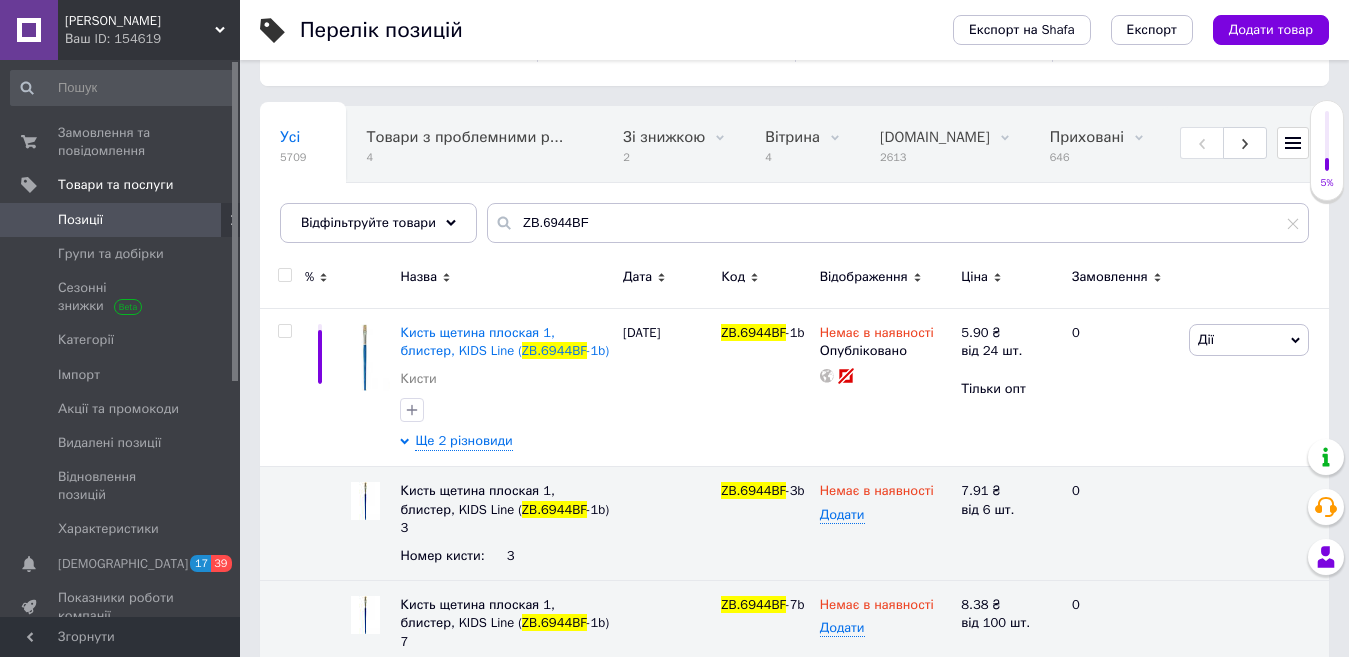scroll, scrollTop: 144, scrollLeft: 0, axis: vertical 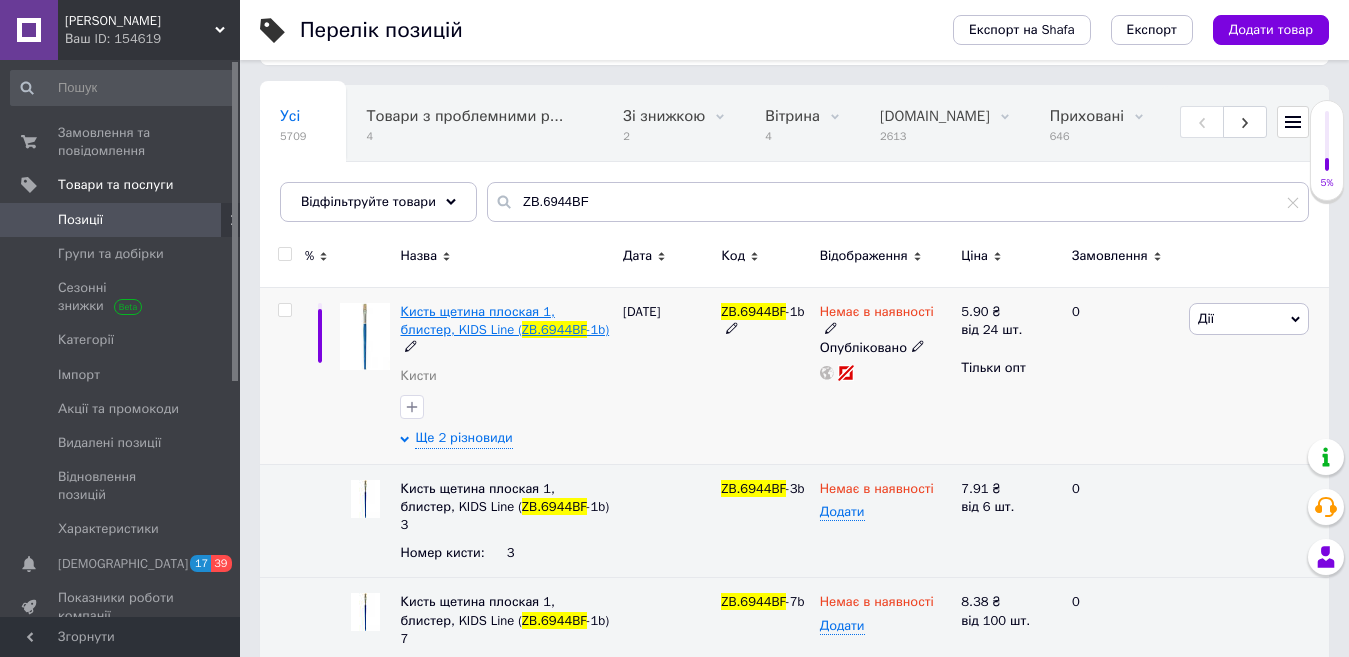 click on "Кисть щетина плоская 1, блистер, KIDS Line (" at bounding box center (477, 320) 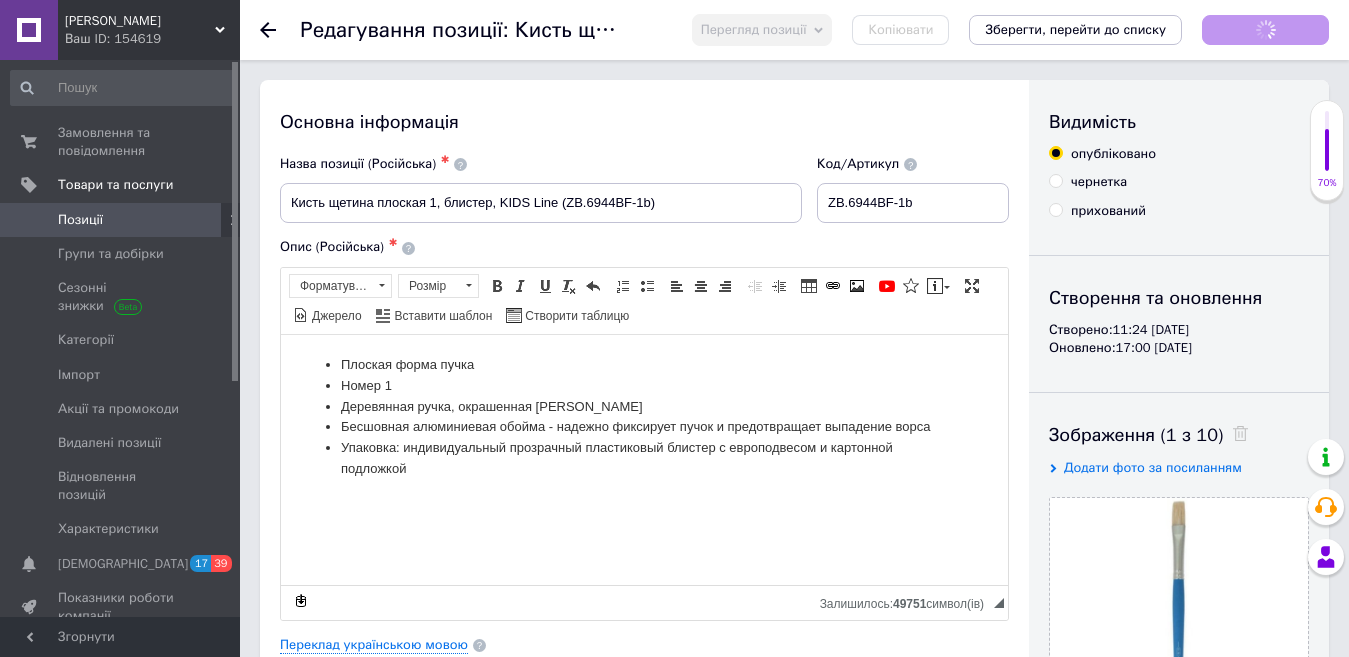 scroll, scrollTop: 0, scrollLeft: 0, axis: both 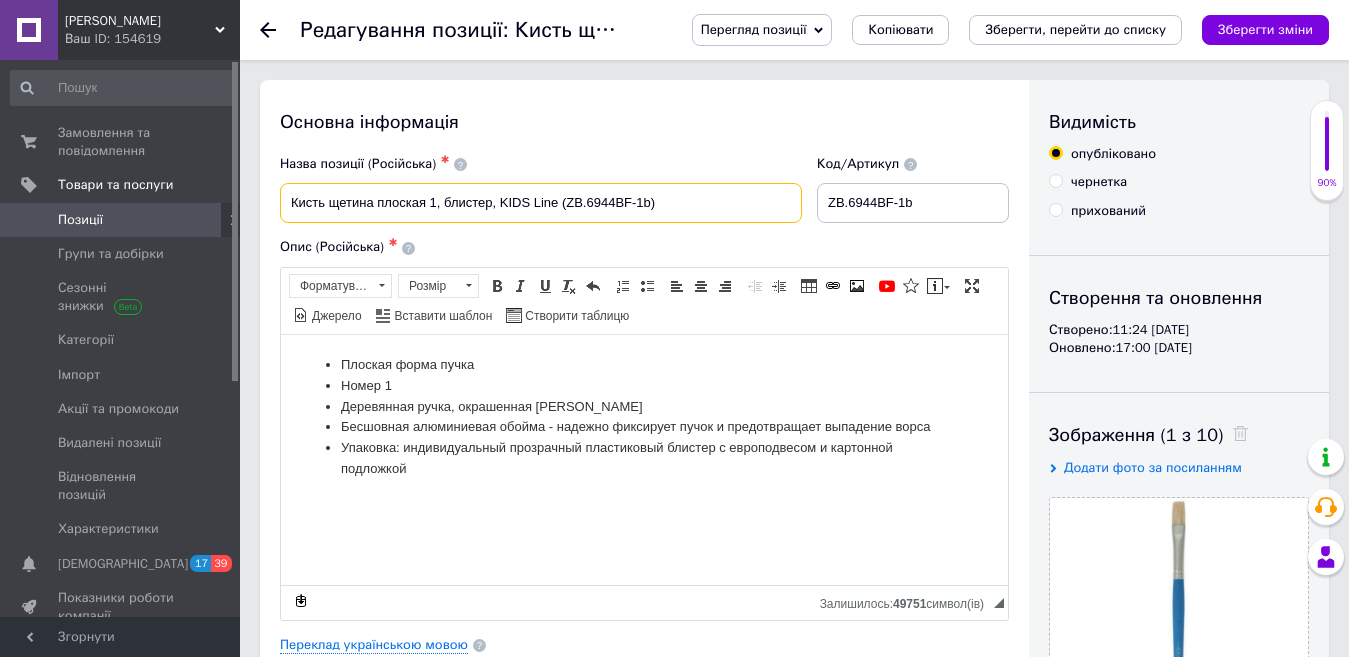 click on "Кисть щетина плоская 1, блистер, KIDS Line (ZB.6944BF-1b)" at bounding box center [541, 203] 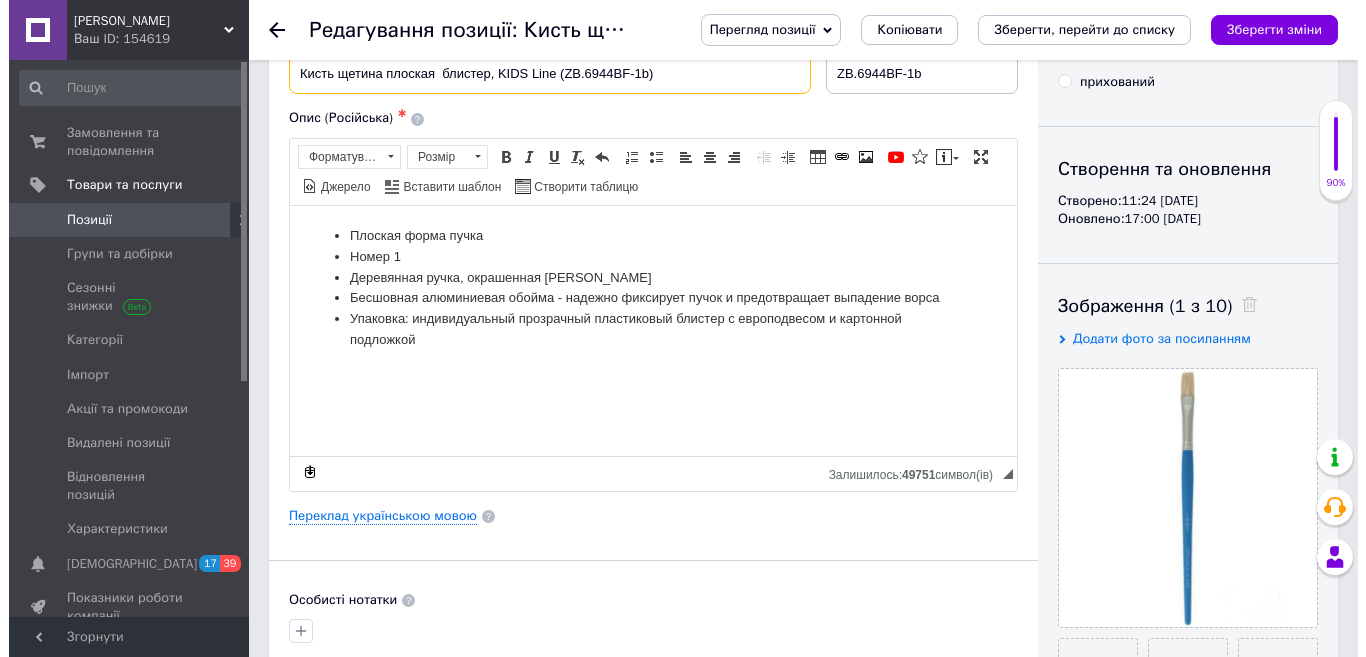 scroll, scrollTop: 0, scrollLeft: 0, axis: both 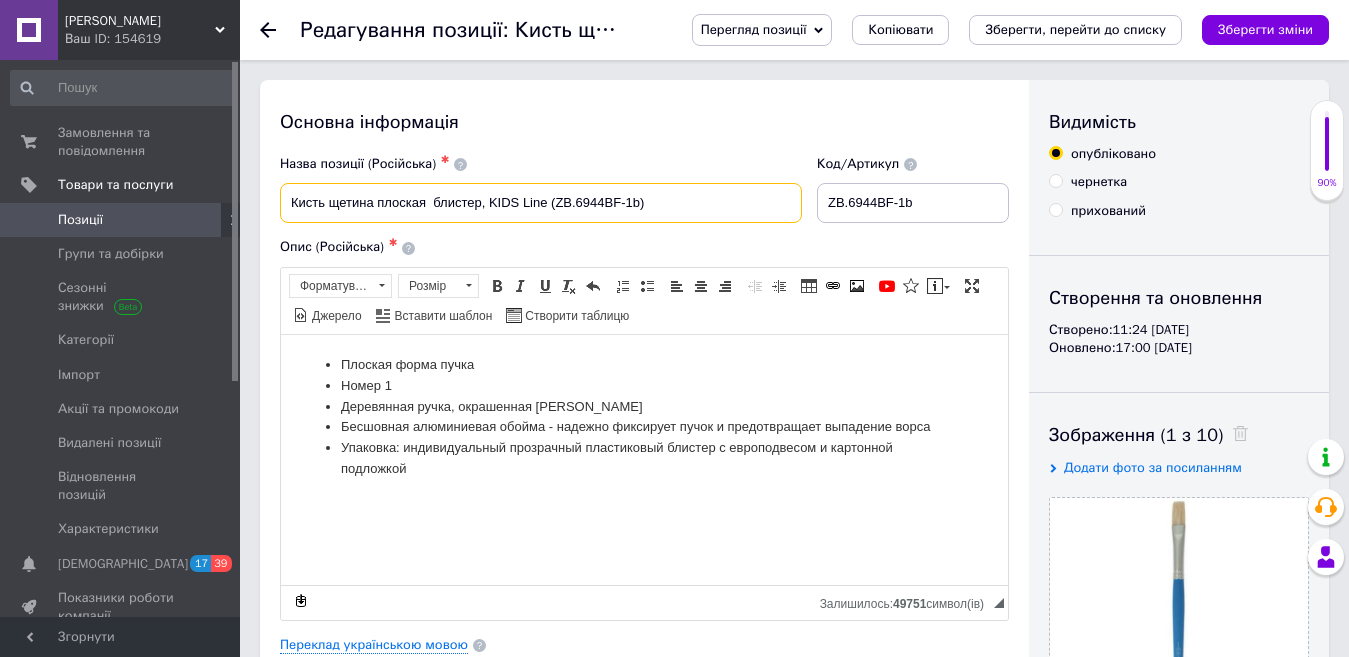 drag, startPoint x: 489, startPoint y: 201, endPoint x: 429, endPoint y: 197, distance: 60.133186 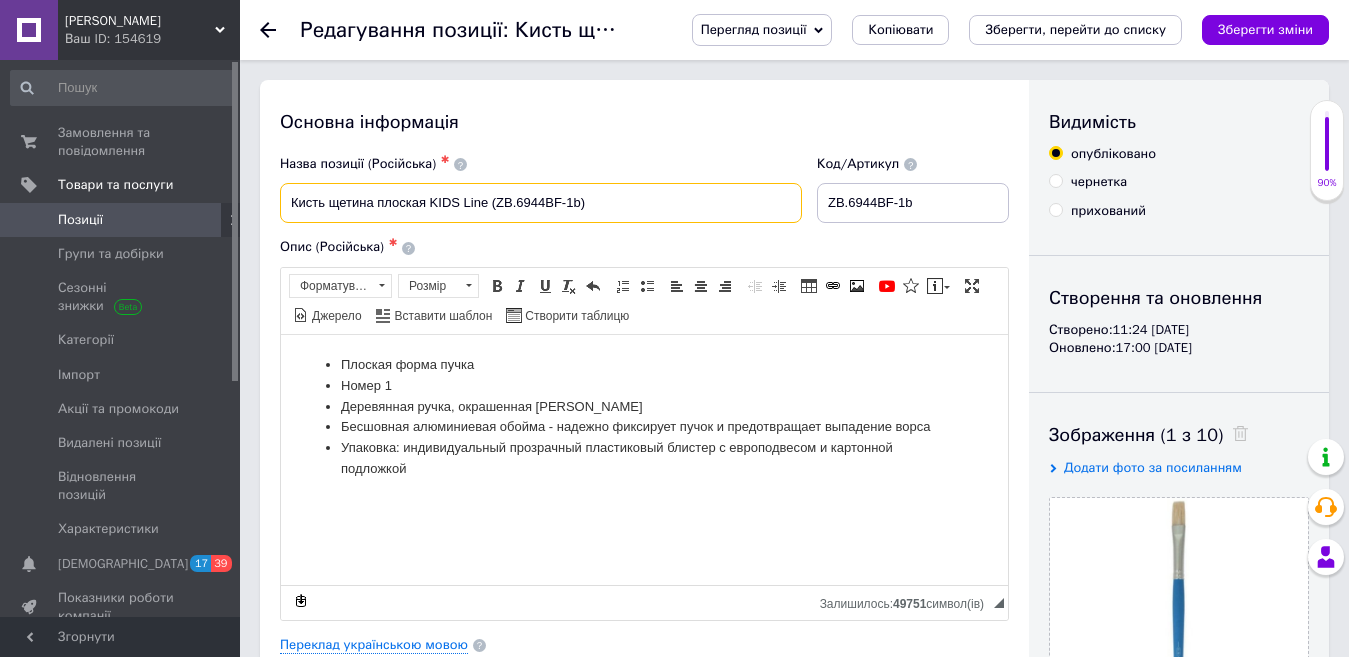 type on "Кисть щетина плоская KIDS Line (ZB.6944BF-1b)" 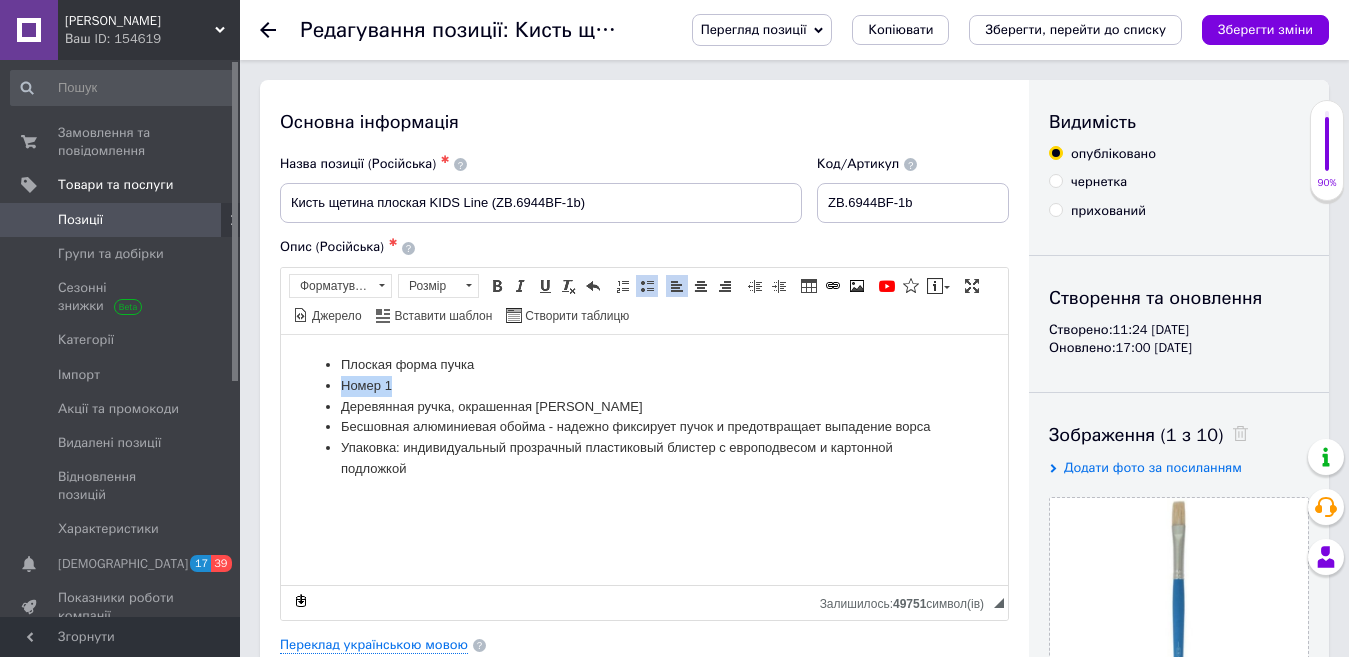 drag, startPoint x: 395, startPoint y: 379, endPoint x: 306, endPoint y: 379, distance: 89 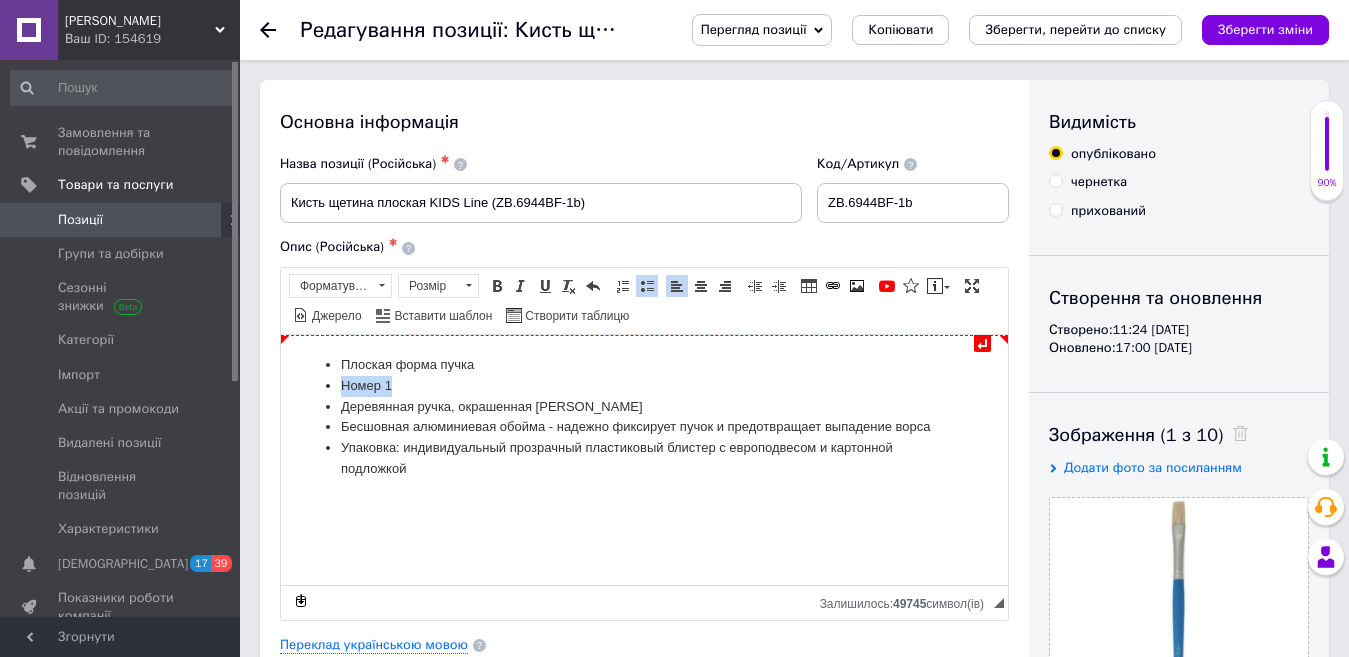 type 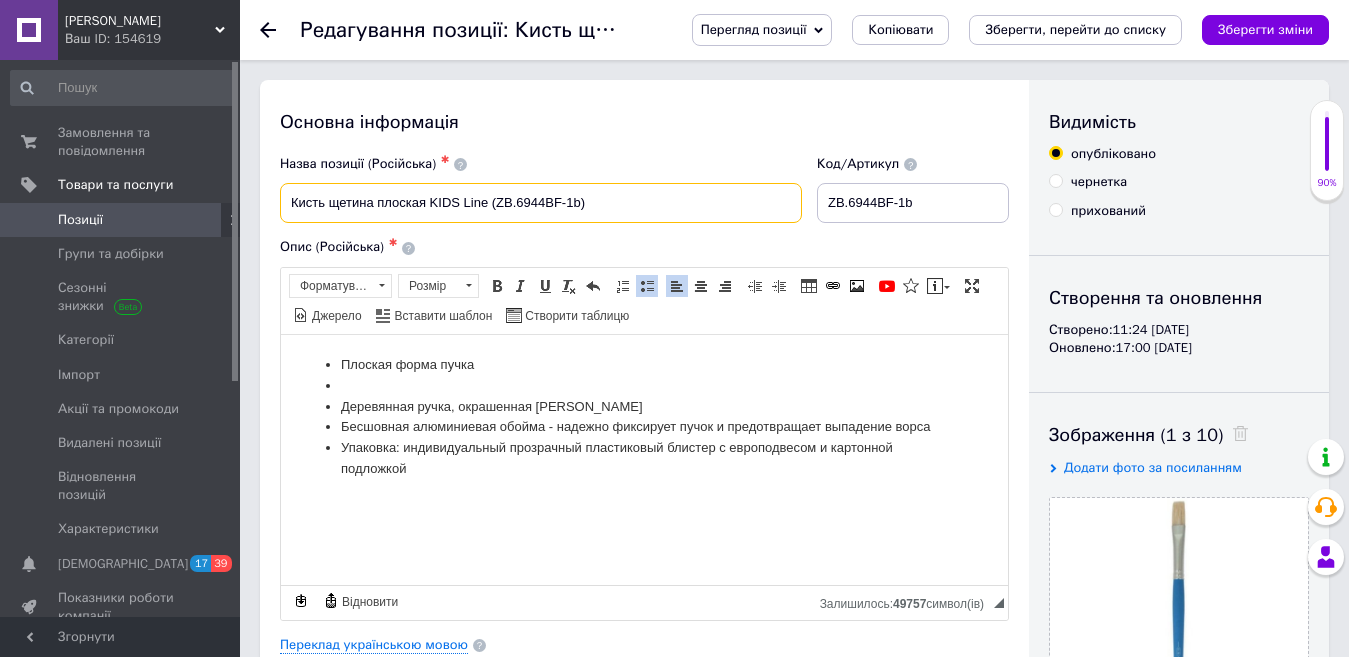 drag, startPoint x: 560, startPoint y: 199, endPoint x: 578, endPoint y: 204, distance: 18.681541 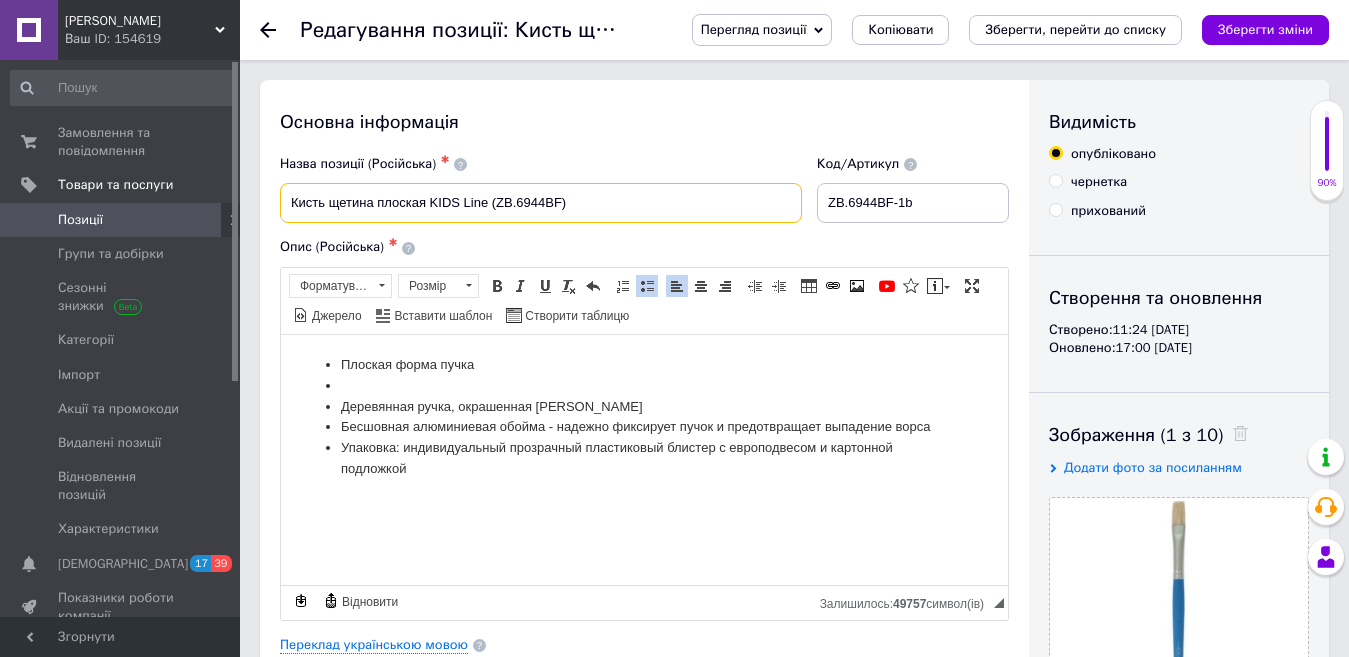 click on "Кисть щетина плоская KIDS Line (ZB.6944BF)" at bounding box center (541, 203) 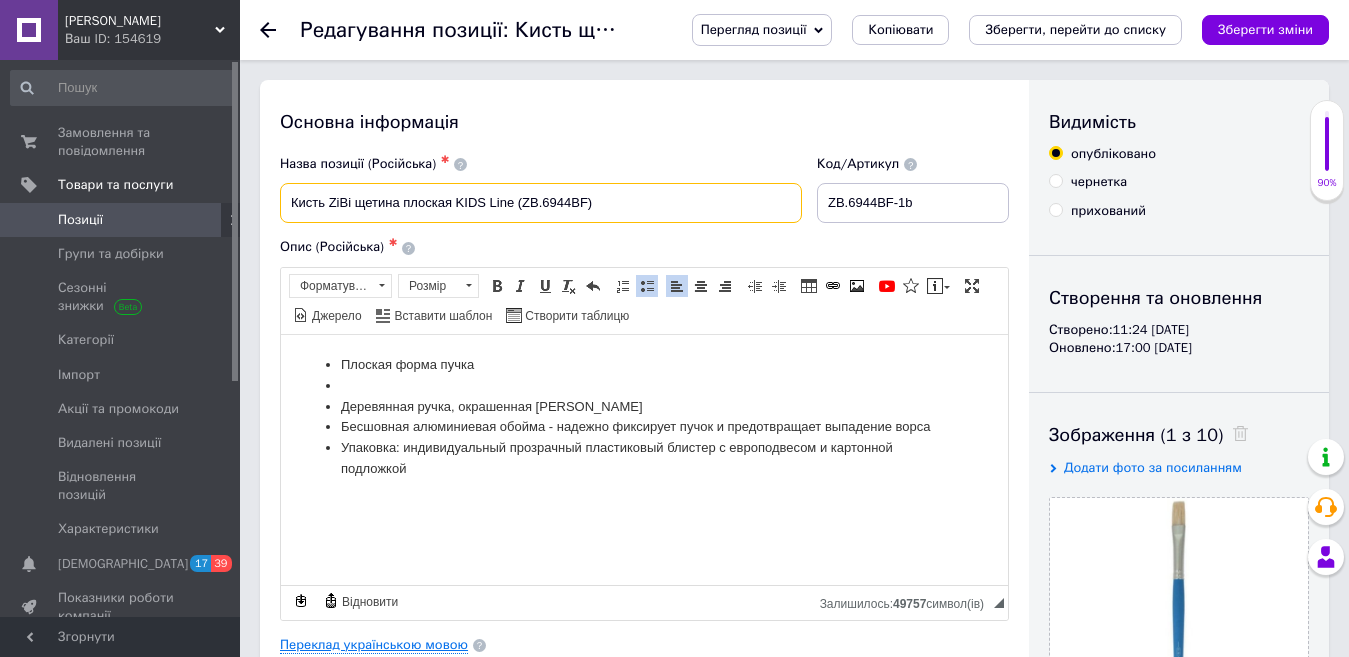 type on "Кисть ZiBi щетина плоская KIDS Line (ZB.6944BF)" 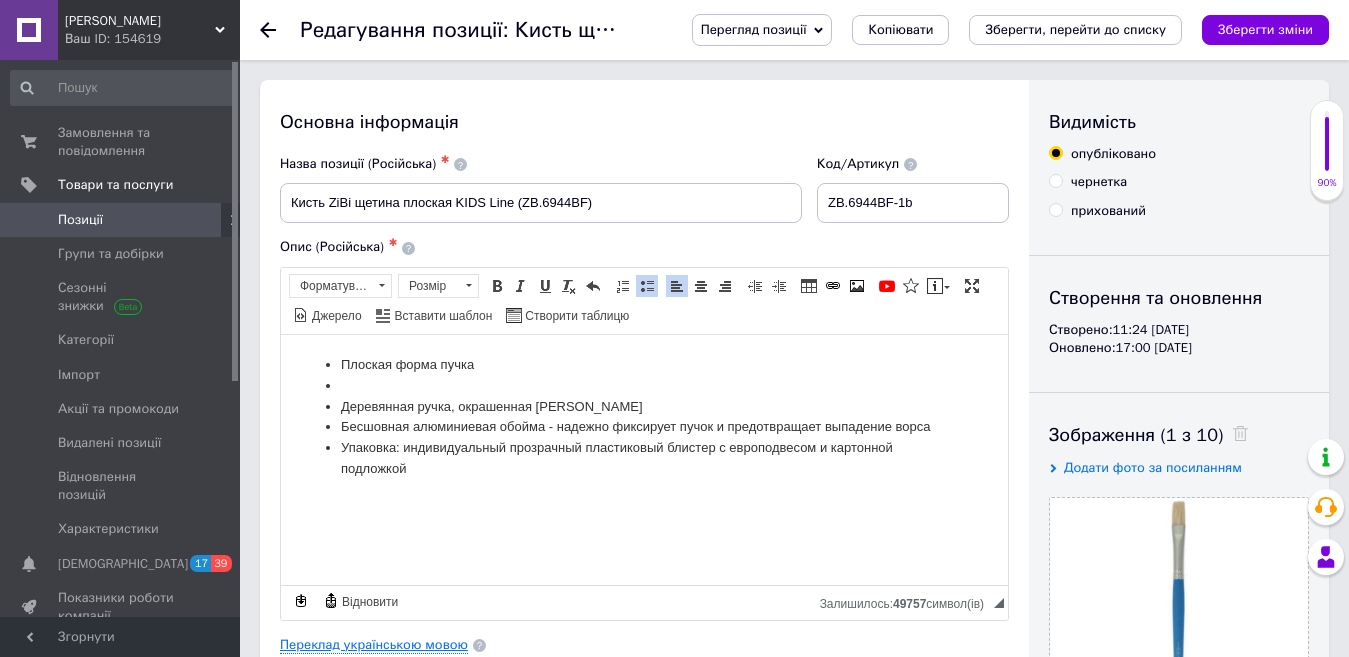 click on "Переклад українською мовою" at bounding box center (374, 645) 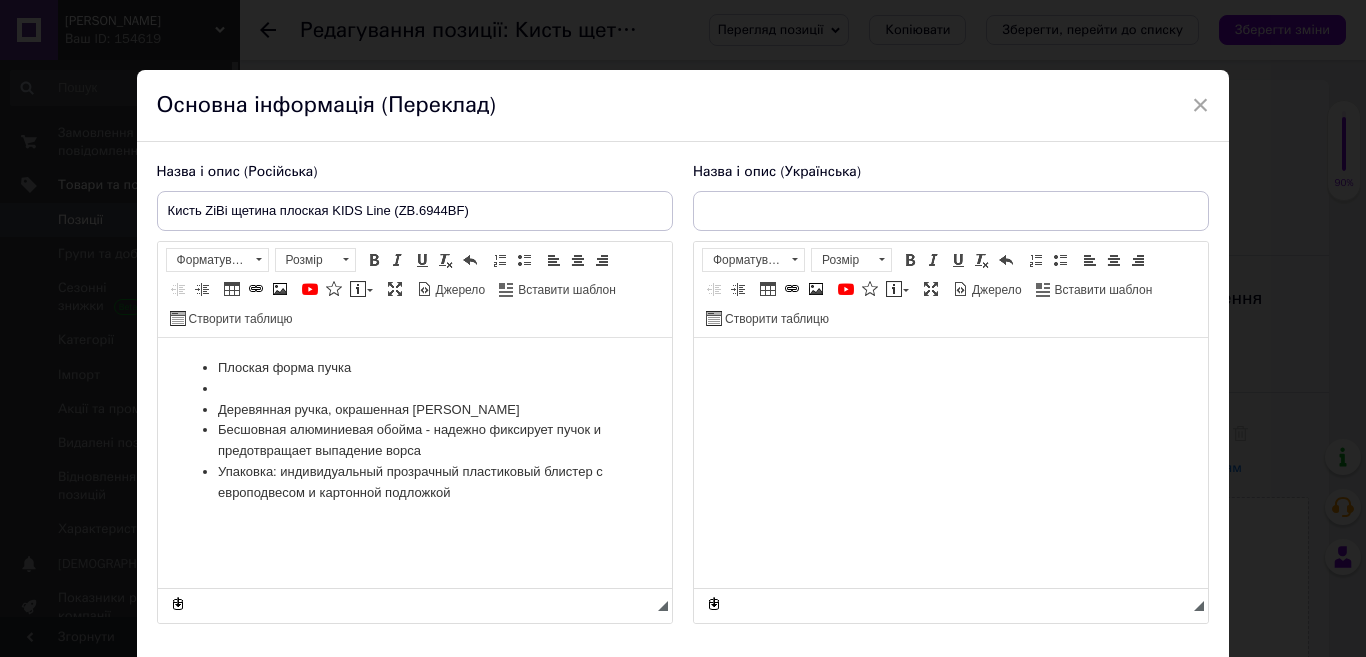 scroll, scrollTop: 0, scrollLeft: 0, axis: both 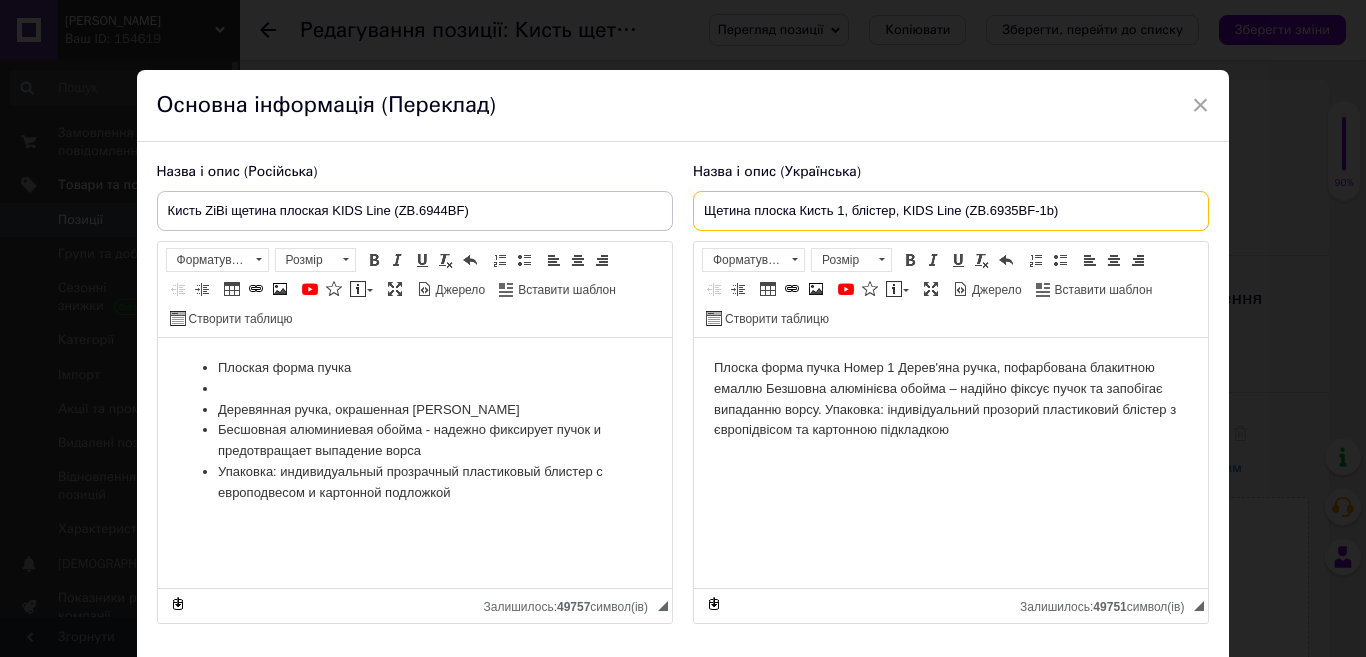 click on "Щетина плоска Кисть 1, блістер, KIDS Line (ZB.6935BF-1b)" at bounding box center (951, 211) 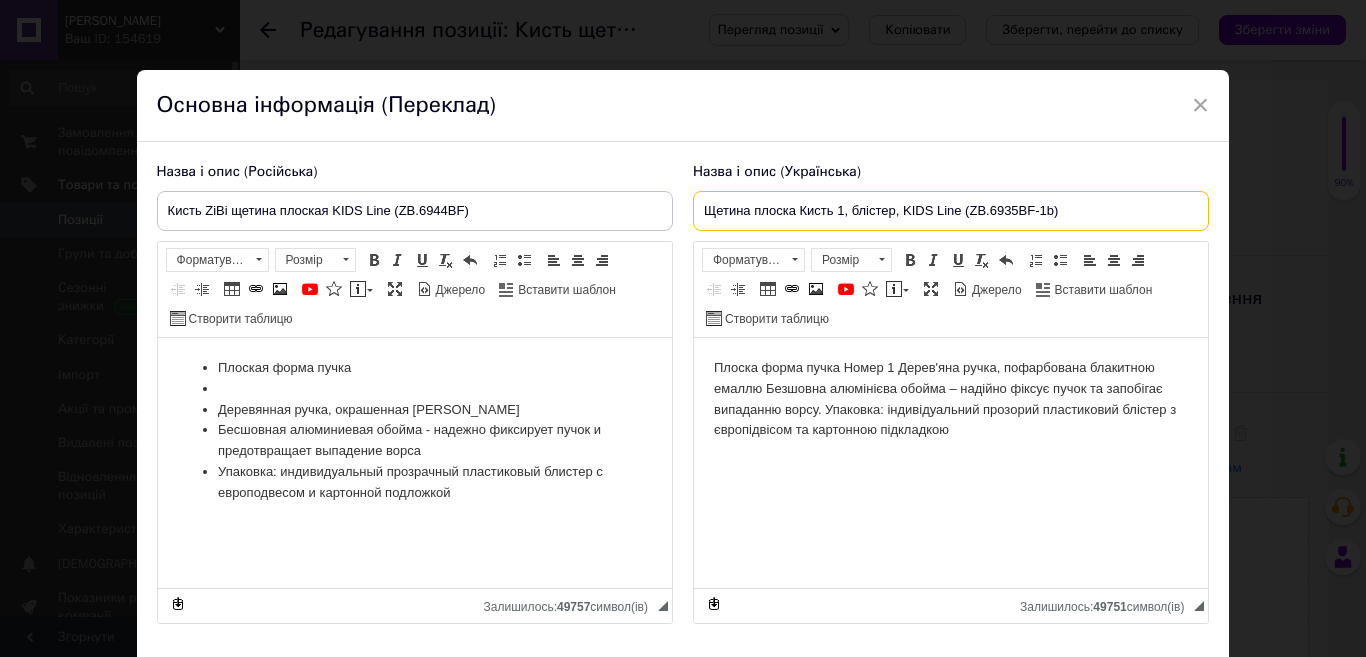 click on "Щетина плоска Кисть 1, блістер, KIDS Line (ZB.6935BF-1b)" at bounding box center (951, 211) 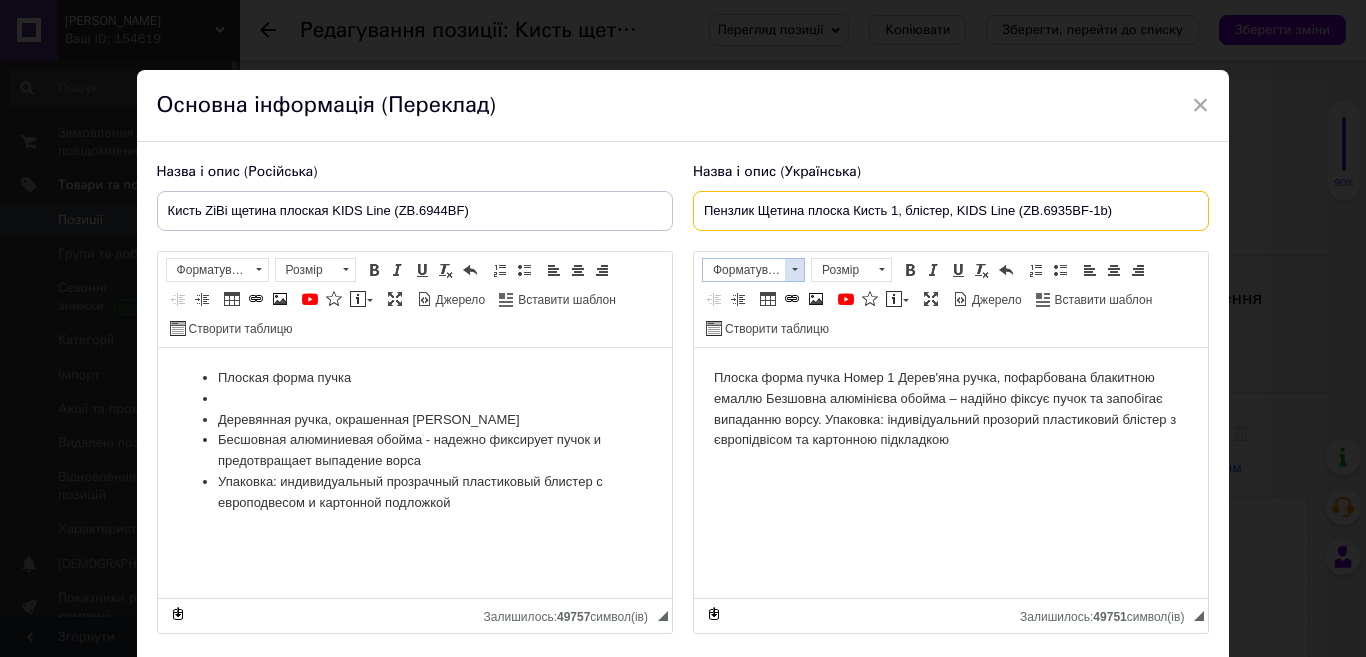 paste on "ZiBi" 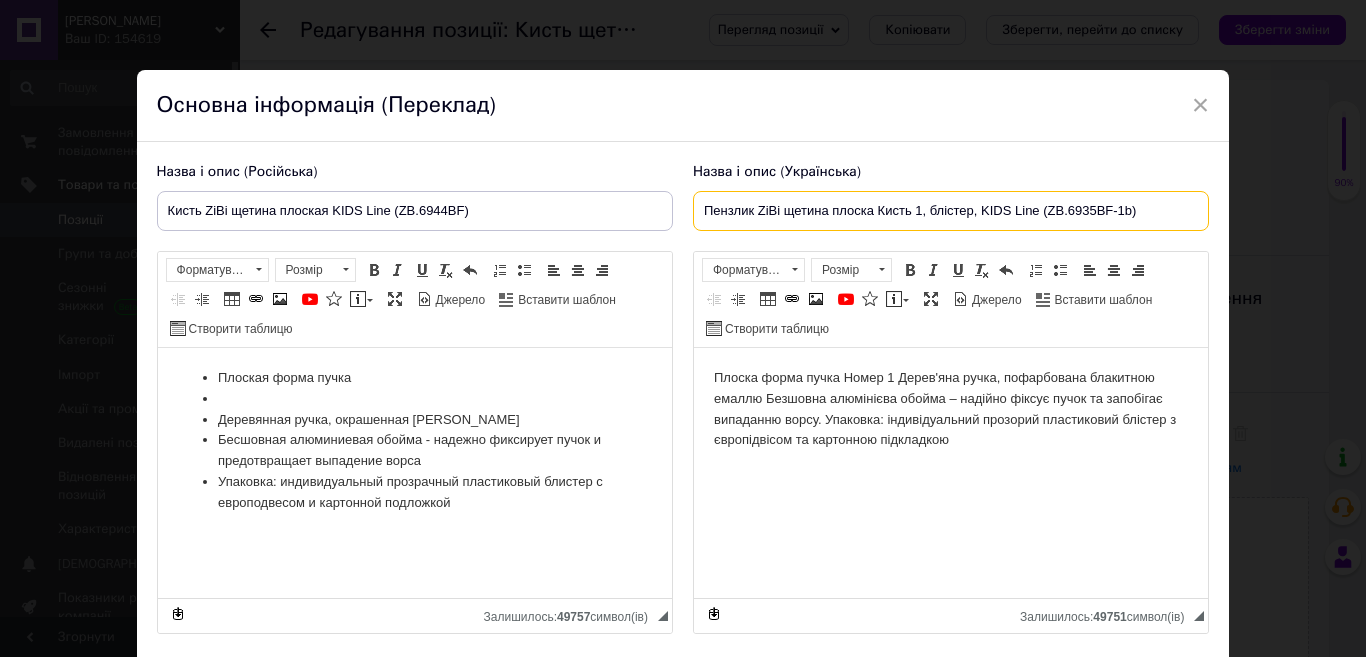 drag, startPoint x: 875, startPoint y: 209, endPoint x: 975, endPoint y: 214, distance: 100.12492 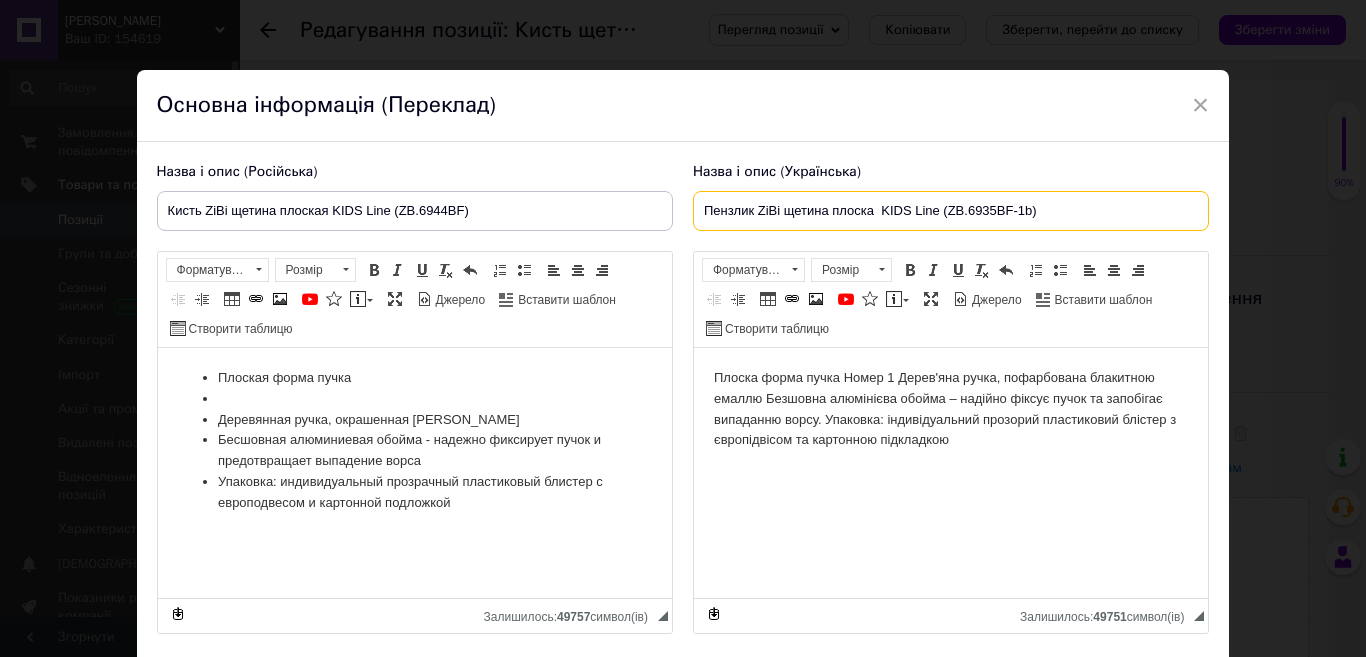 drag, startPoint x: 1006, startPoint y: 203, endPoint x: 1019, endPoint y: 208, distance: 13.928389 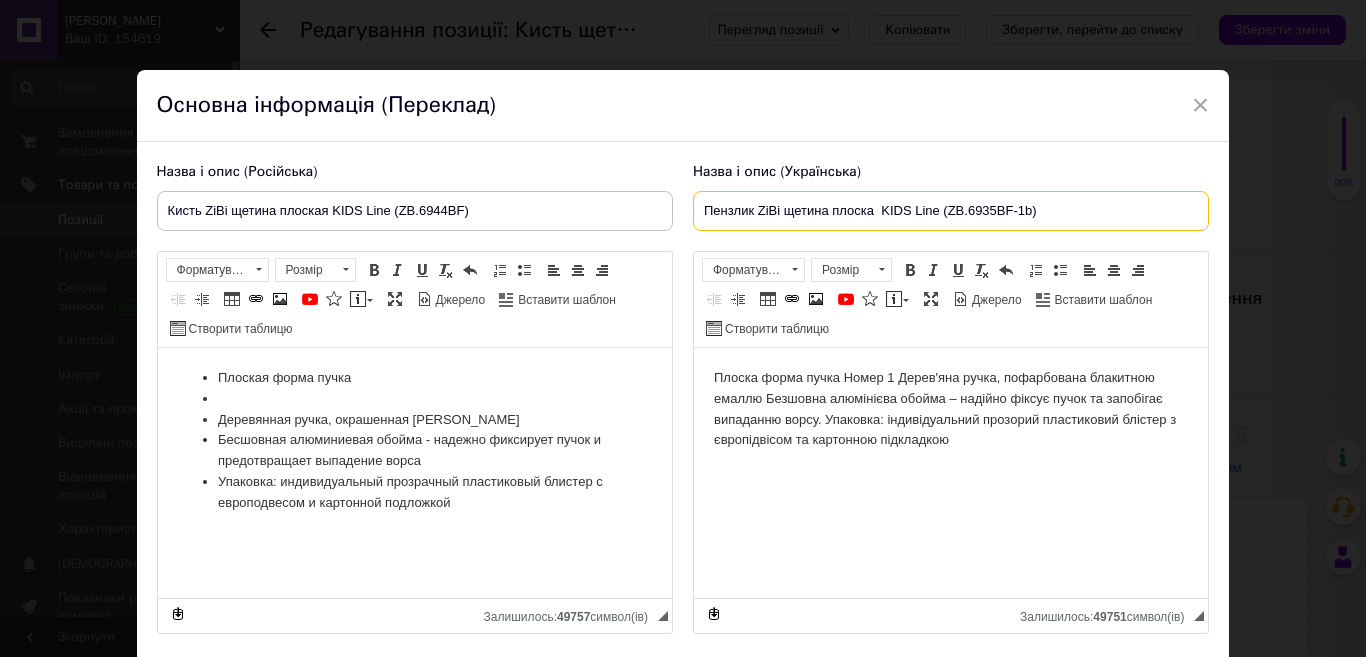 drag, startPoint x: 1009, startPoint y: 213, endPoint x: 1030, endPoint y: 217, distance: 21.377558 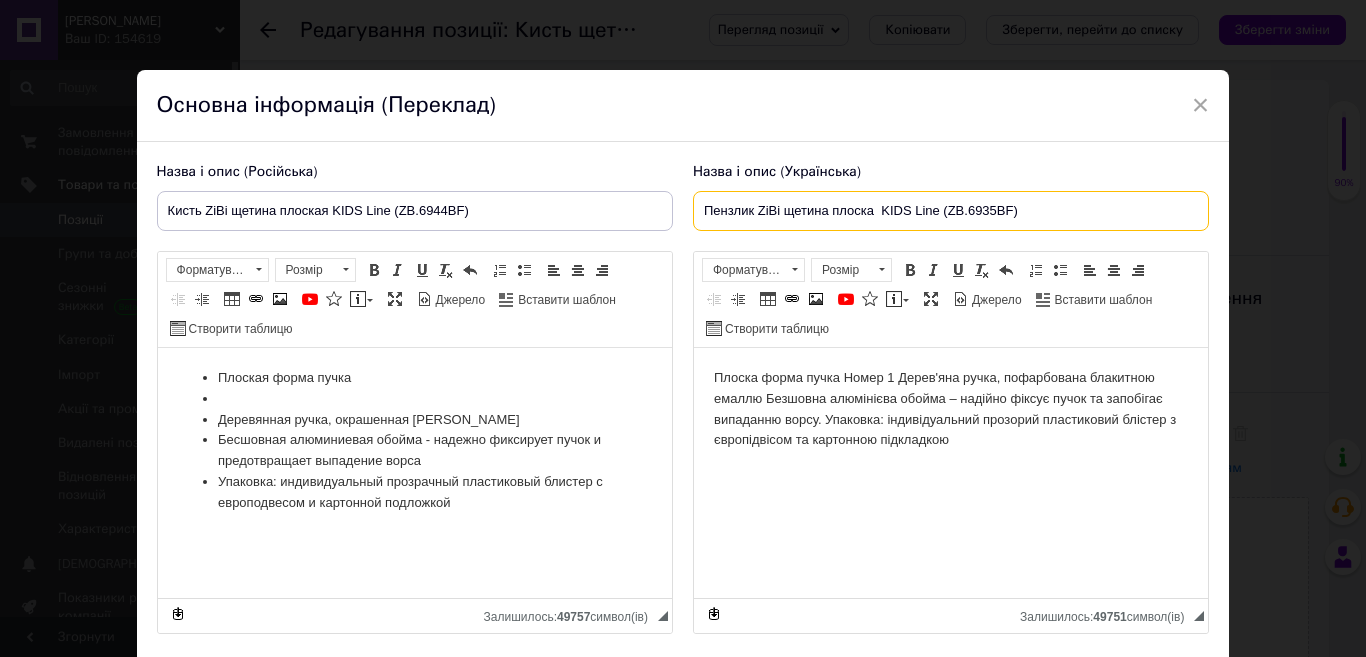 type on "Пензлик ZiBi щетина плоска  KIDS Line (ZB.6935BF)" 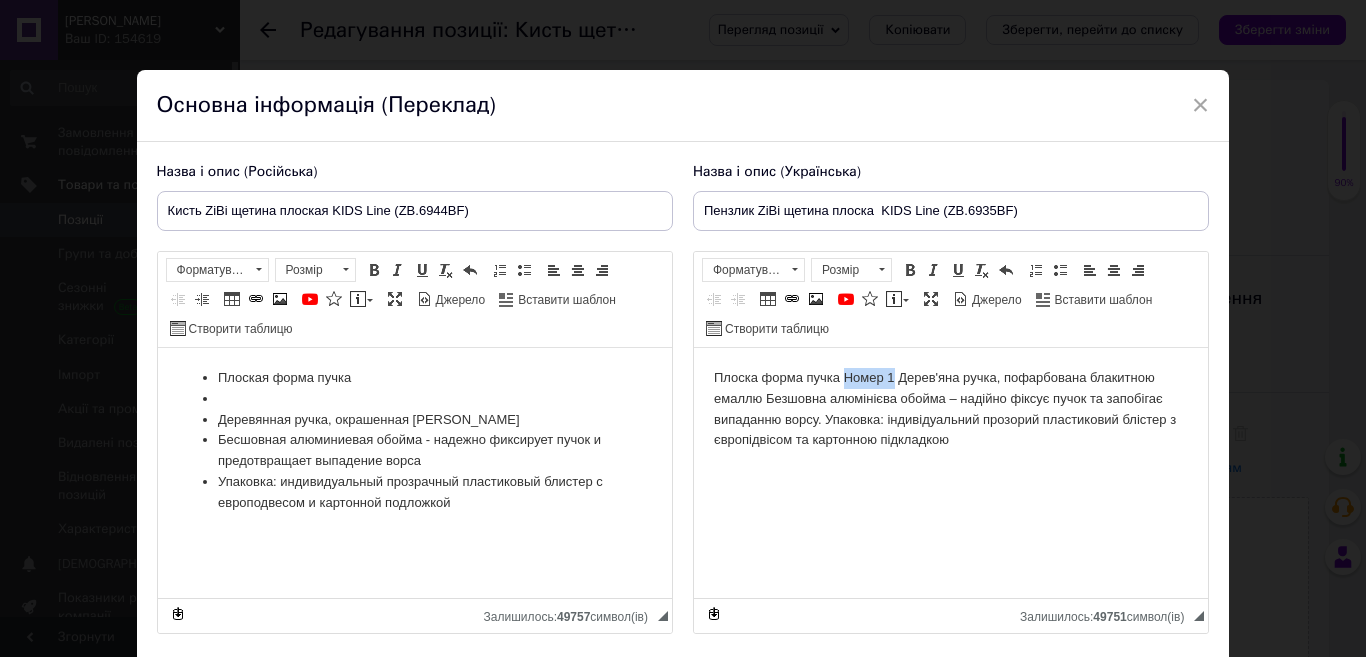 drag, startPoint x: 894, startPoint y: 376, endPoint x: 842, endPoint y: 376, distance: 52 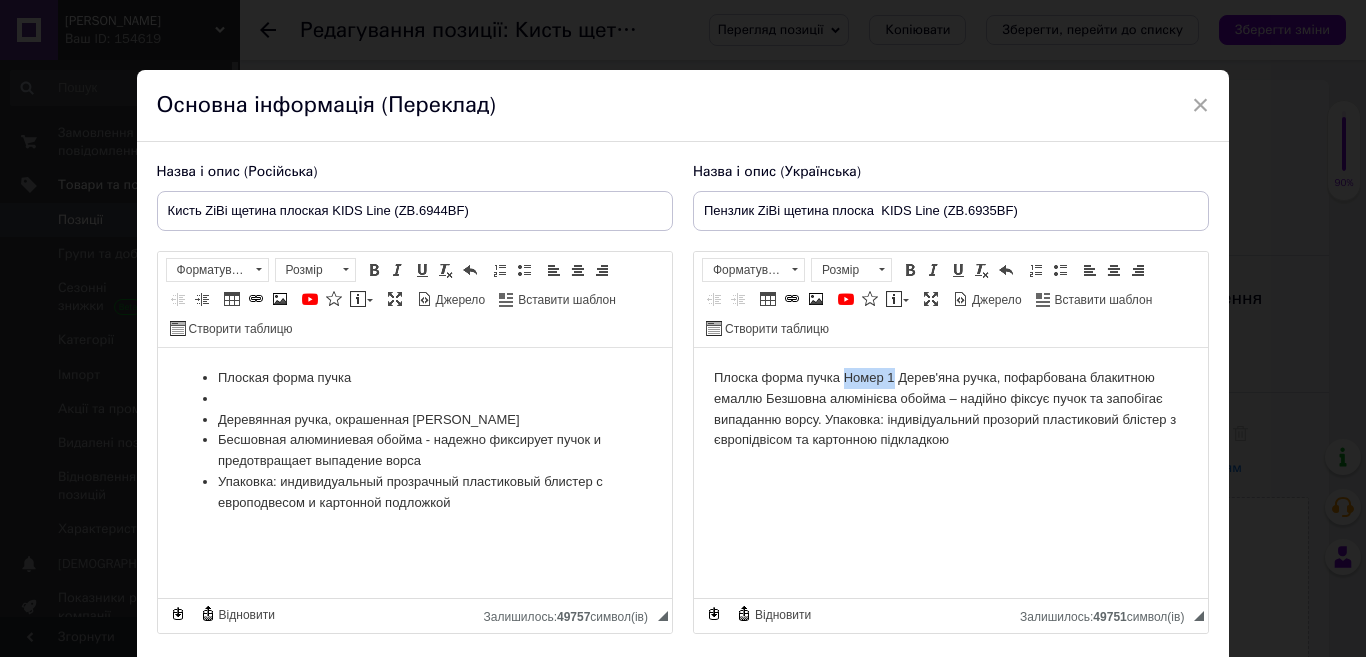 type 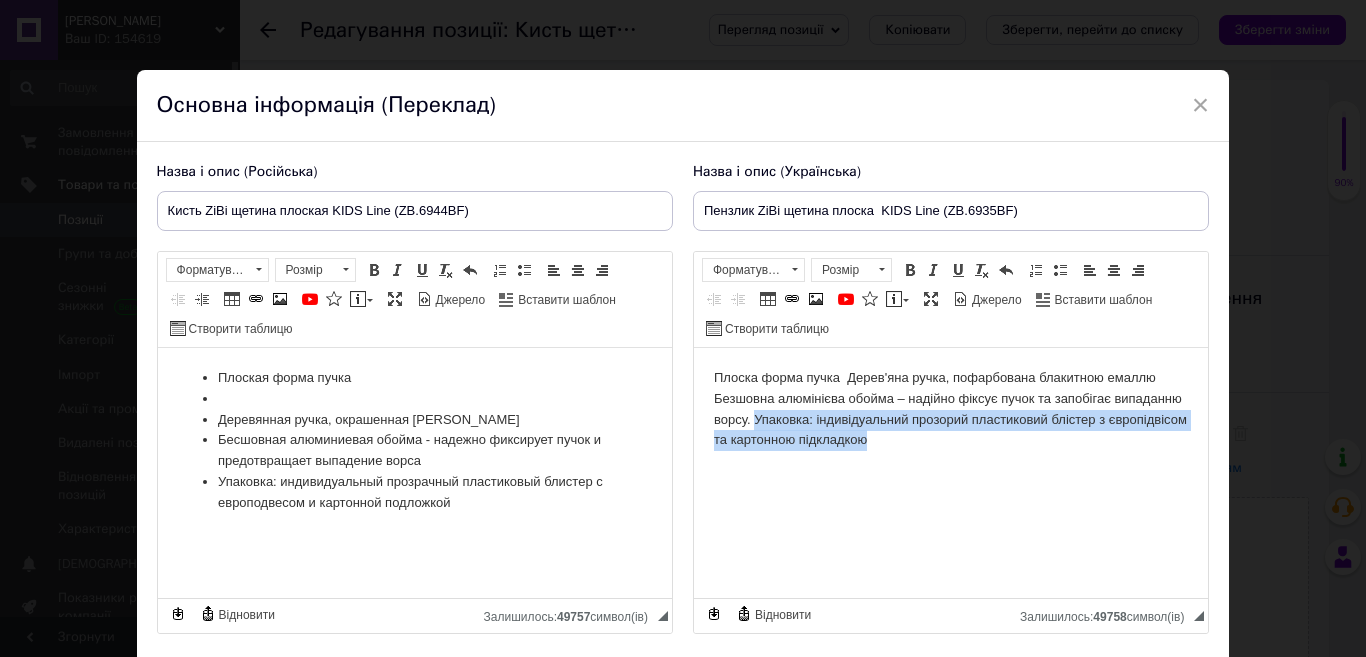 drag, startPoint x: 752, startPoint y: 418, endPoint x: 965, endPoint y: 451, distance: 215.54118 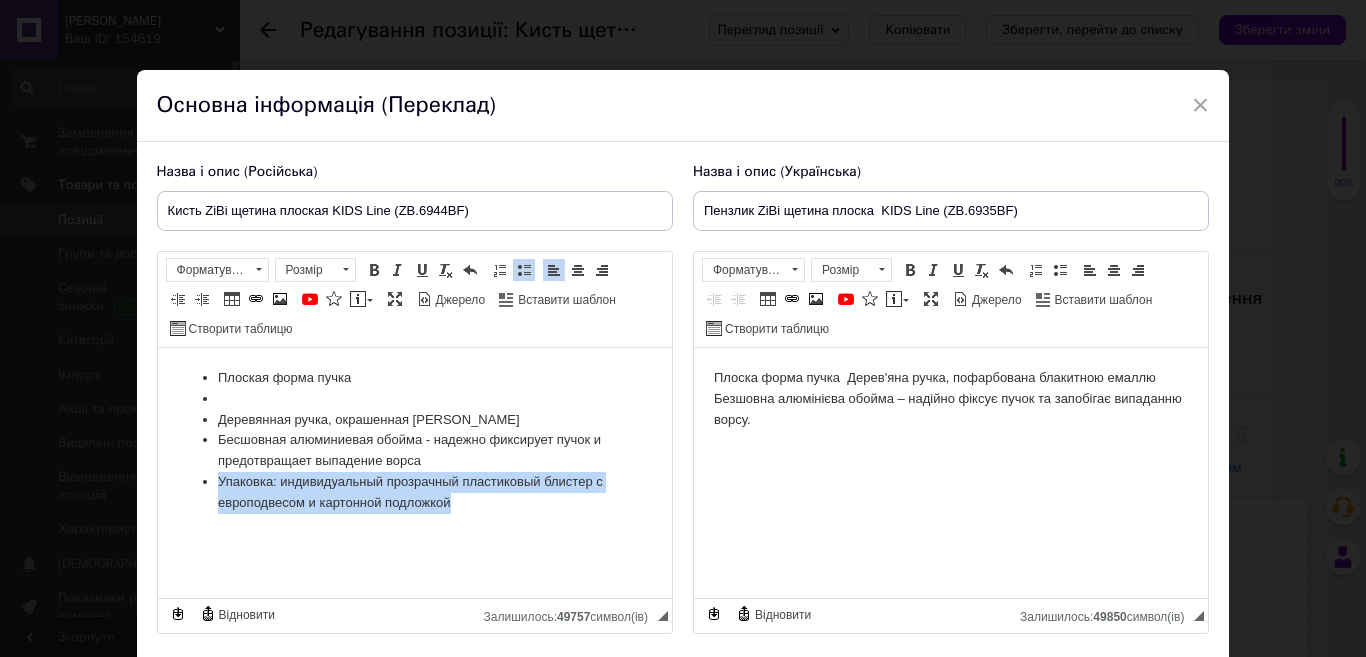 drag, startPoint x: 208, startPoint y: 476, endPoint x: 469, endPoint y: 530, distance: 266.52768 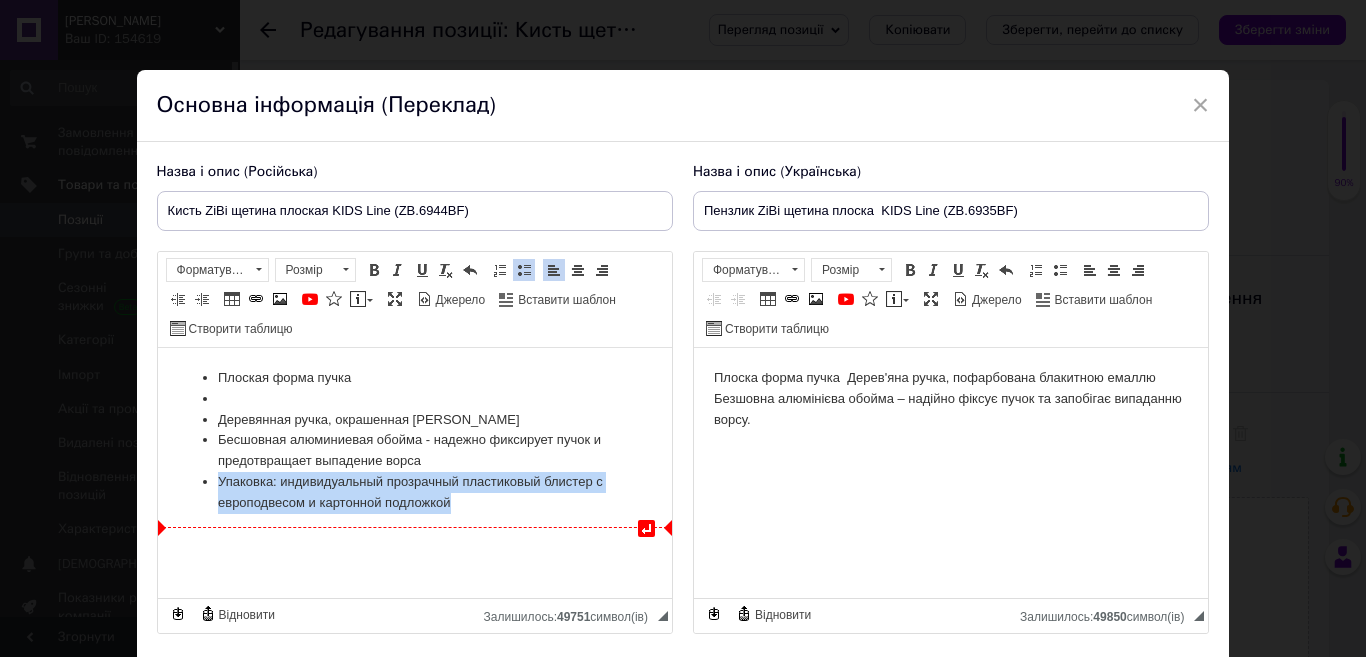 type 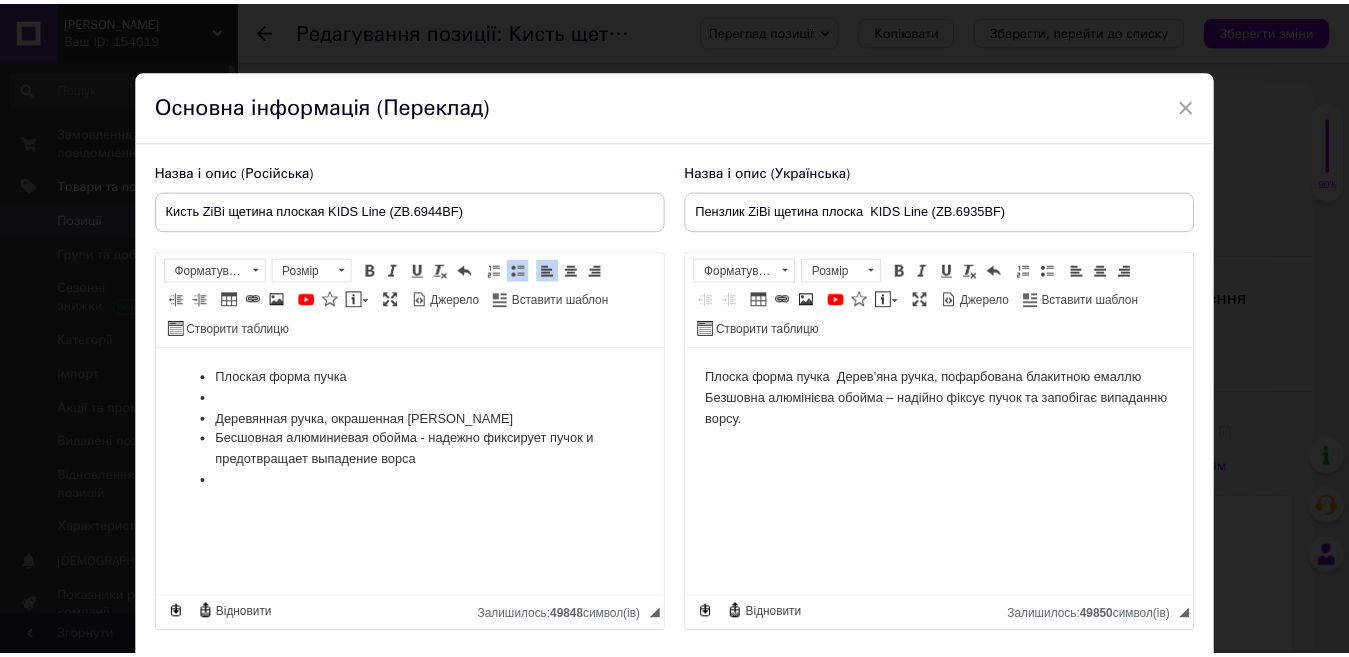 scroll, scrollTop: 142, scrollLeft: 0, axis: vertical 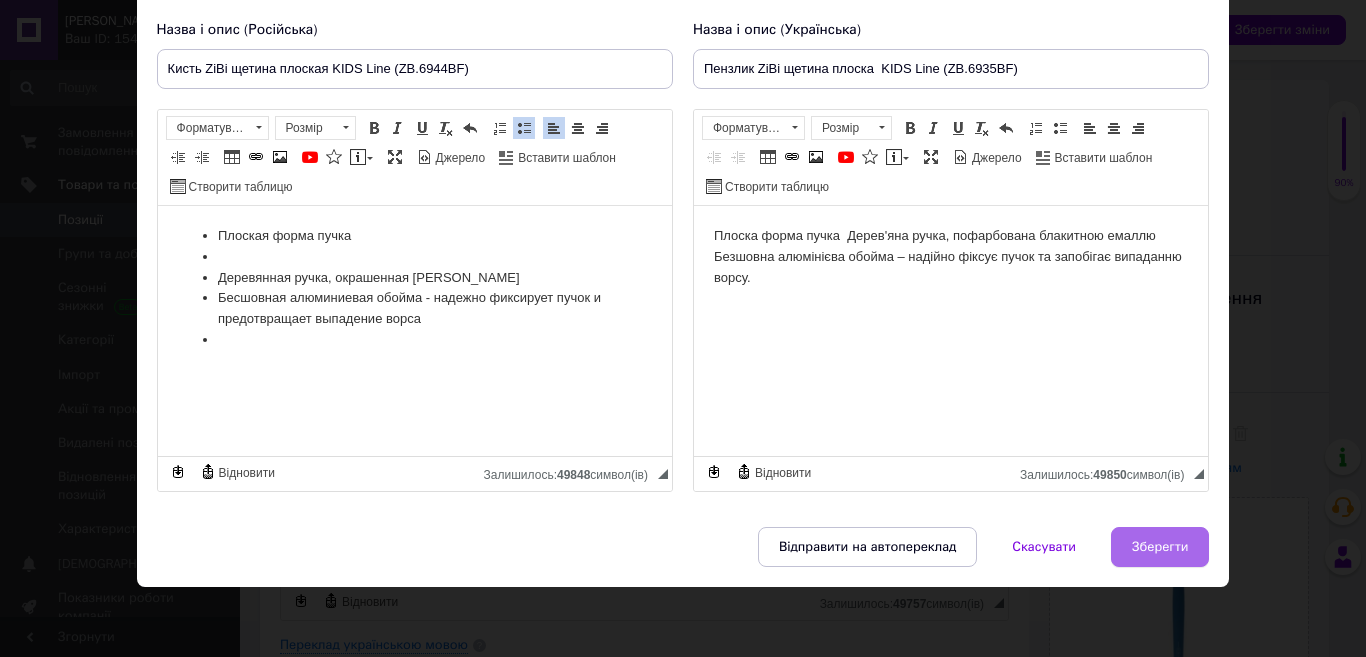 click on "Зберегти" at bounding box center [1160, 547] 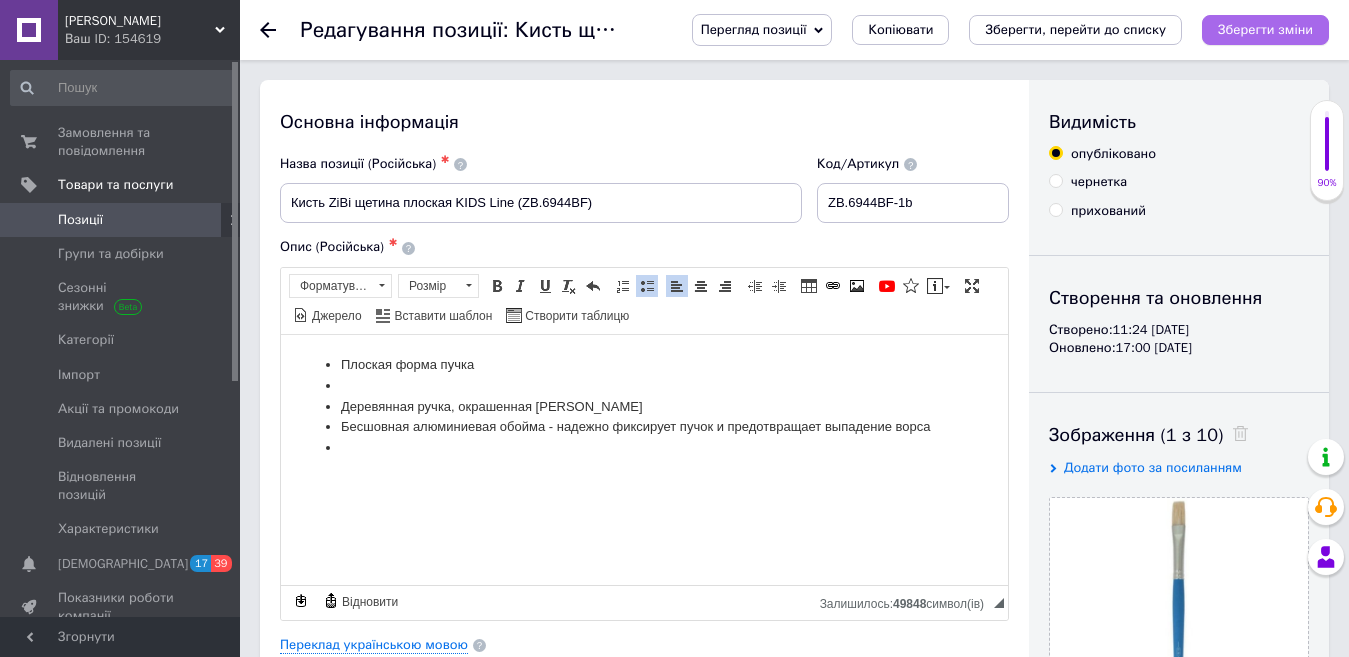 click on "Зберегти зміни" at bounding box center (1265, 29) 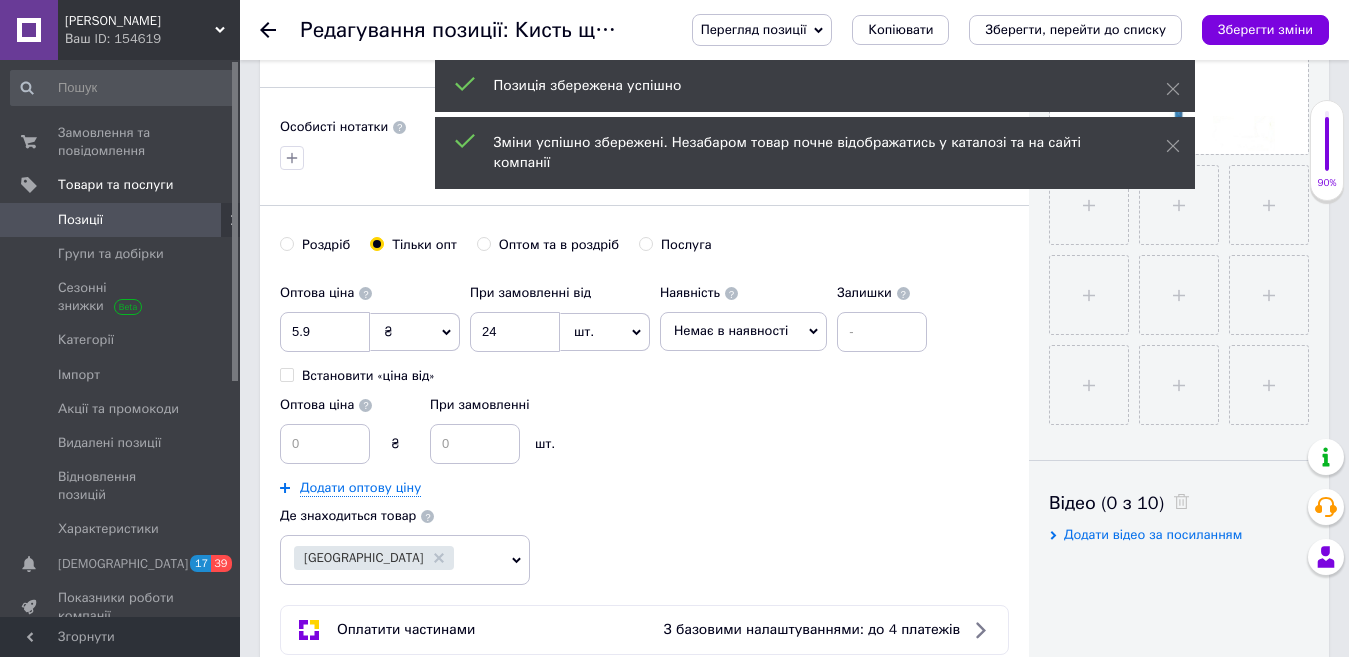 scroll, scrollTop: 596, scrollLeft: 0, axis: vertical 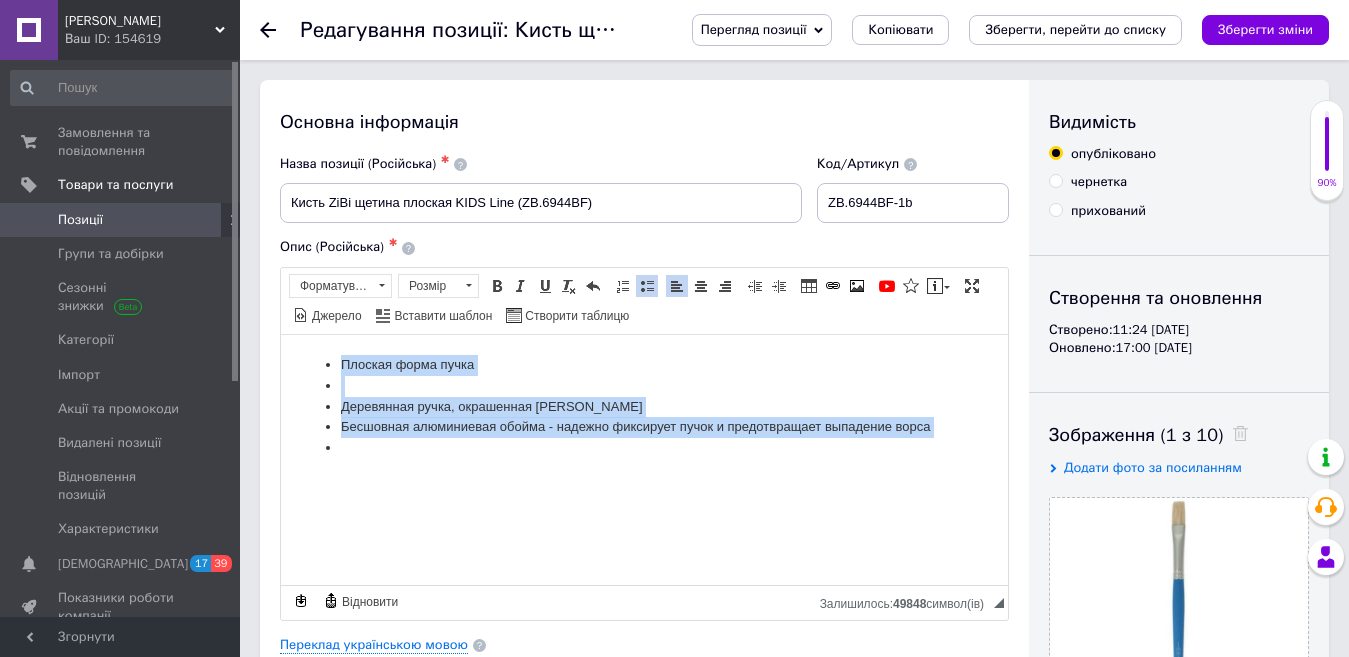 drag, startPoint x: 658, startPoint y: 478, endPoint x: 525, endPoint y: 665, distance: 229.47331 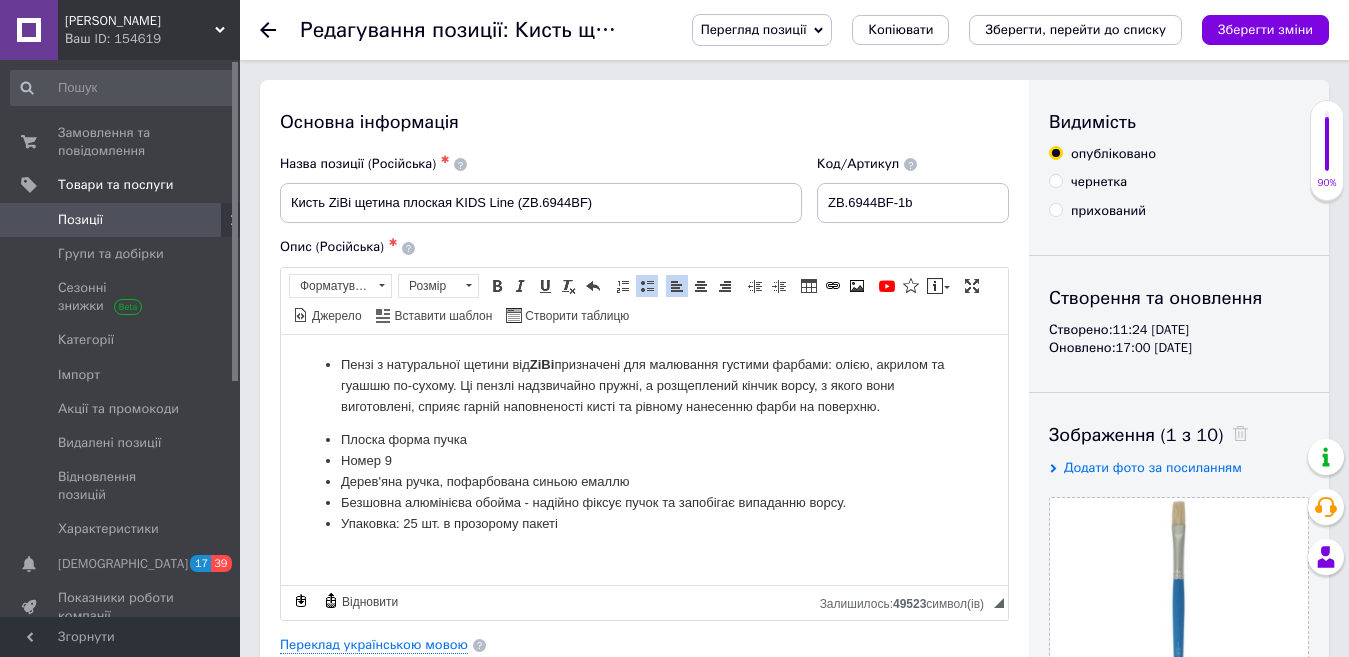 drag, startPoint x: 410, startPoint y: 452, endPoint x: 341, endPoint y: 453, distance: 69.00725 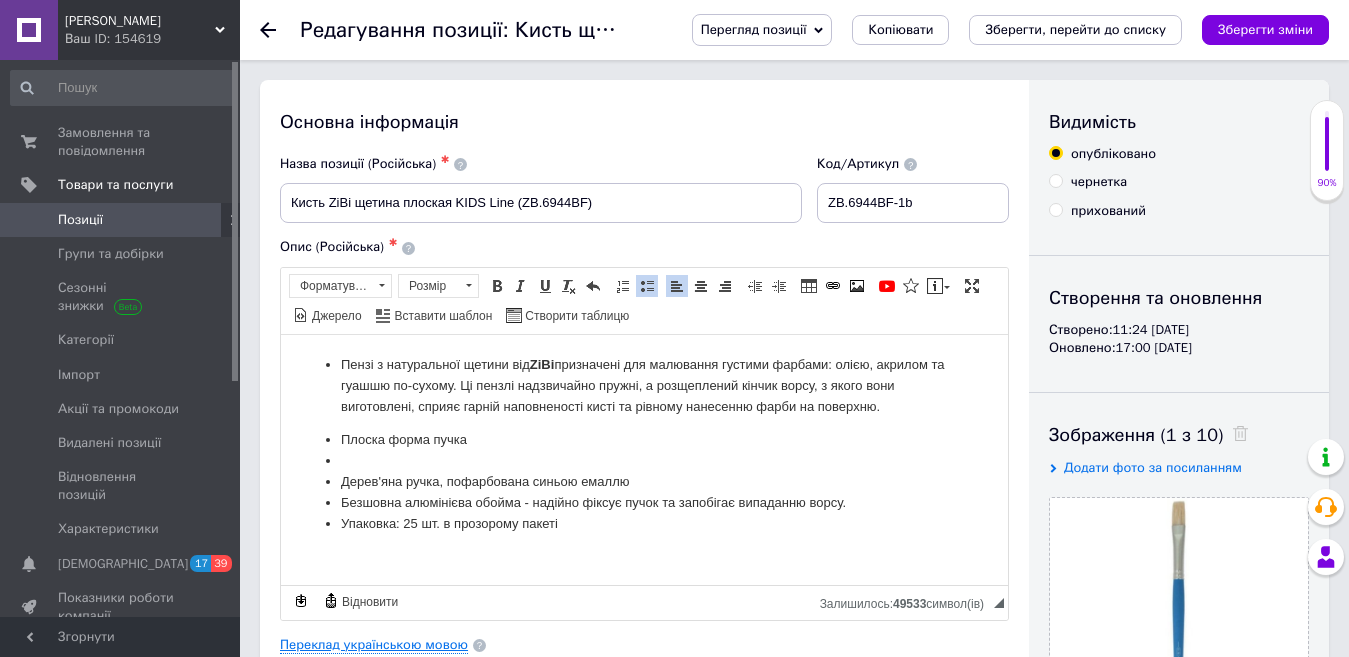 click on "Переклад українською мовою" at bounding box center (374, 645) 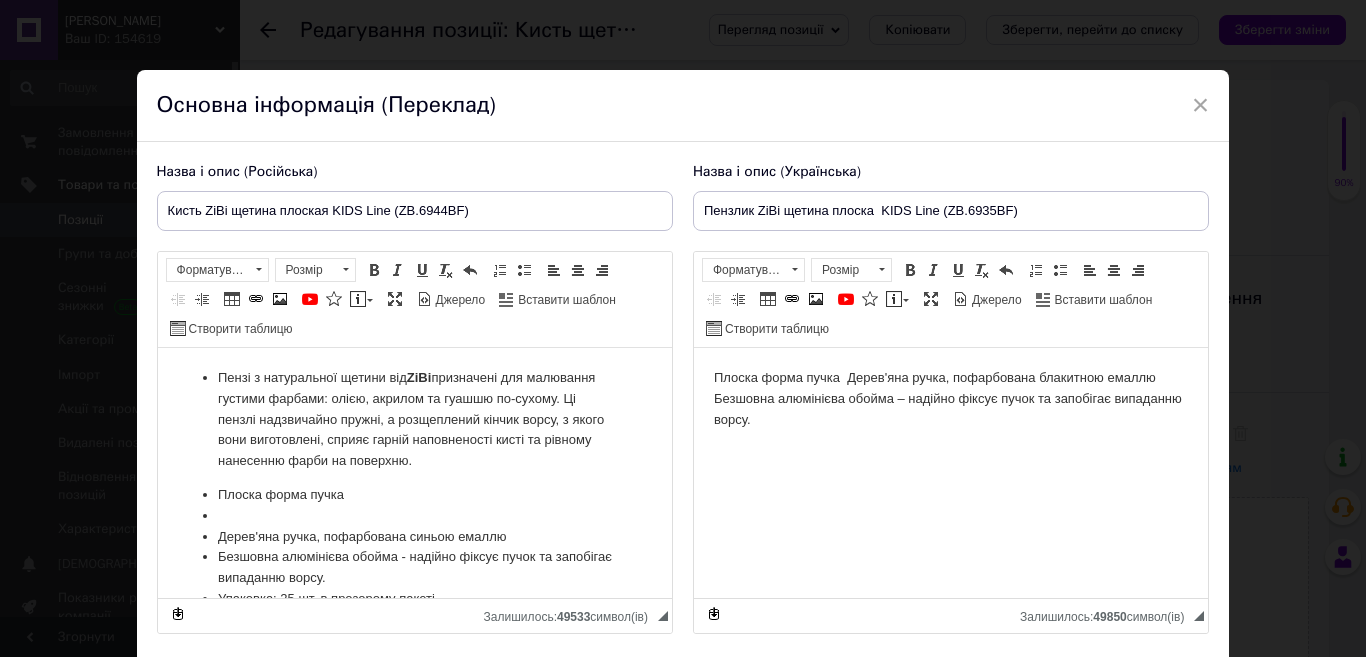 scroll, scrollTop: 0, scrollLeft: 0, axis: both 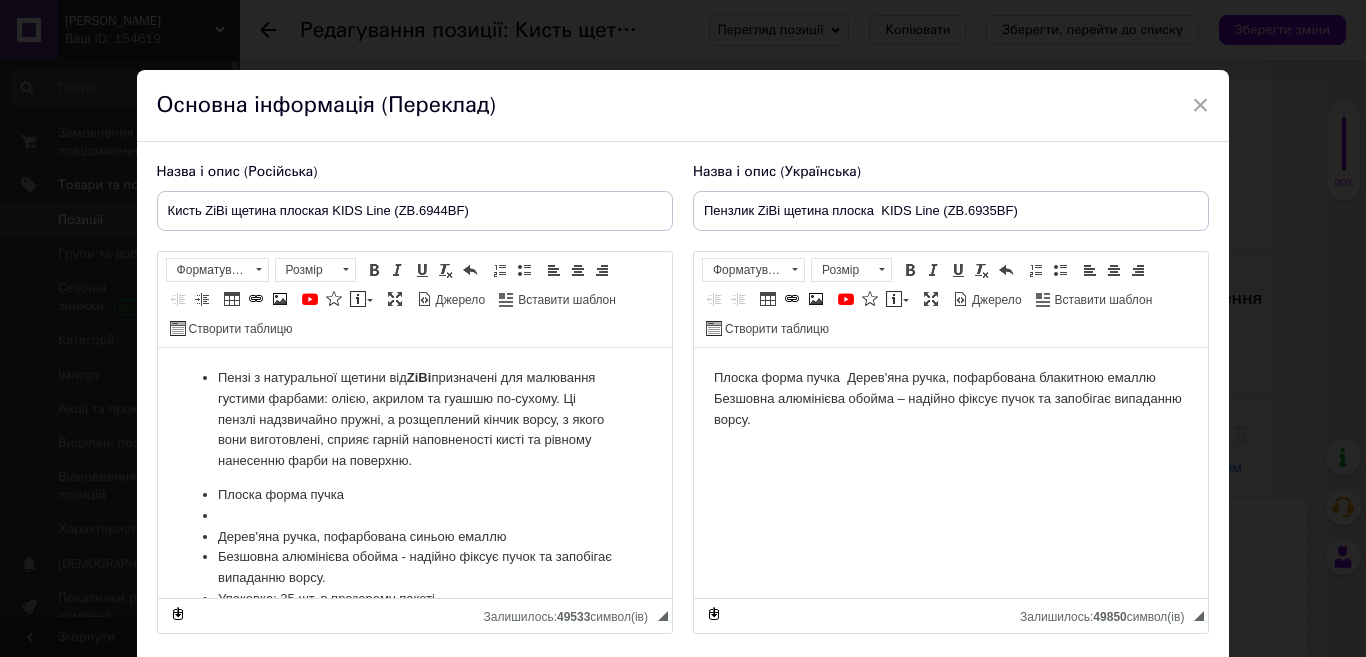 click on "Плоска форма пучка  Дерев'яна ручка, пофарбована блакитною емаллю Безшовна алюмінієва обойма – надійно фіксує пучок та запобігає випаданню ворсу." at bounding box center (950, 399) 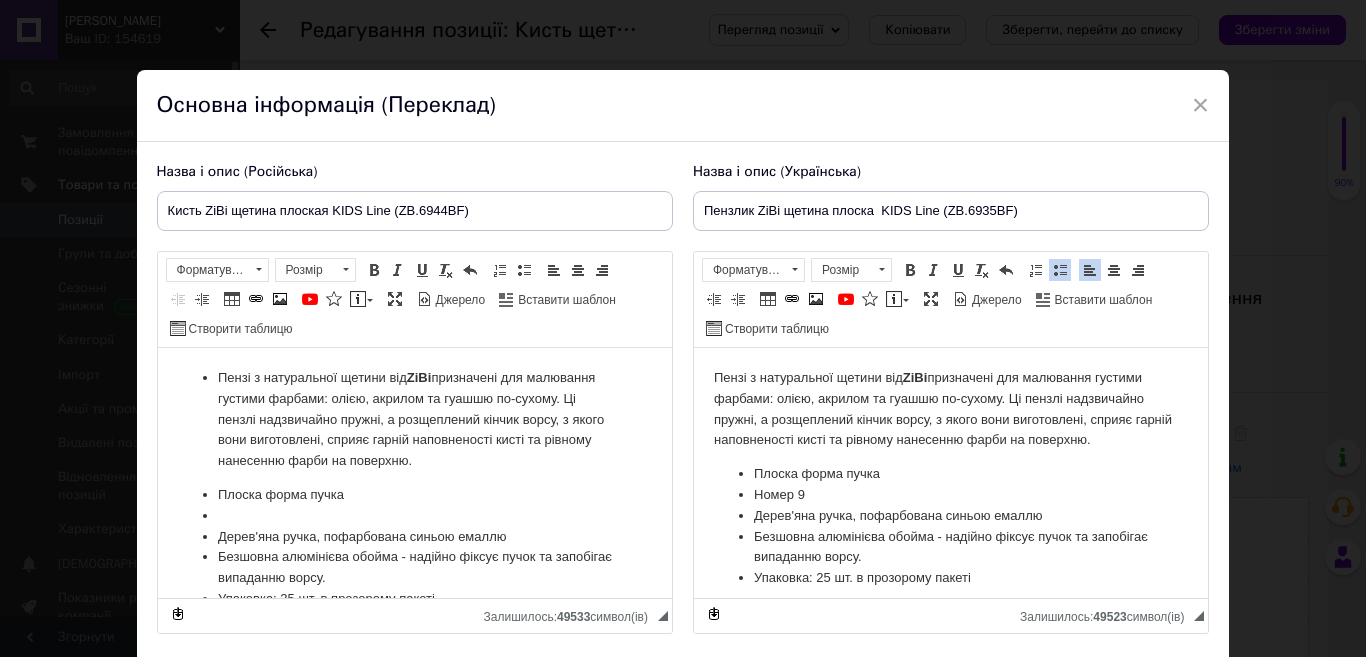 drag, startPoint x: 791, startPoint y: 485, endPoint x: 737, endPoint y: 492, distance: 54.451813 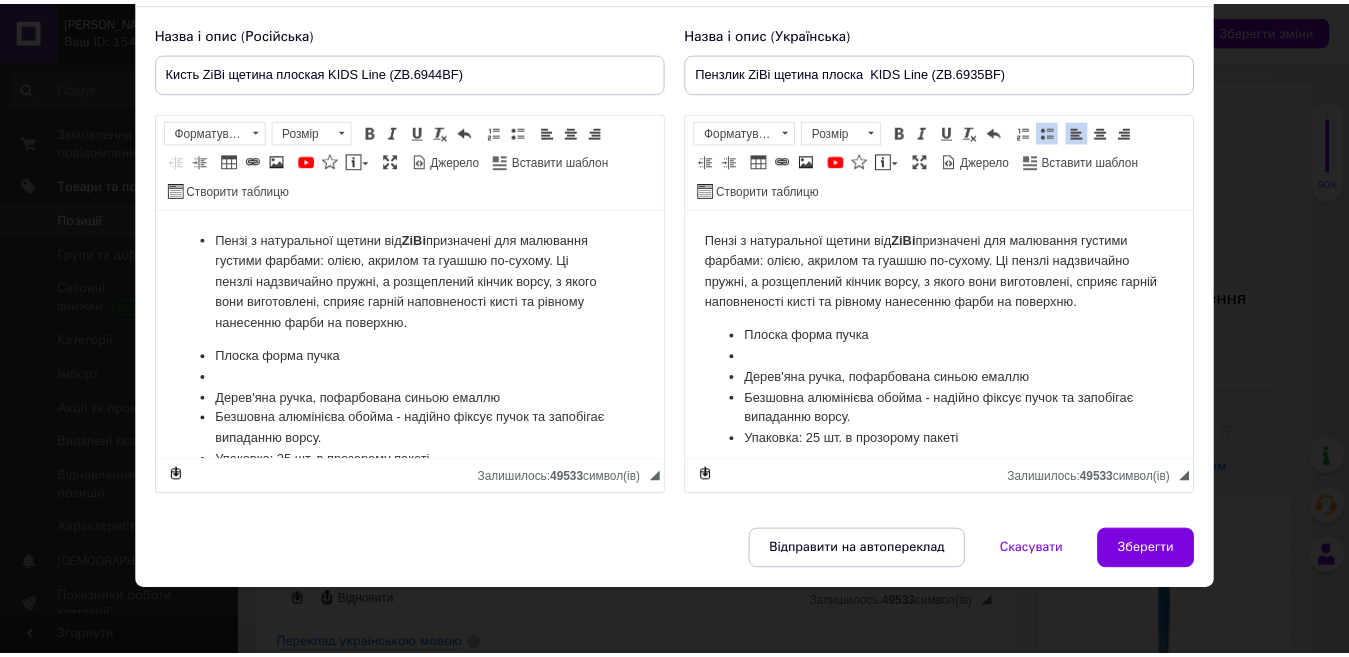 scroll, scrollTop: 142, scrollLeft: 0, axis: vertical 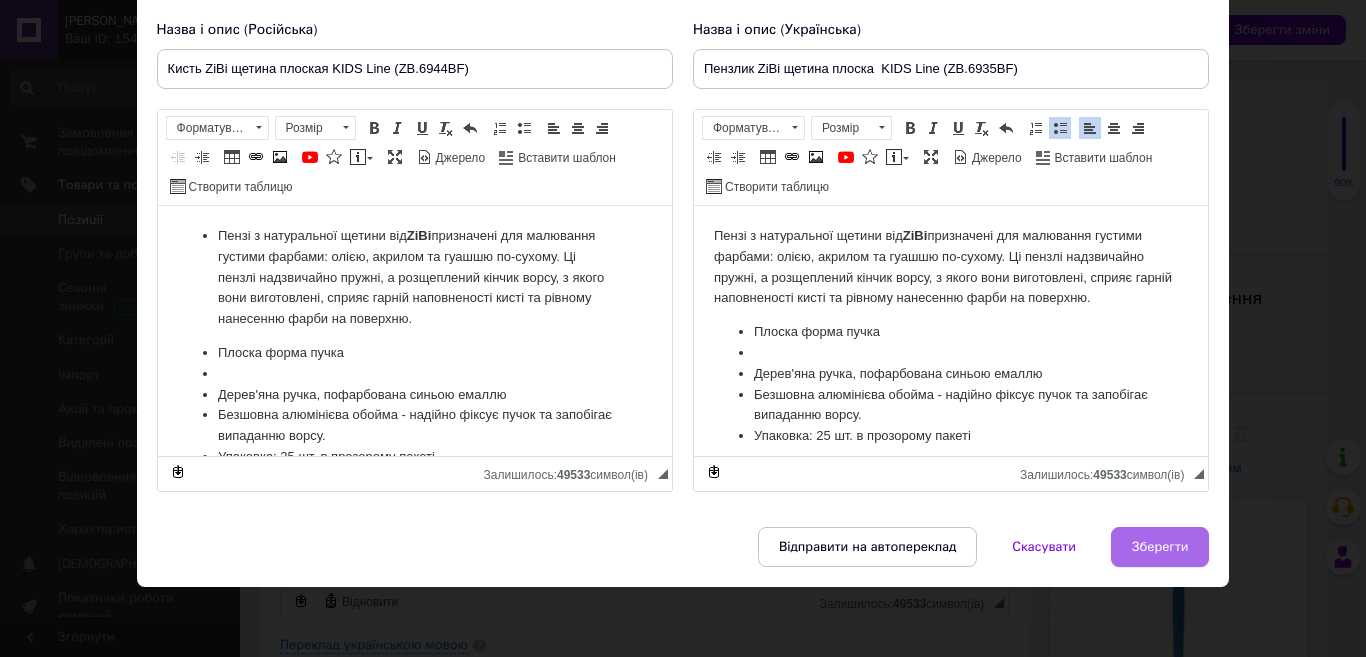 click on "Зберегти" at bounding box center [1160, 547] 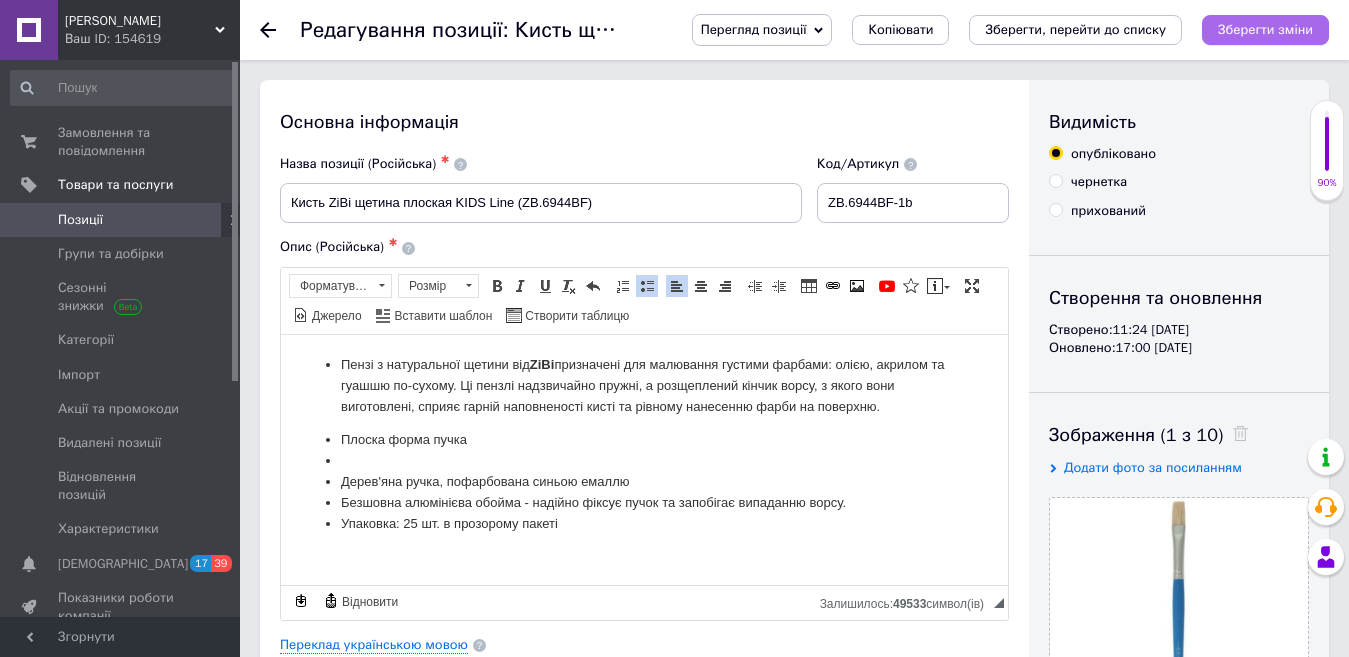 click on "Зберегти зміни" at bounding box center [1265, 29] 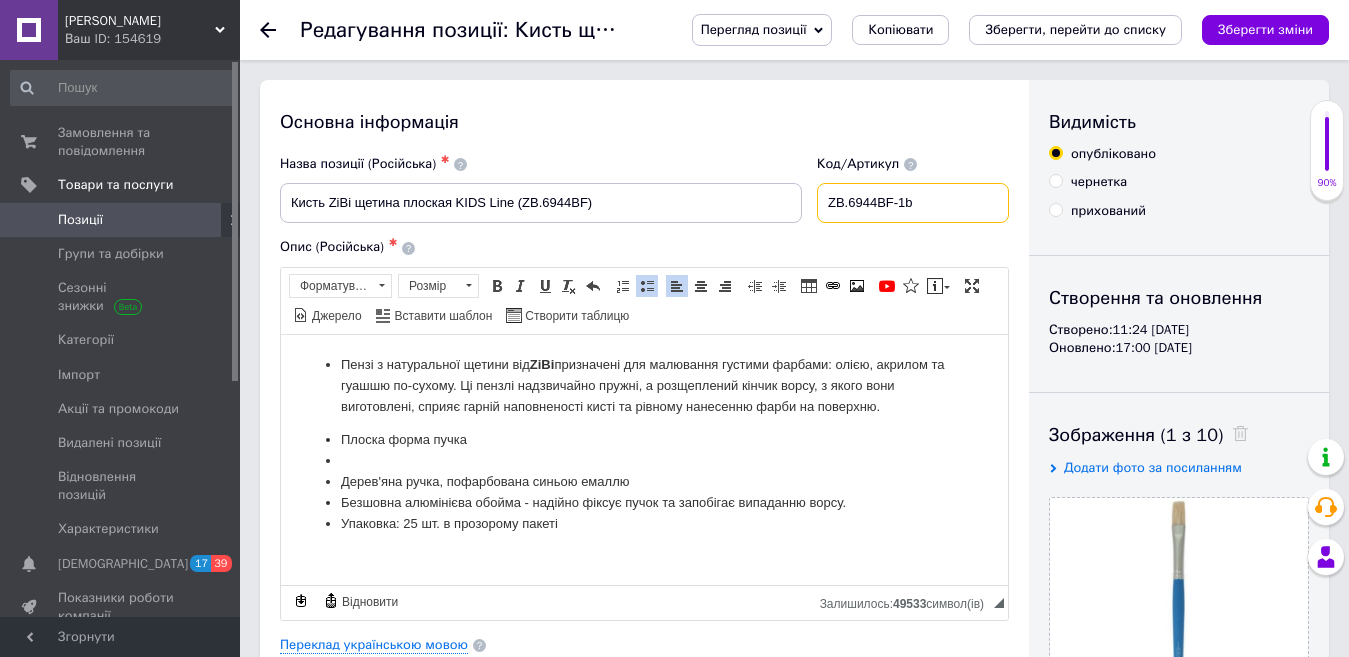 drag, startPoint x: 891, startPoint y: 202, endPoint x: 808, endPoint y: 196, distance: 83.21658 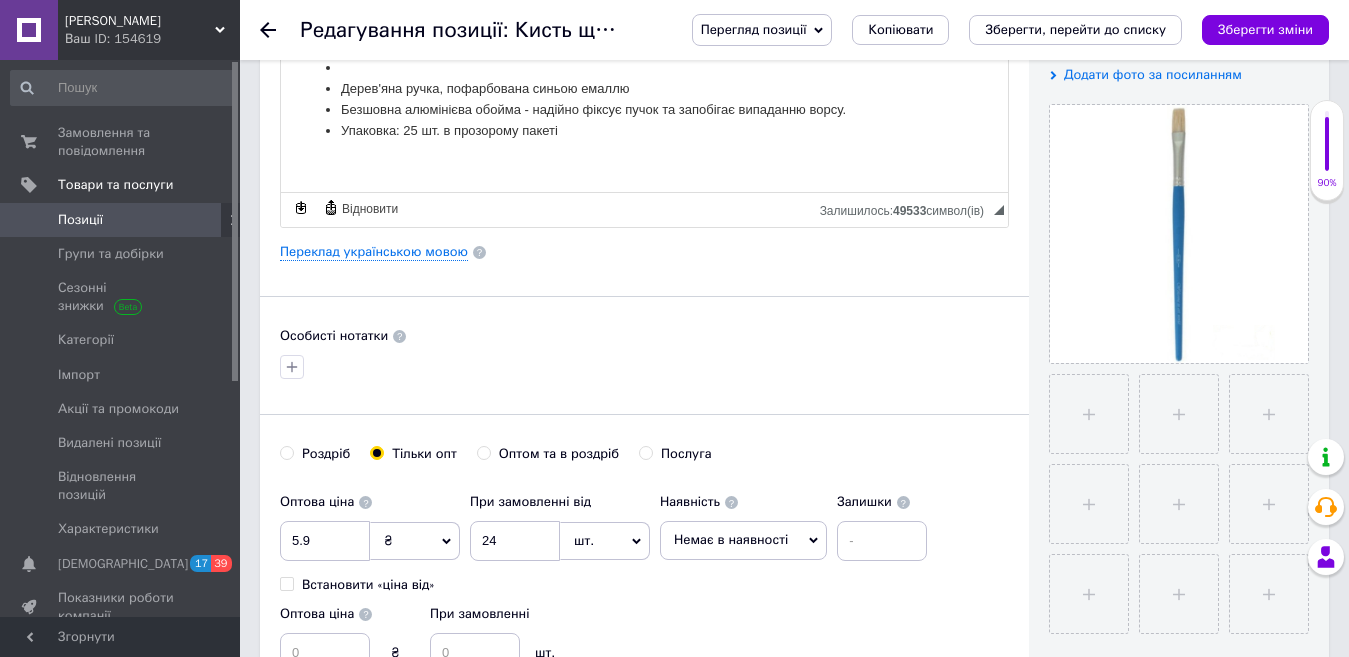 scroll, scrollTop: 400, scrollLeft: 0, axis: vertical 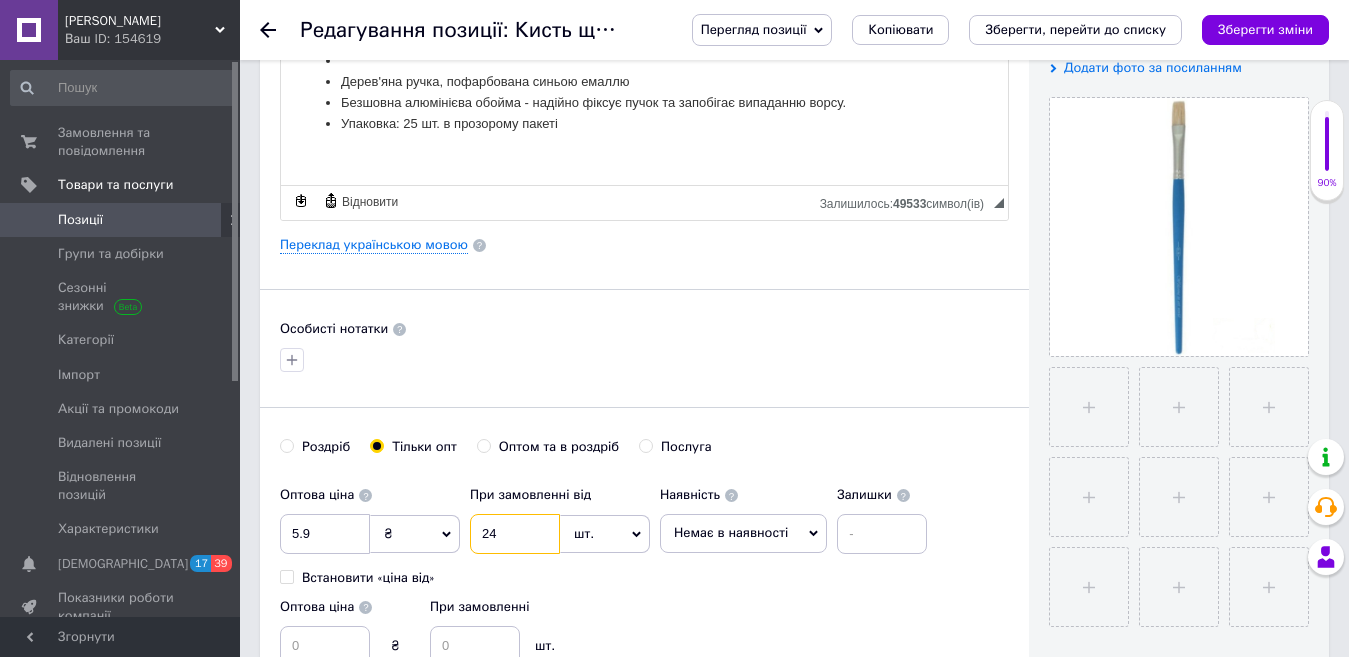 drag, startPoint x: 505, startPoint y: 530, endPoint x: 472, endPoint y: 537, distance: 33.734257 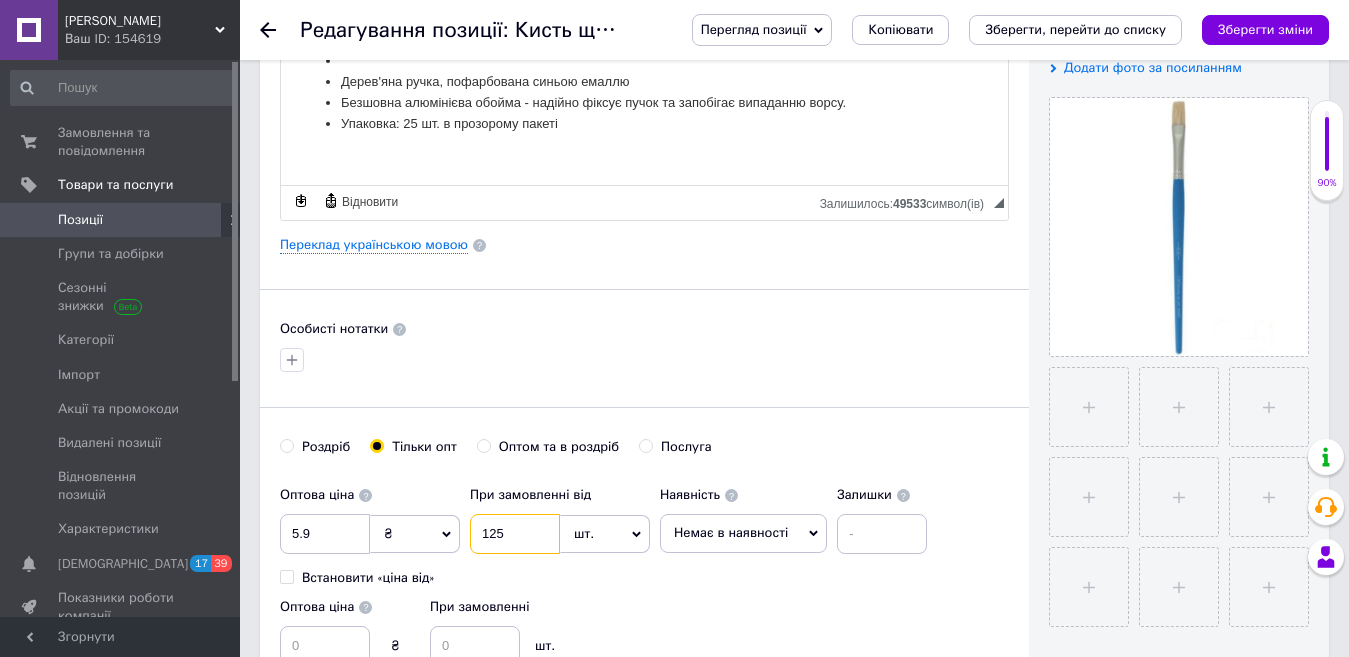 type on "125" 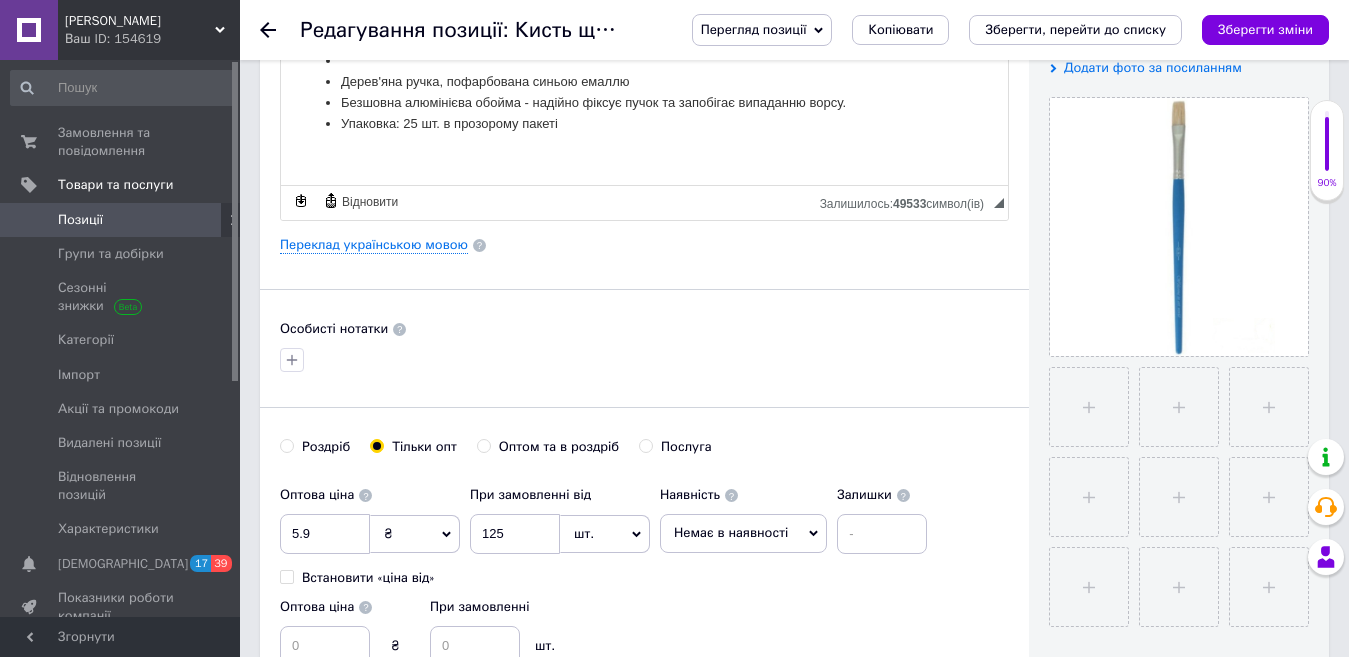 click on "Немає в наявності" at bounding box center [731, 532] 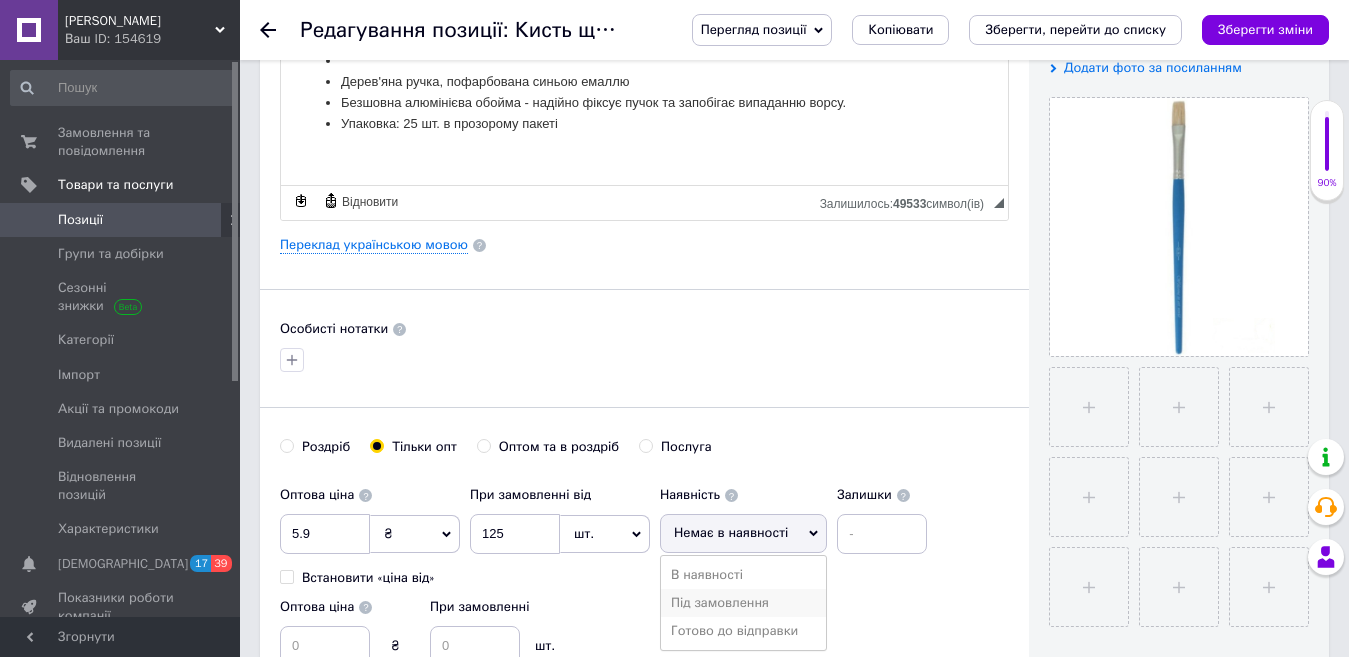 click on "Під замовлення" at bounding box center (743, 603) 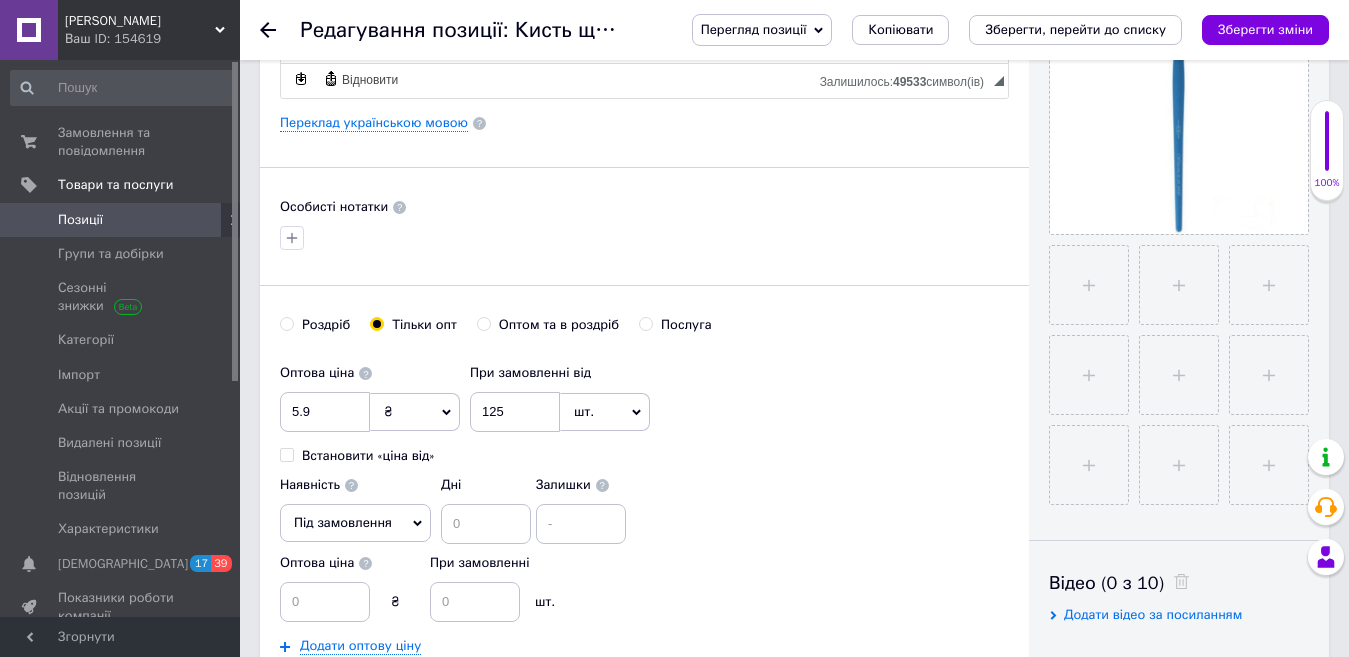 scroll, scrollTop: 800, scrollLeft: 0, axis: vertical 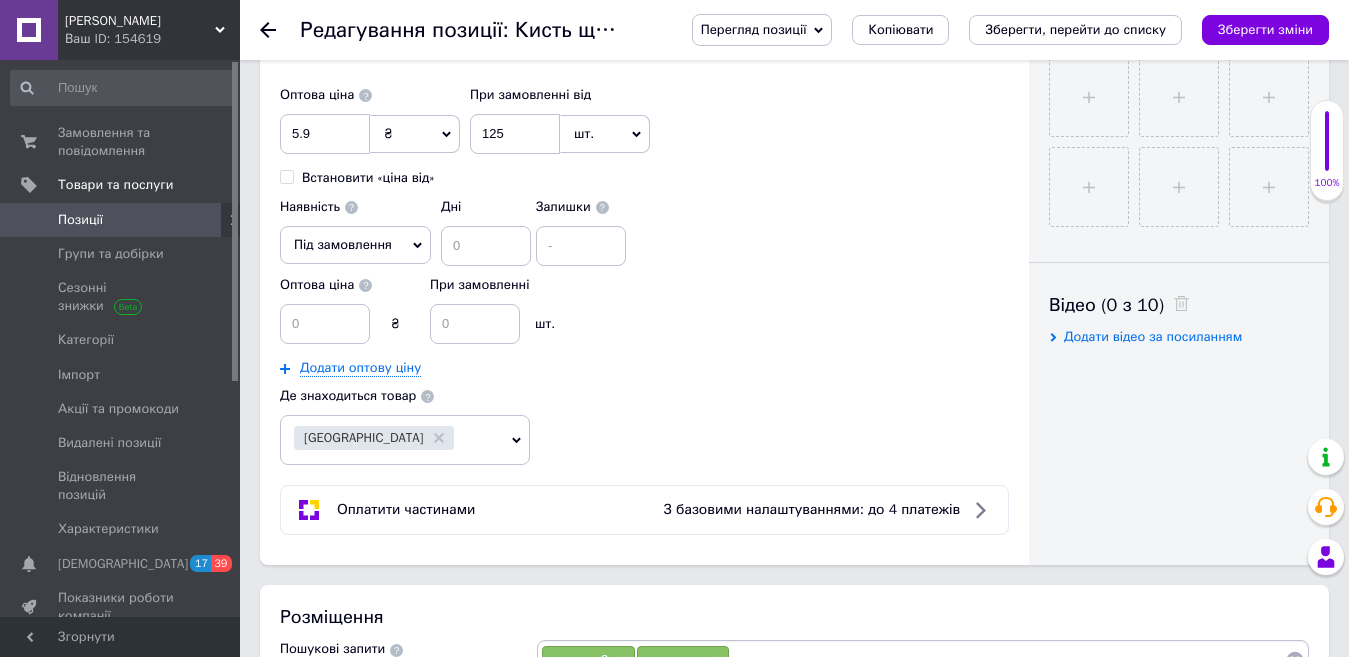 click on "Під замовлення" at bounding box center (343, 244) 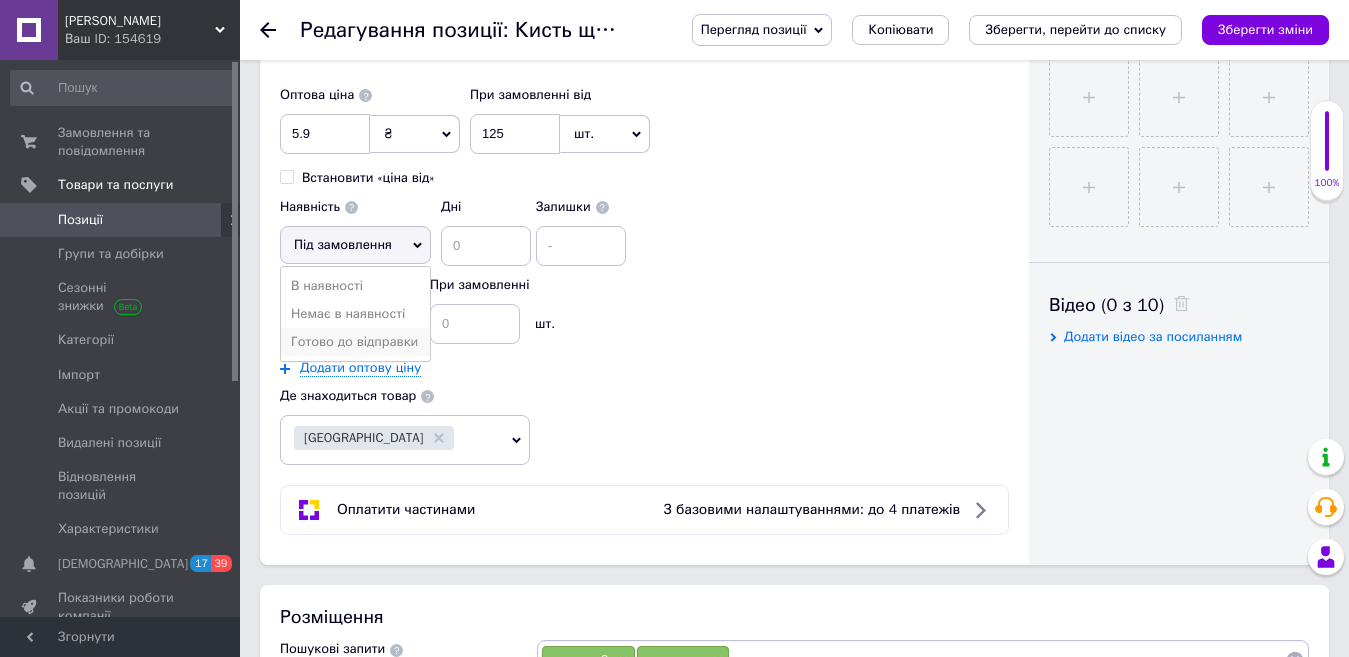 click on "Готово до відправки" at bounding box center (355, 342) 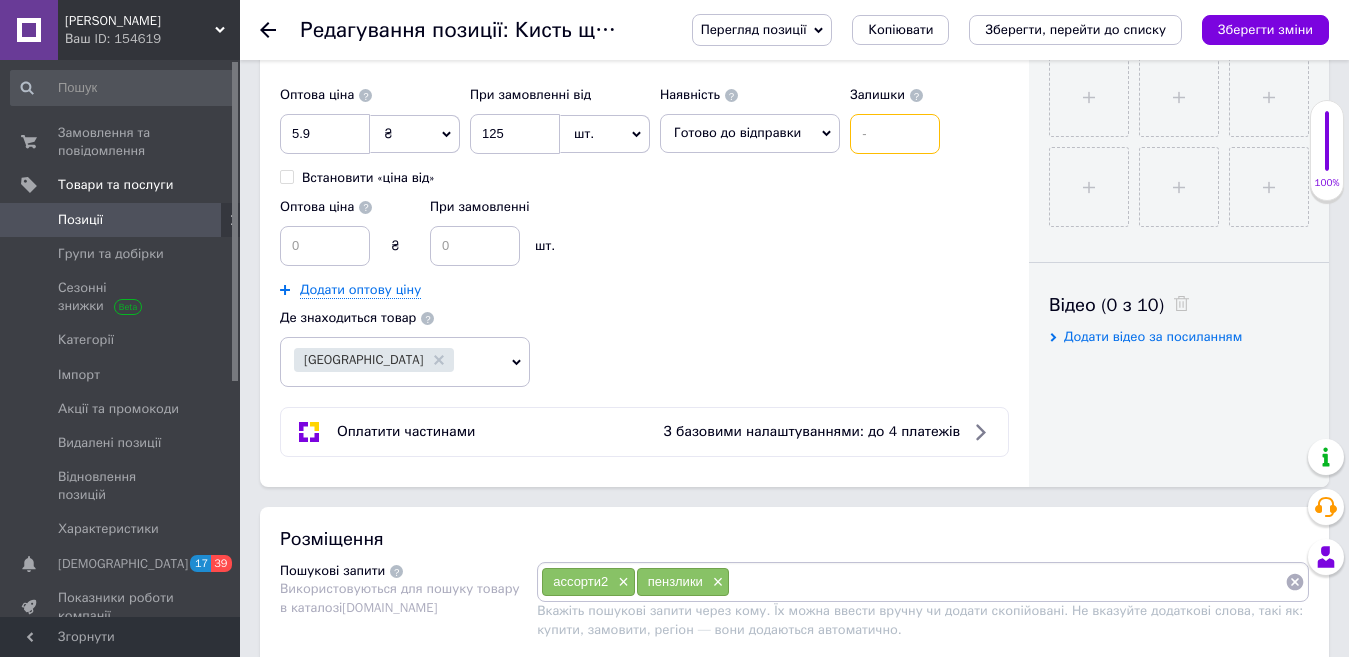 click at bounding box center [895, 134] 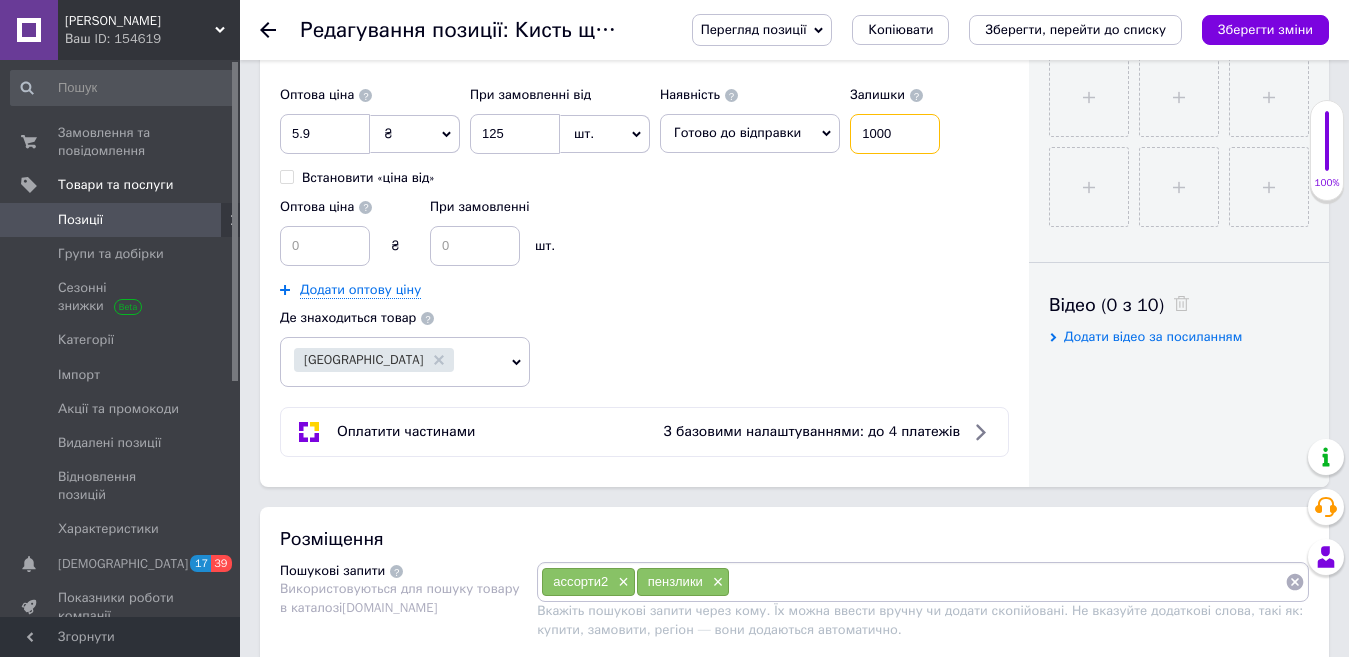 type on "1000" 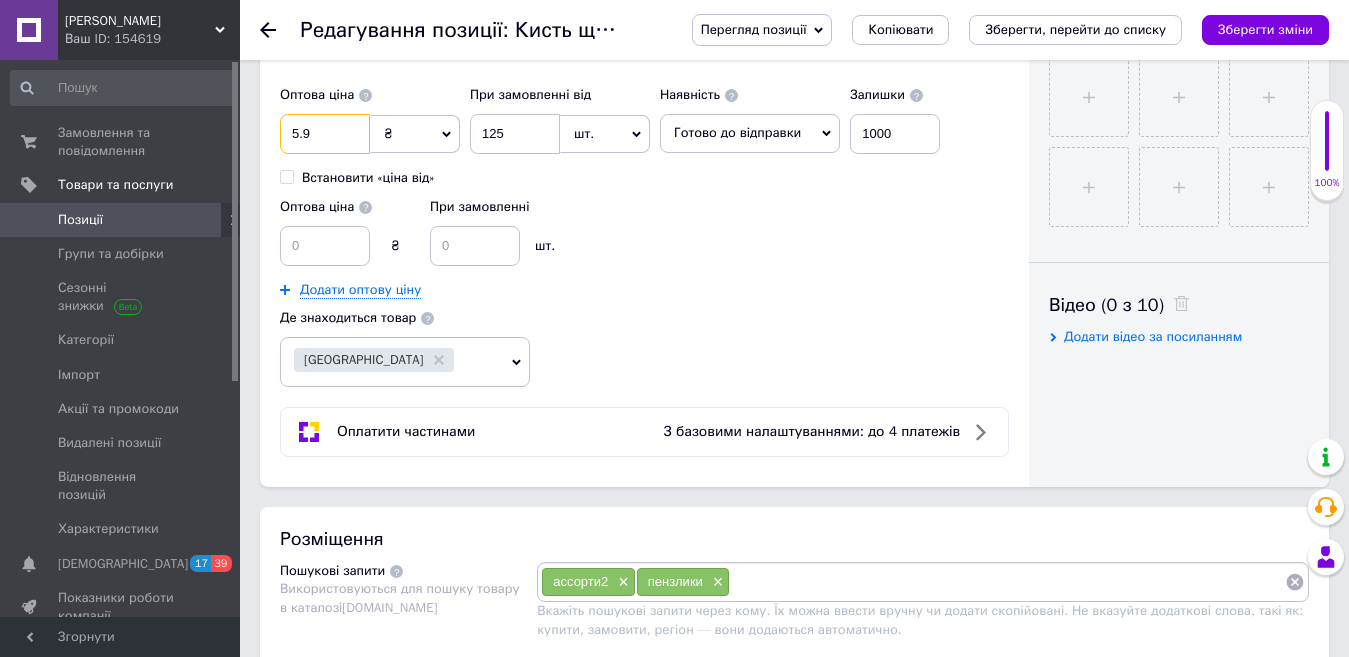 drag, startPoint x: 317, startPoint y: 133, endPoint x: 283, endPoint y: 134, distance: 34.0147 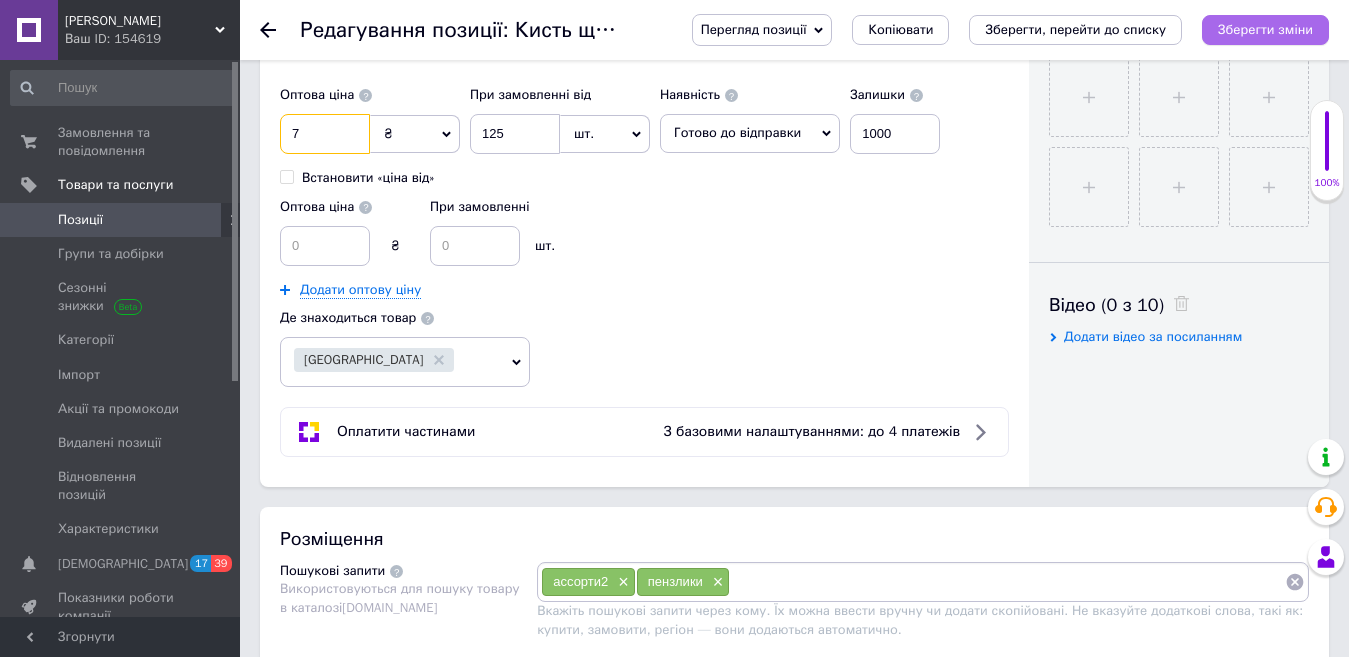 type on "7" 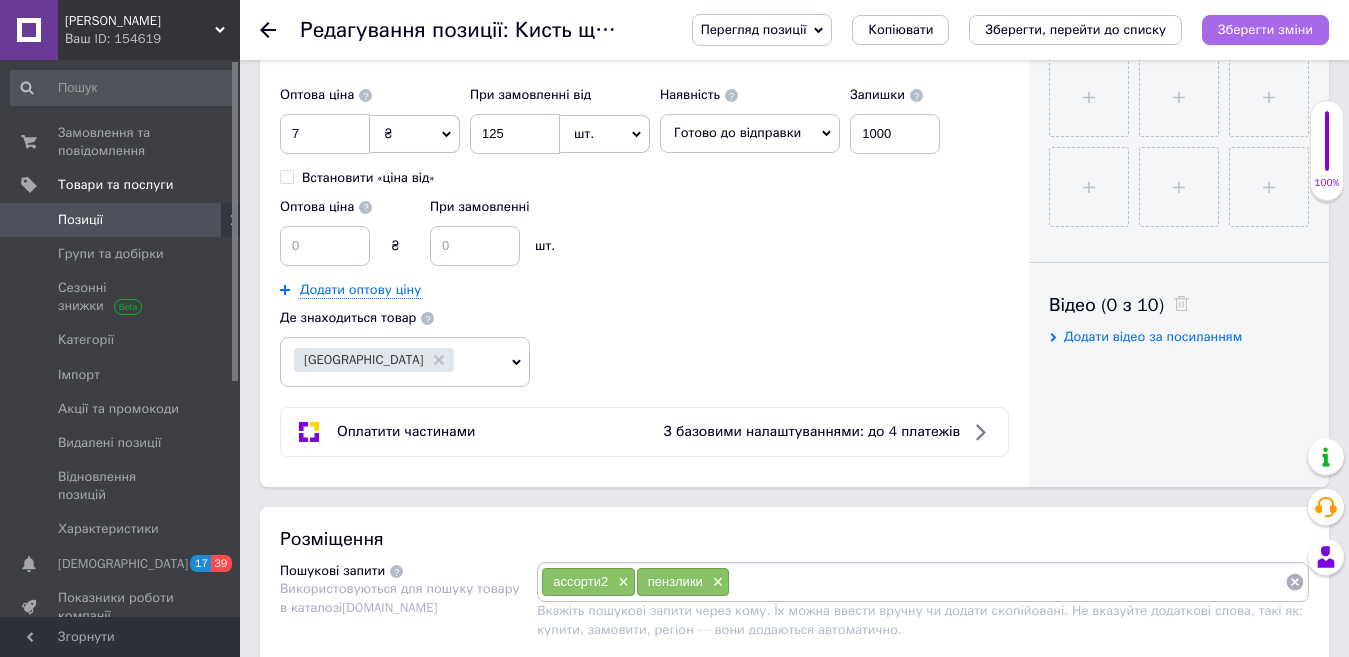 click on "Зберегти зміни" at bounding box center (1265, 29) 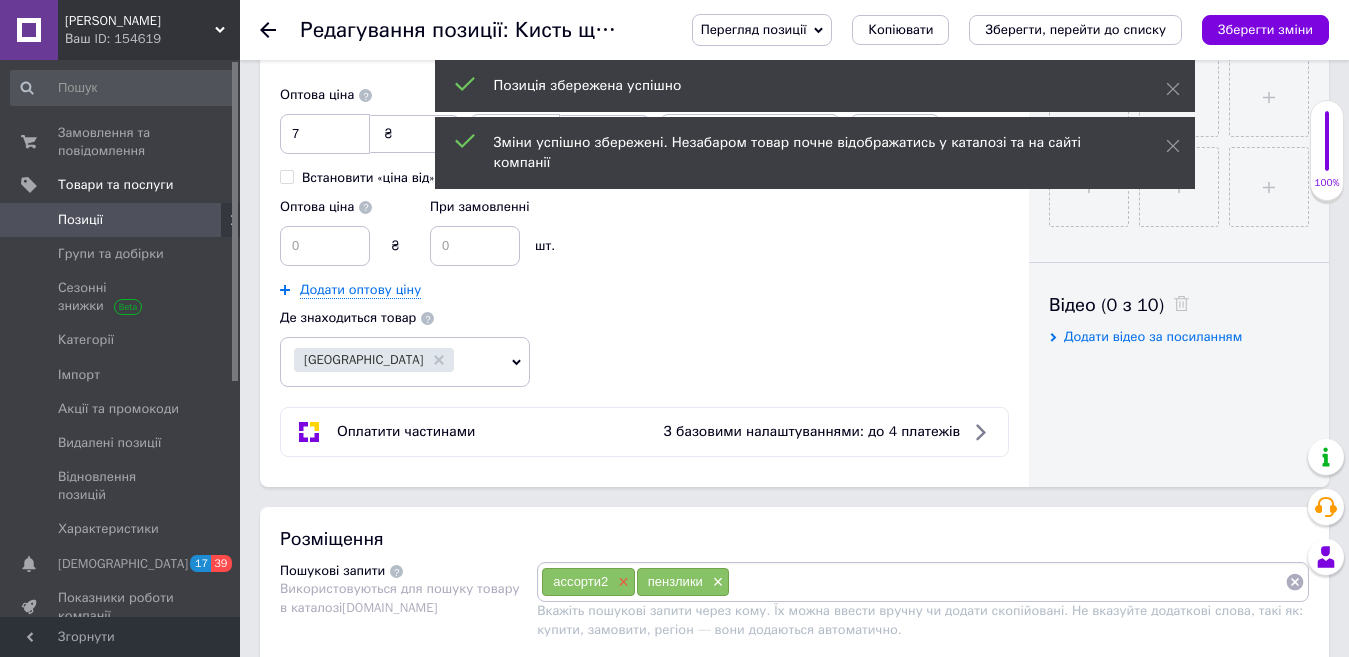 click on "×" at bounding box center [621, 582] 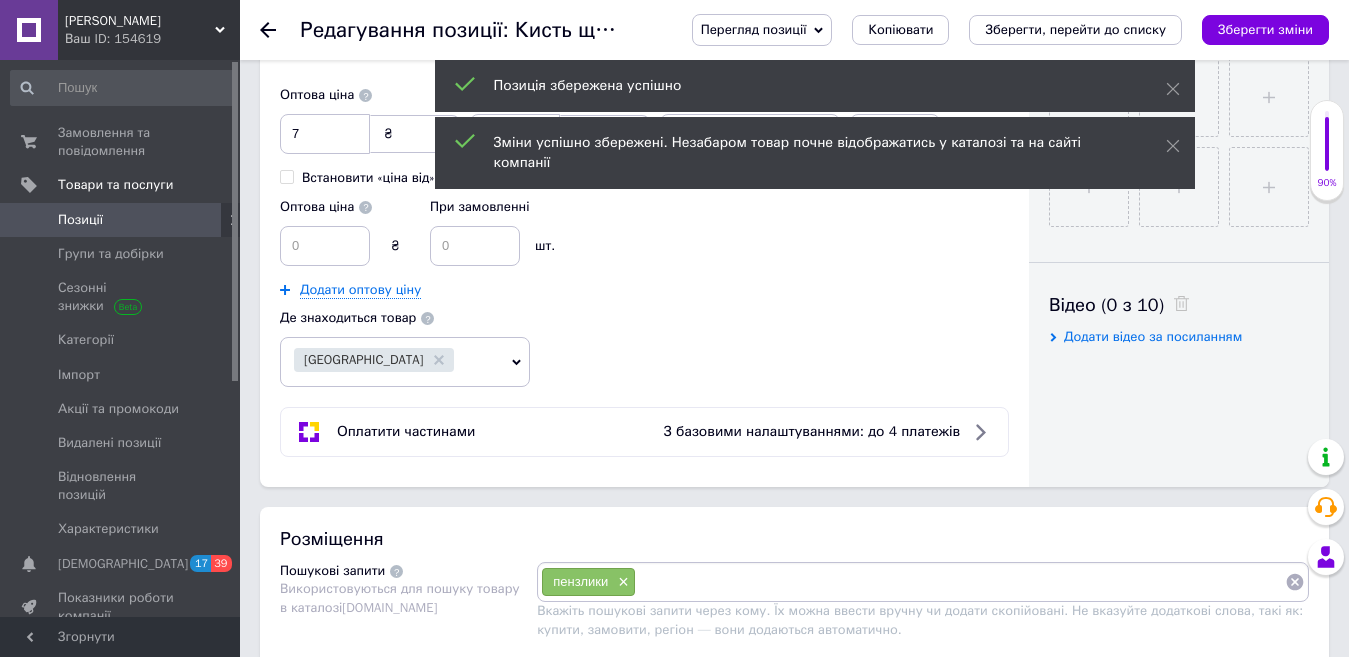 click at bounding box center [960, 582] 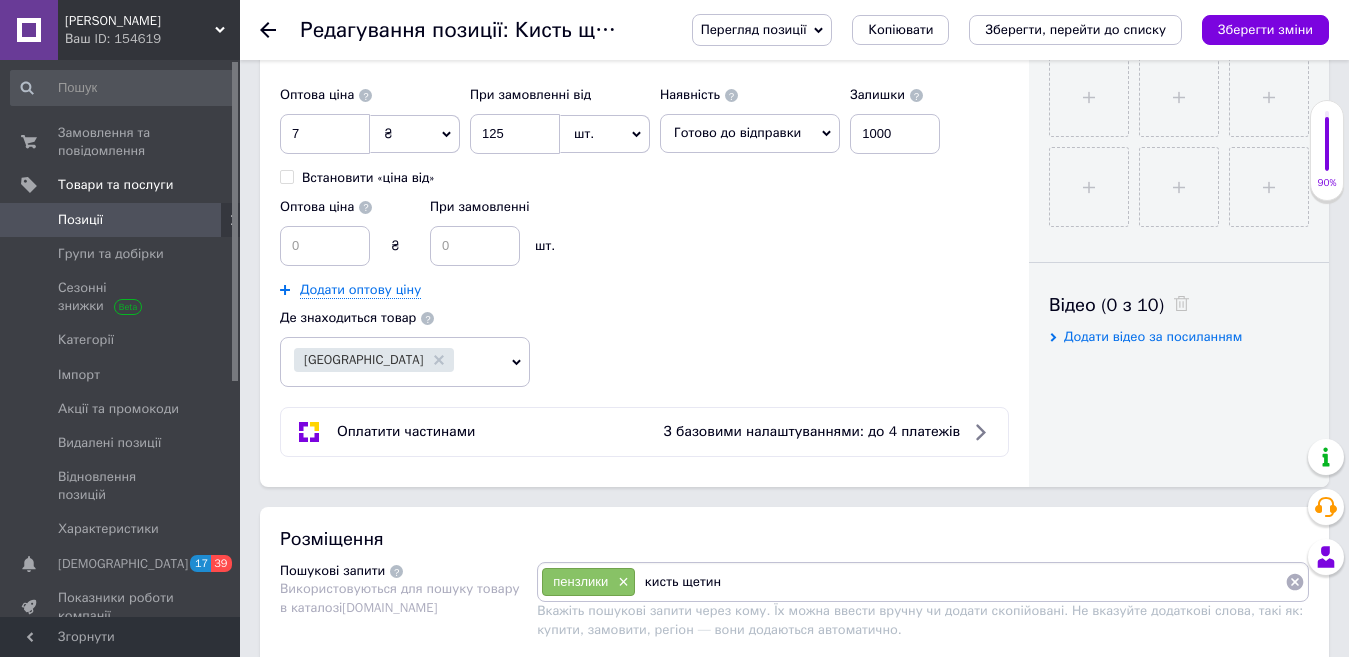 type on "кисть щетина" 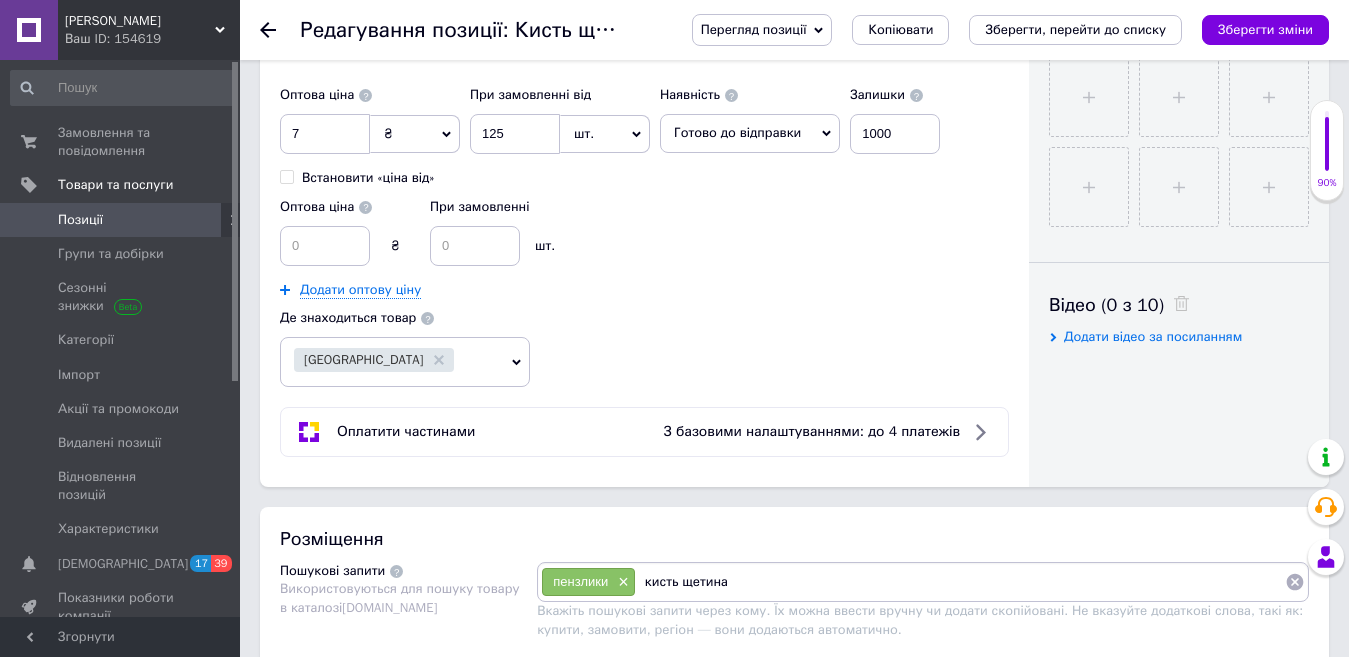 type 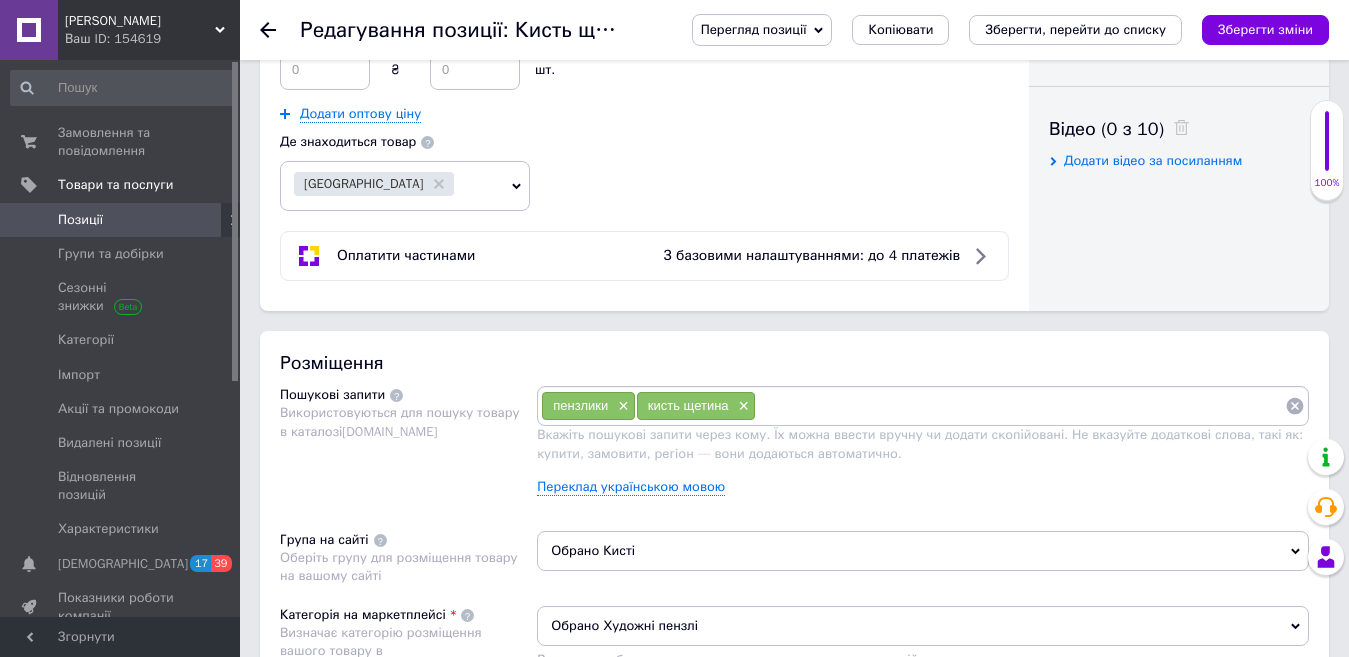 scroll, scrollTop: 1200, scrollLeft: 0, axis: vertical 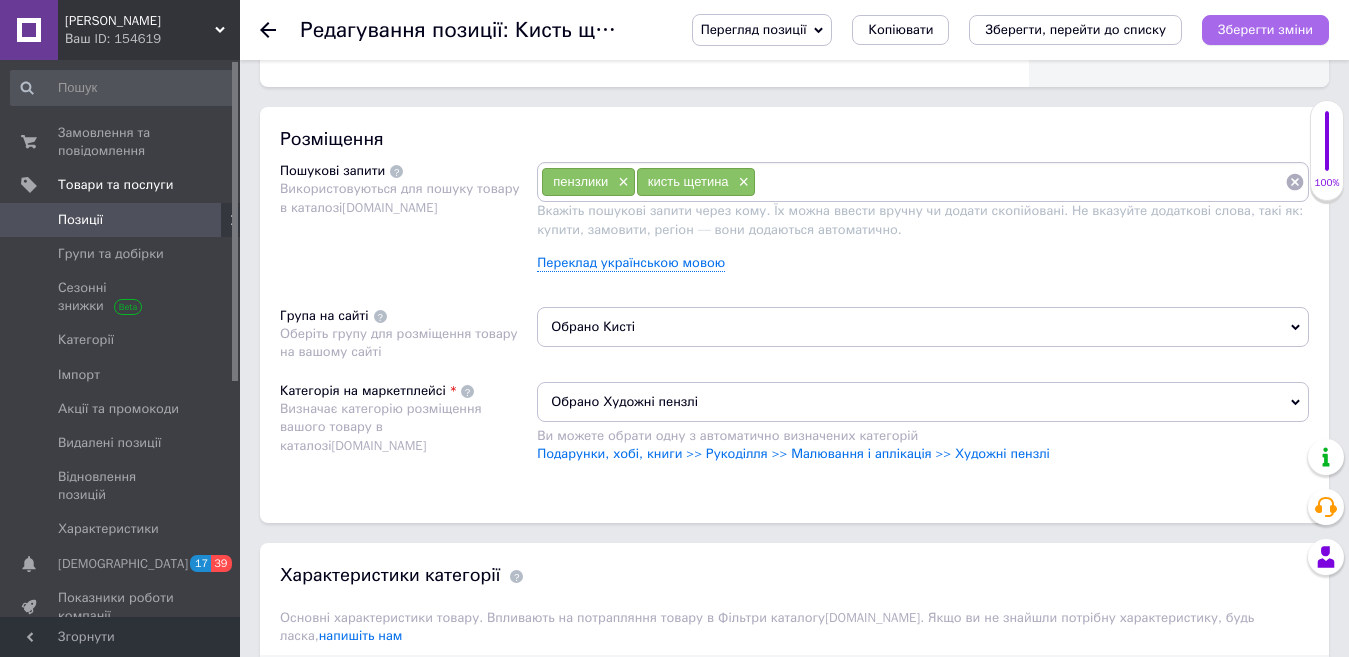 click on "Зберегти зміни" at bounding box center [1265, 30] 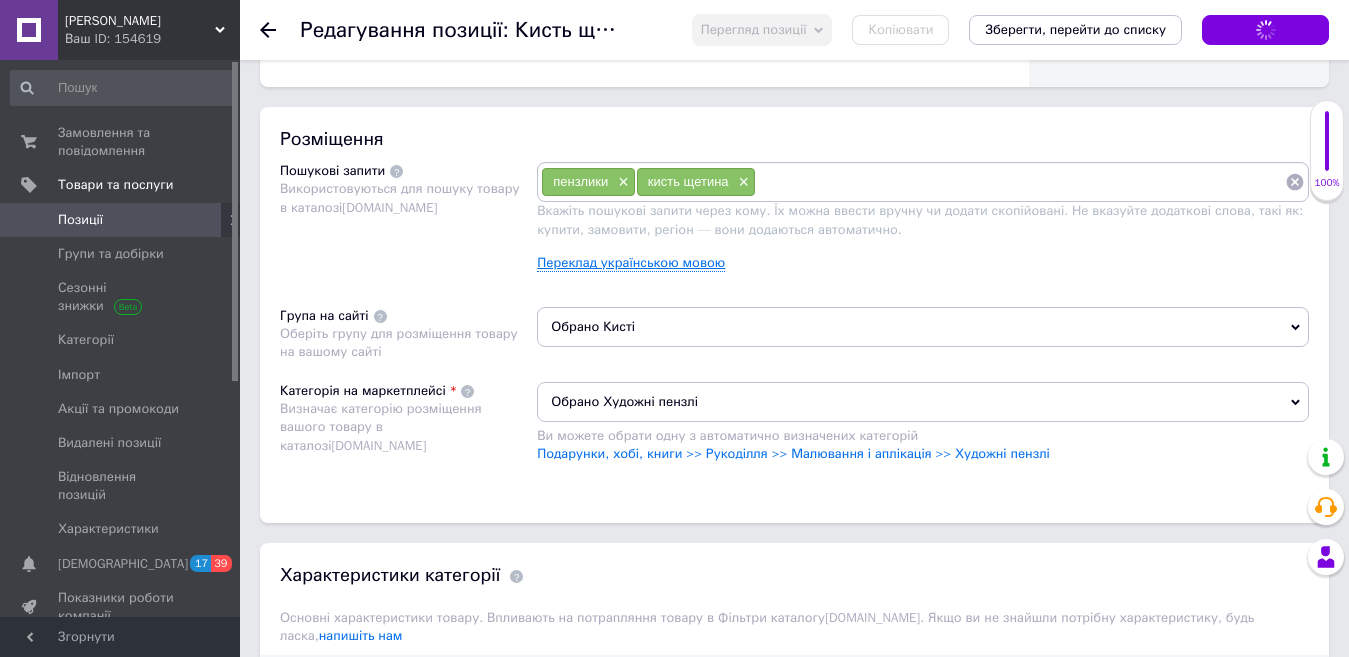 click on "Переклад українською мовою" at bounding box center [631, 263] 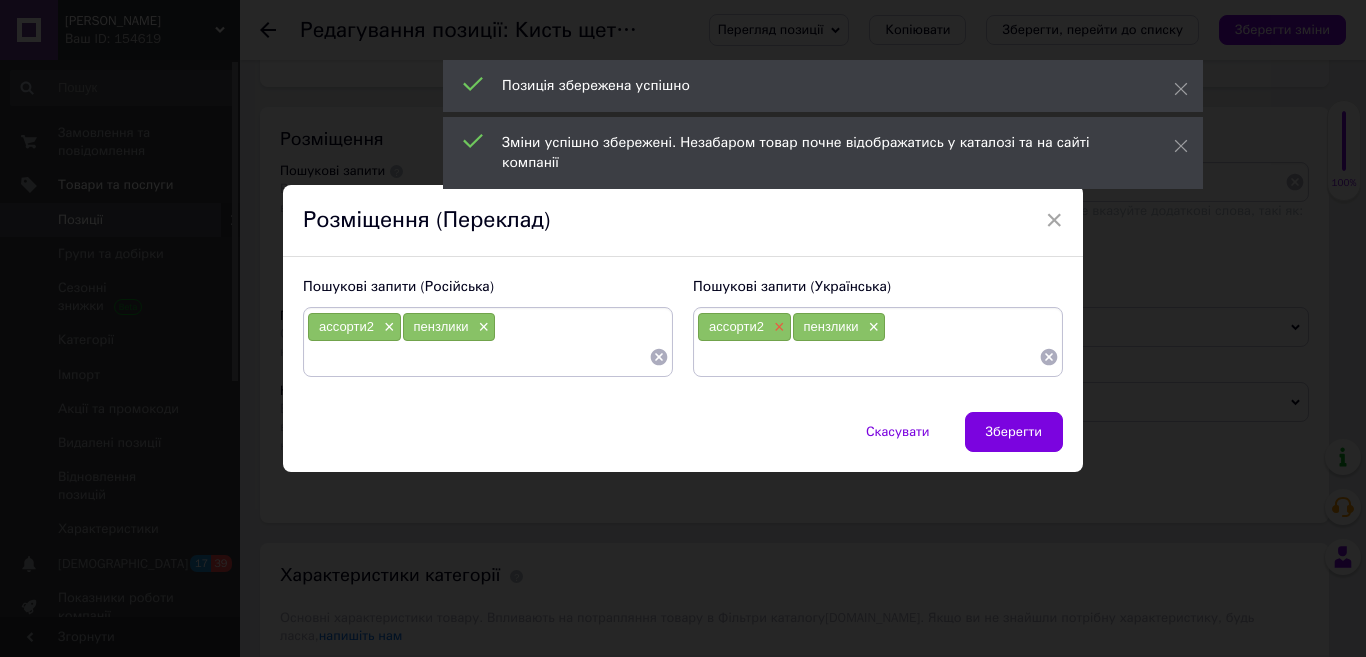 click on "×" at bounding box center (777, 327) 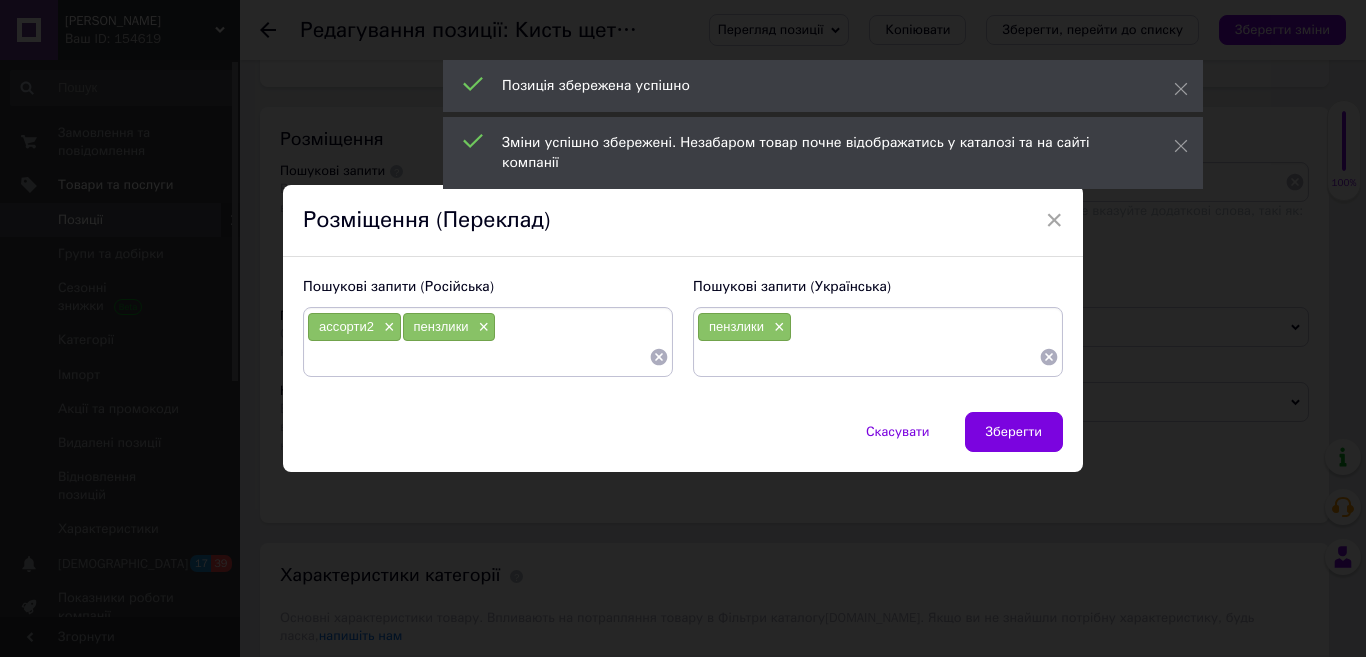 click at bounding box center (868, 357) 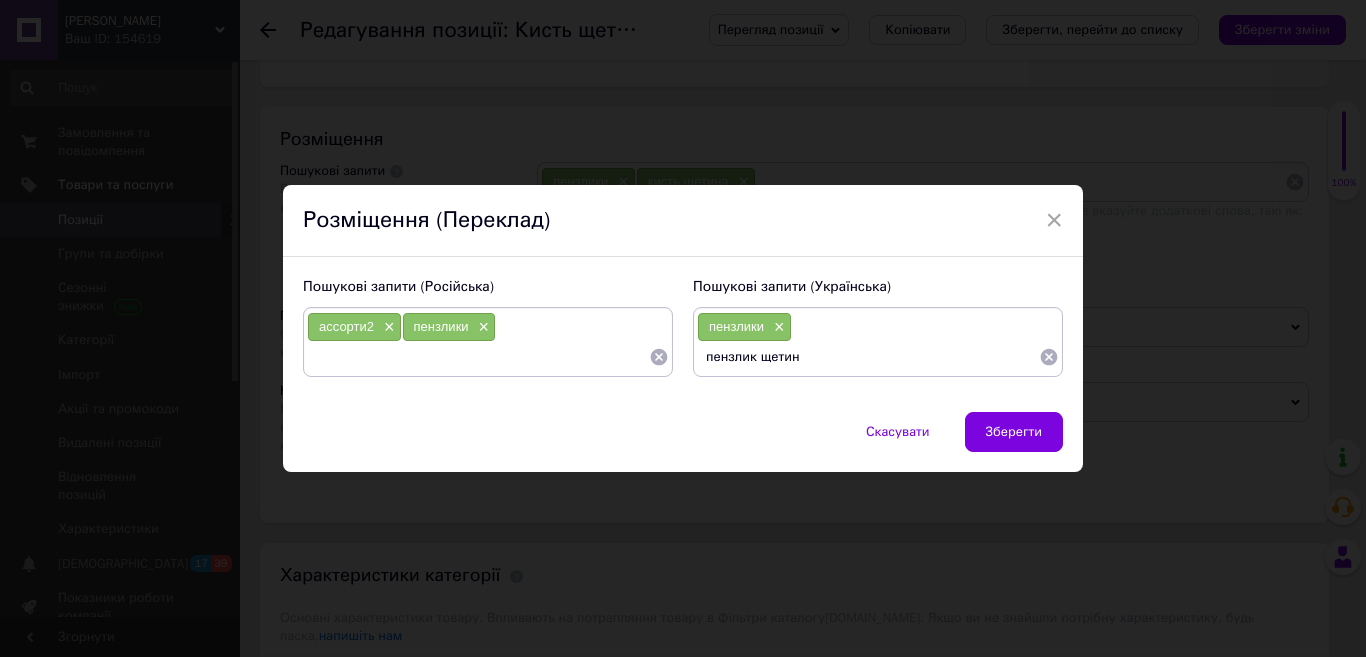type on "пензлик щетина" 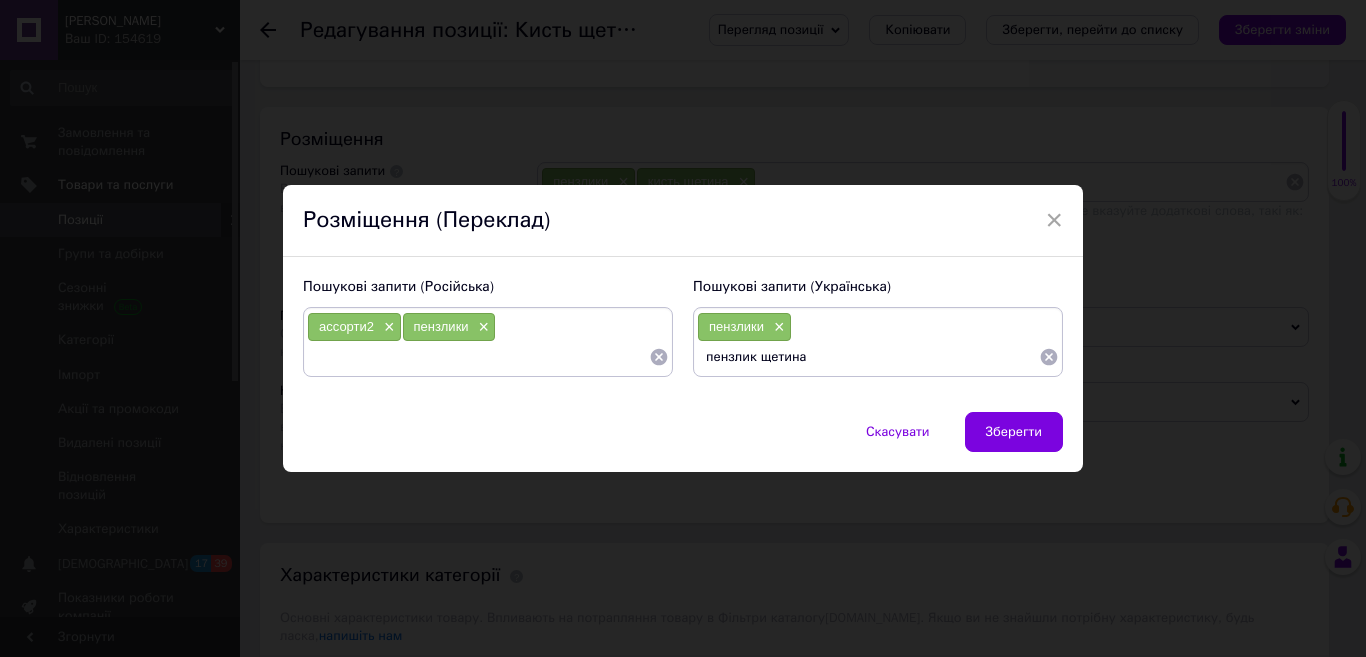 type 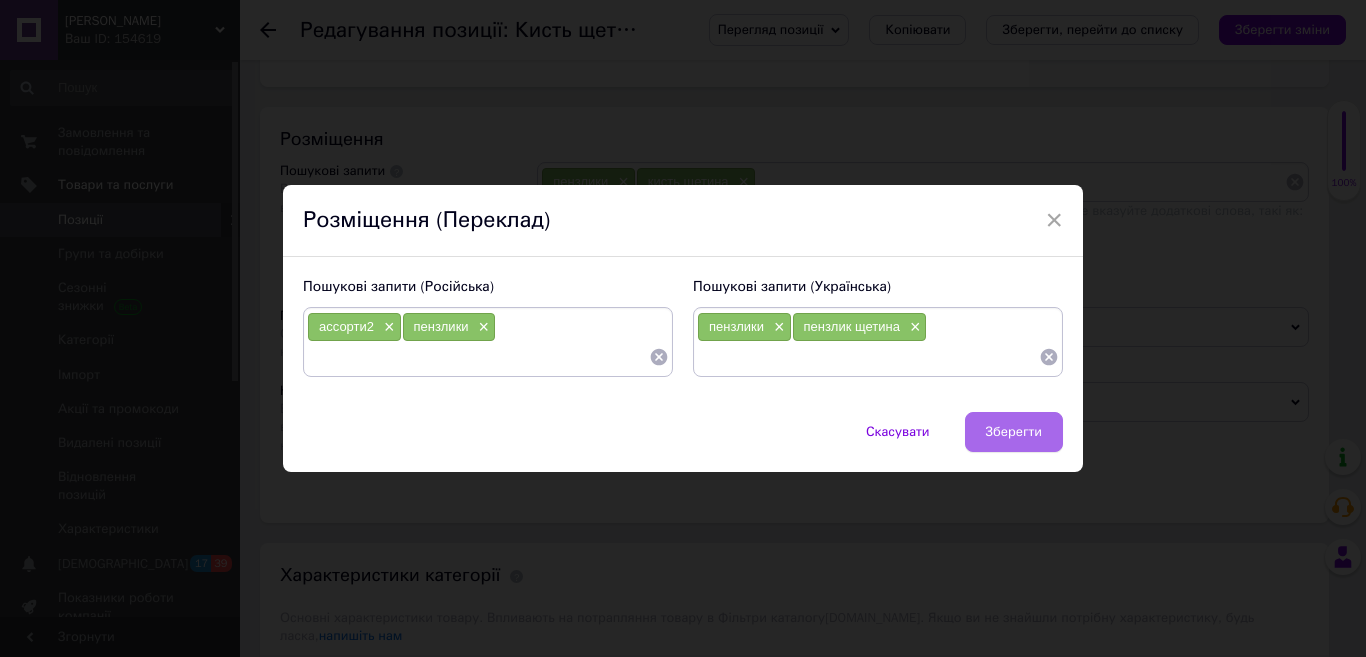 click on "Зберегти" at bounding box center [1014, 432] 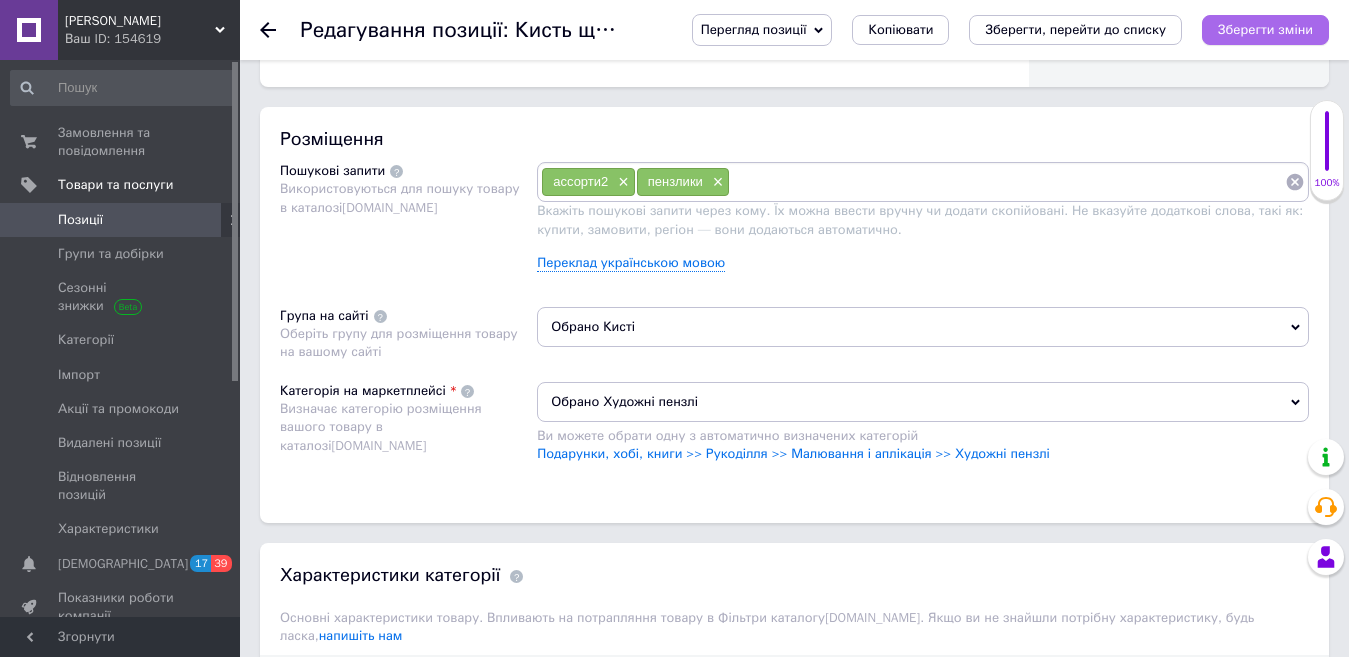 click on "Зберегти зміни" at bounding box center (1265, 29) 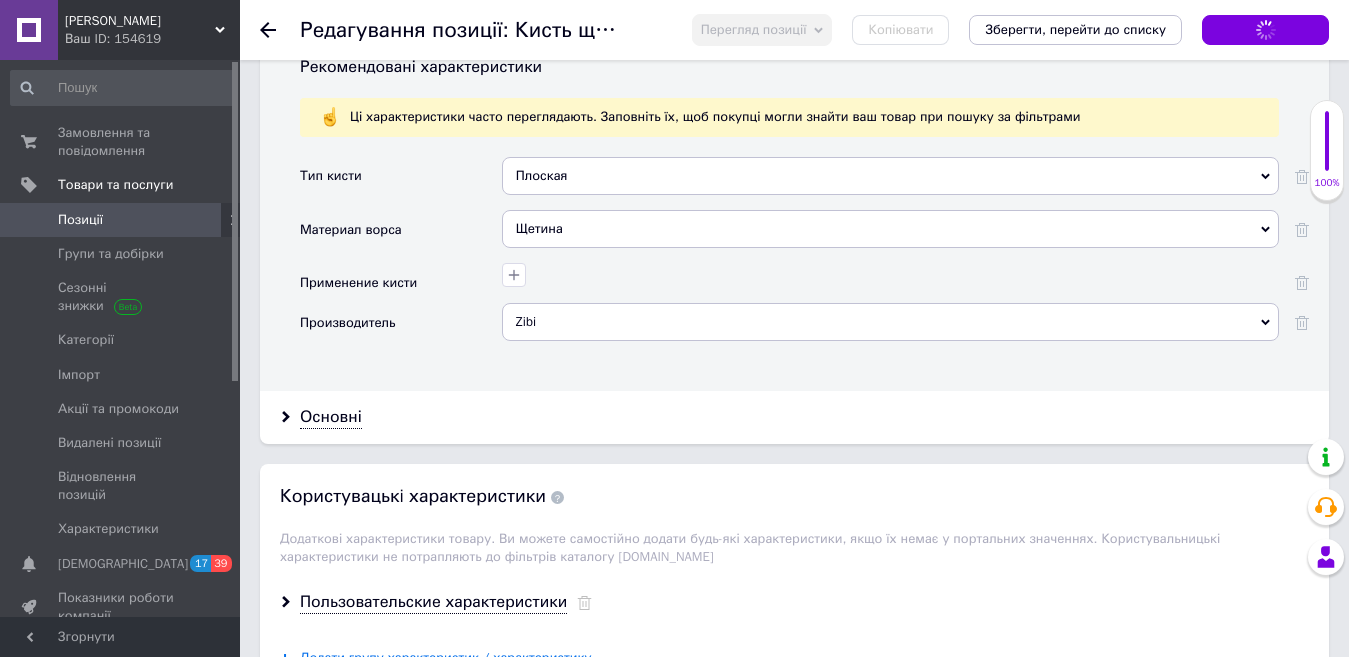 scroll, scrollTop: 1820, scrollLeft: 0, axis: vertical 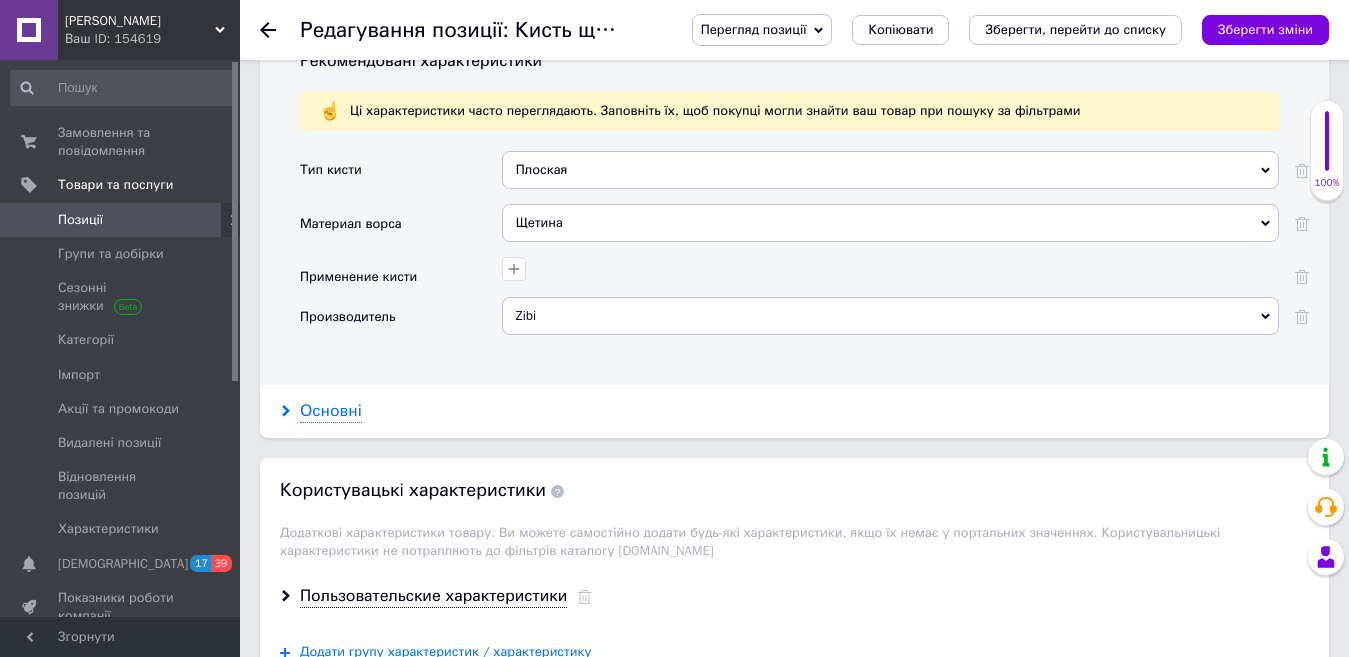 click on "Основні" at bounding box center [331, 411] 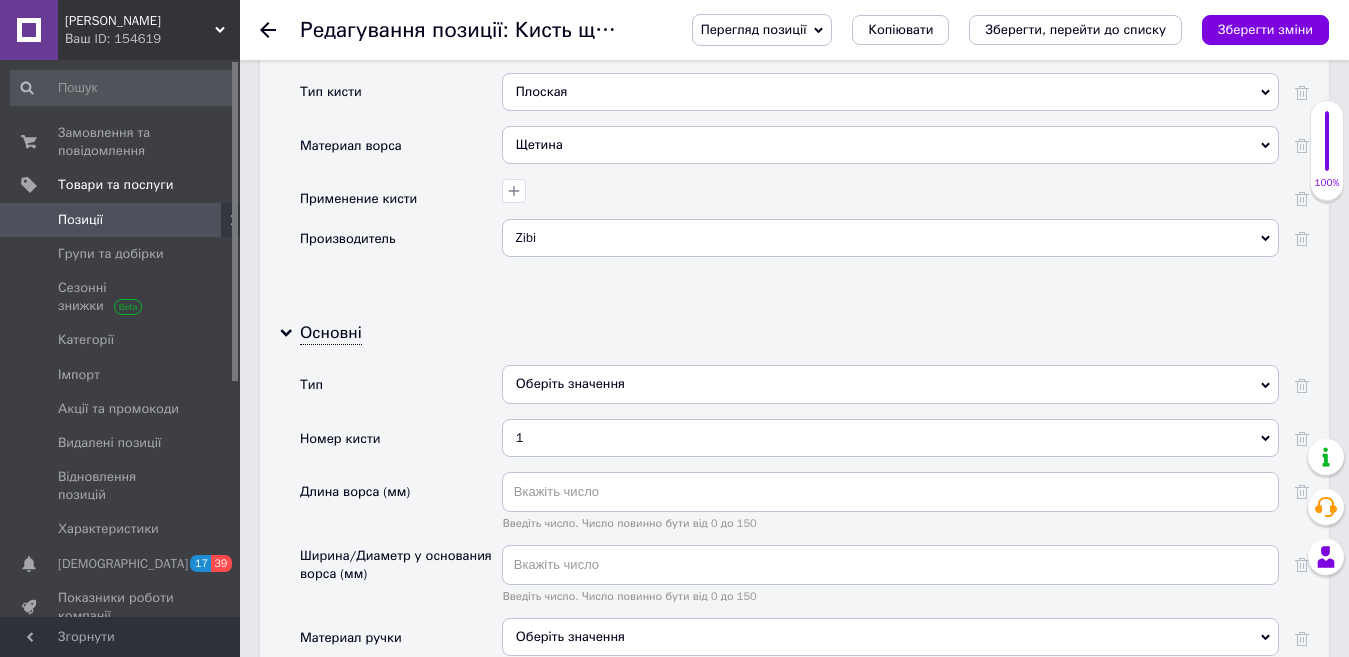 scroll, scrollTop: 1920, scrollLeft: 0, axis: vertical 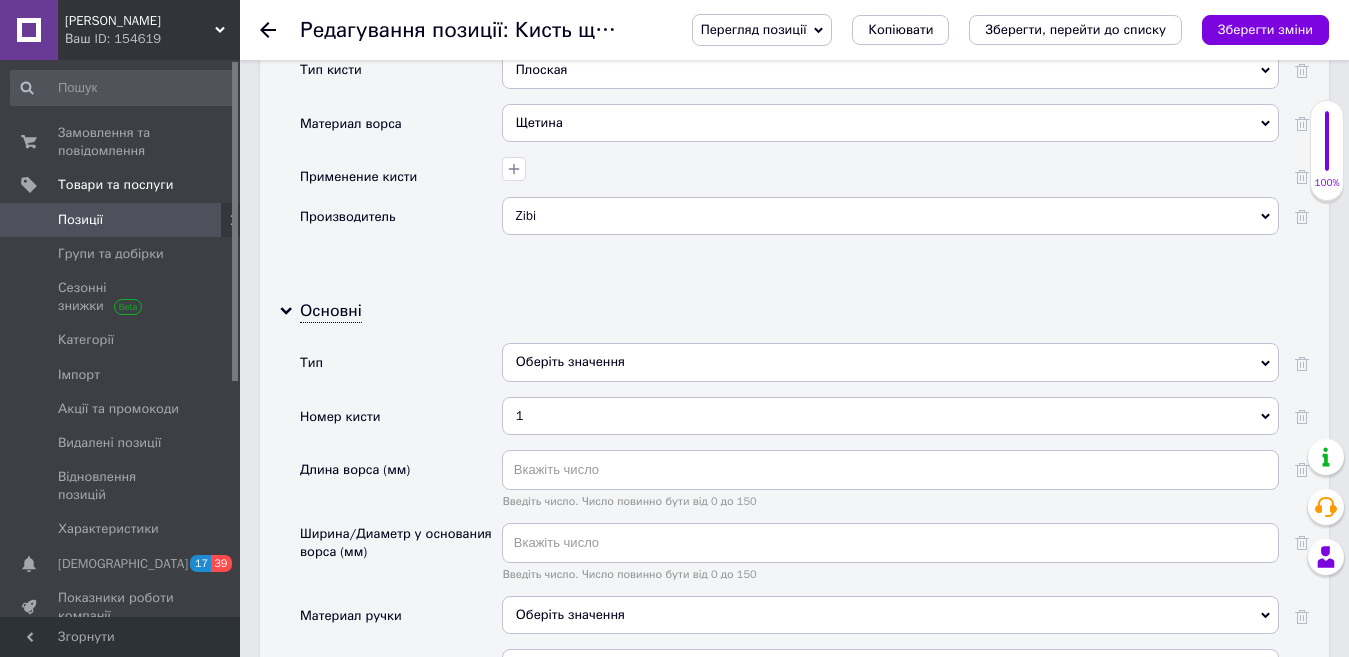 click on "Оберіть значення" at bounding box center [890, 362] 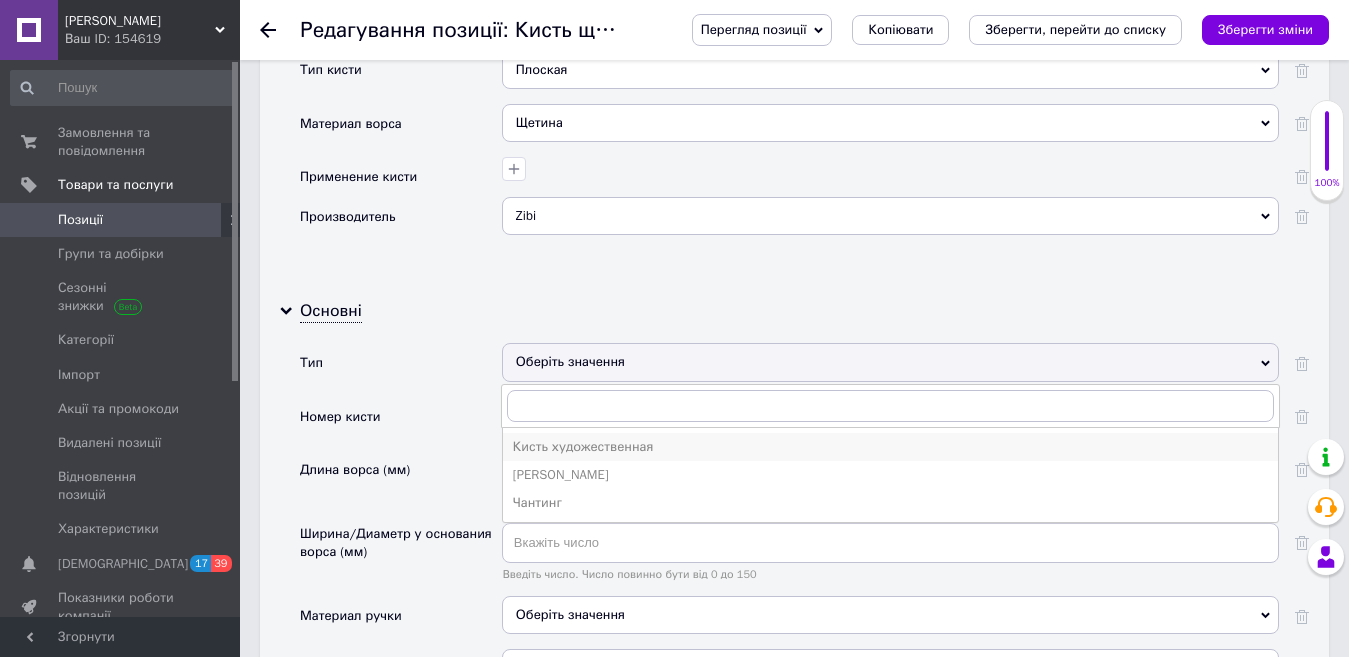 click on "Кисть художественная" at bounding box center [890, 447] 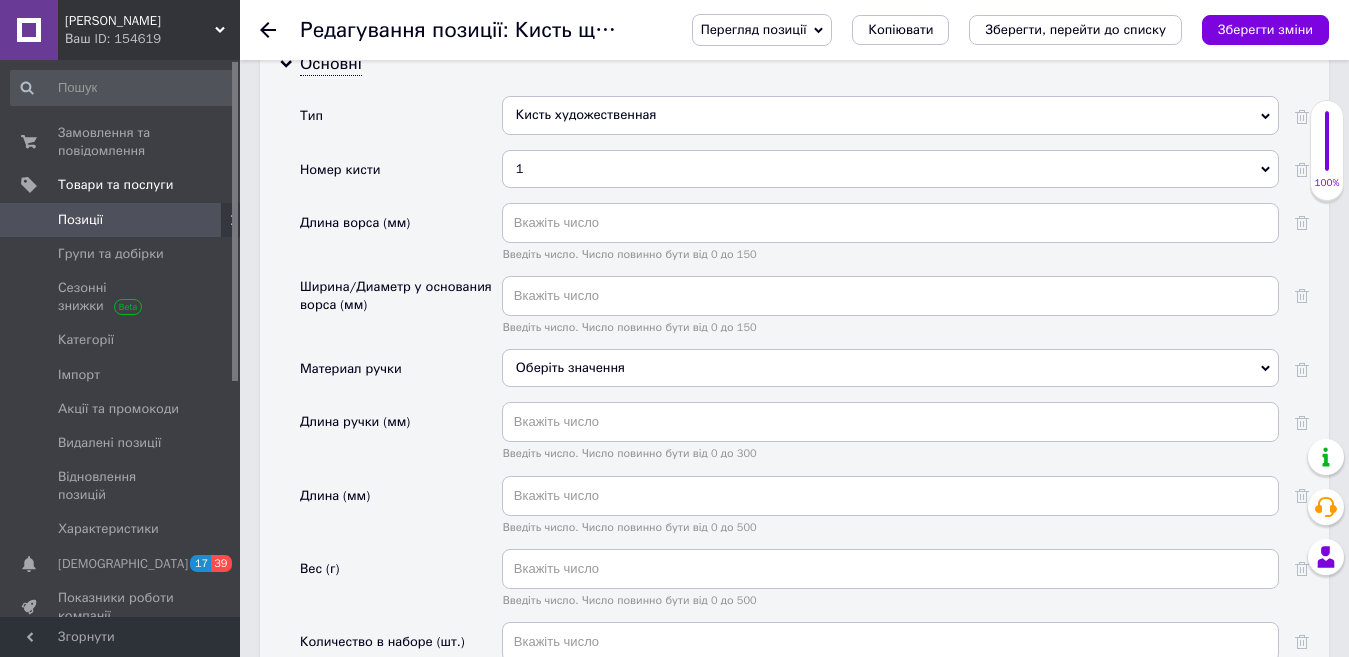 scroll, scrollTop: 2218, scrollLeft: 0, axis: vertical 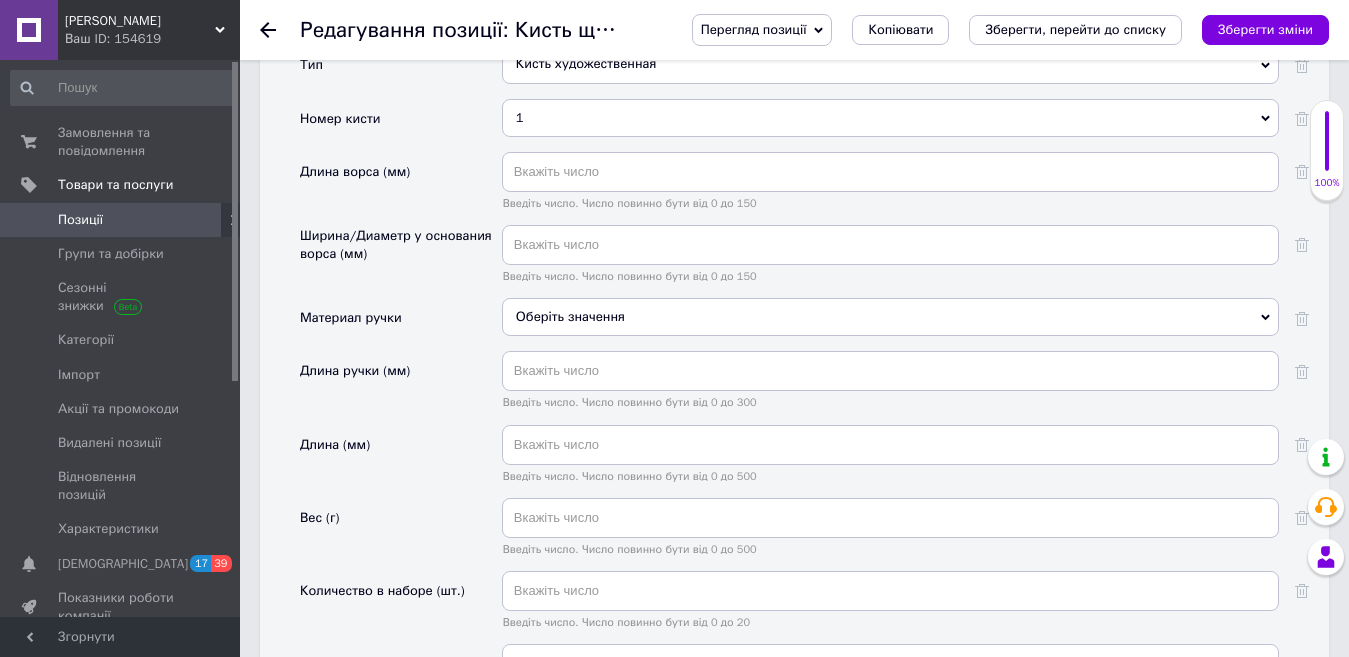 click on "Оберіть значення" at bounding box center [890, 317] 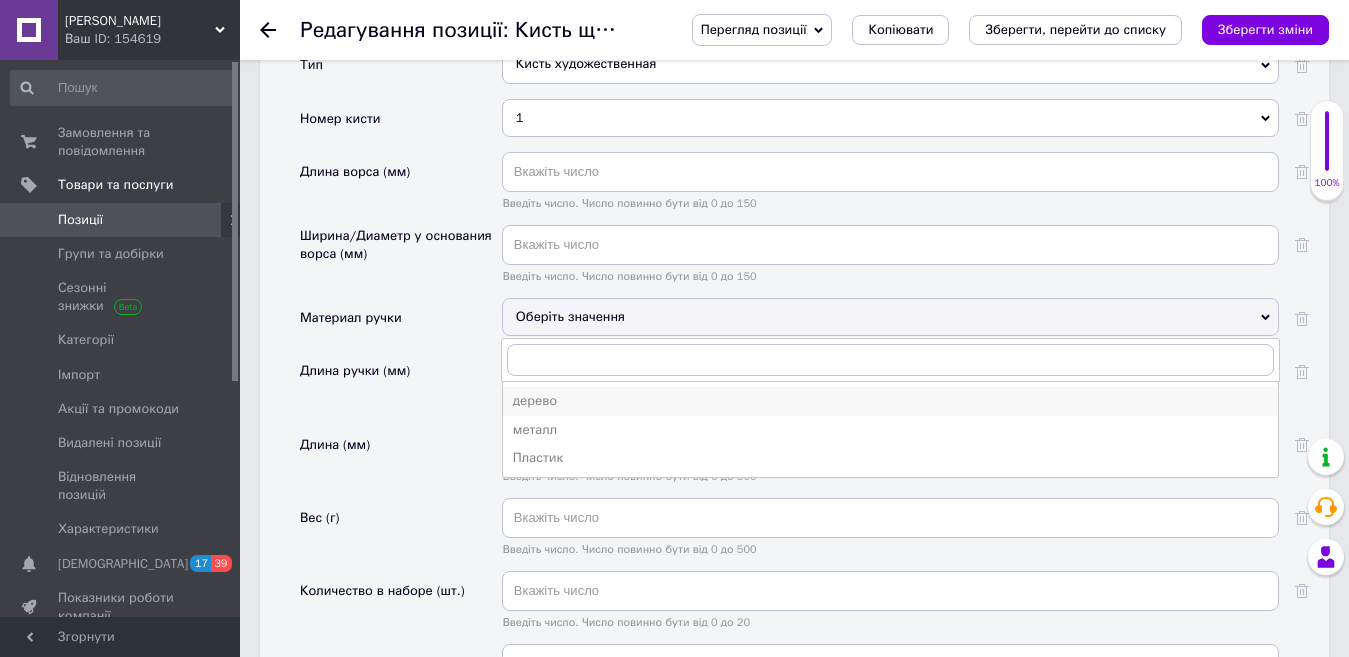 click on "дерево" at bounding box center [890, 401] 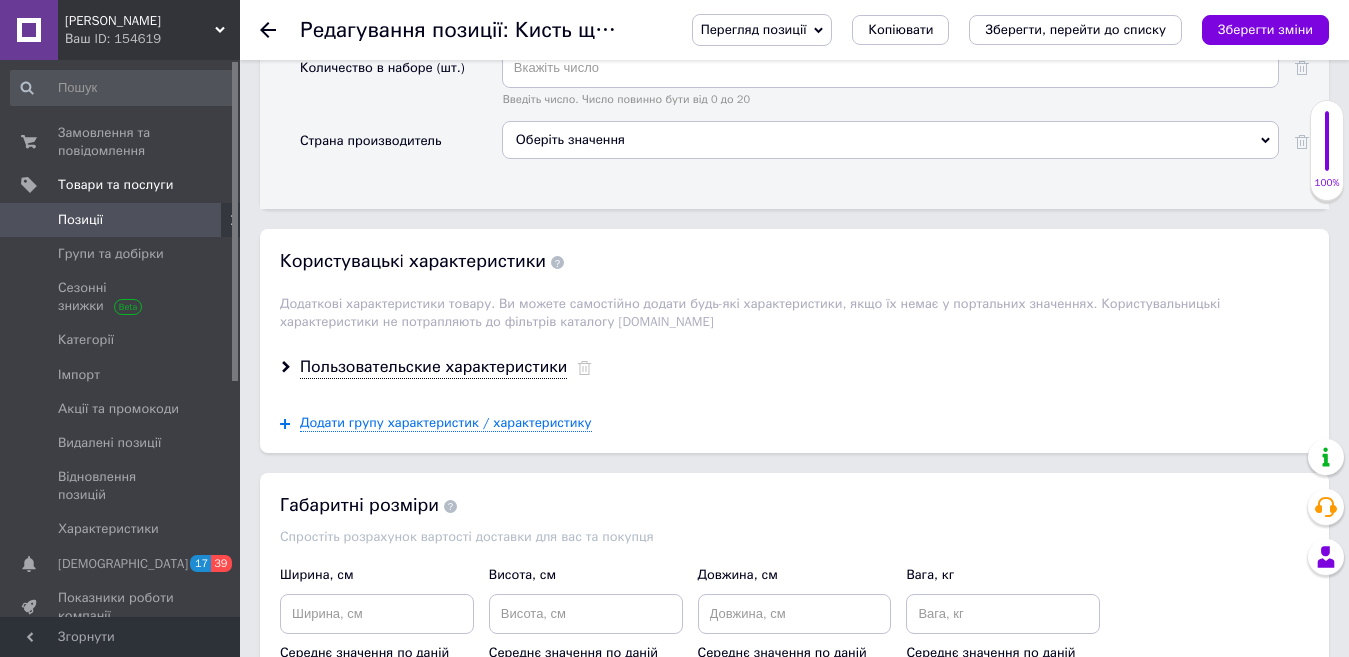 scroll, scrollTop: 2835, scrollLeft: 0, axis: vertical 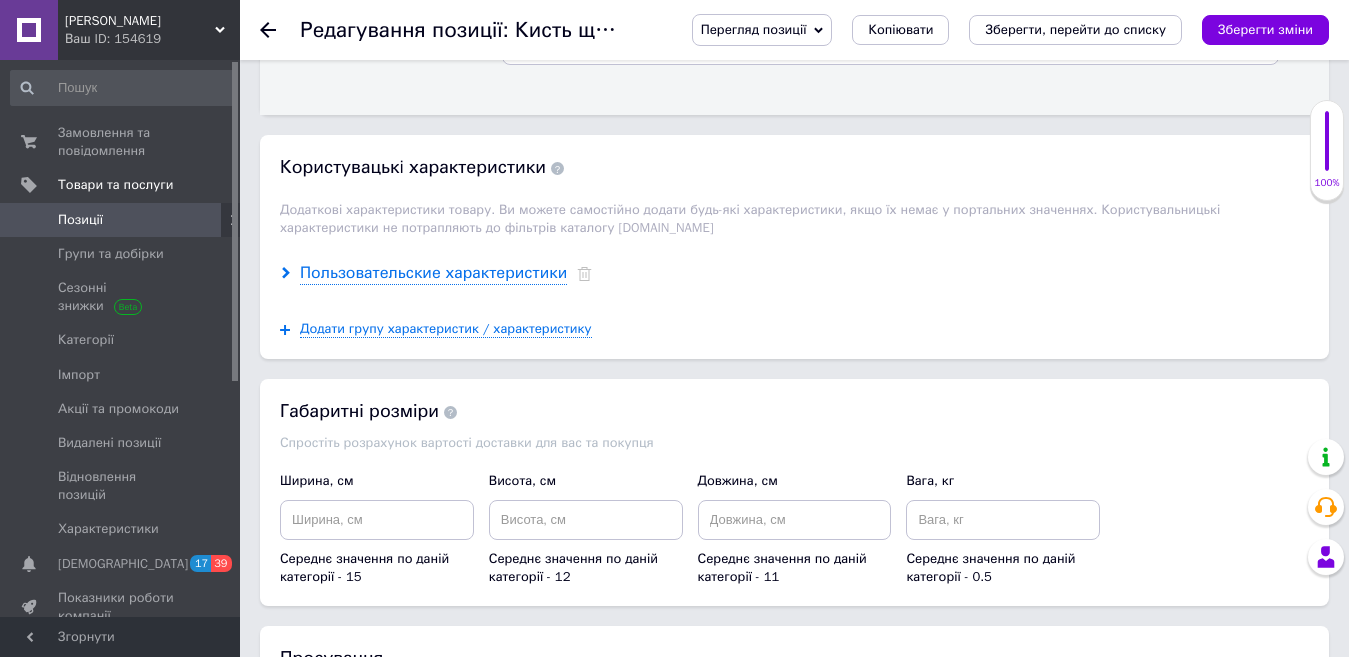 click on "Пользовательские характеристики" at bounding box center (433, 273) 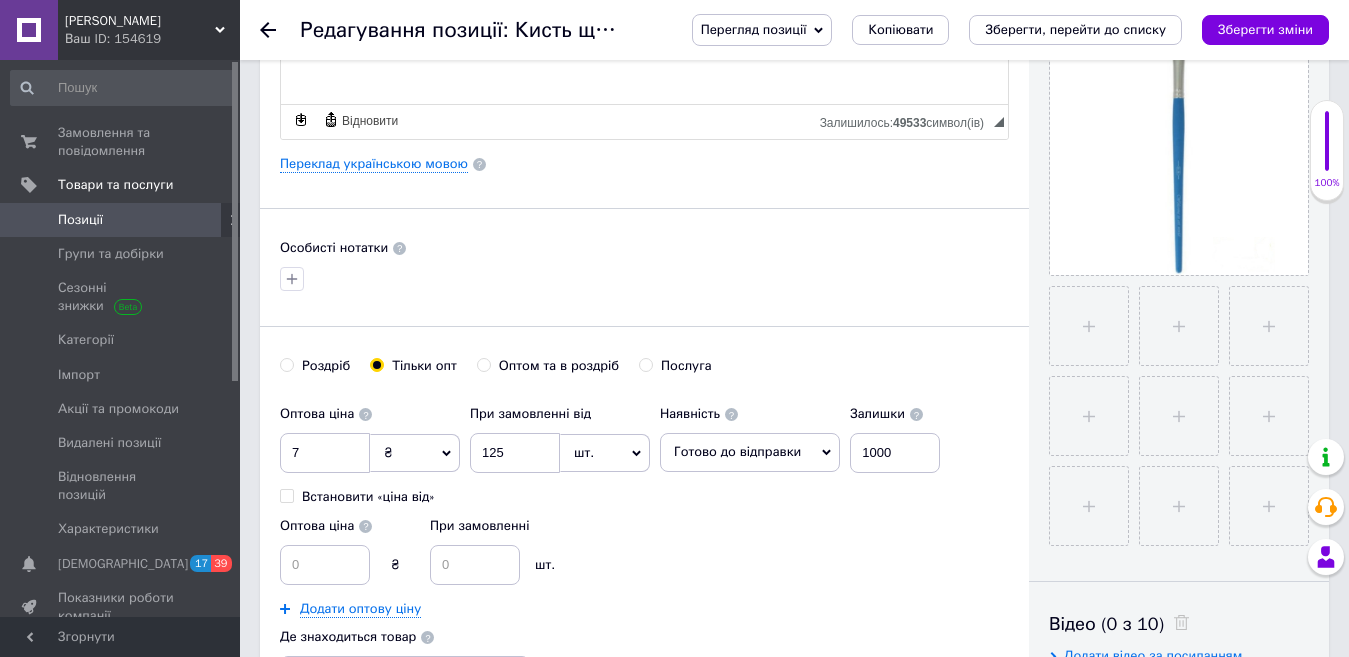 scroll, scrollTop: 265, scrollLeft: 0, axis: vertical 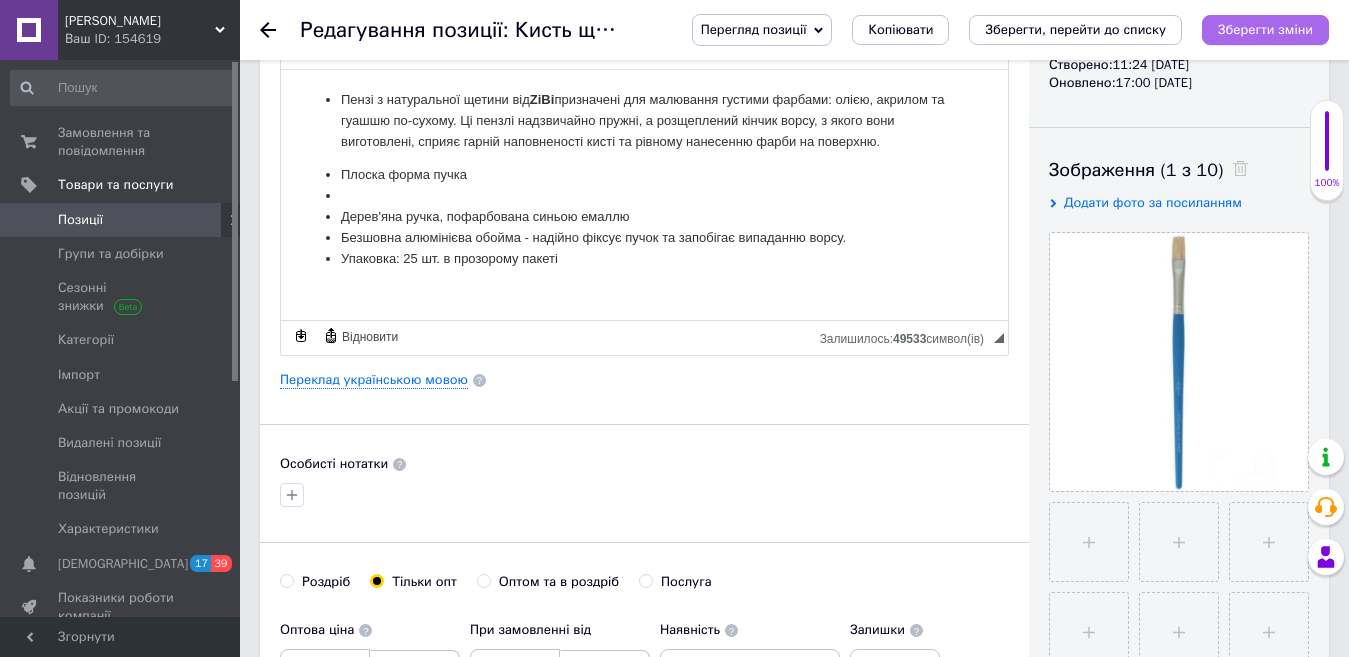 click on "Зберегти зміни" at bounding box center (1265, 29) 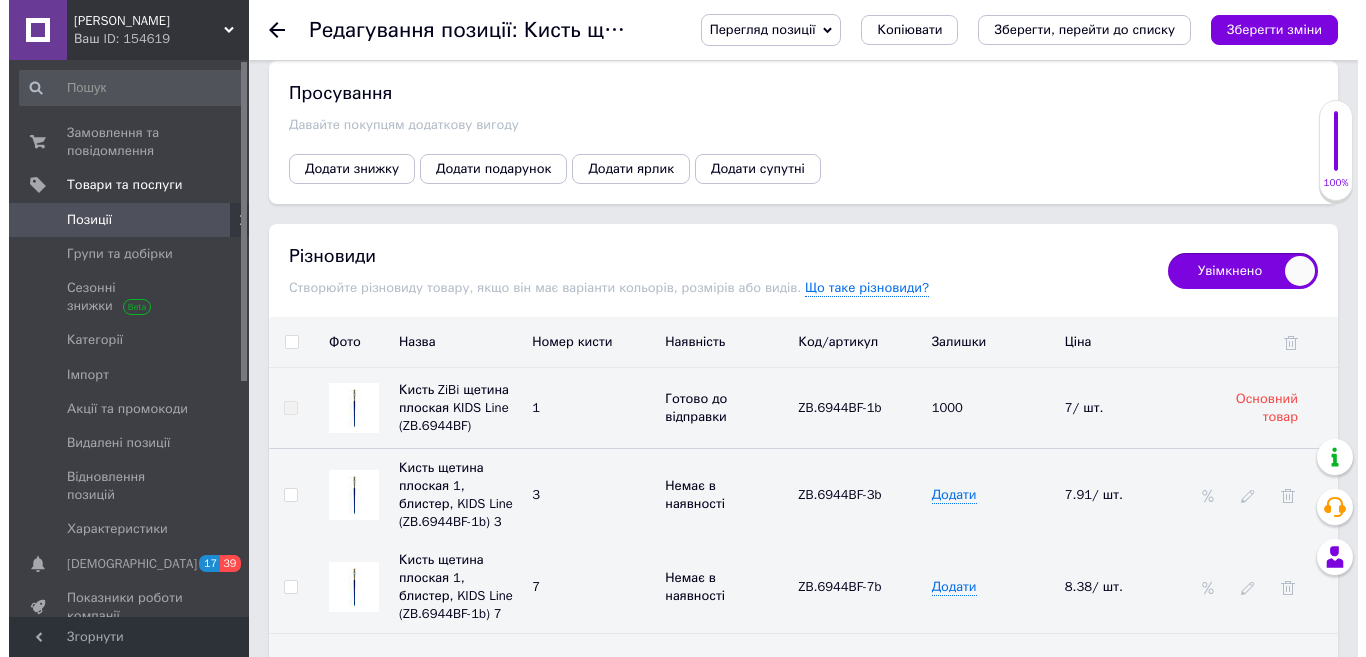 scroll, scrollTop: 3600, scrollLeft: 0, axis: vertical 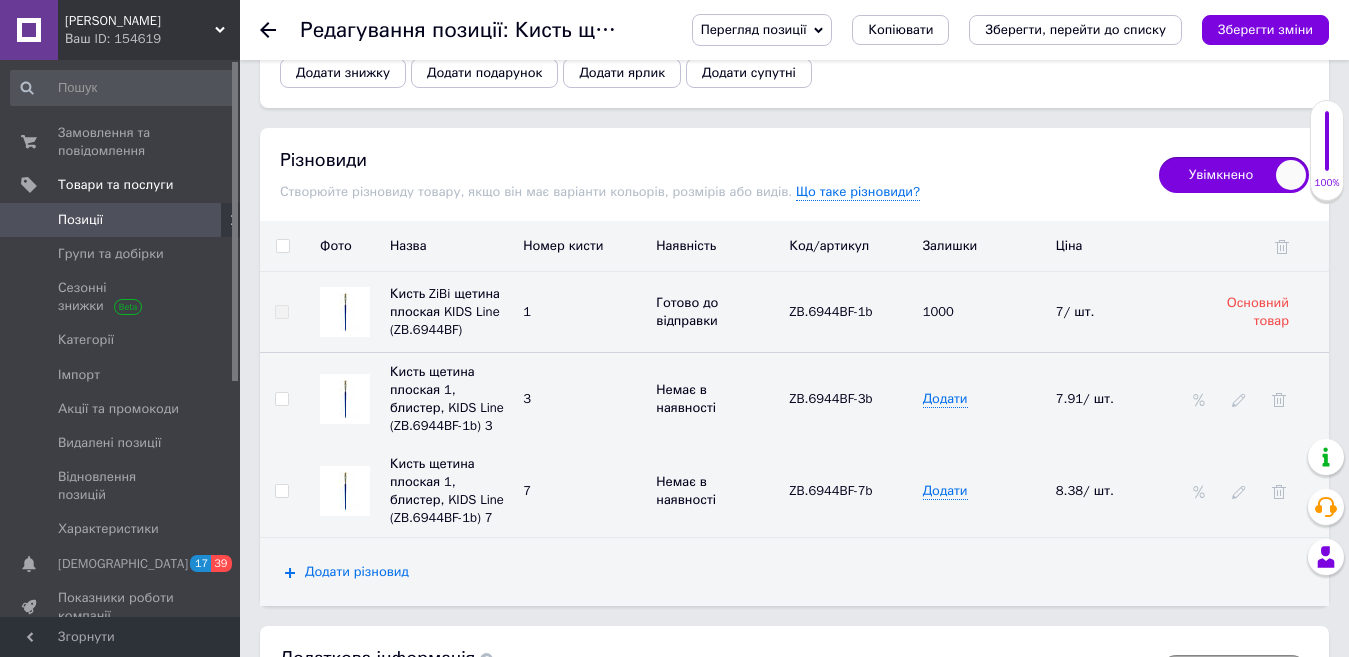click on "Додати різновид" at bounding box center [357, 572] 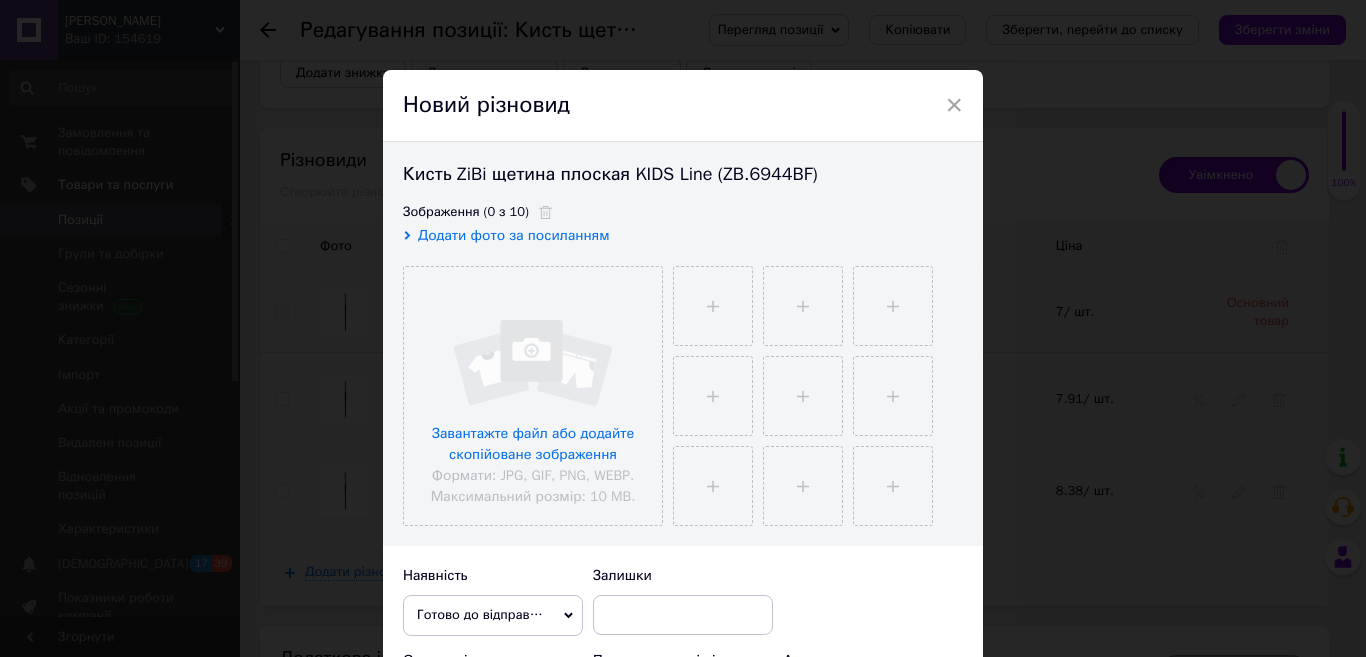 click on "Додати фото за посиланням" at bounding box center (514, 235) 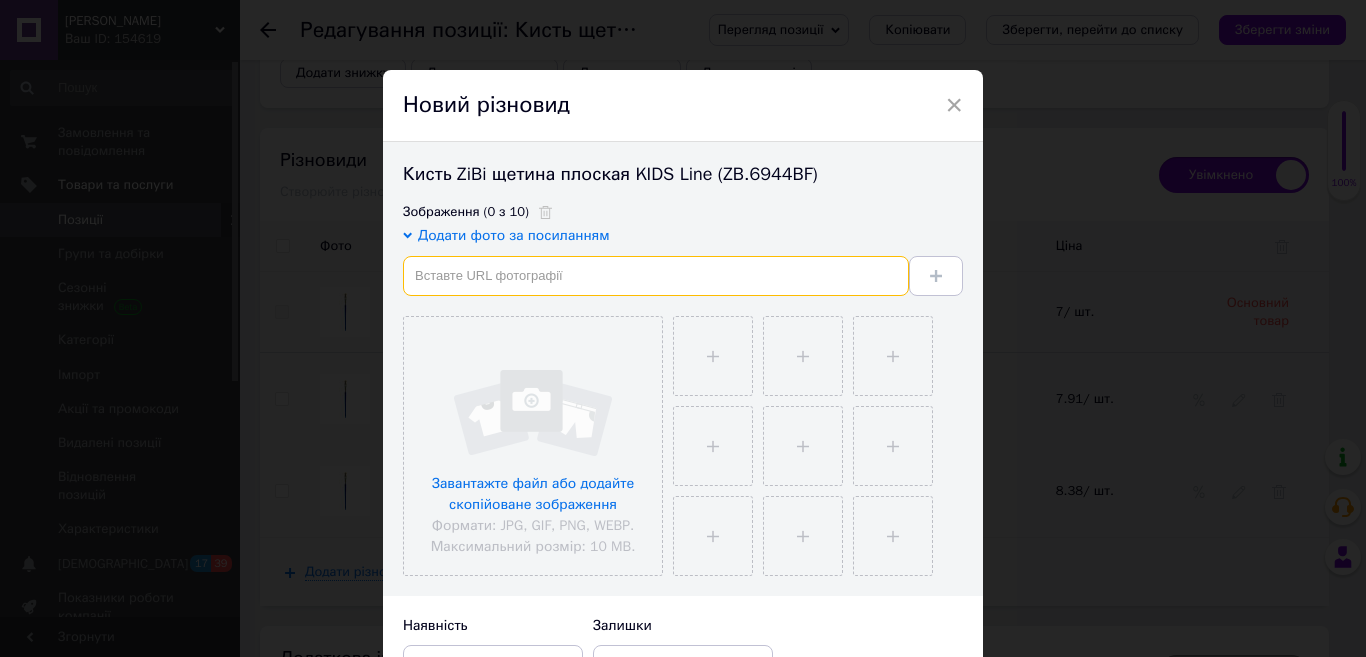 paste on "[URL][DOMAIN_NAME]" 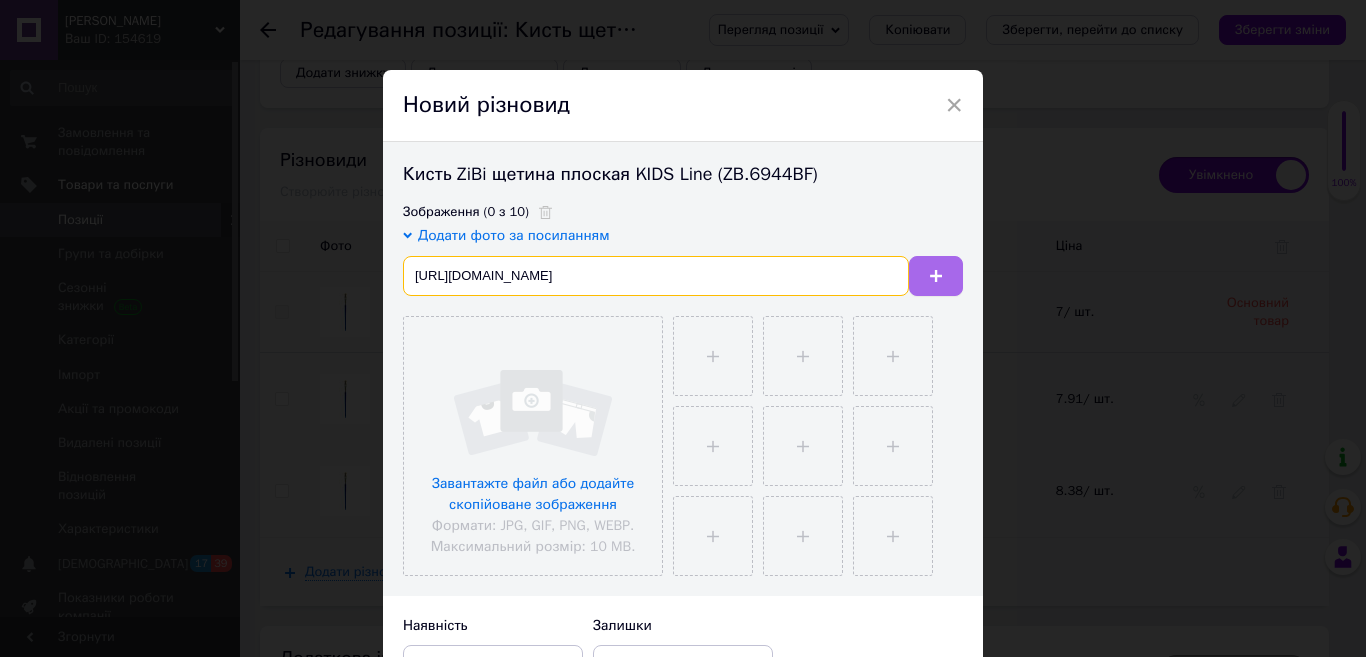 type on "[URL][DOMAIN_NAME]" 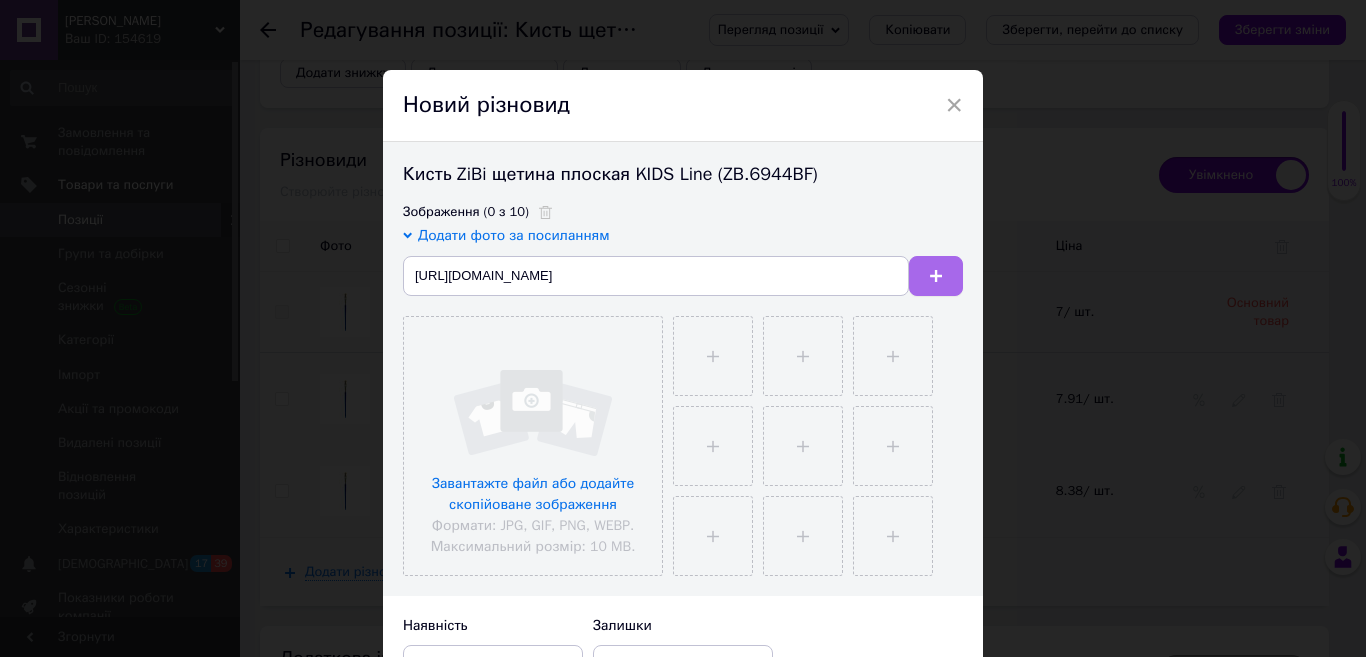 click 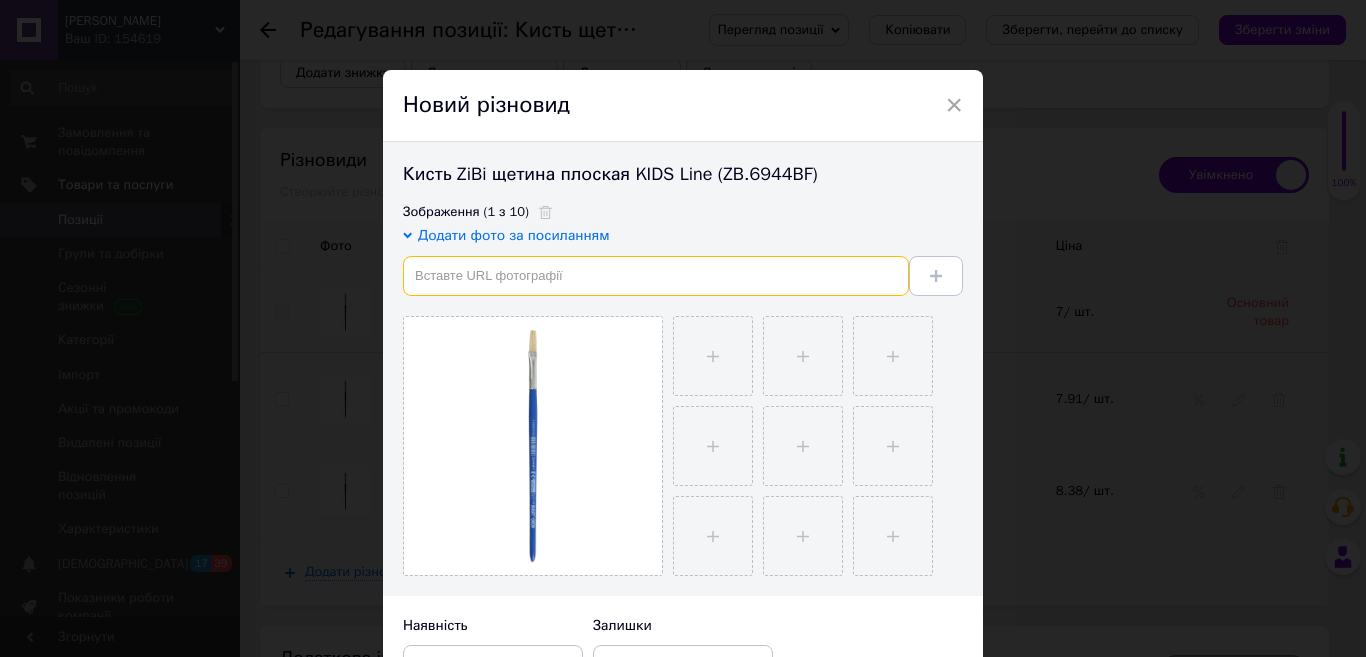 paste on "[URL][DOMAIN_NAME]" 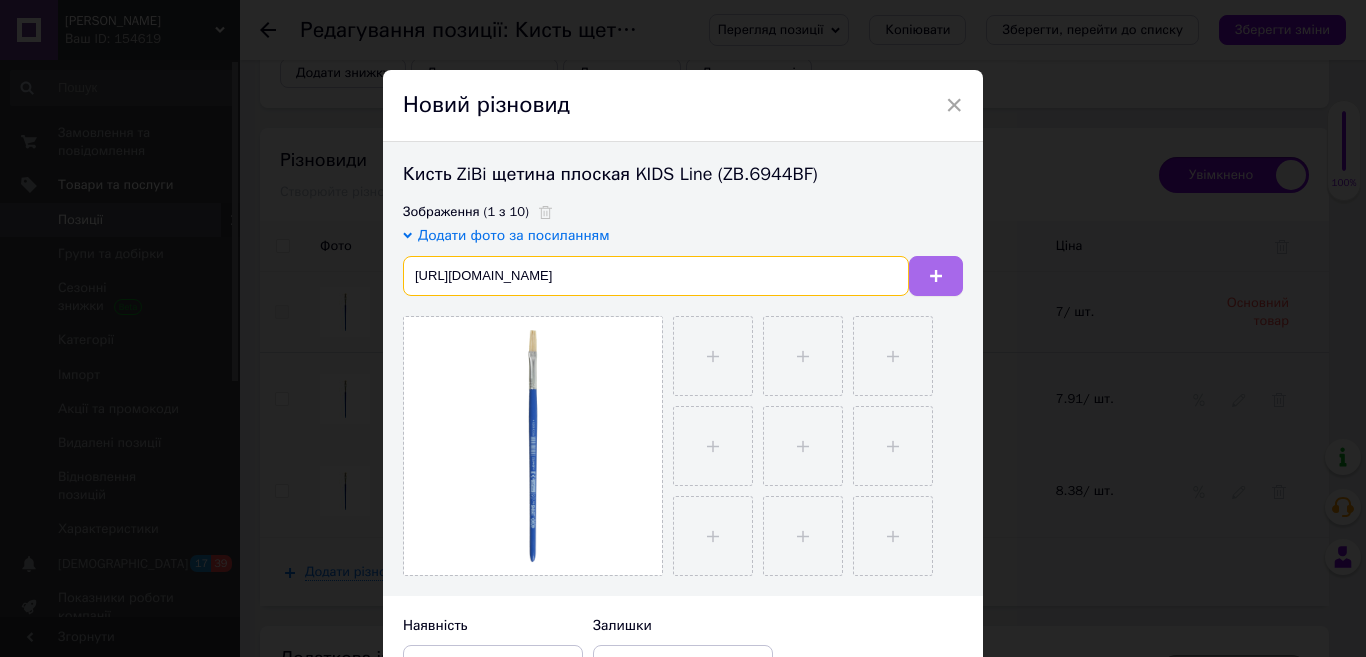 type on "[URL][DOMAIN_NAME]" 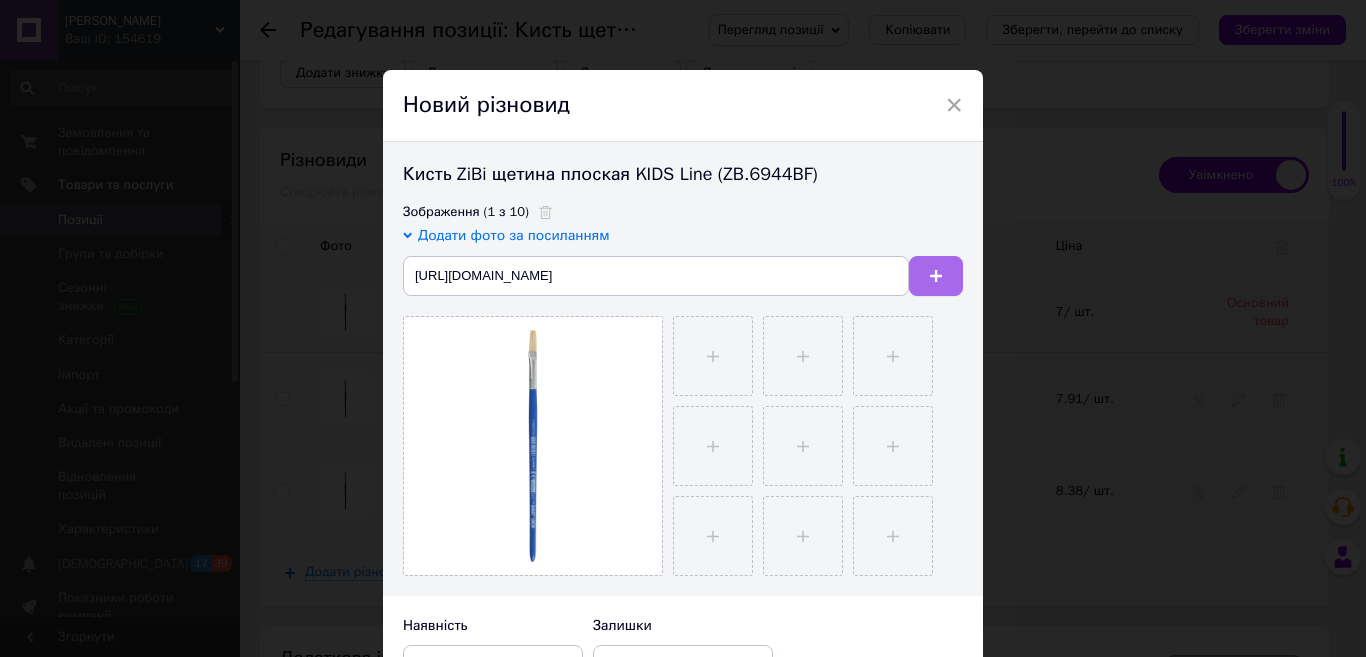 click at bounding box center [936, 276] 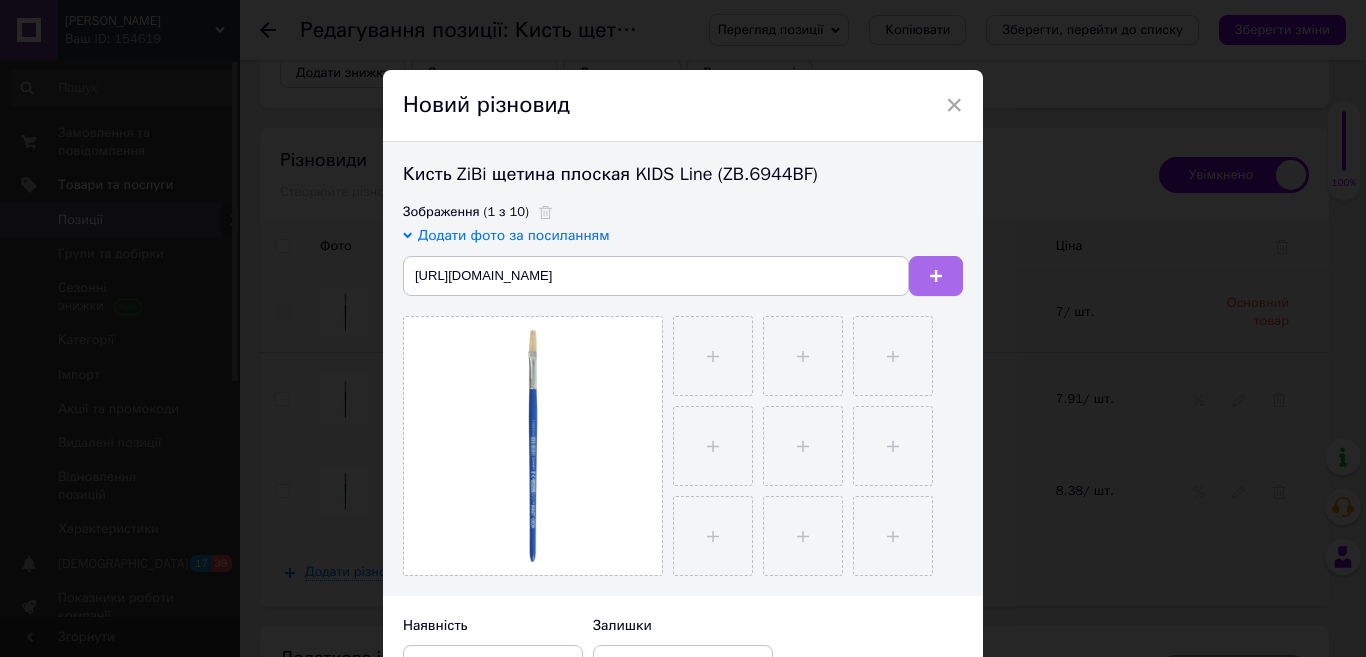 type 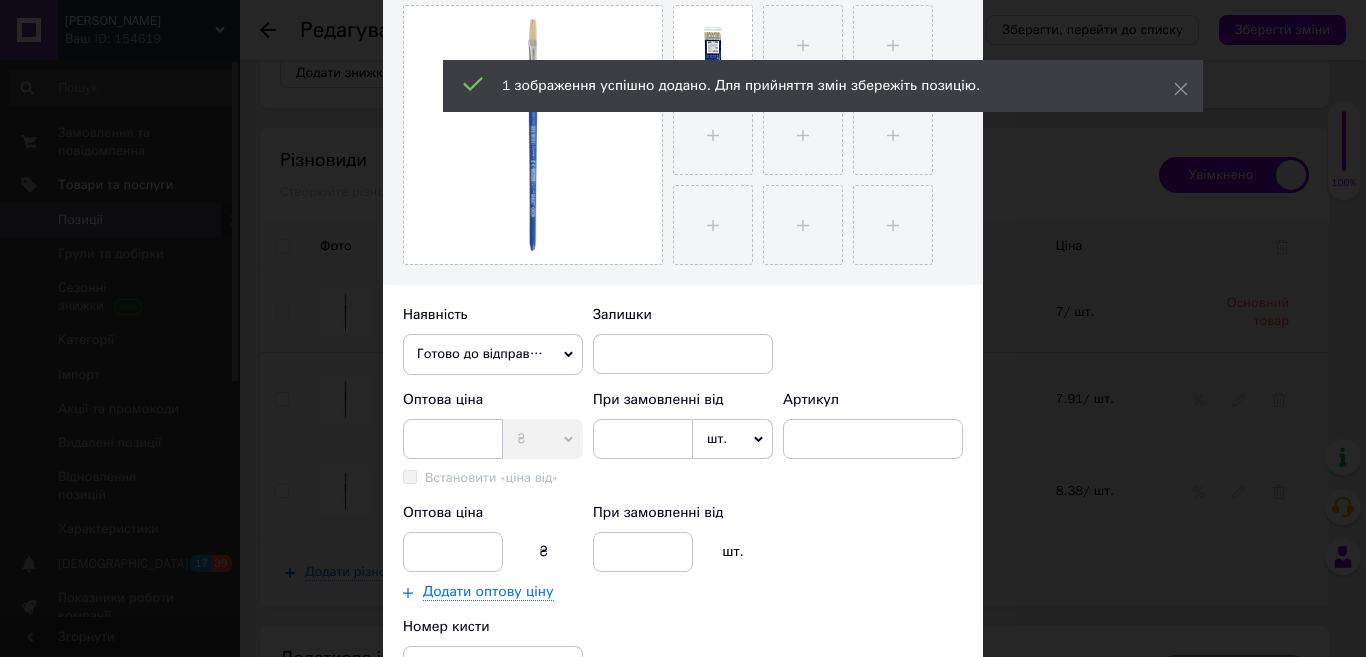 scroll, scrollTop: 383, scrollLeft: 0, axis: vertical 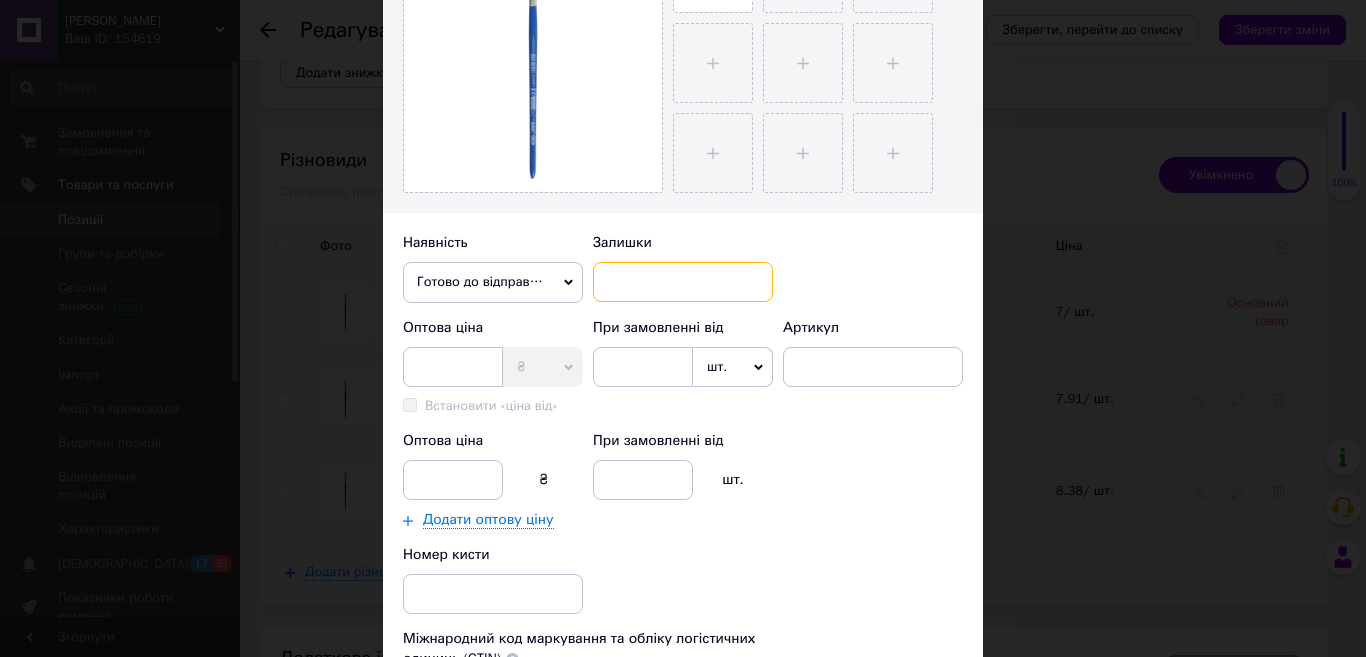 click at bounding box center [683, 282] 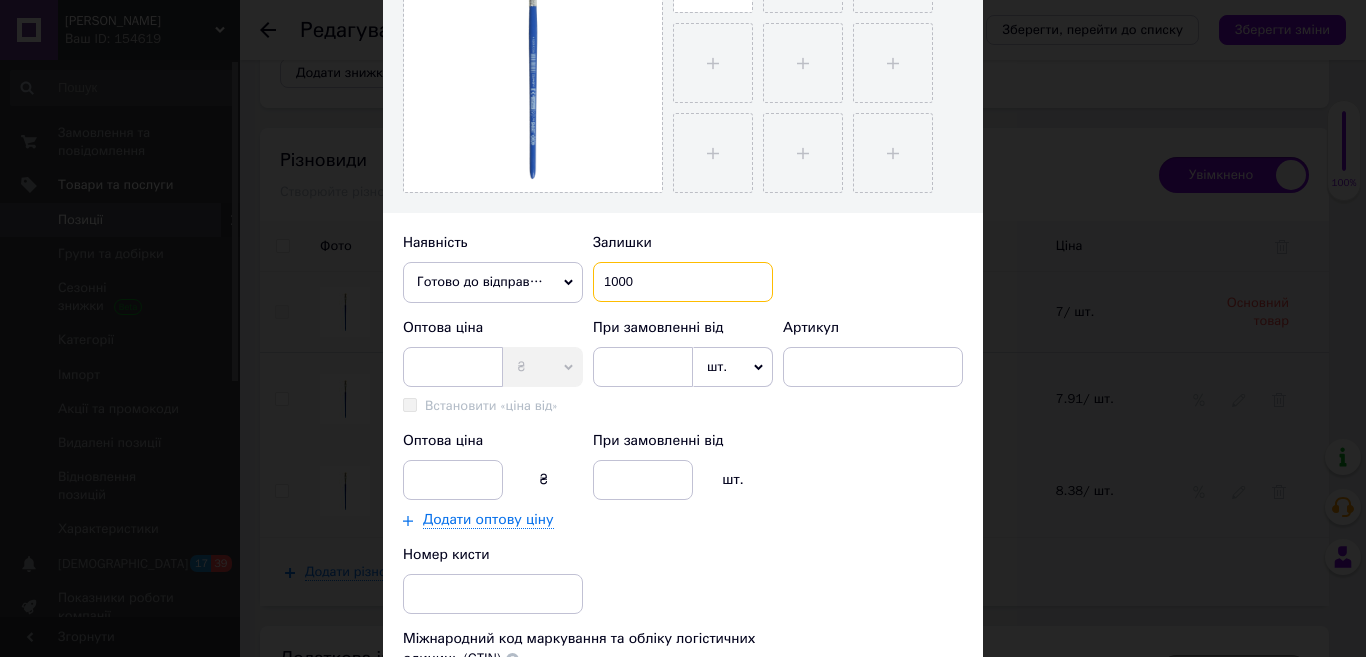 type on "1000" 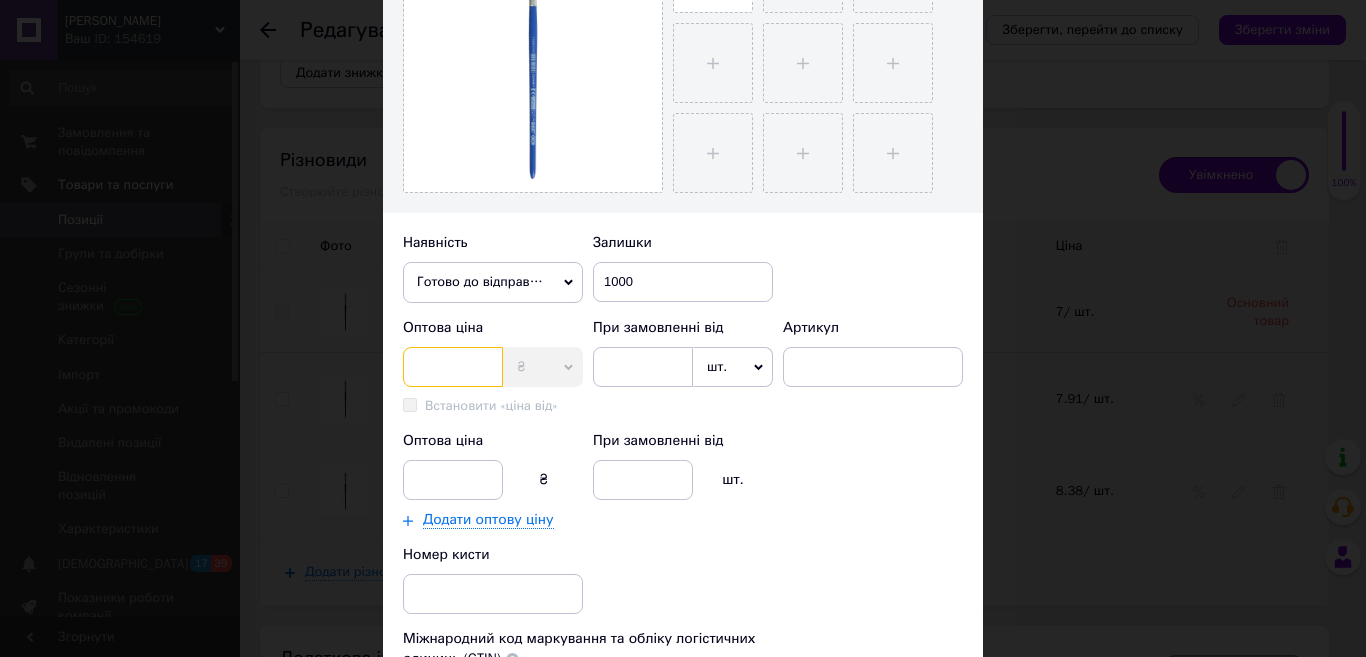 click at bounding box center (453, 367) 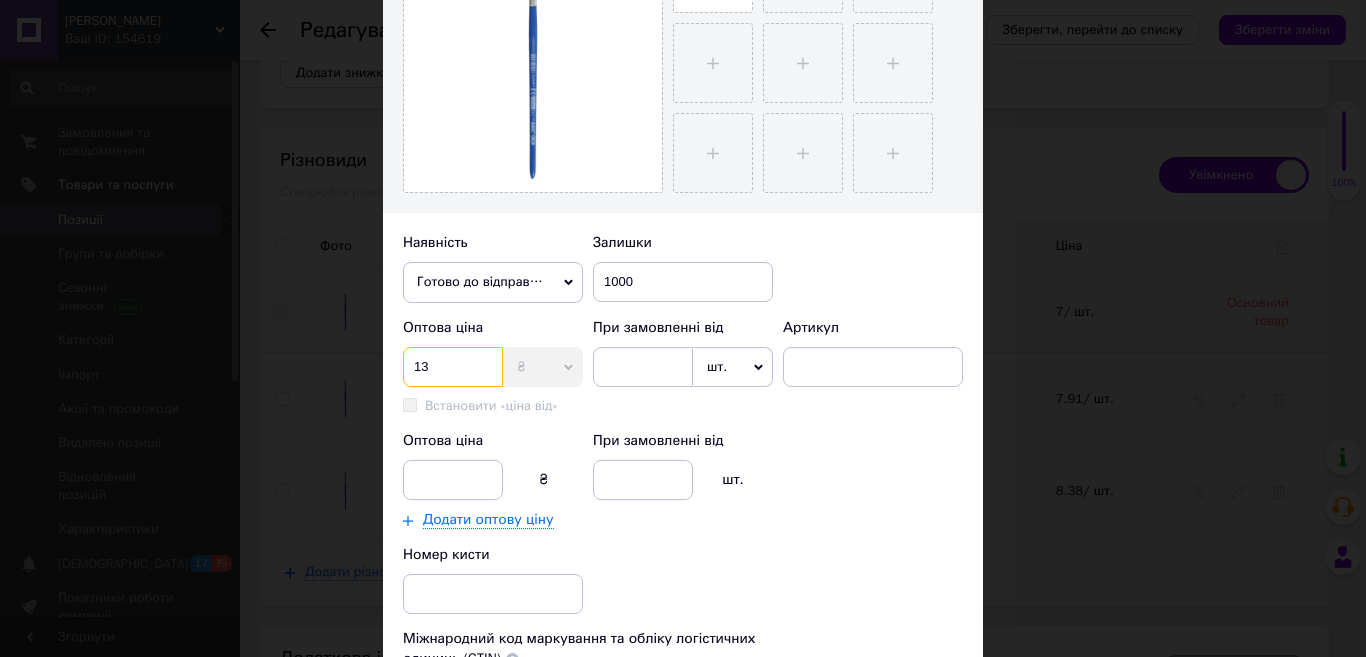 type on "13" 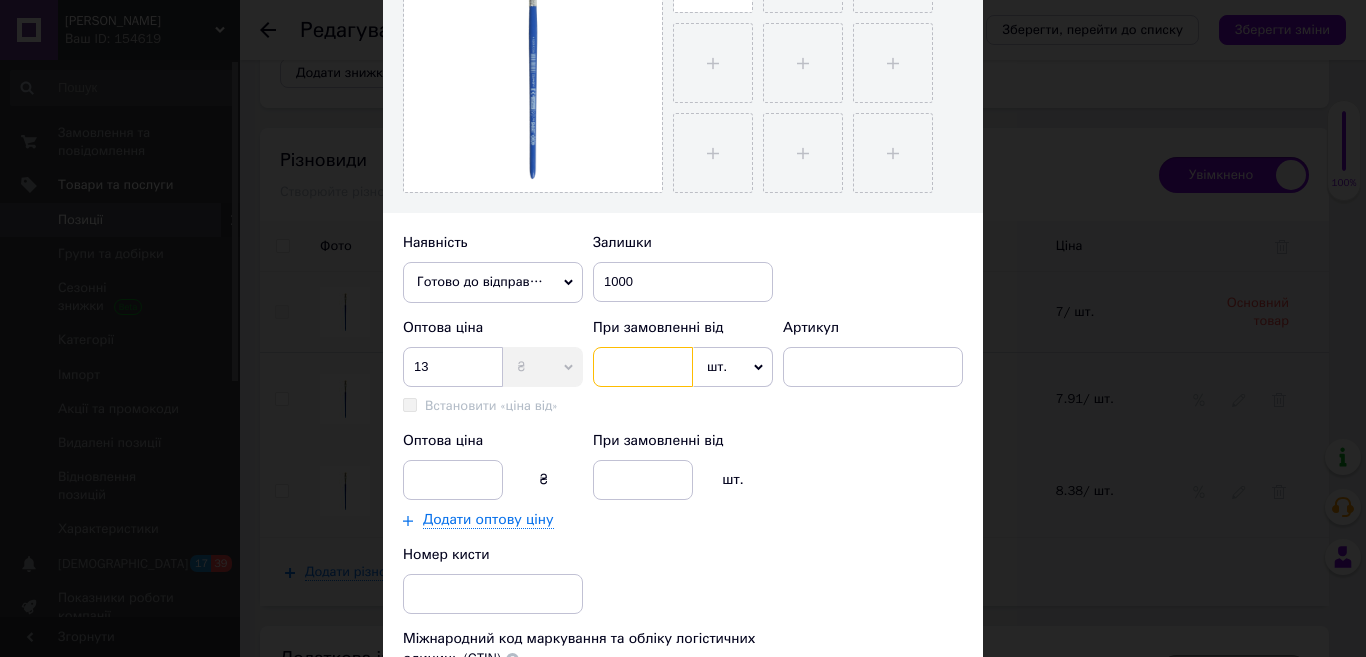 click at bounding box center [643, 367] 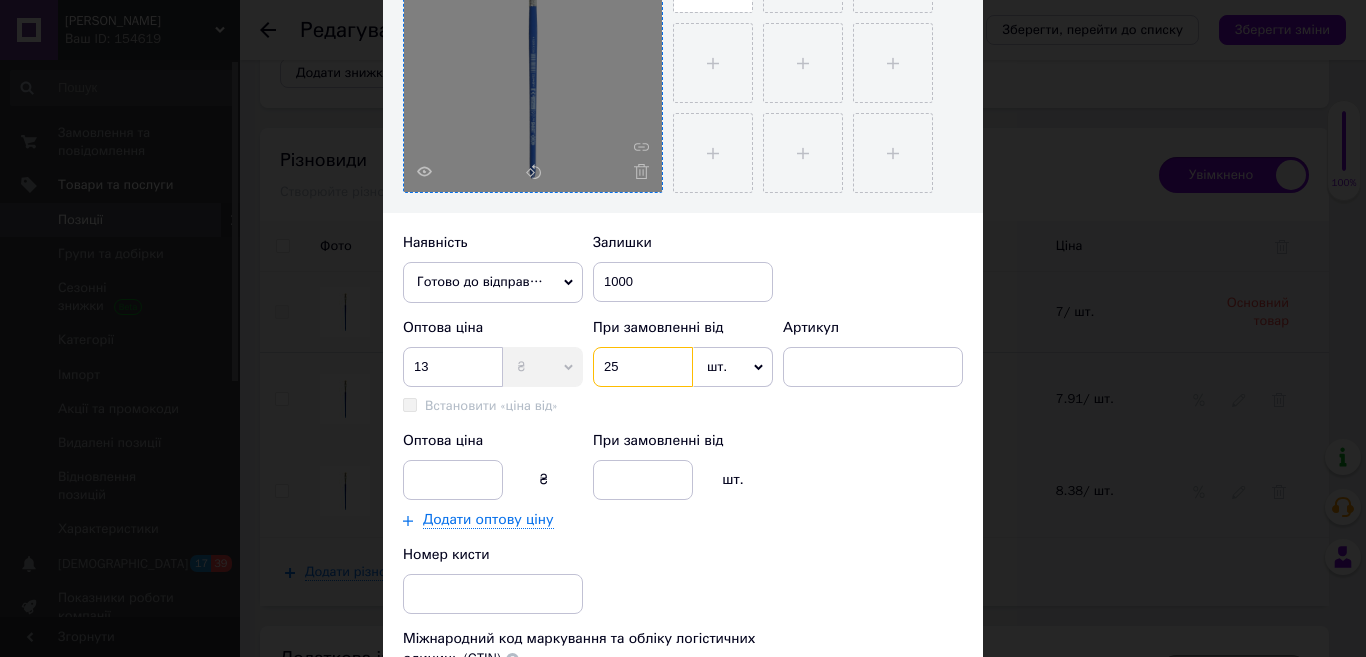 type on "25" 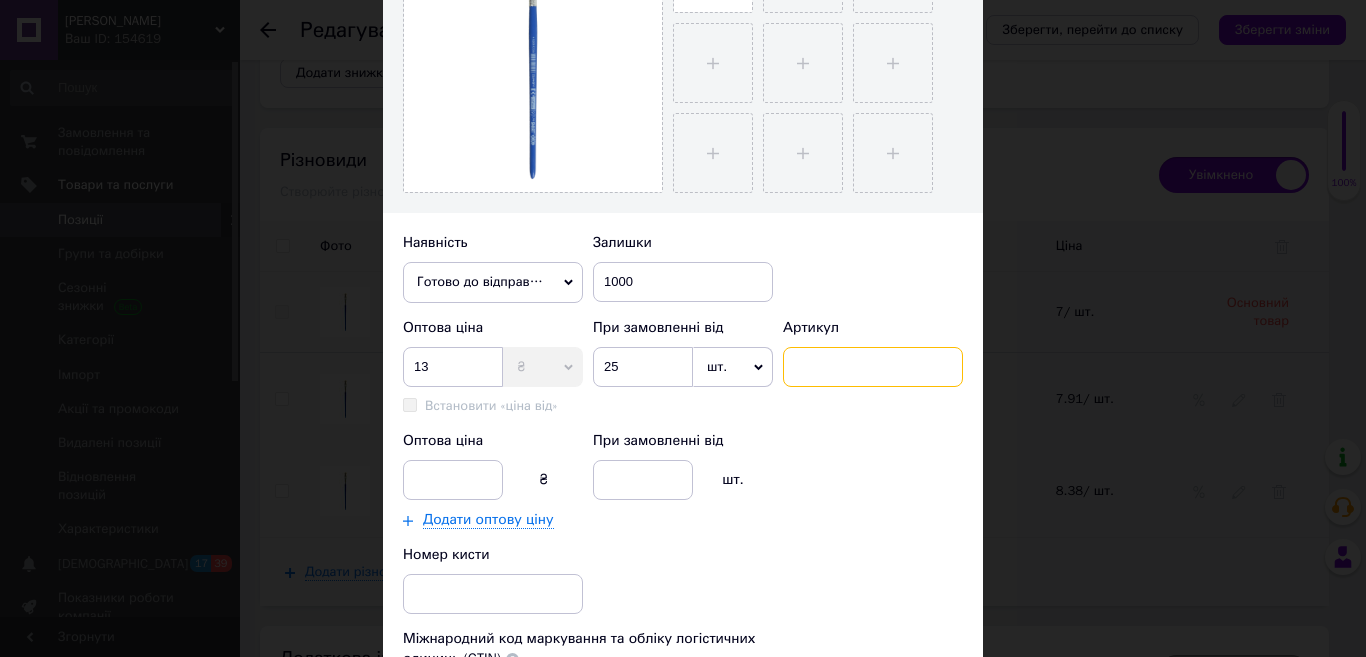 paste on "ZB.6944BF-9" 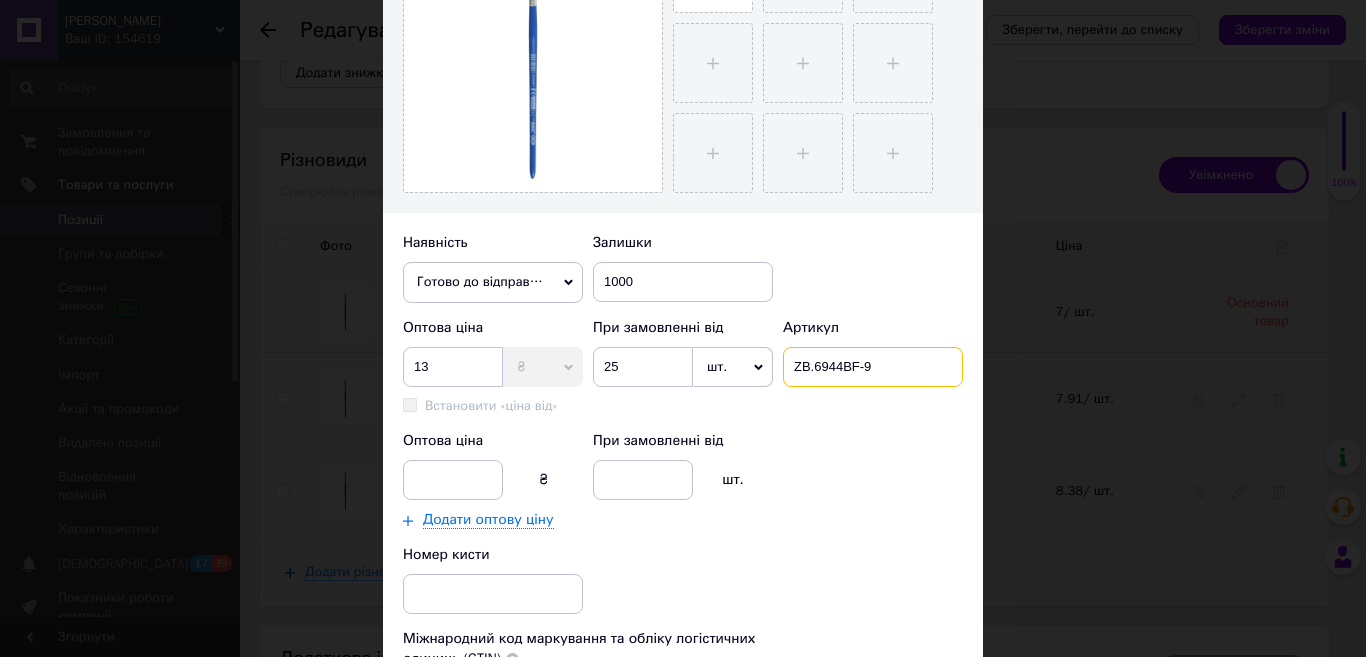 type on "ZB.6944BF-9" 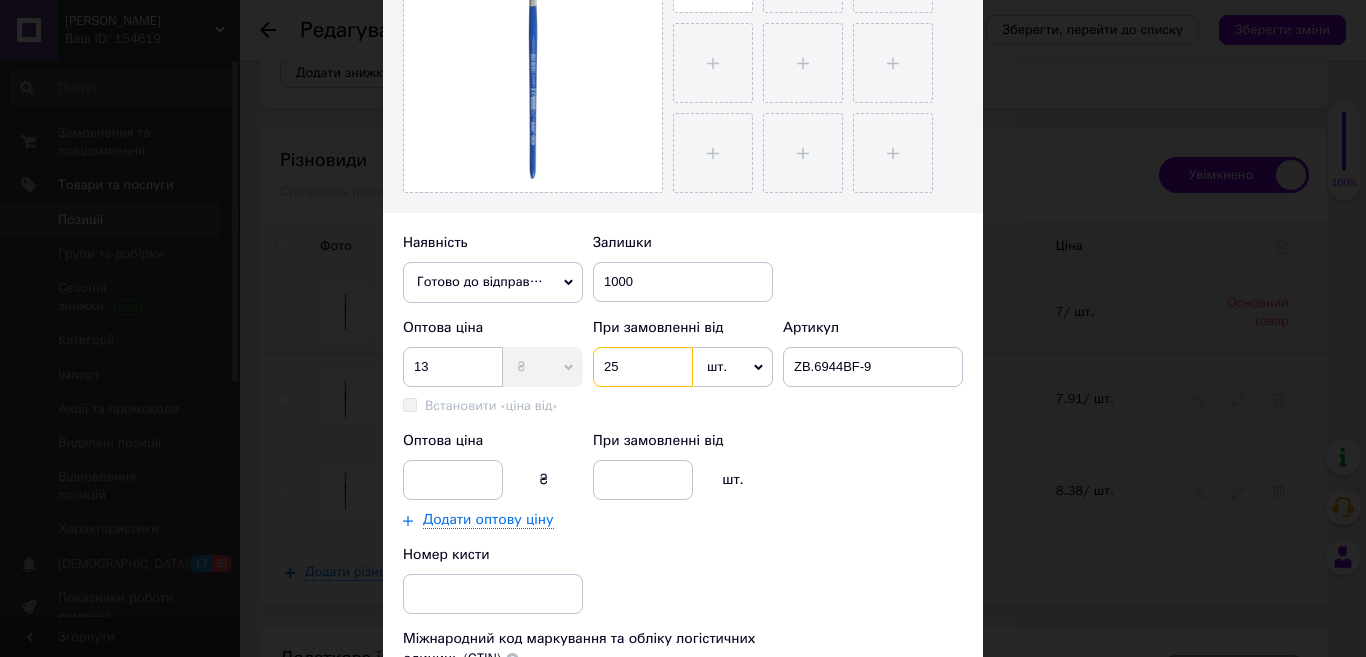 drag, startPoint x: 625, startPoint y: 365, endPoint x: 581, endPoint y: 375, distance: 45.122055 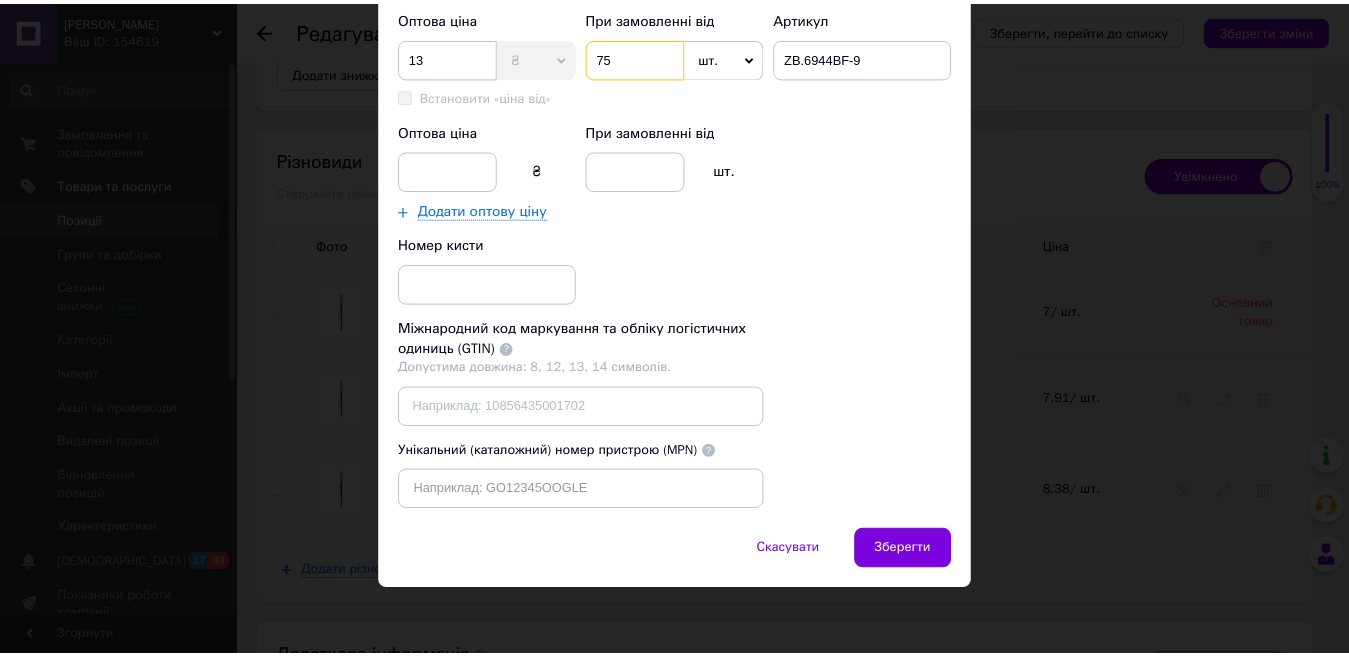 scroll, scrollTop: 696, scrollLeft: 0, axis: vertical 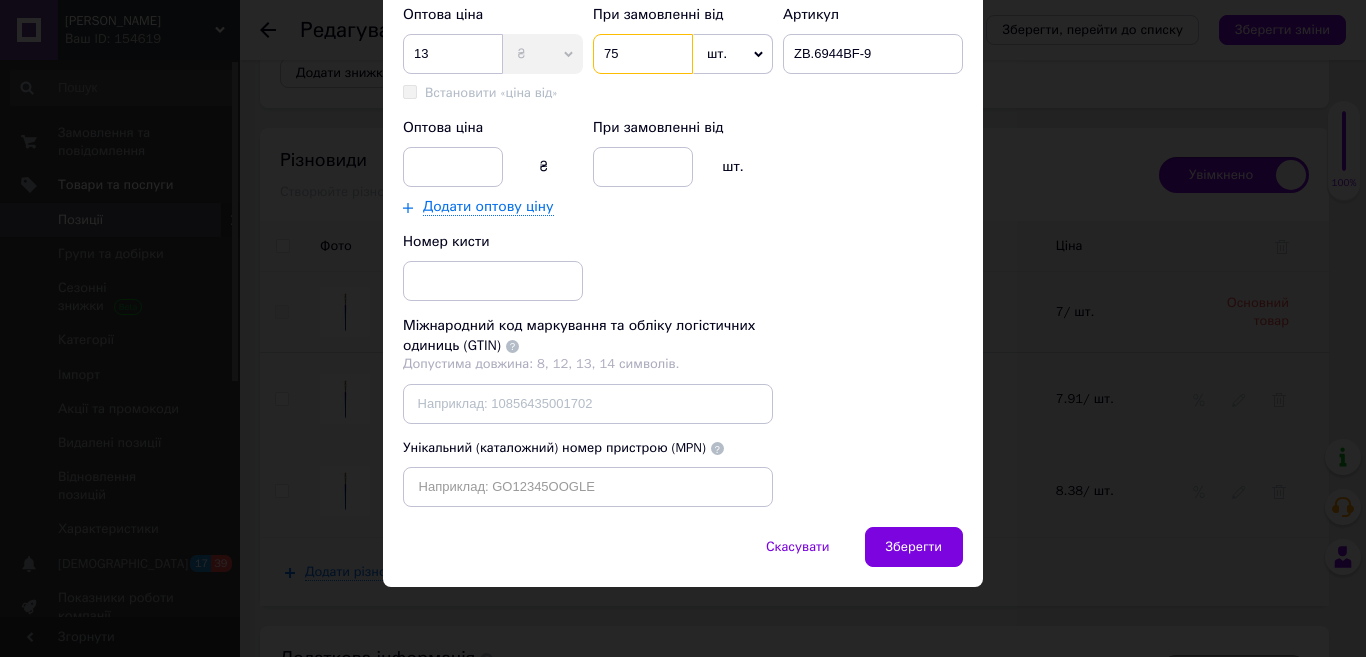 type on "75" 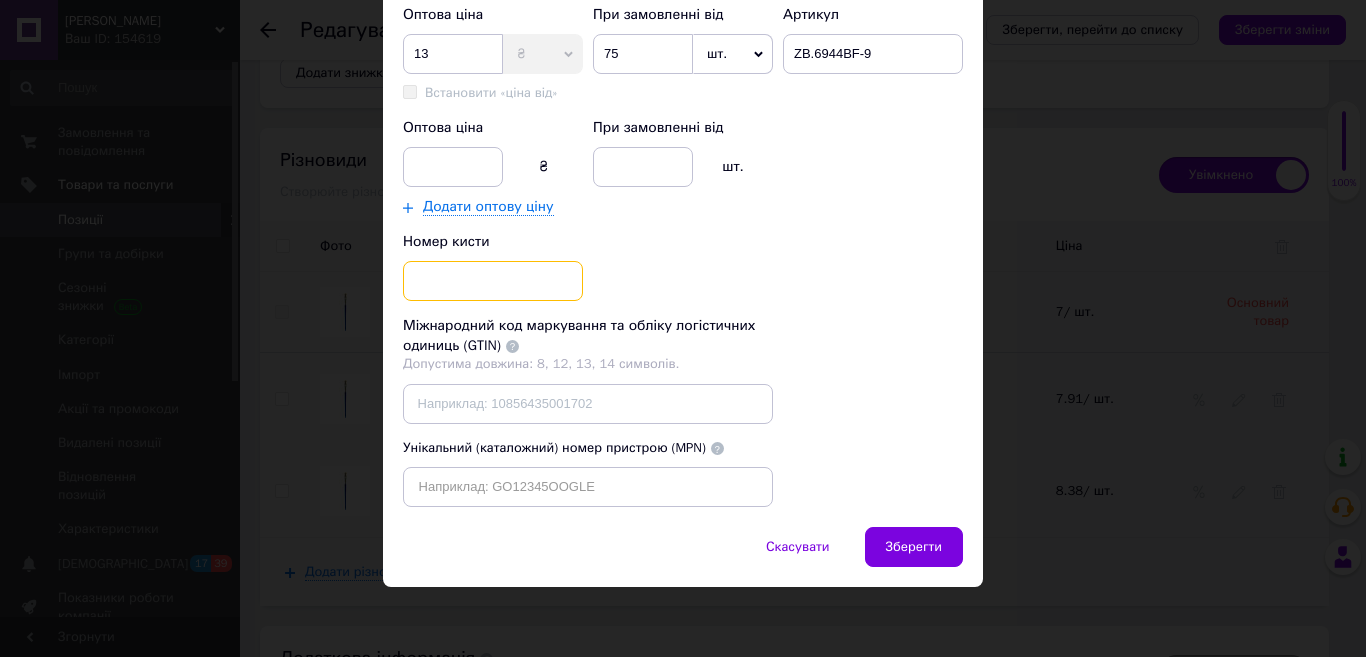 click at bounding box center (493, 281) 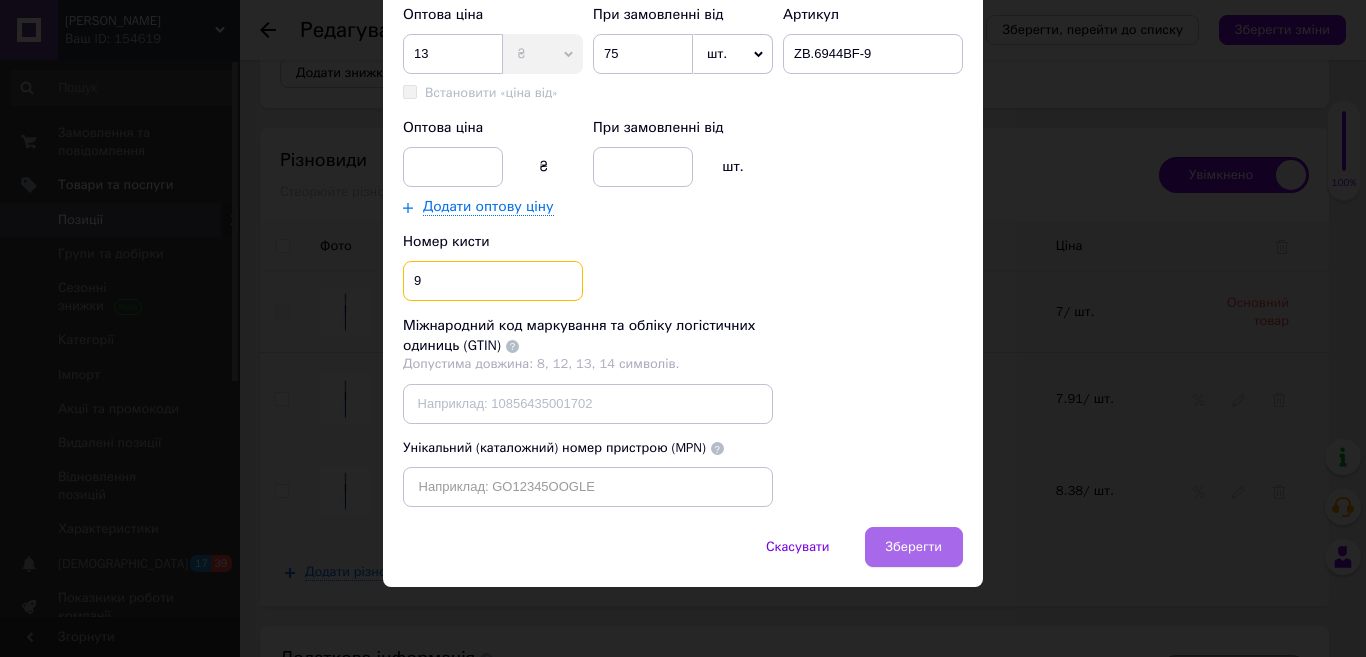 type on "9" 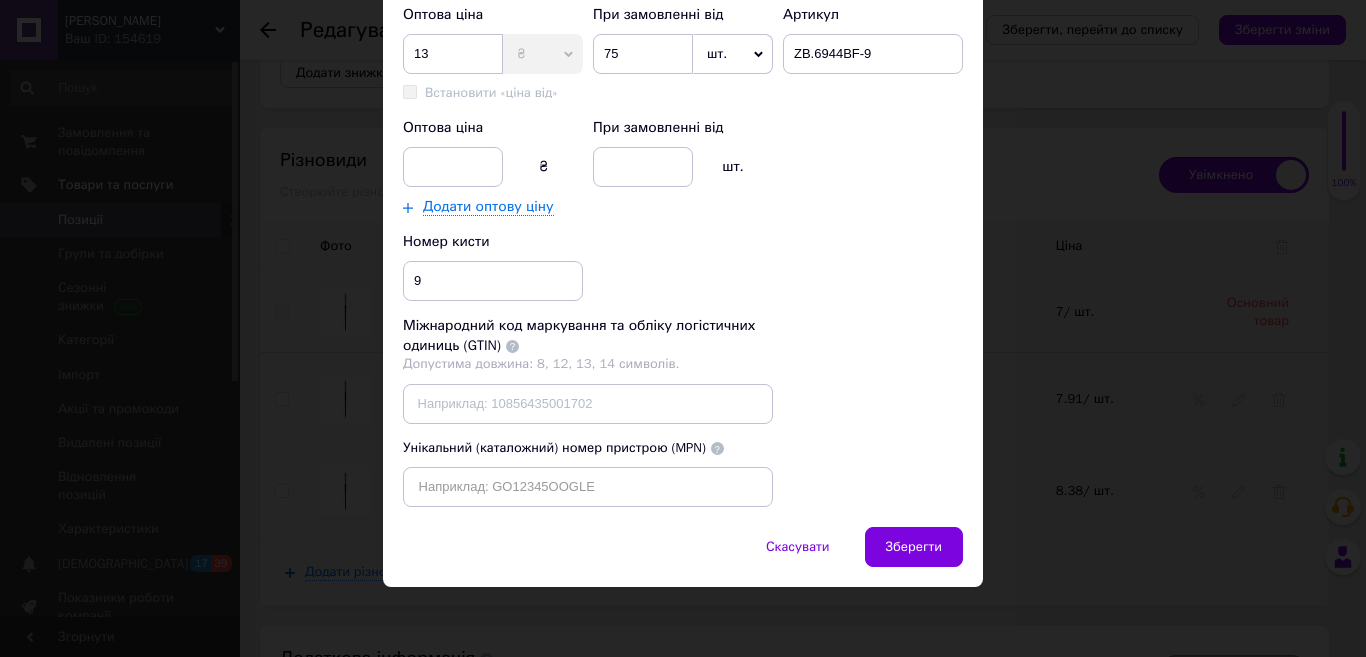 click on "Зберегти" at bounding box center [914, 547] 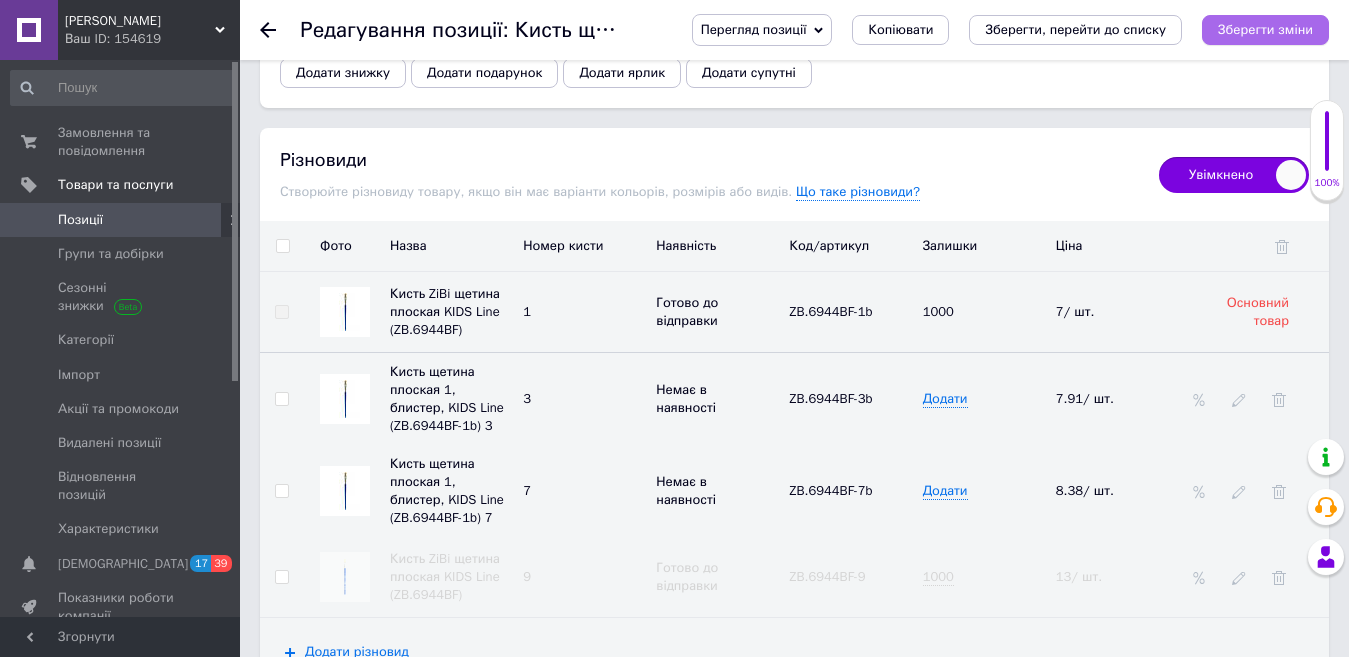 click on "Зберегти зміни" at bounding box center (1265, 29) 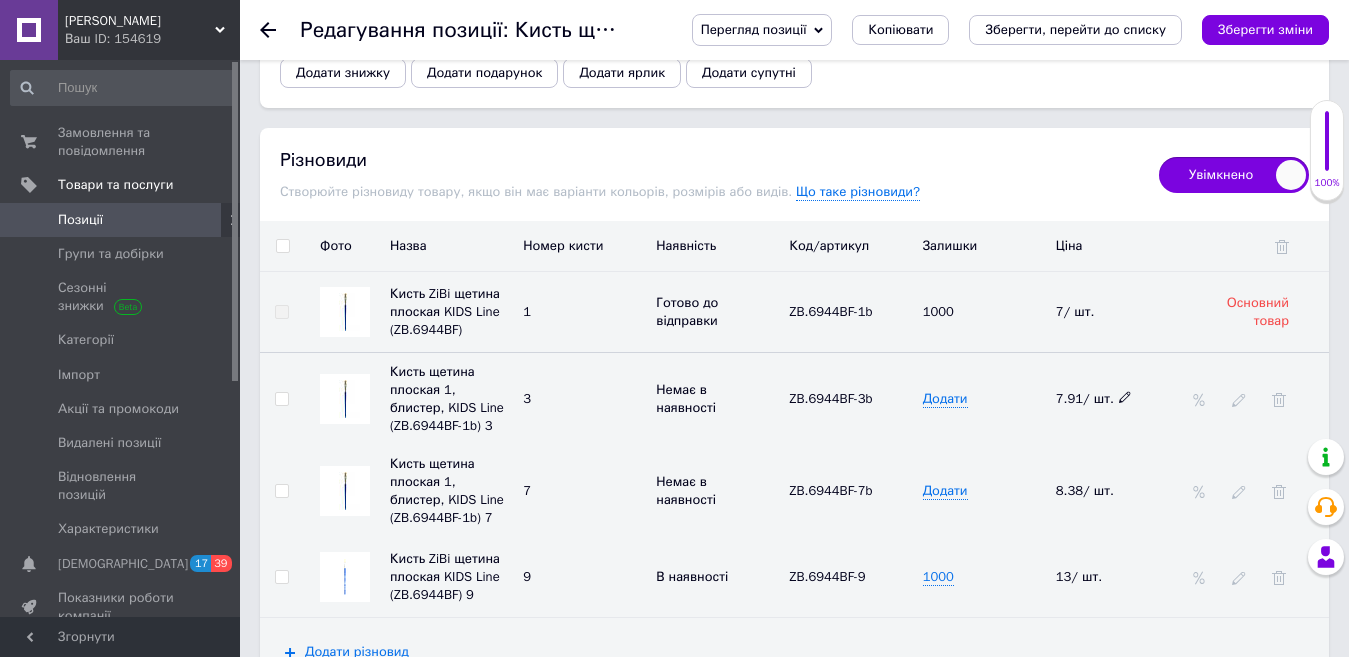 click 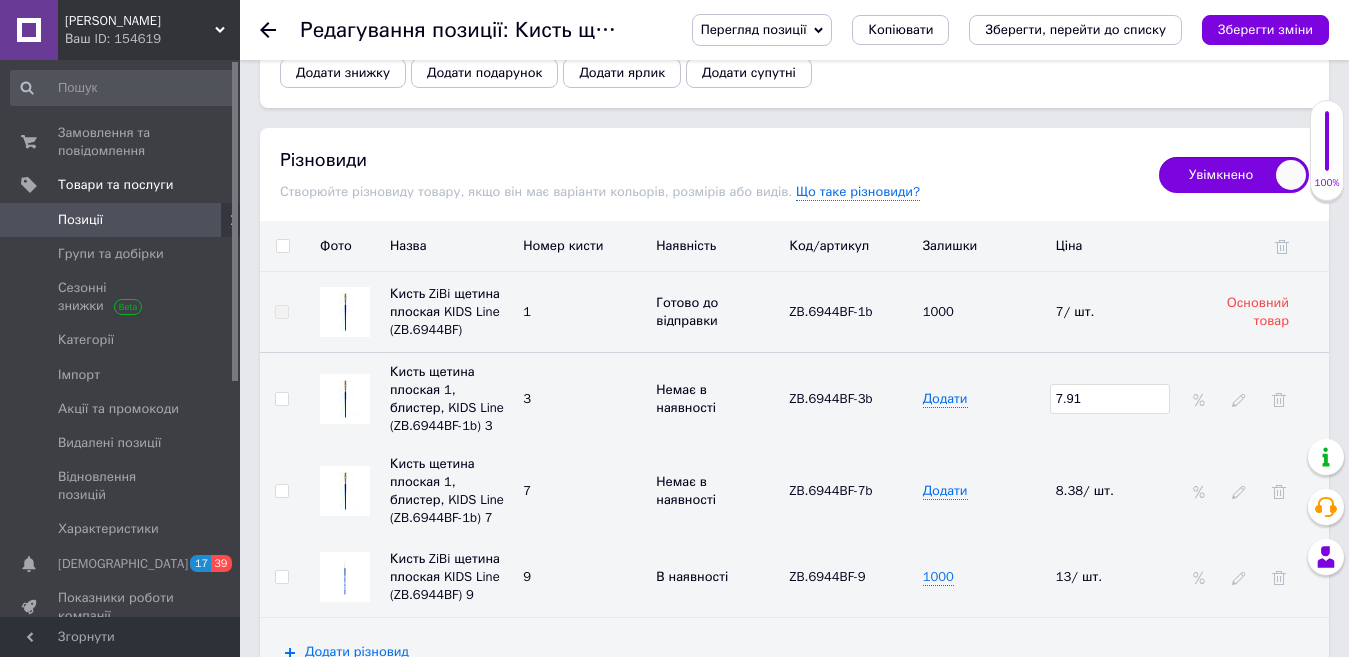 drag, startPoint x: 1093, startPoint y: 378, endPoint x: 1053, endPoint y: 383, distance: 40.311287 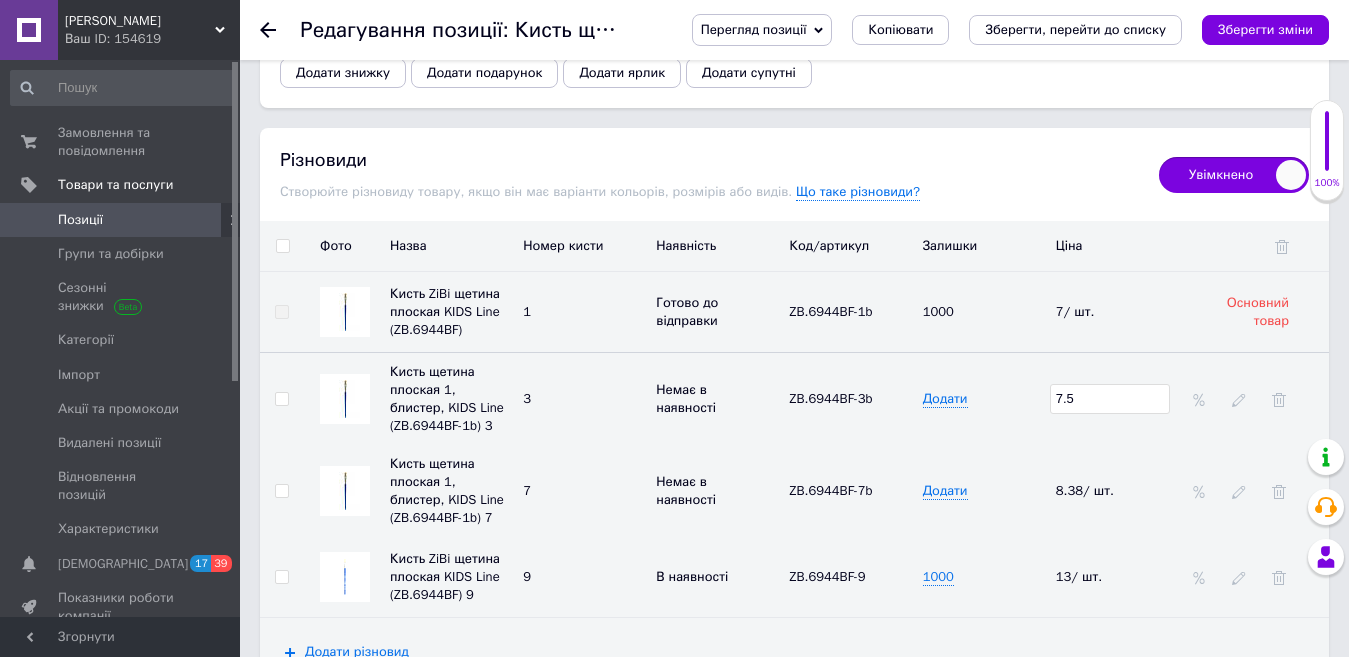 type on "7.5" 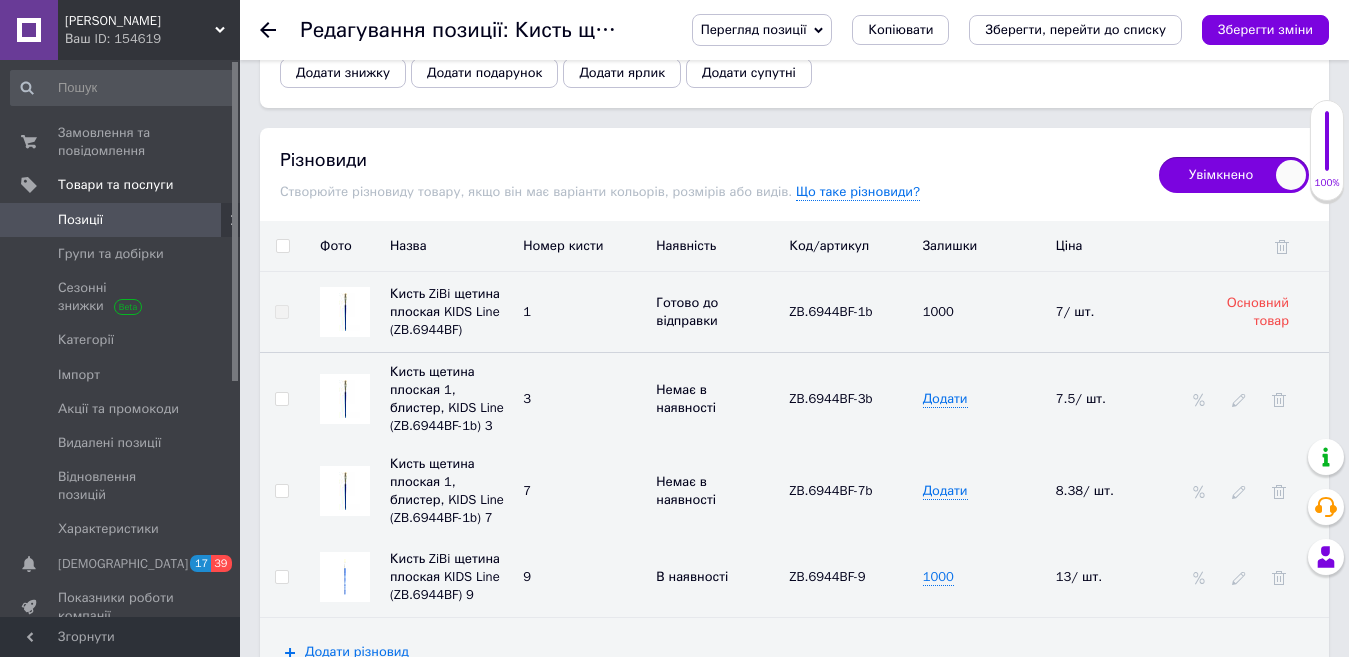 click on "Додати" at bounding box center (984, 491) 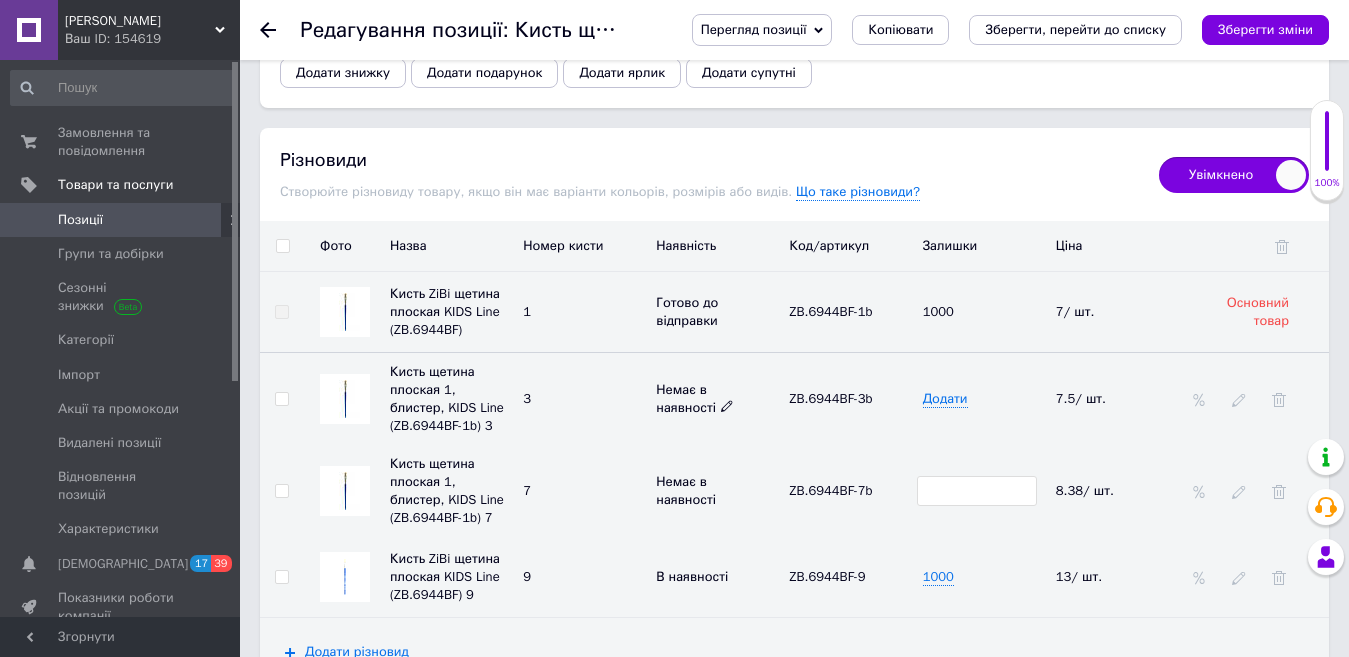 click 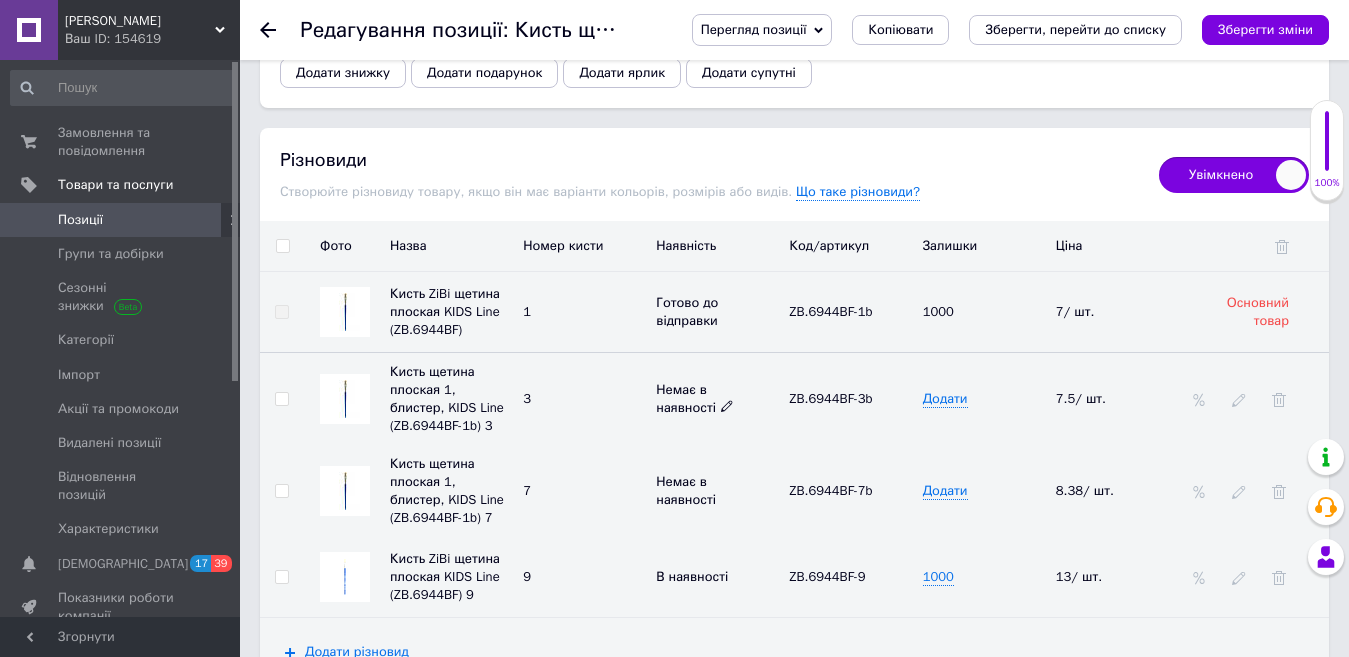 click 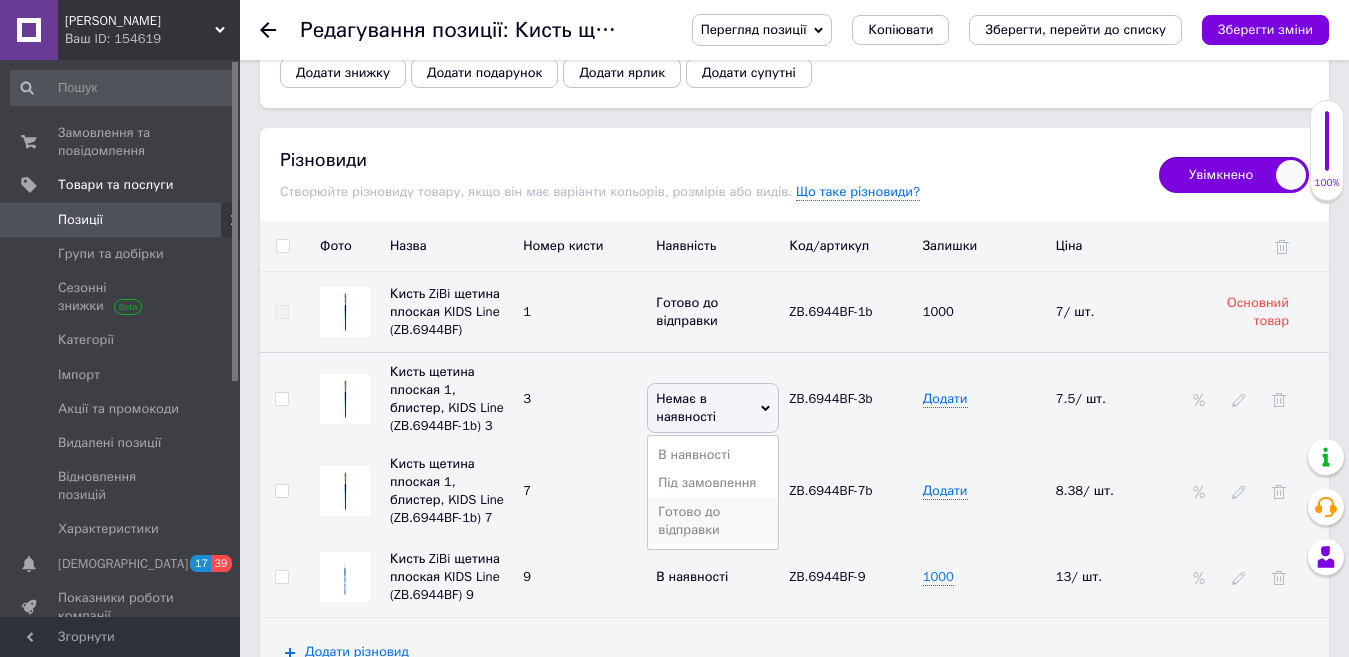 click on "Готово до відправки" at bounding box center (713, 521) 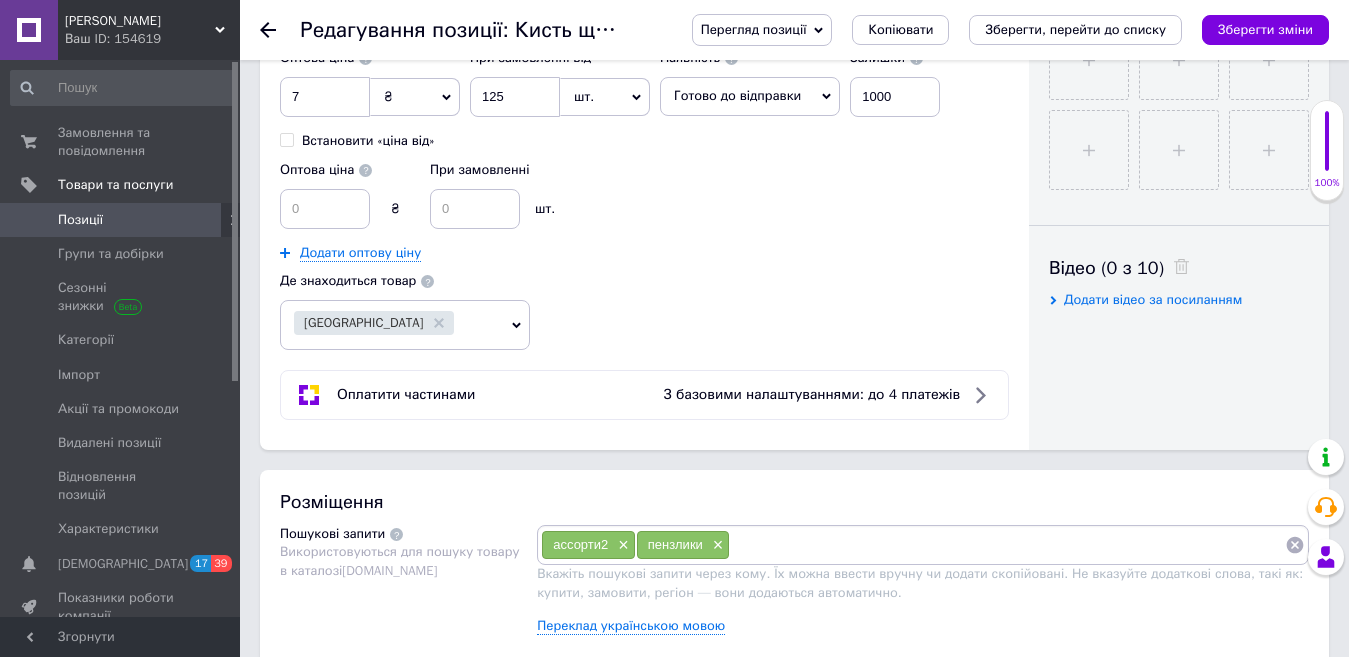 scroll, scrollTop: 641, scrollLeft: 0, axis: vertical 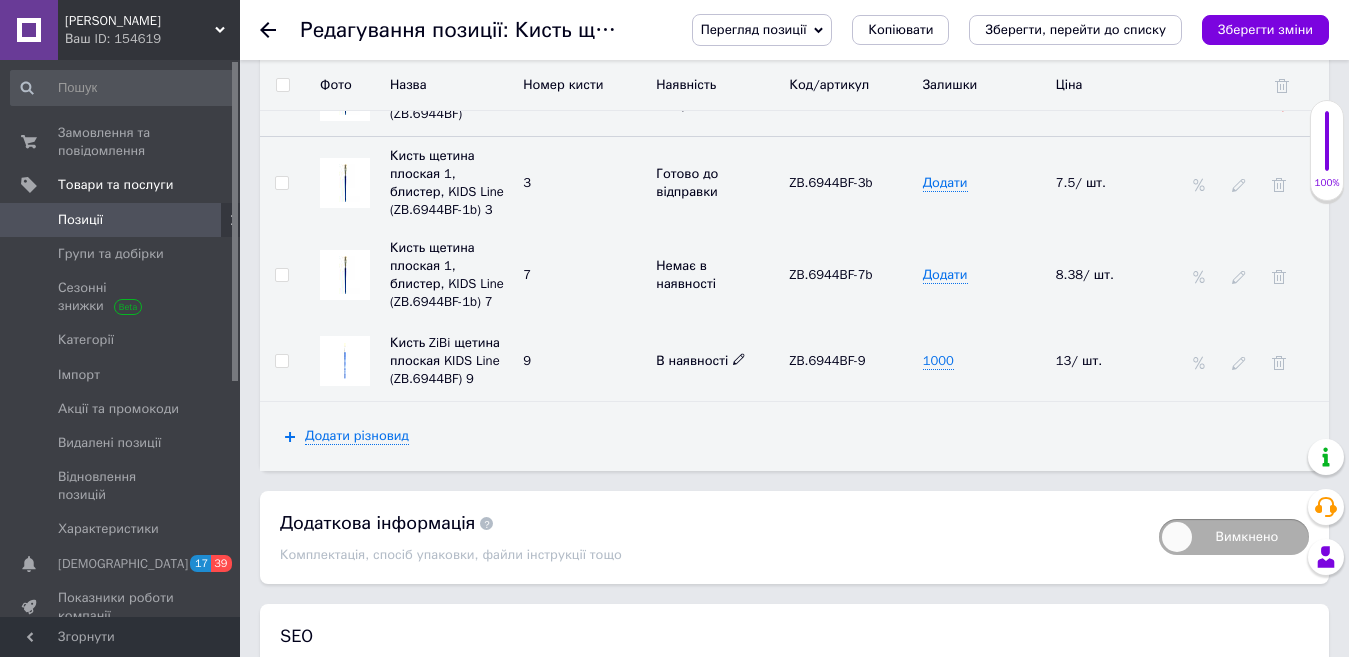 click 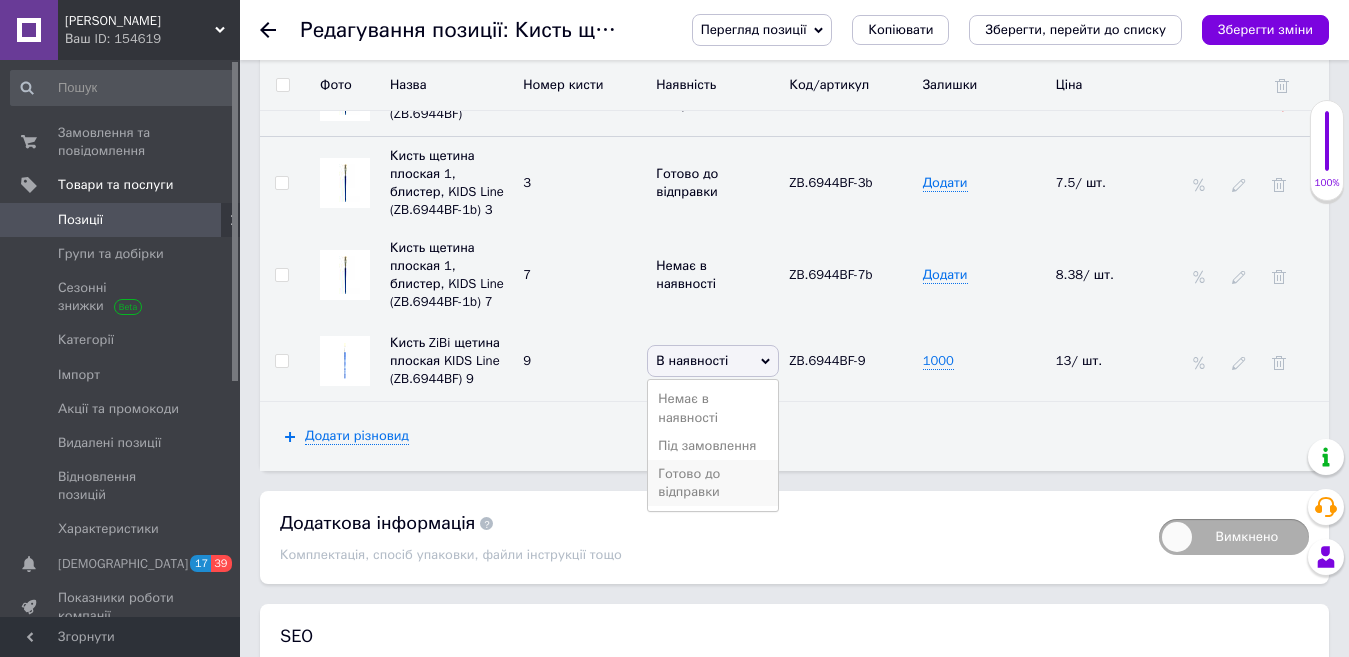 click on "Готово до відправки" at bounding box center (713, 483) 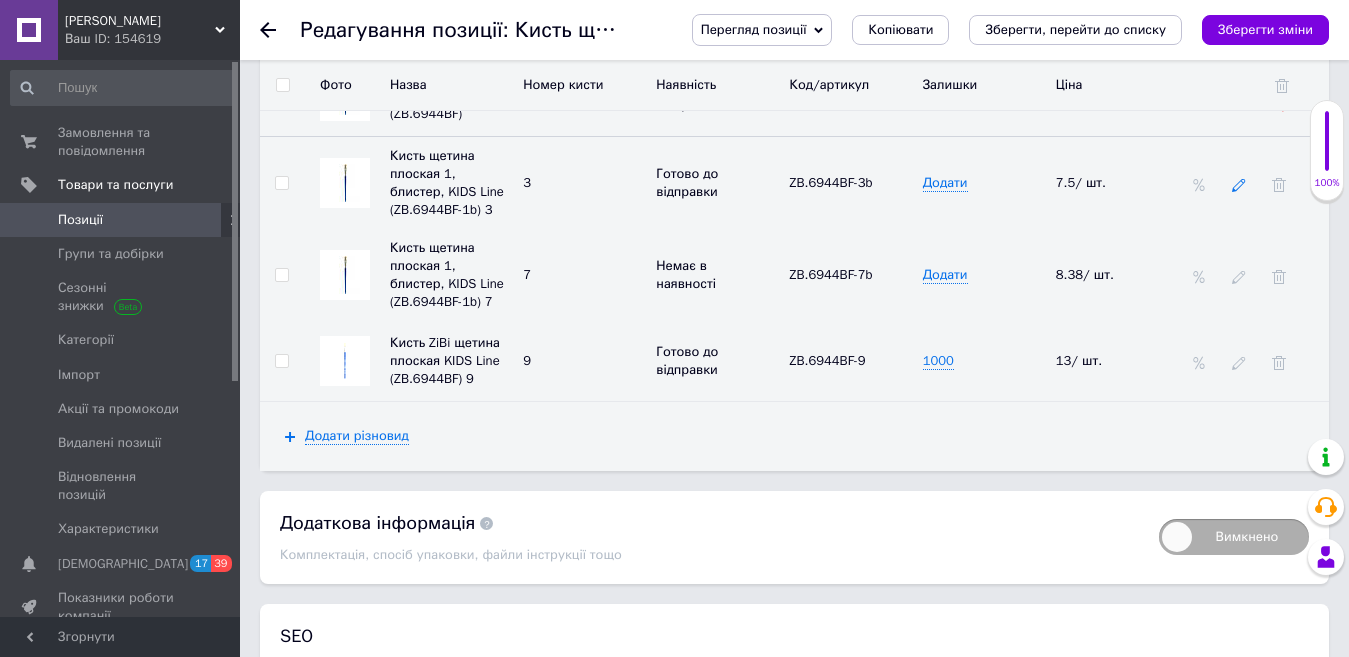click 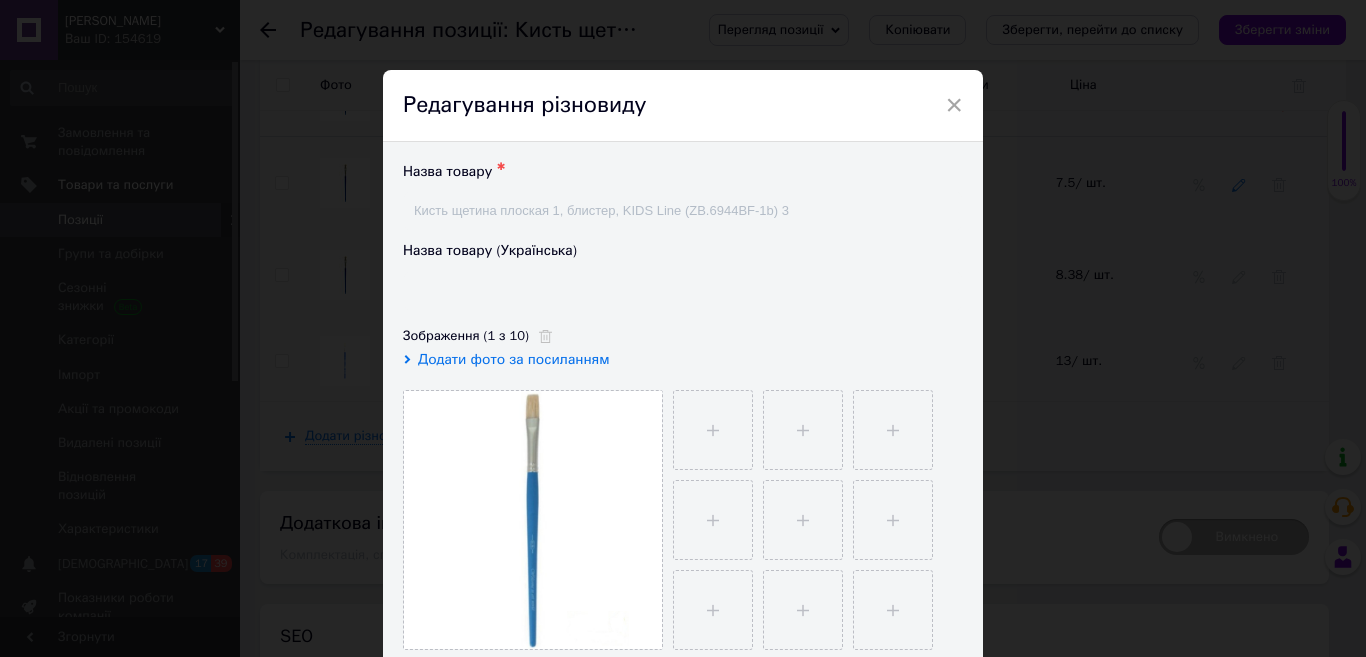 type on "Щетина плоска Кисть 3, блістер, KIDS Line (ZB.6935BF-3b)" 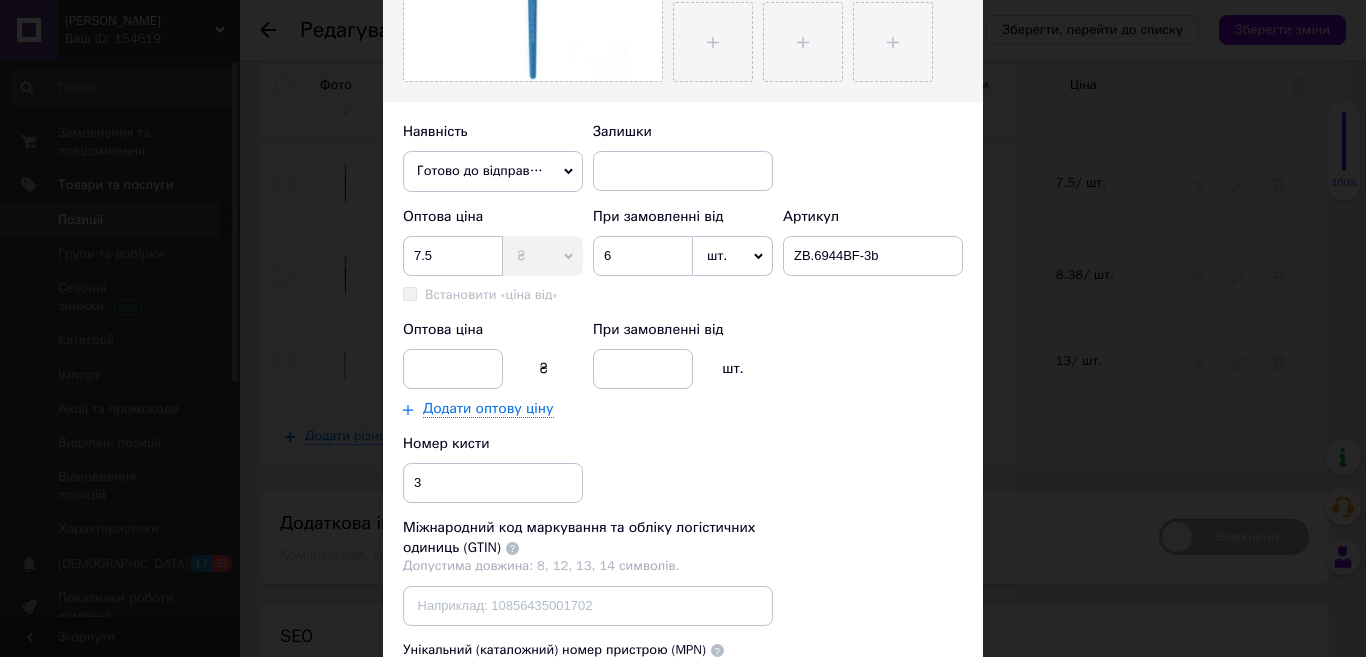 scroll, scrollTop: 577, scrollLeft: 0, axis: vertical 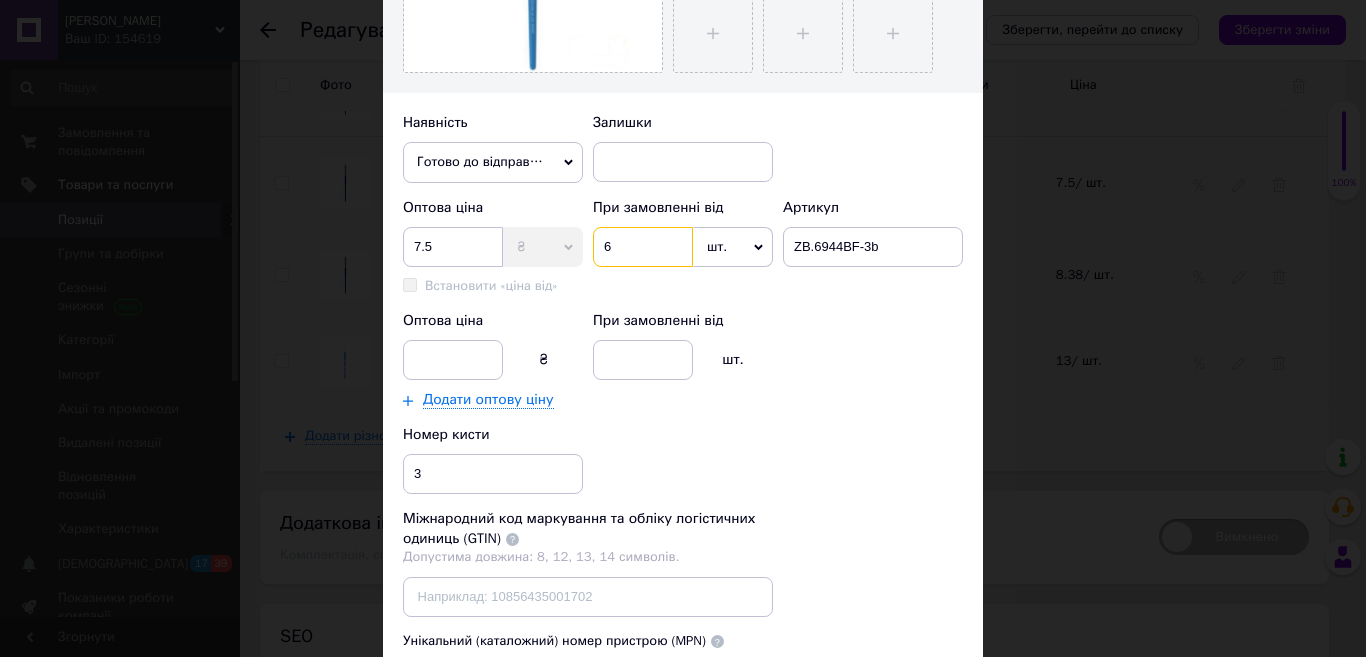 drag, startPoint x: 624, startPoint y: 249, endPoint x: 592, endPoint y: 254, distance: 32.38827 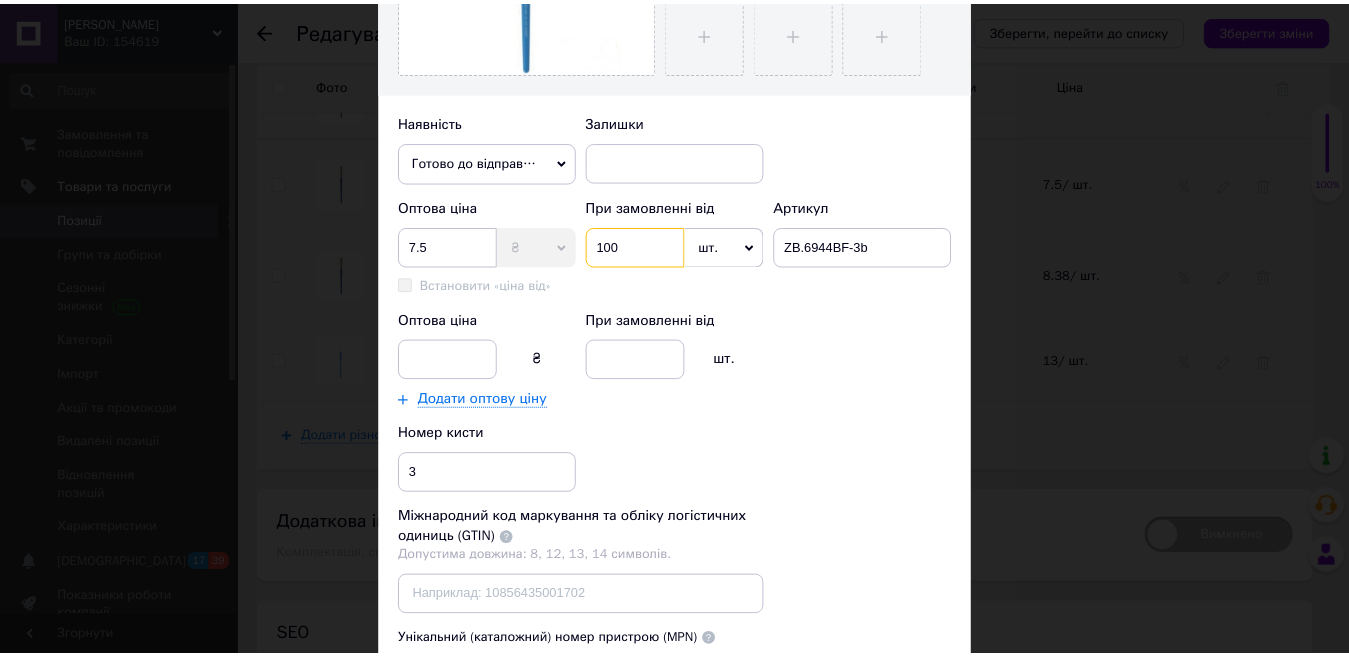 scroll, scrollTop: 670, scrollLeft: 0, axis: vertical 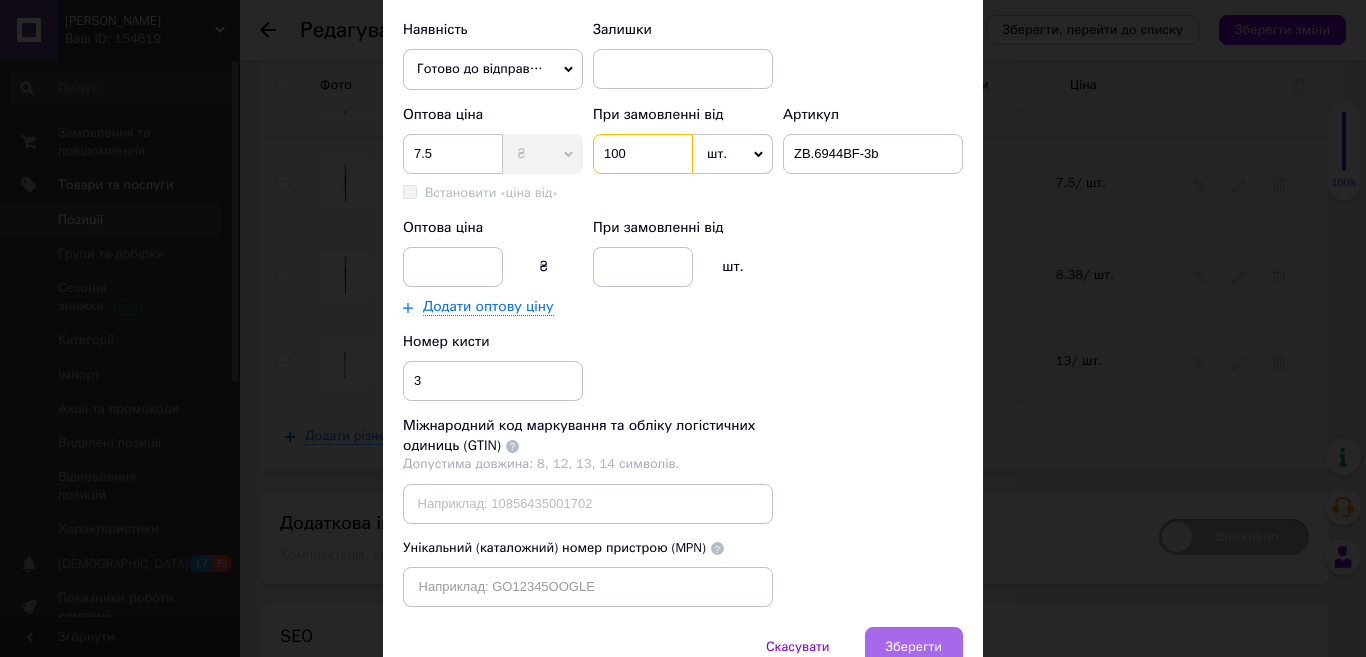 type on "100" 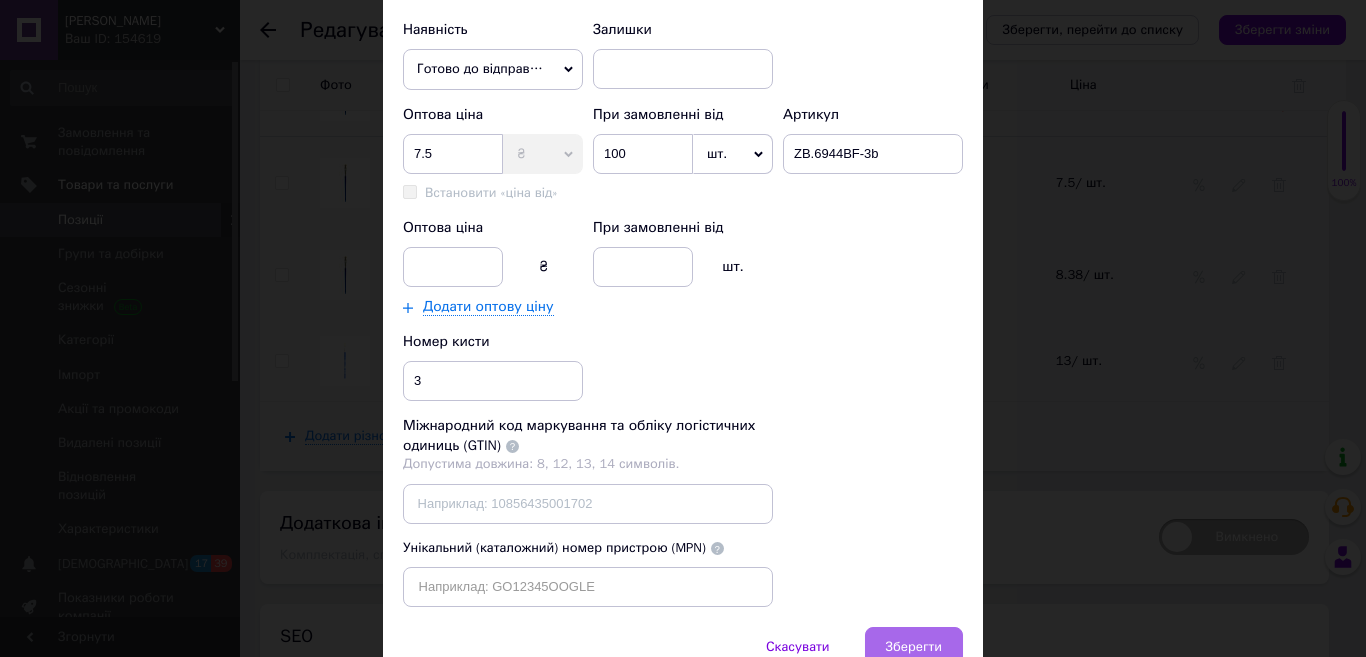 click on "Зберегти" at bounding box center (914, 647) 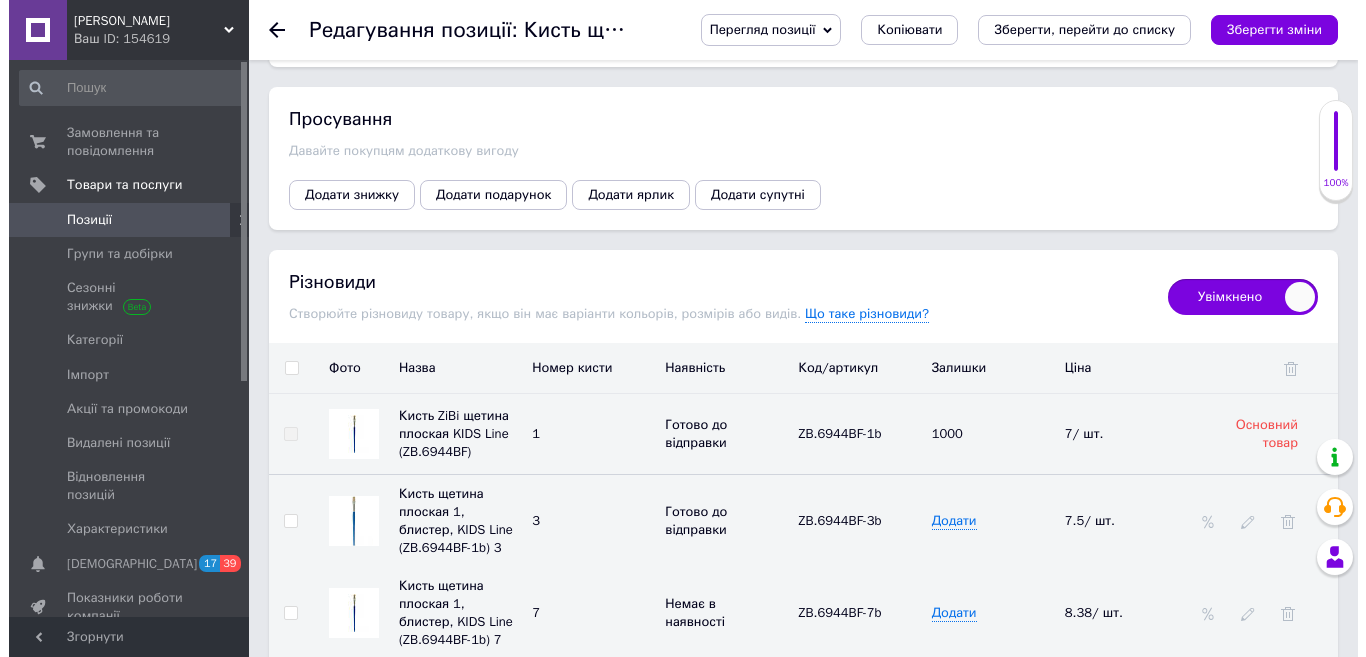 scroll, scrollTop: 3565, scrollLeft: 0, axis: vertical 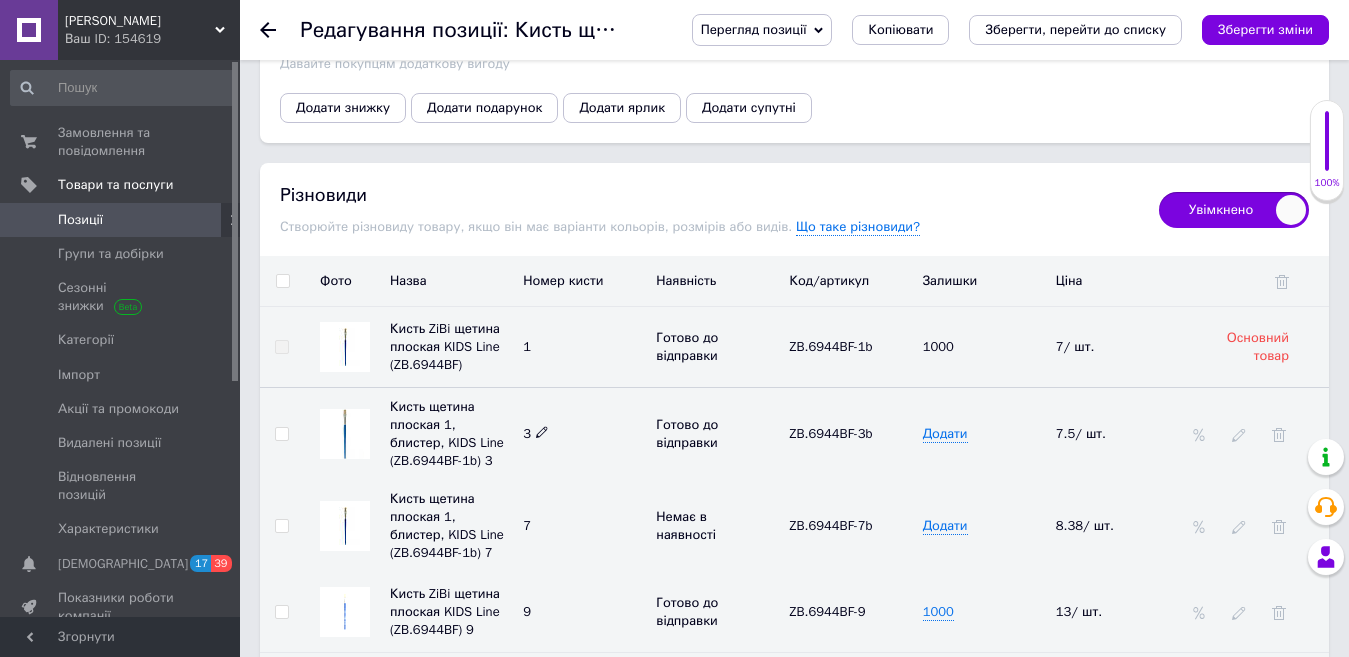 click 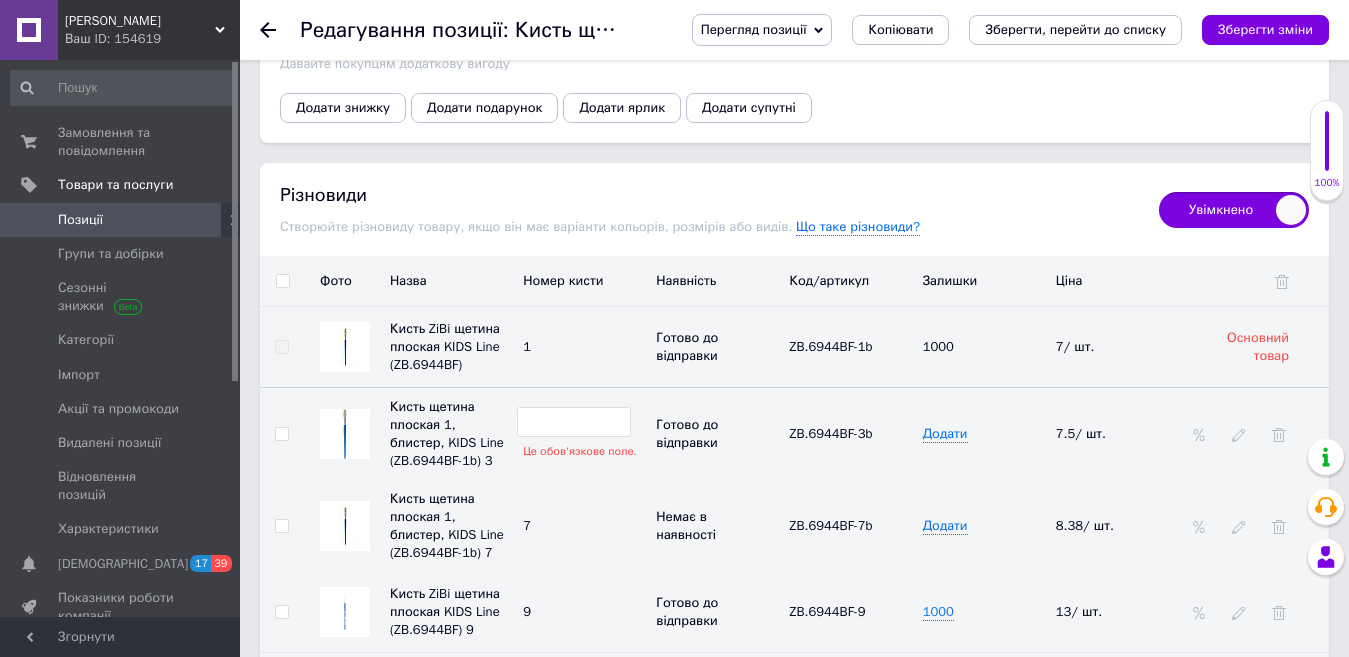 type on "3" 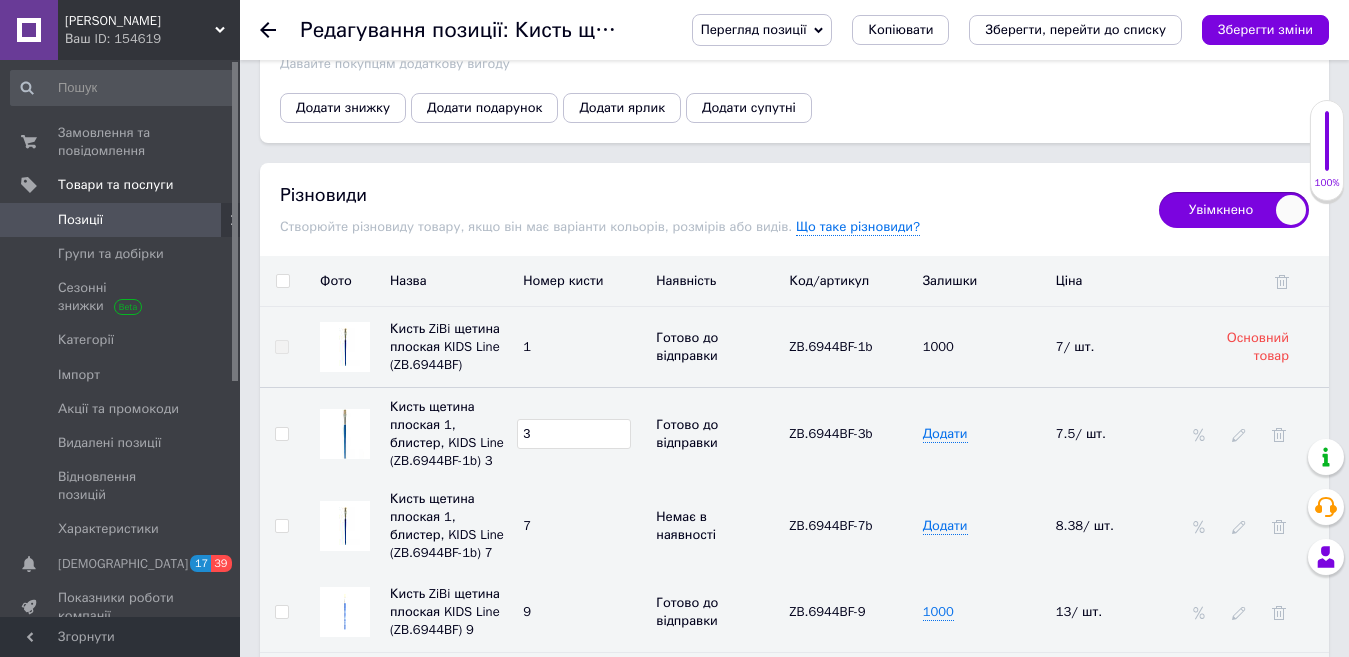 click on "3" at bounding box center (574, 434) 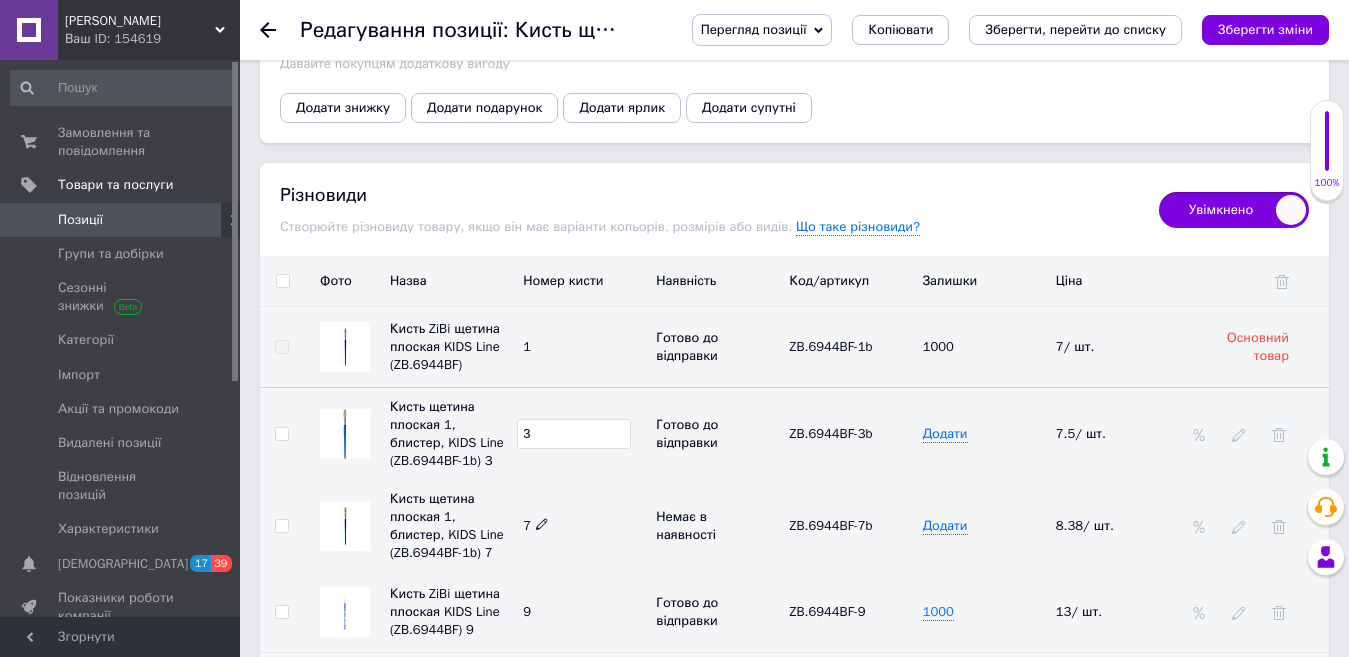 click on "7" at bounding box center [584, 526] 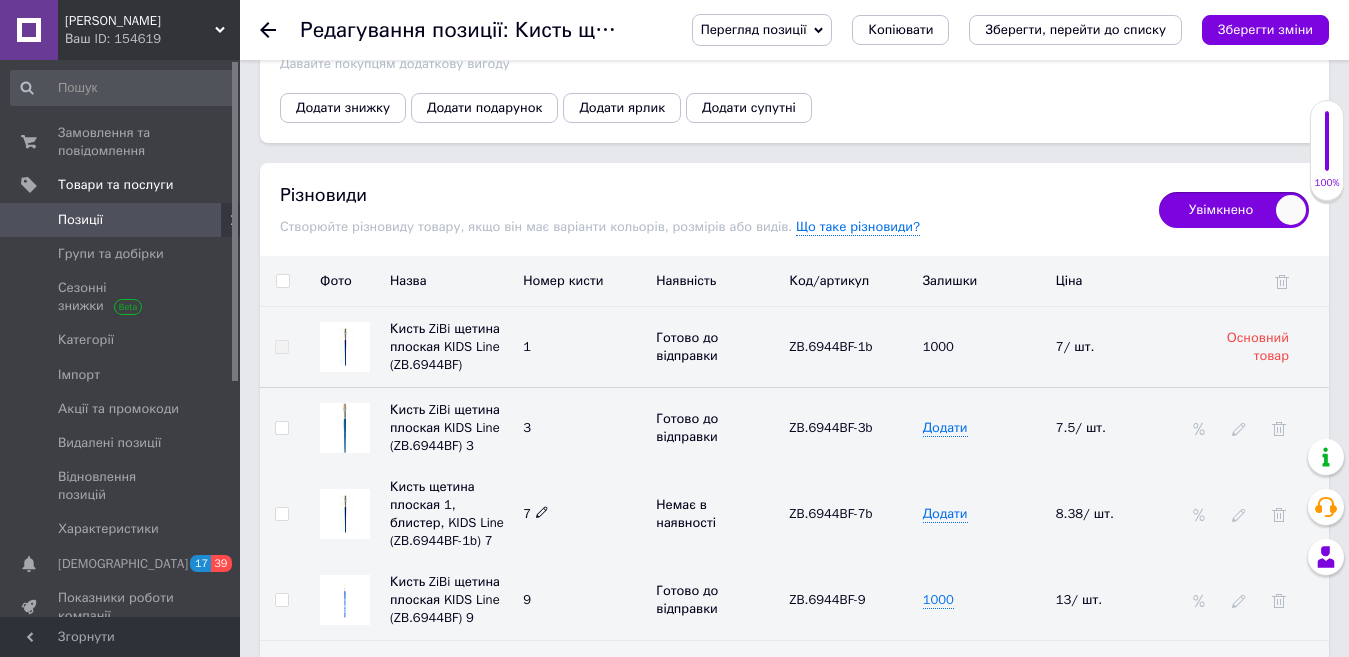 click 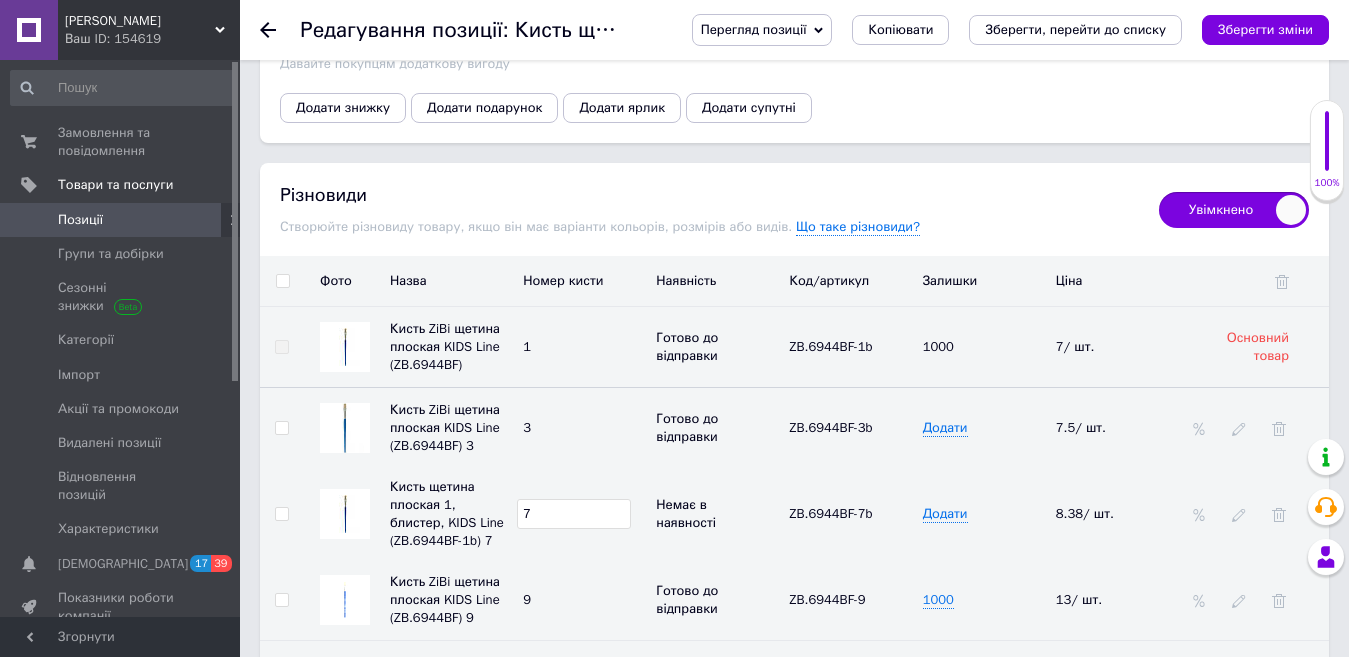 drag, startPoint x: 557, startPoint y: 494, endPoint x: 511, endPoint y: 495, distance: 46.010868 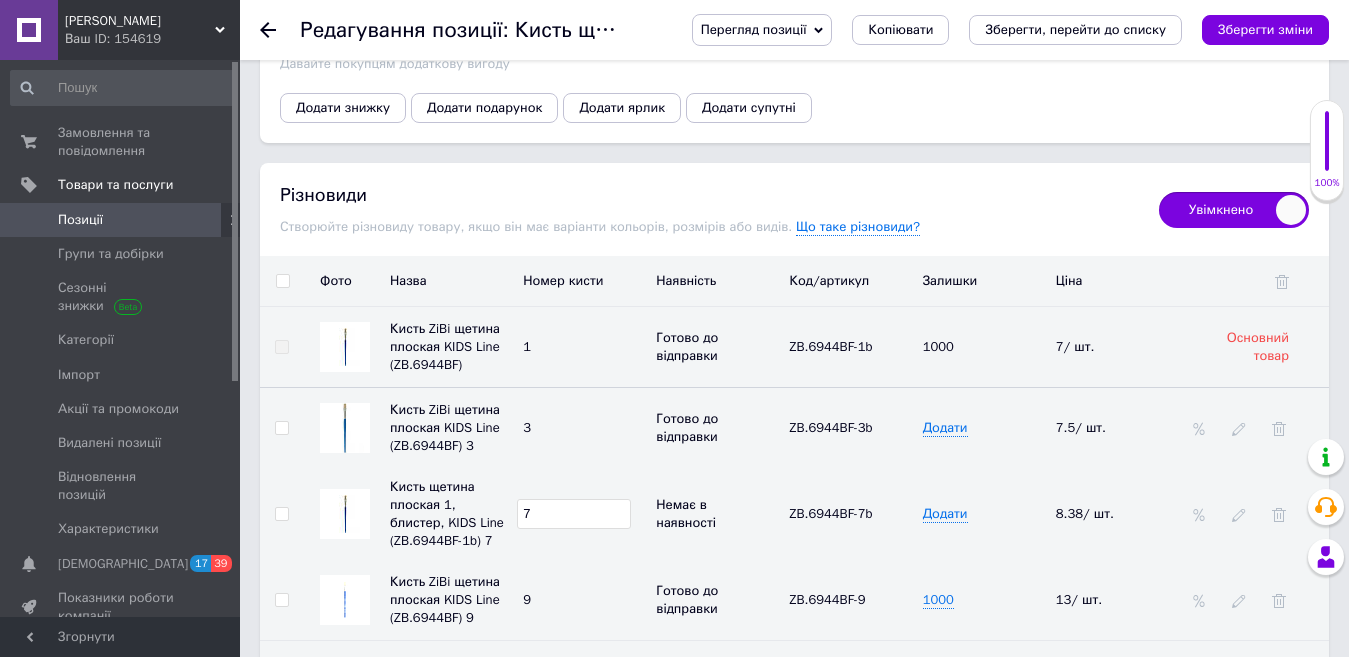 click on "7" at bounding box center (584, 514) 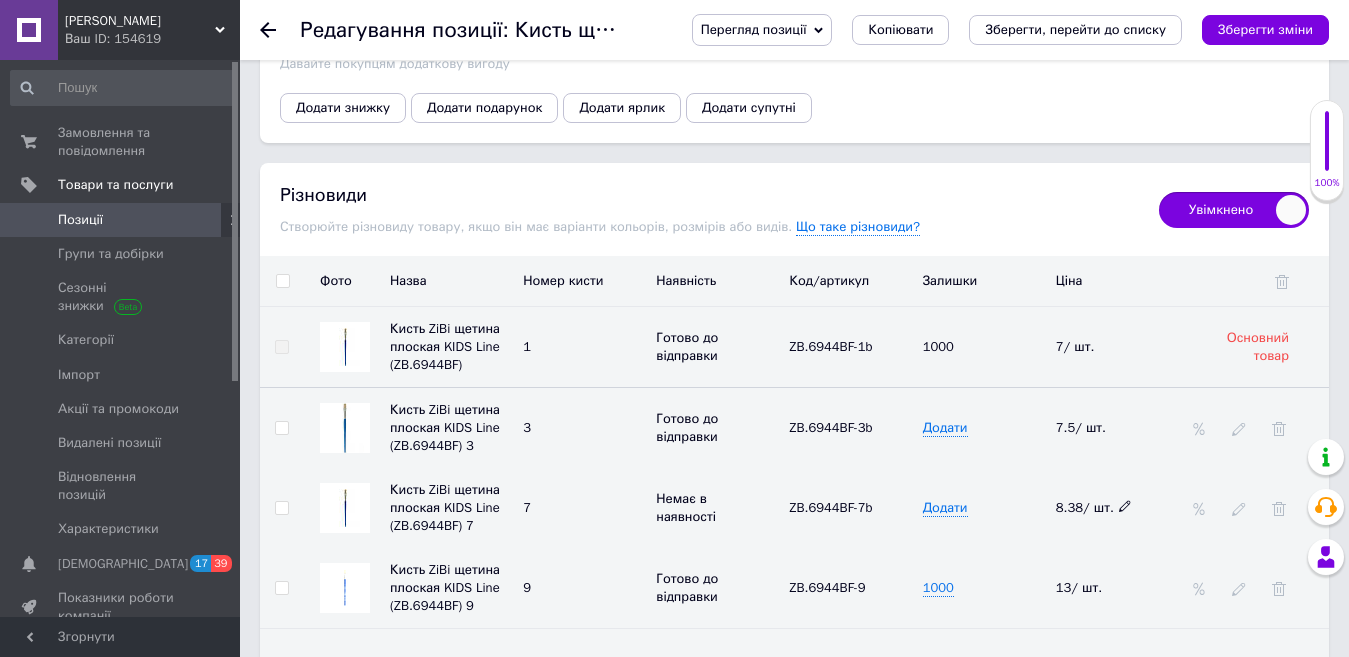 click 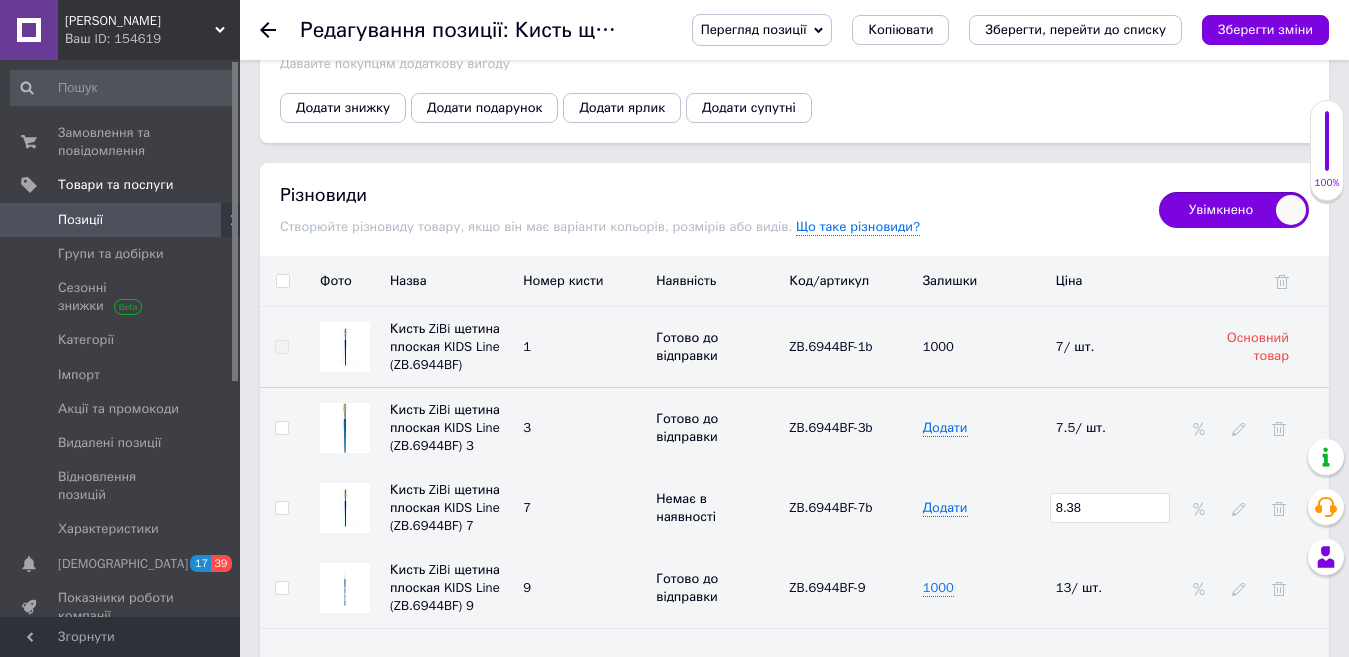 drag, startPoint x: 1098, startPoint y: 487, endPoint x: 1047, endPoint y: 482, distance: 51.24451 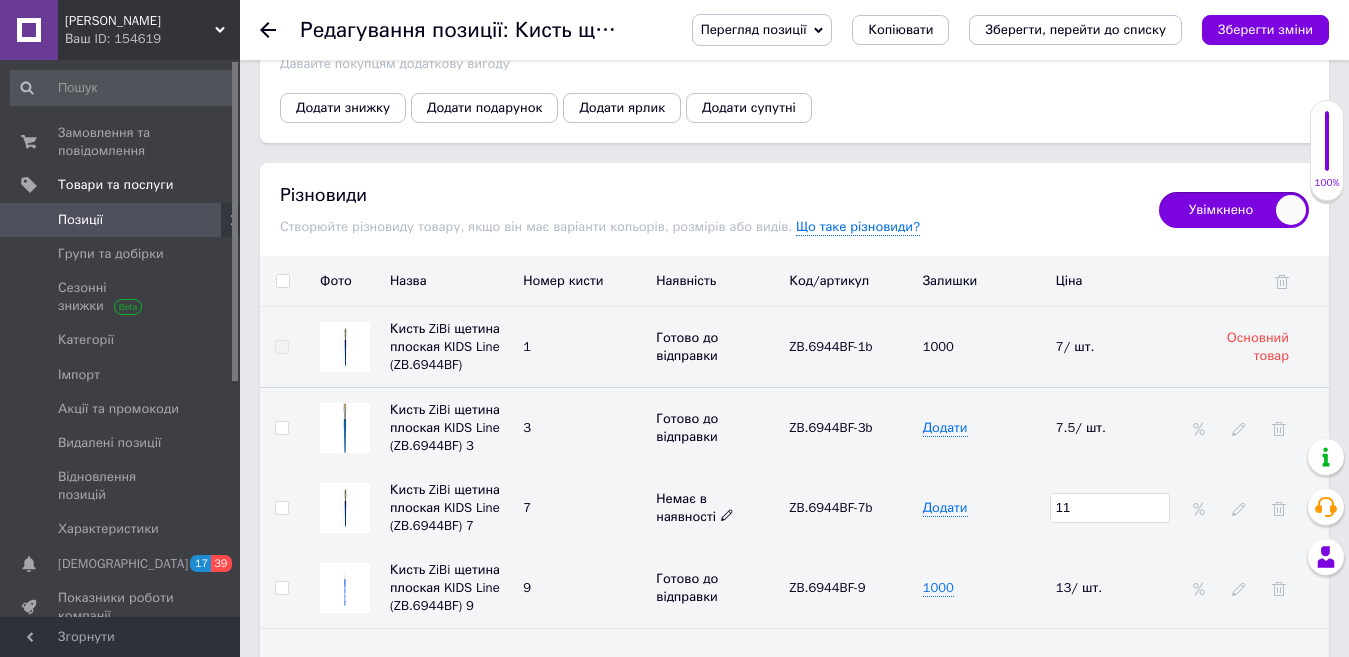 type on "11" 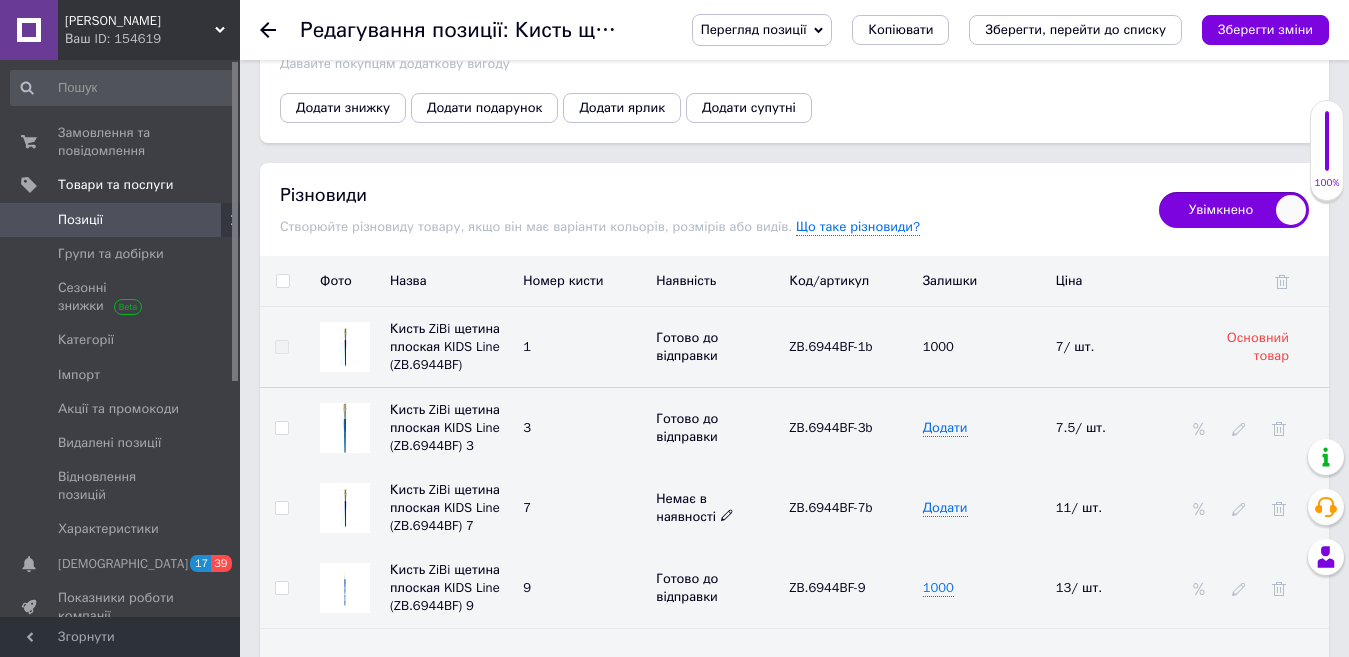 click 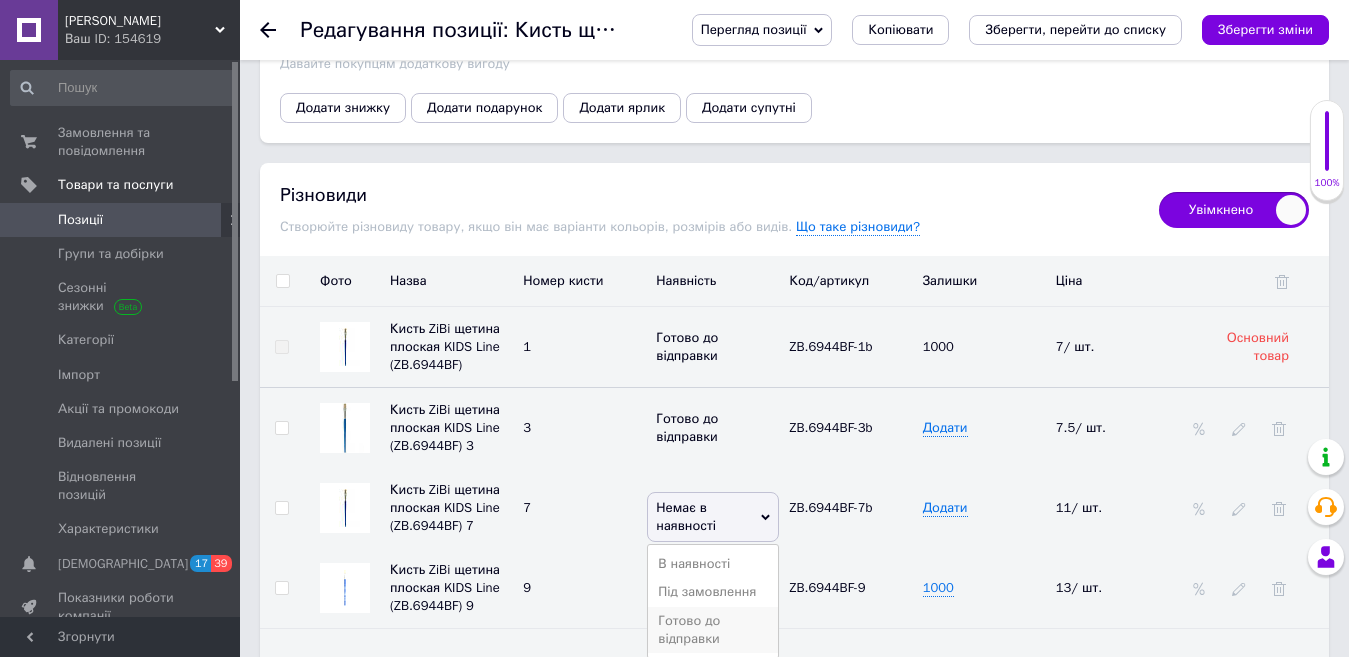 click on "Готово до відправки" at bounding box center (713, 630) 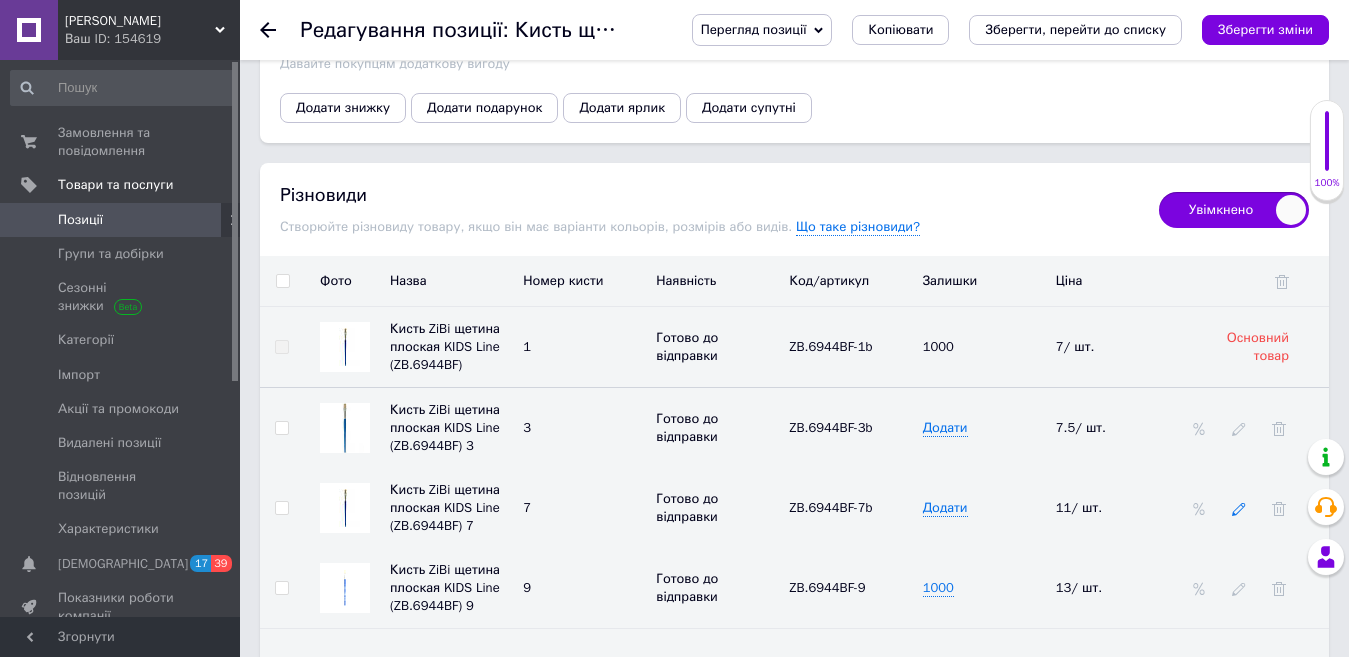 click 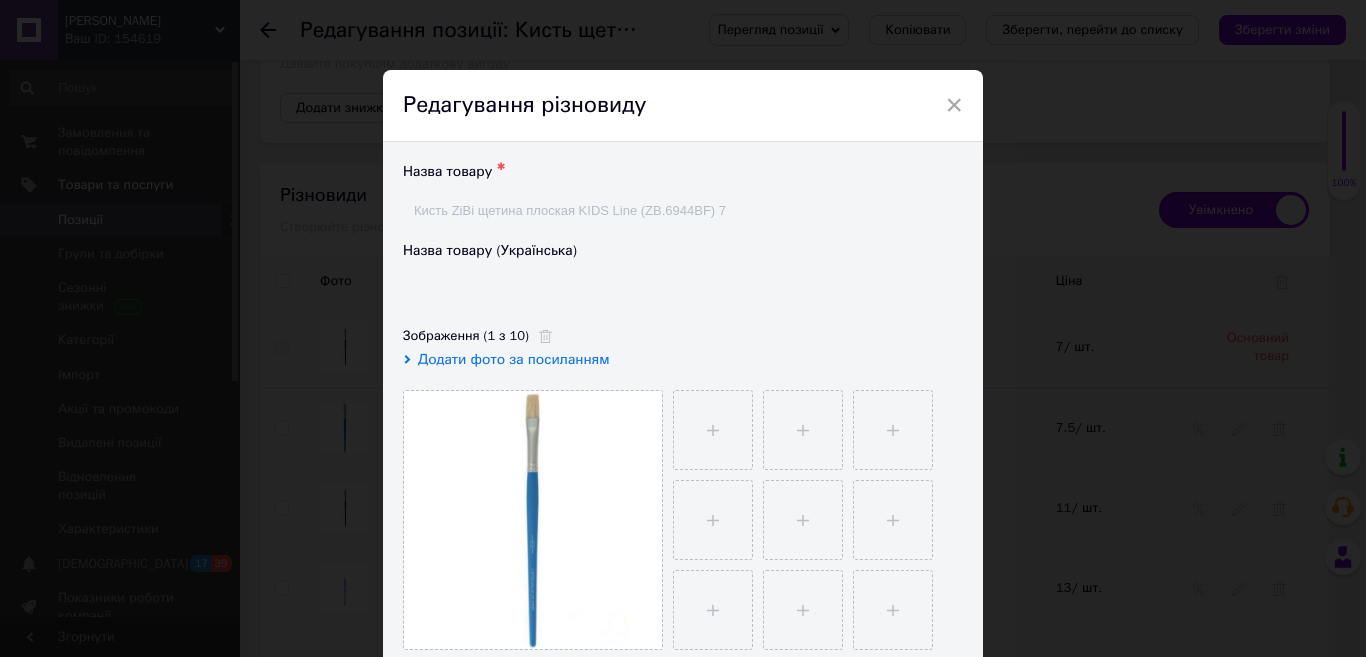 type on "Щетина плоска Кисть 7, блістер, KIDS Line (ZB.6935BF-7b)" 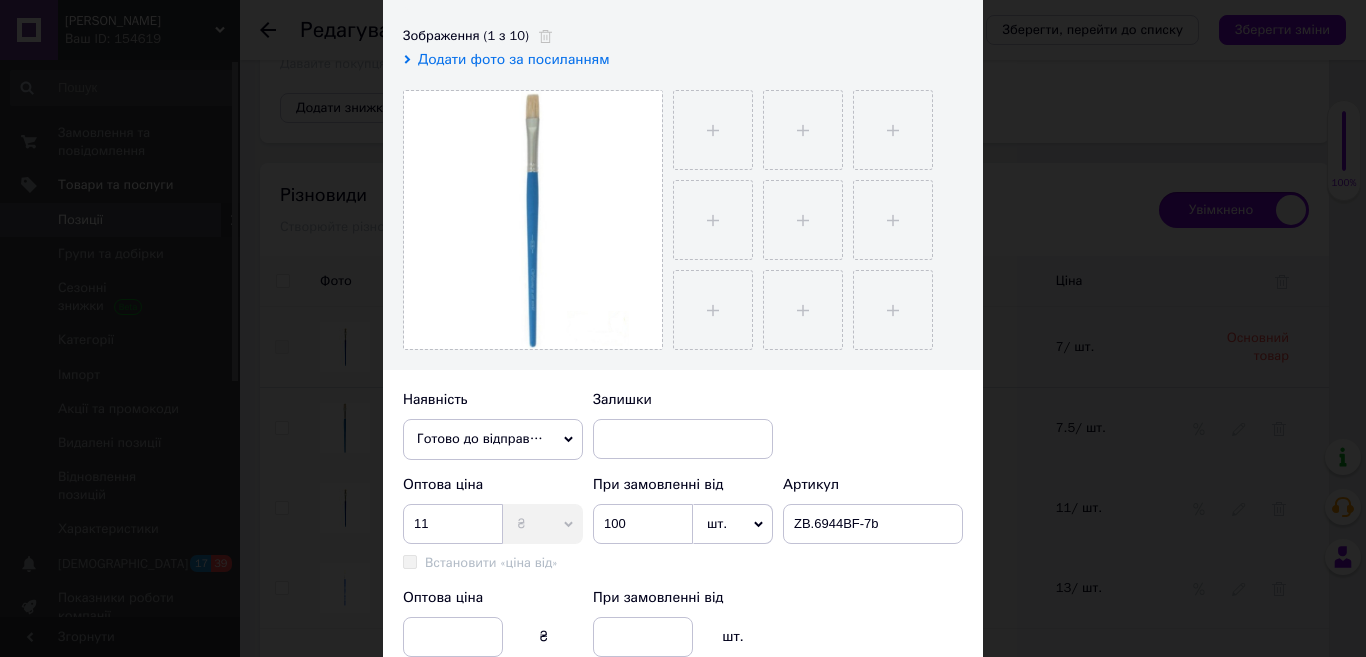 scroll, scrollTop: 400, scrollLeft: 0, axis: vertical 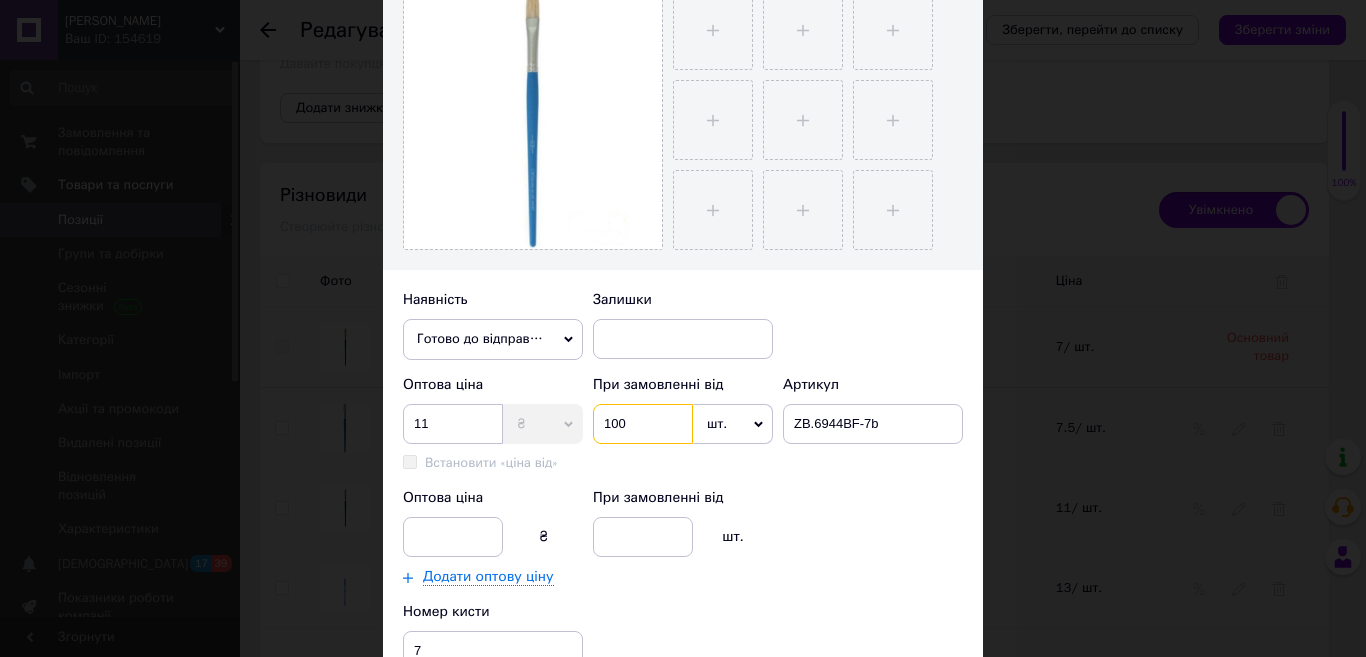 drag, startPoint x: 631, startPoint y: 433, endPoint x: 567, endPoint y: 426, distance: 64.381676 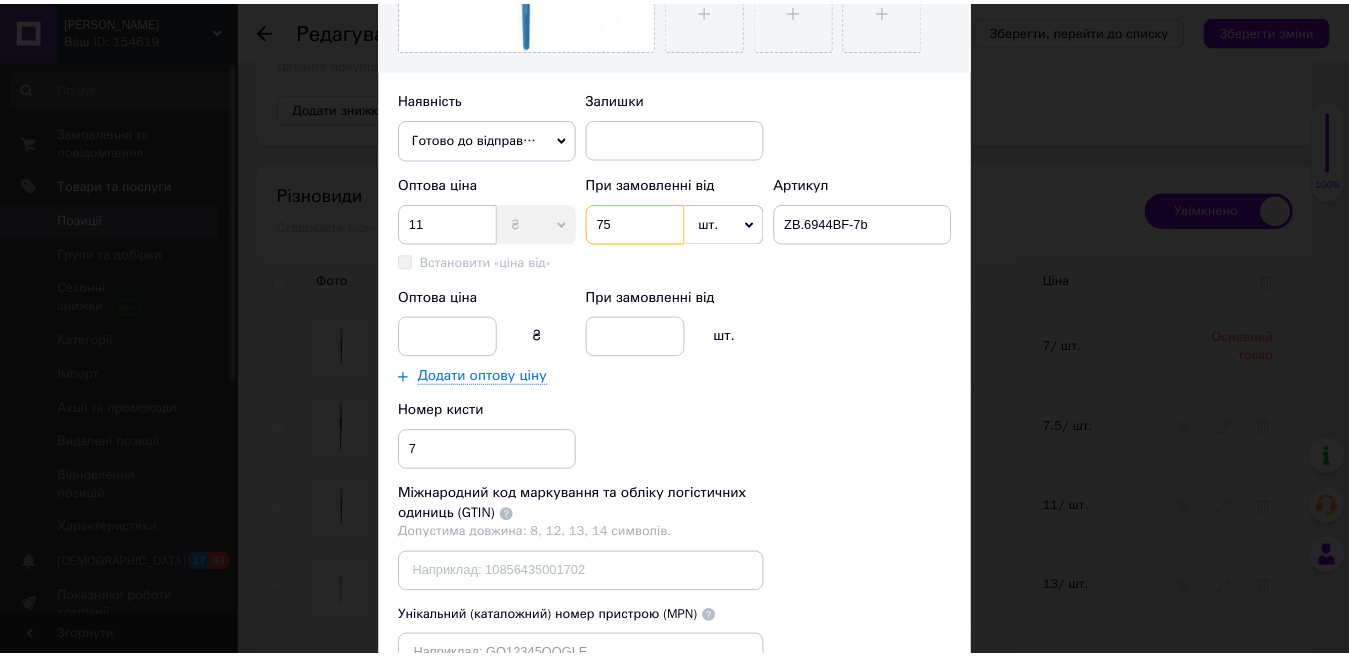 scroll, scrollTop: 770, scrollLeft: 0, axis: vertical 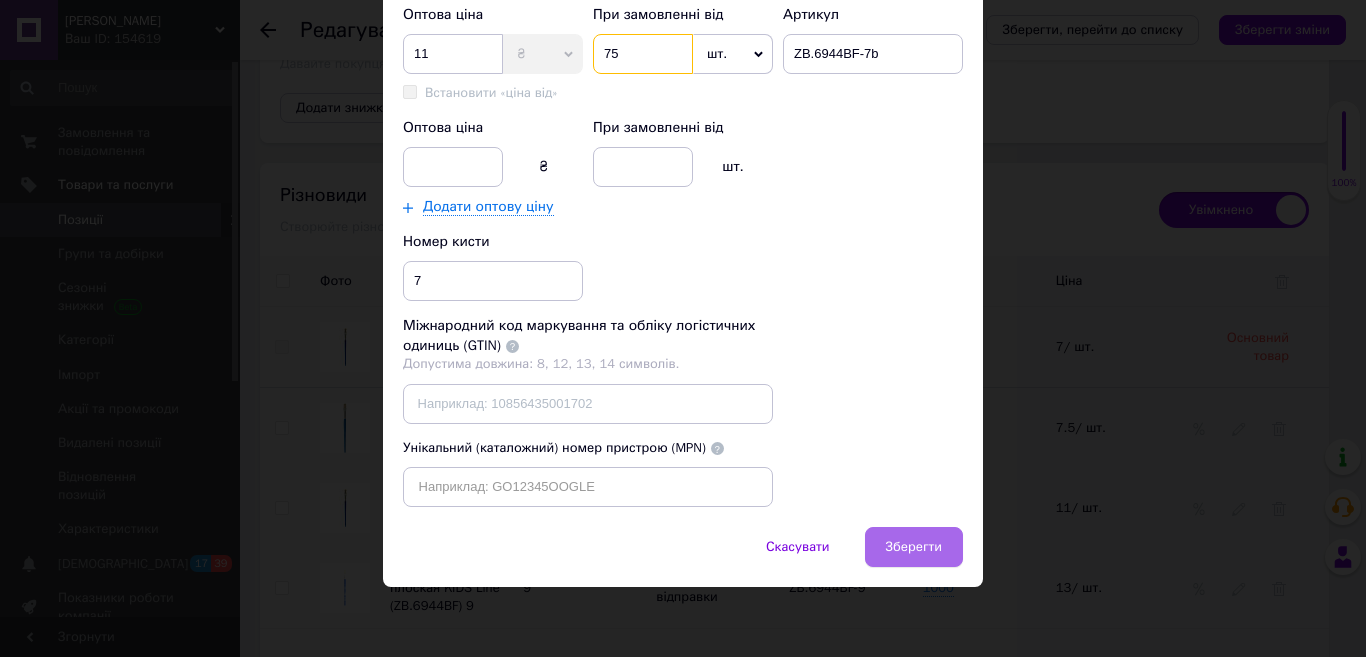 type on "75" 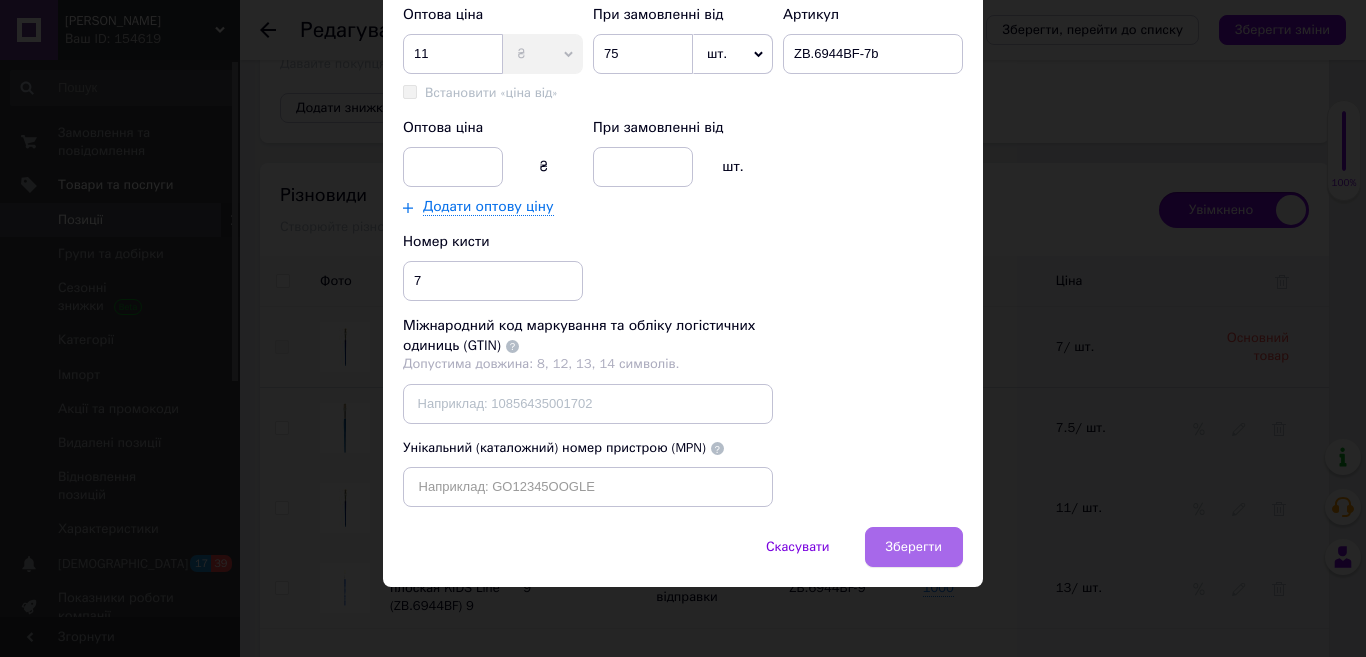 click on "Зберегти" at bounding box center (914, 547) 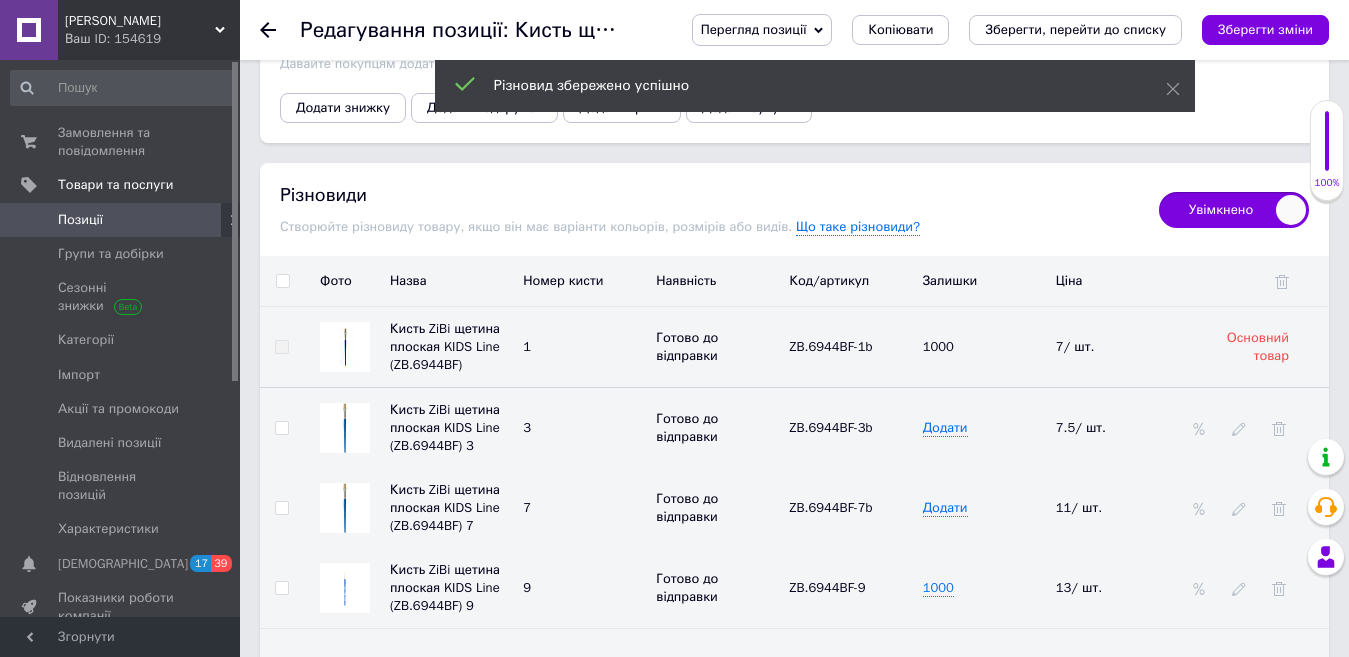 click on "Зберегти зміни" at bounding box center [1265, 29] 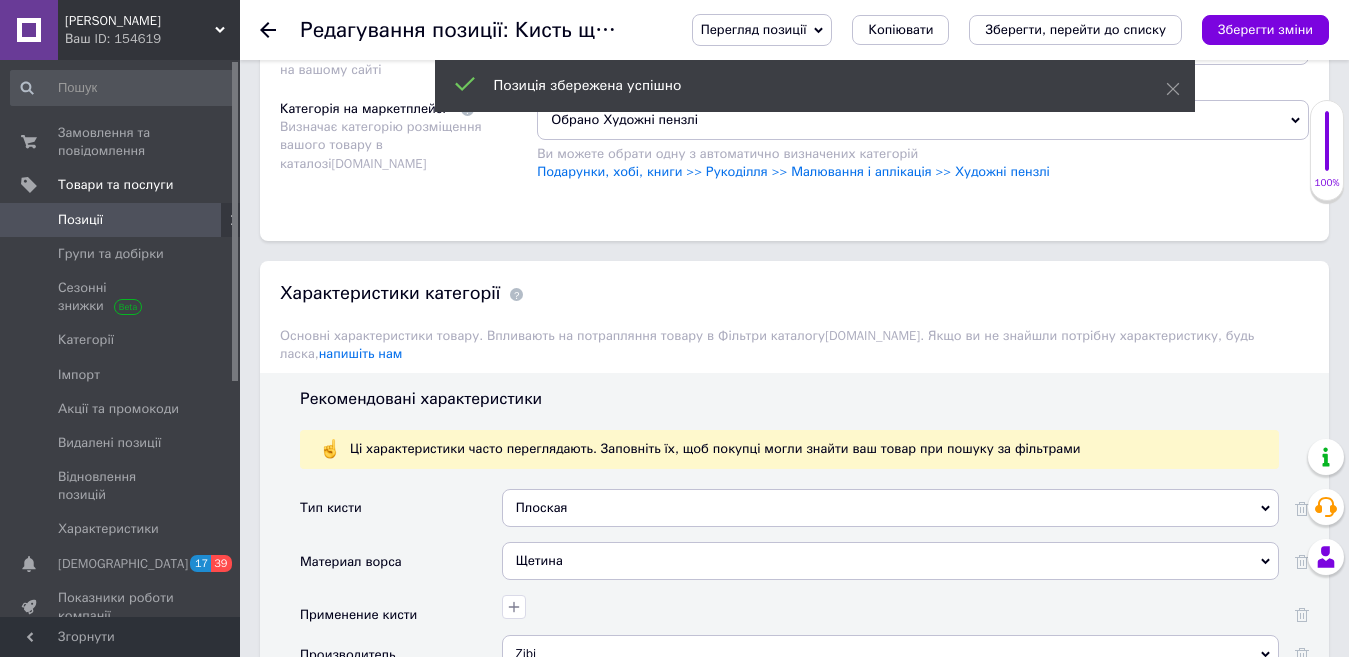 scroll, scrollTop: 0, scrollLeft: 0, axis: both 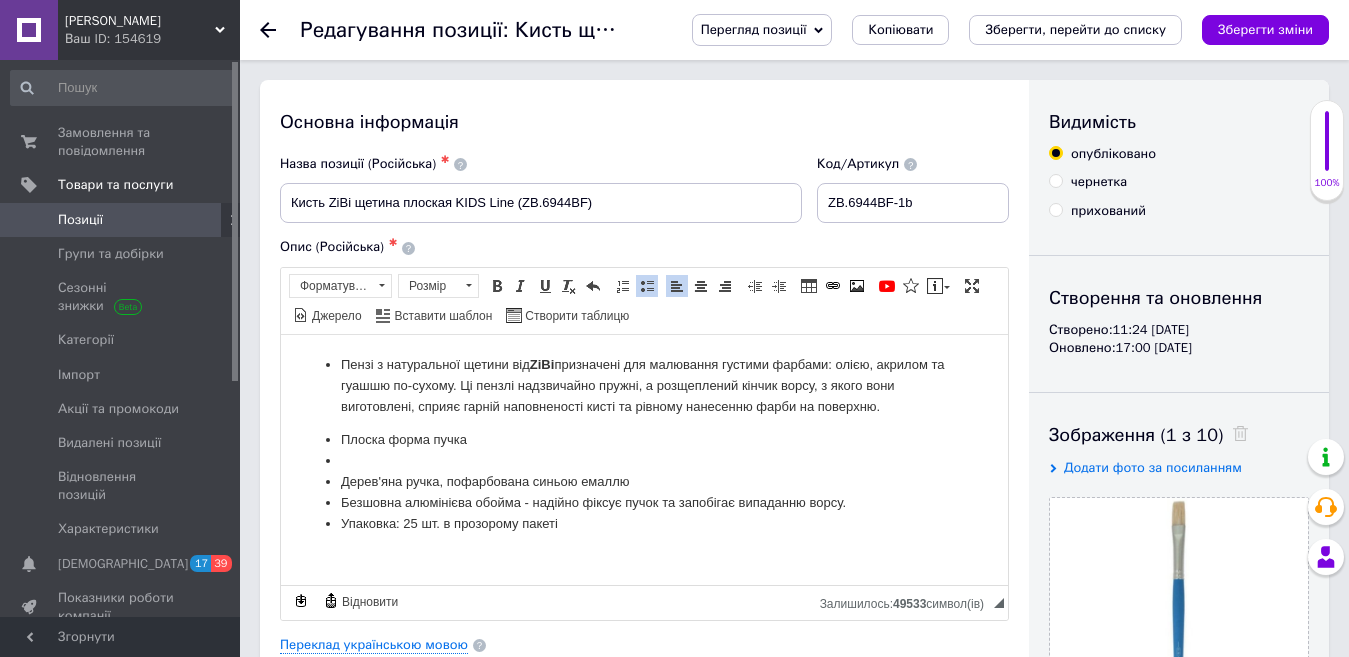 click on "Перегляд позиції" at bounding box center [754, 29] 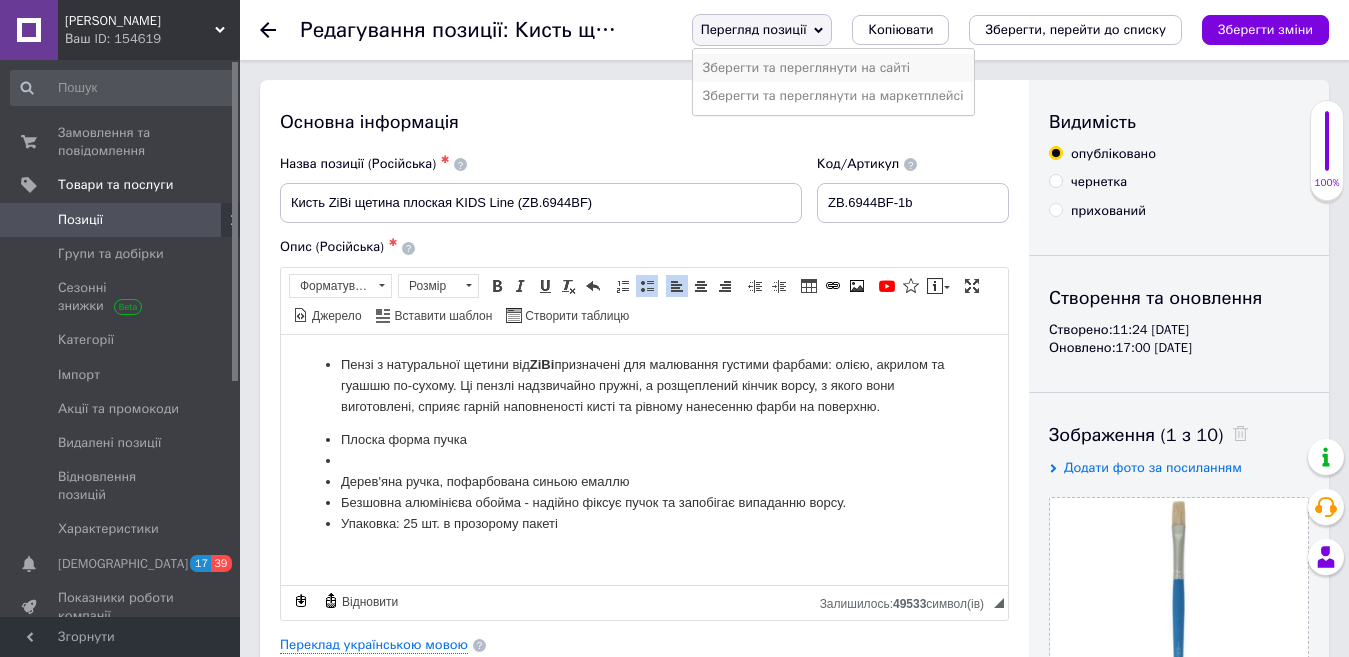 click on "Зберегти та переглянути на сайті" at bounding box center (833, 68) 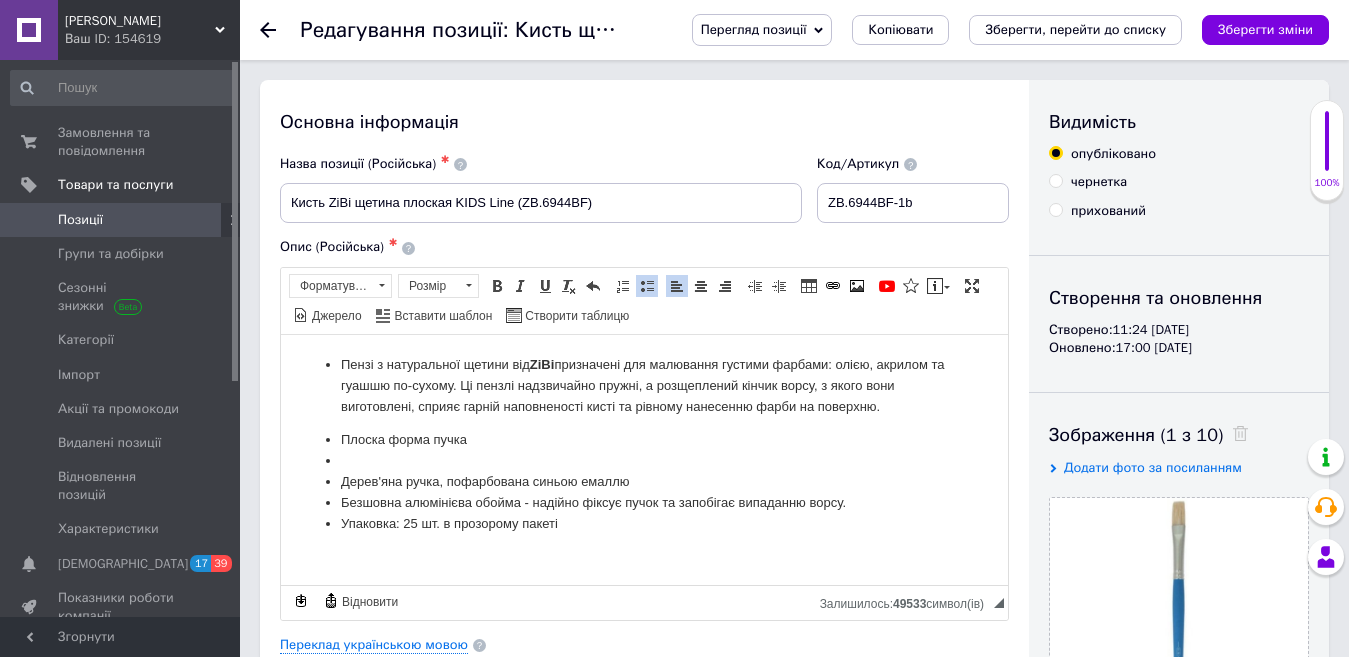 click on "Позиції" at bounding box center [121, 220] 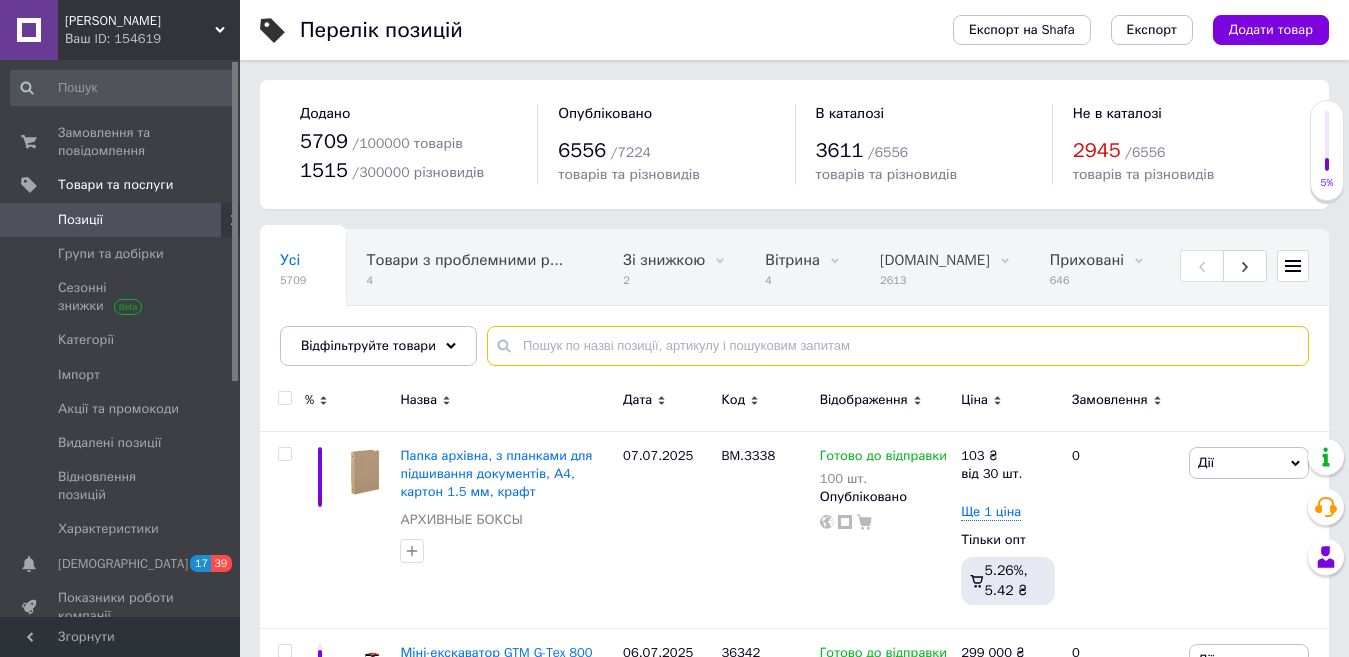paste on "ZB.6965BFR" 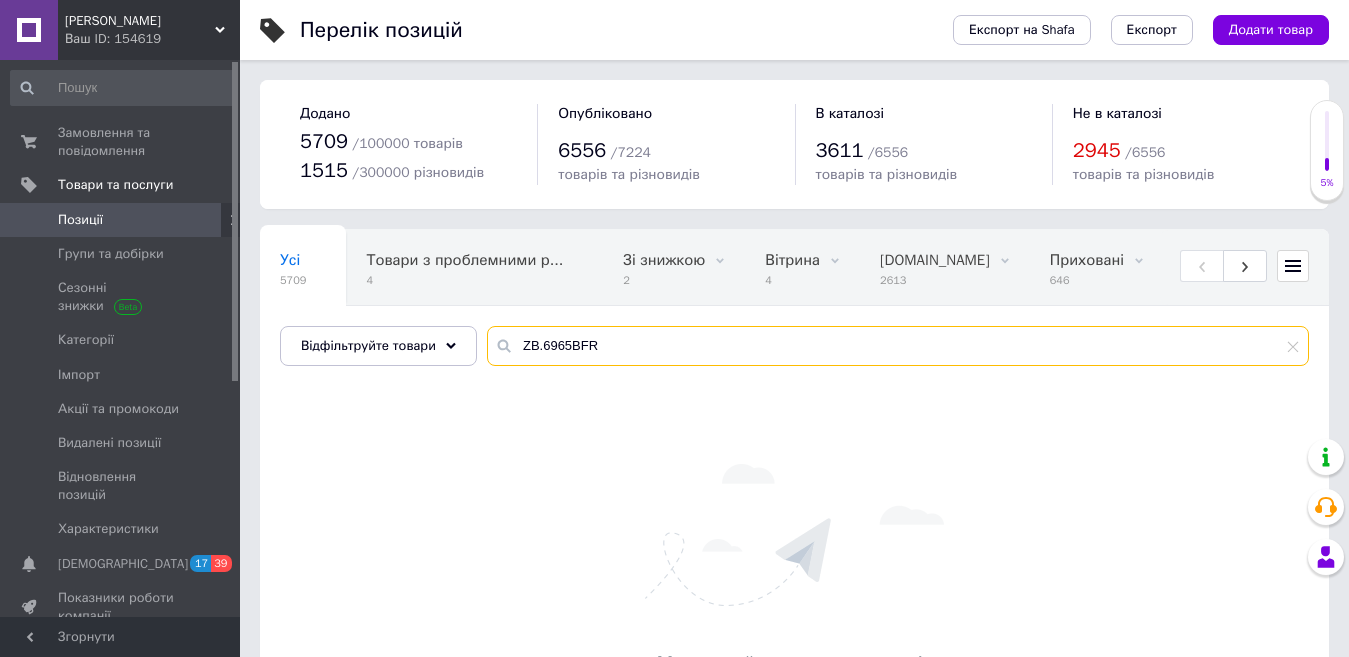 drag, startPoint x: 599, startPoint y: 345, endPoint x: 506, endPoint y: 338, distance: 93.26307 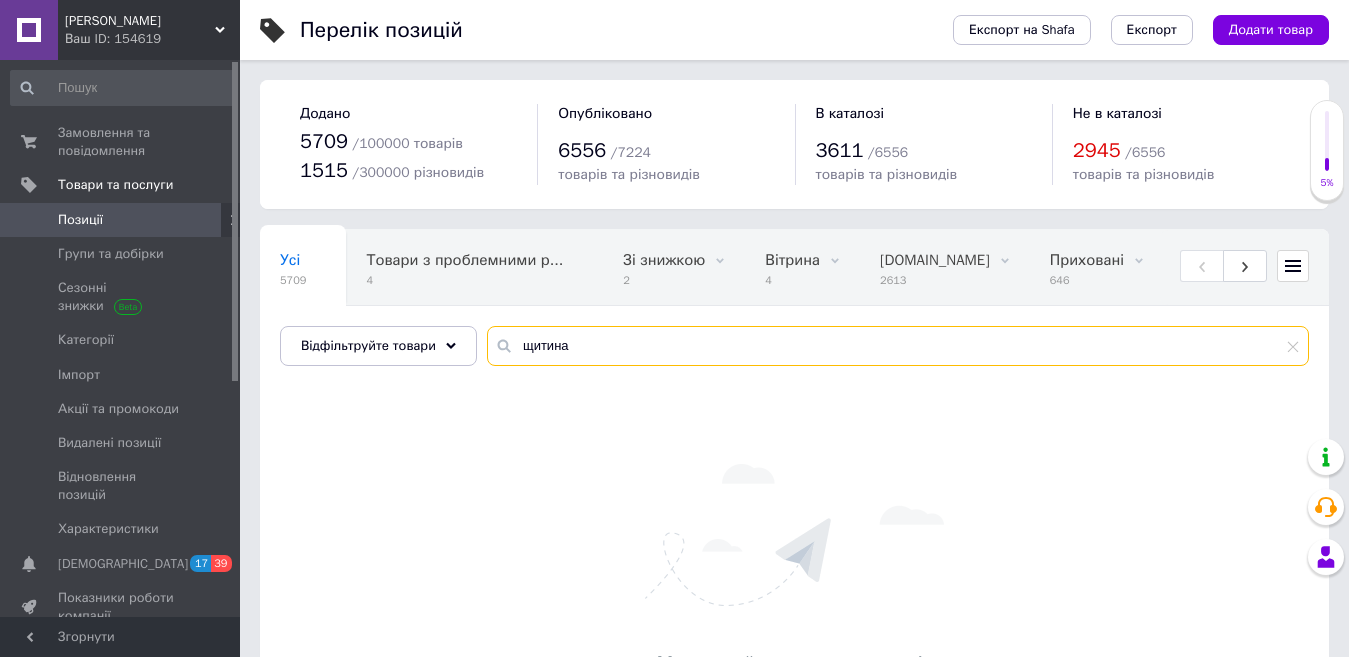 click on "щитина" at bounding box center [898, 346] 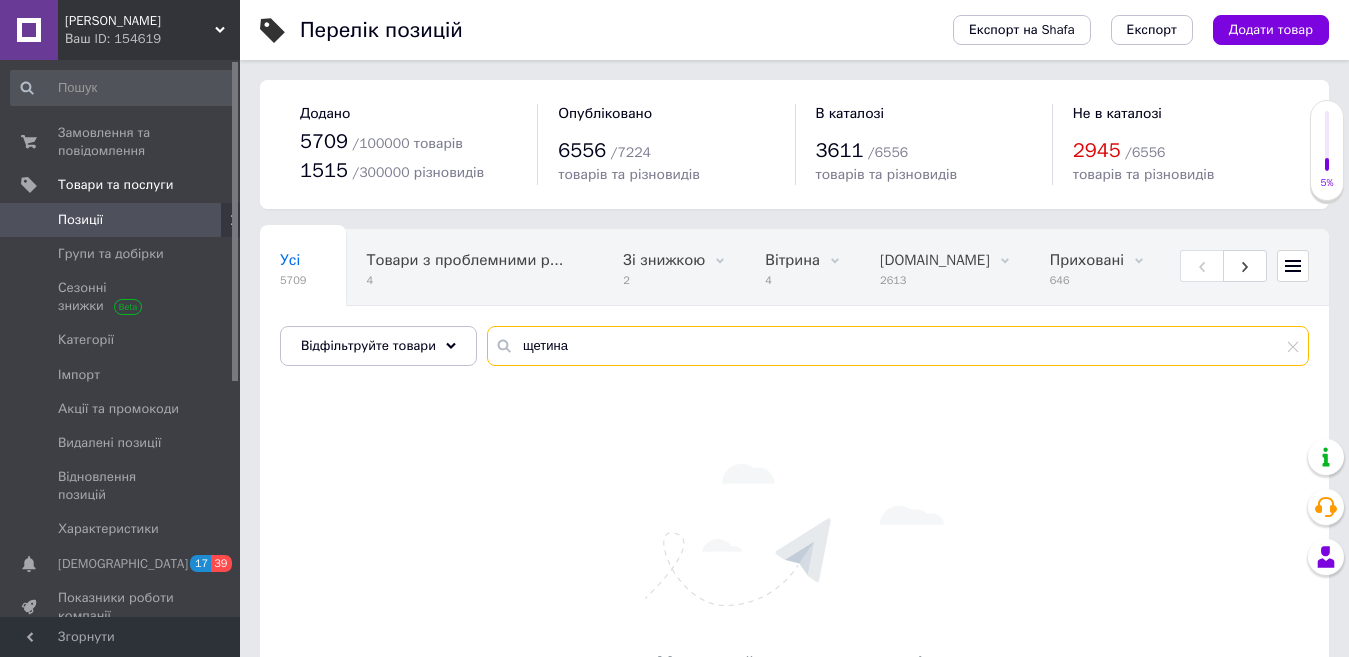 type on "щетина" 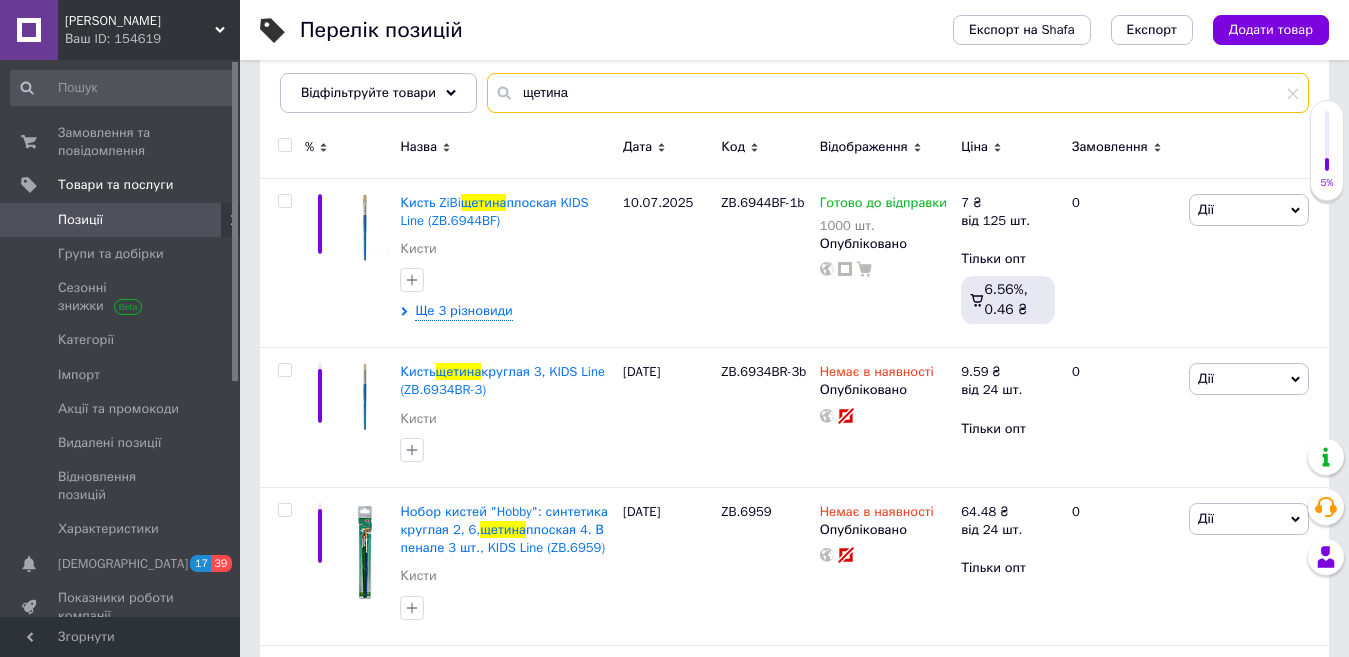 scroll, scrollTop: 300, scrollLeft: 0, axis: vertical 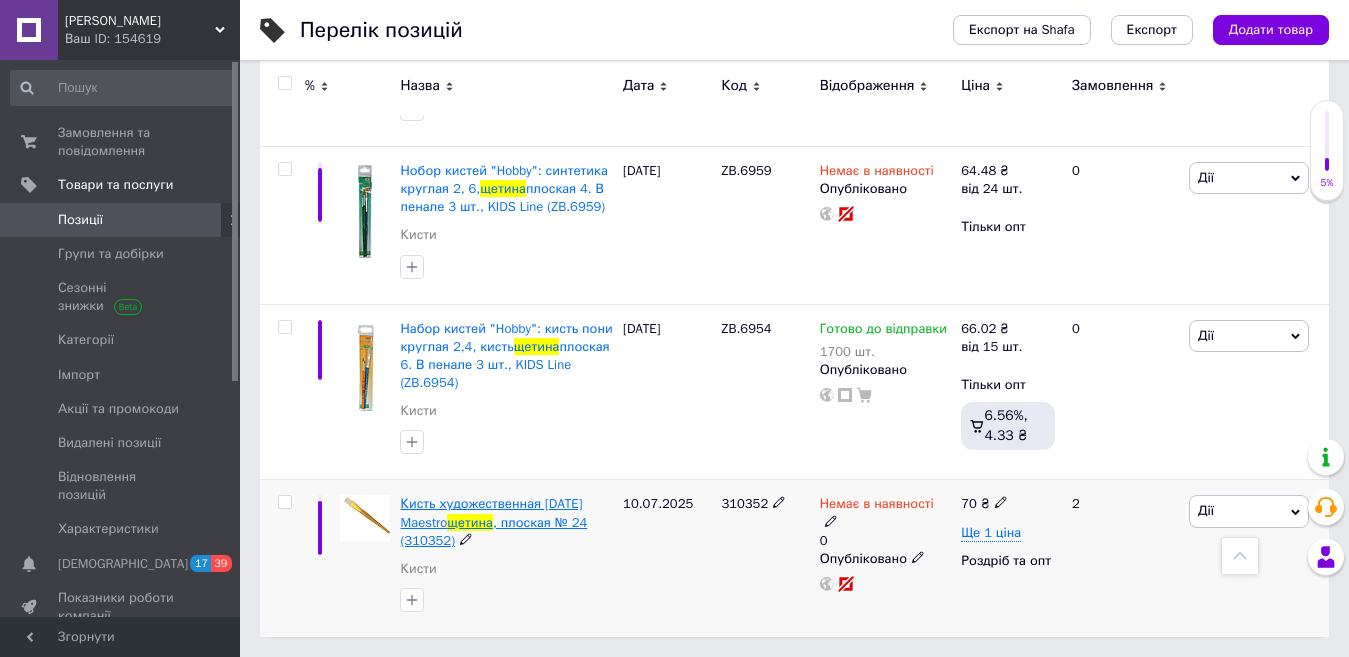 click on ", плоская № 24 (310352)" at bounding box center (493, 531) 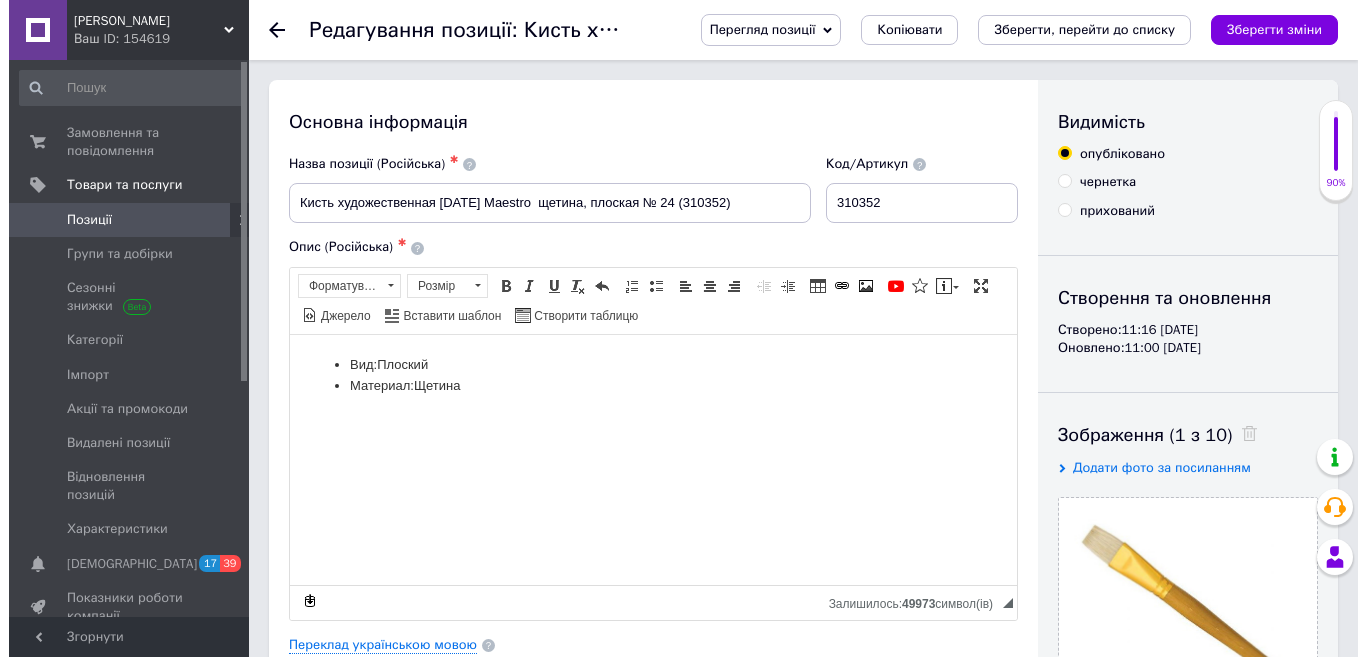 scroll, scrollTop: 0, scrollLeft: 0, axis: both 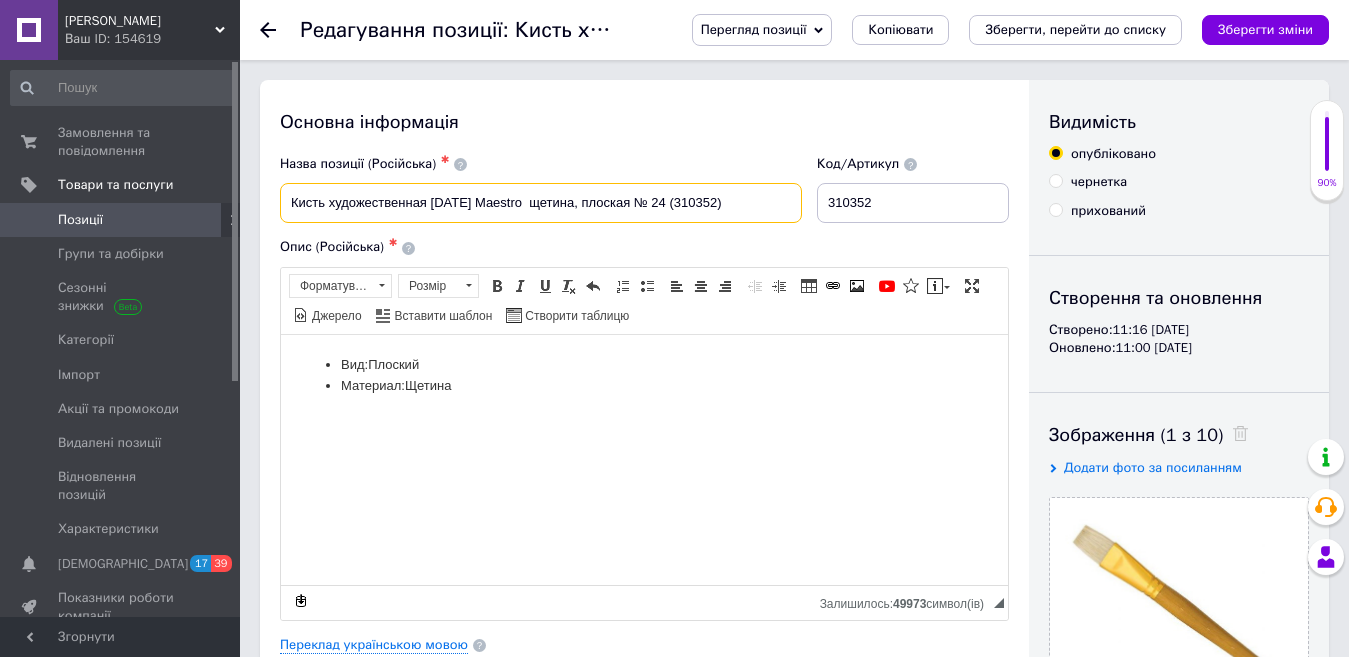 drag, startPoint x: 755, startPoint y: 208, endPoint x: 247, endPoint y: 219, distance: 508.11908 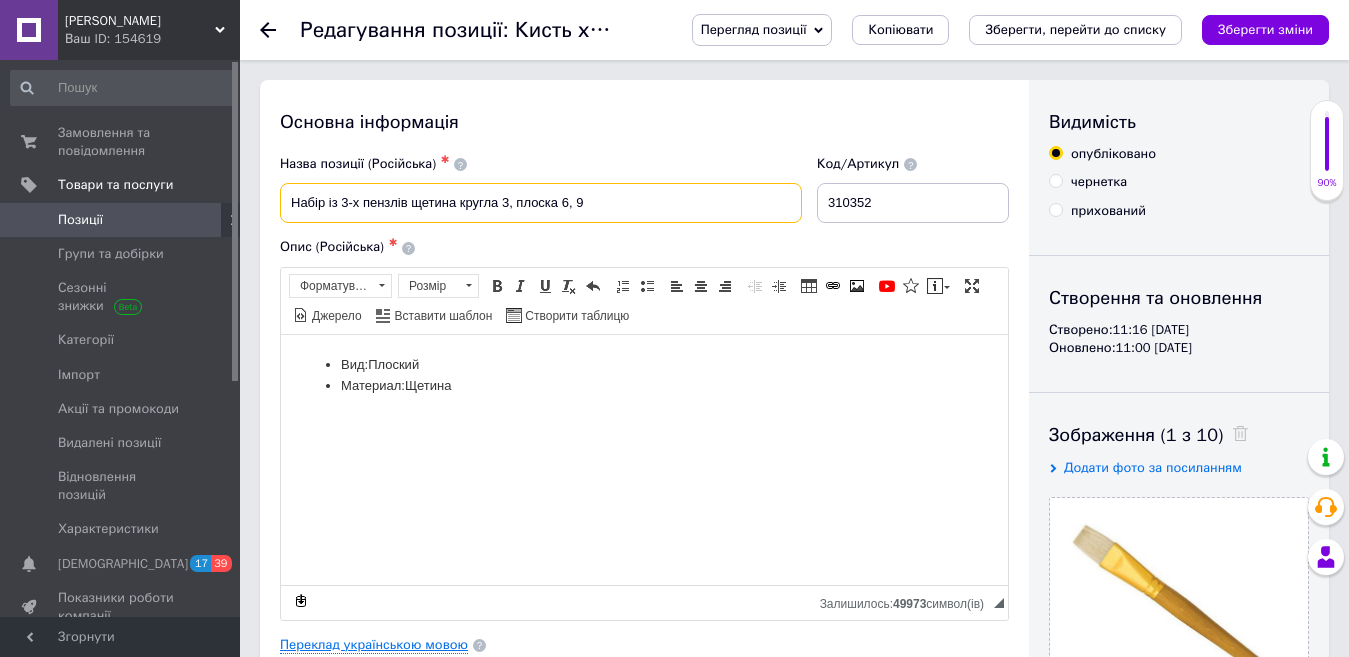 type on "Набір із 3-х пензлів щетина кругла 3, плоска 6, 9" 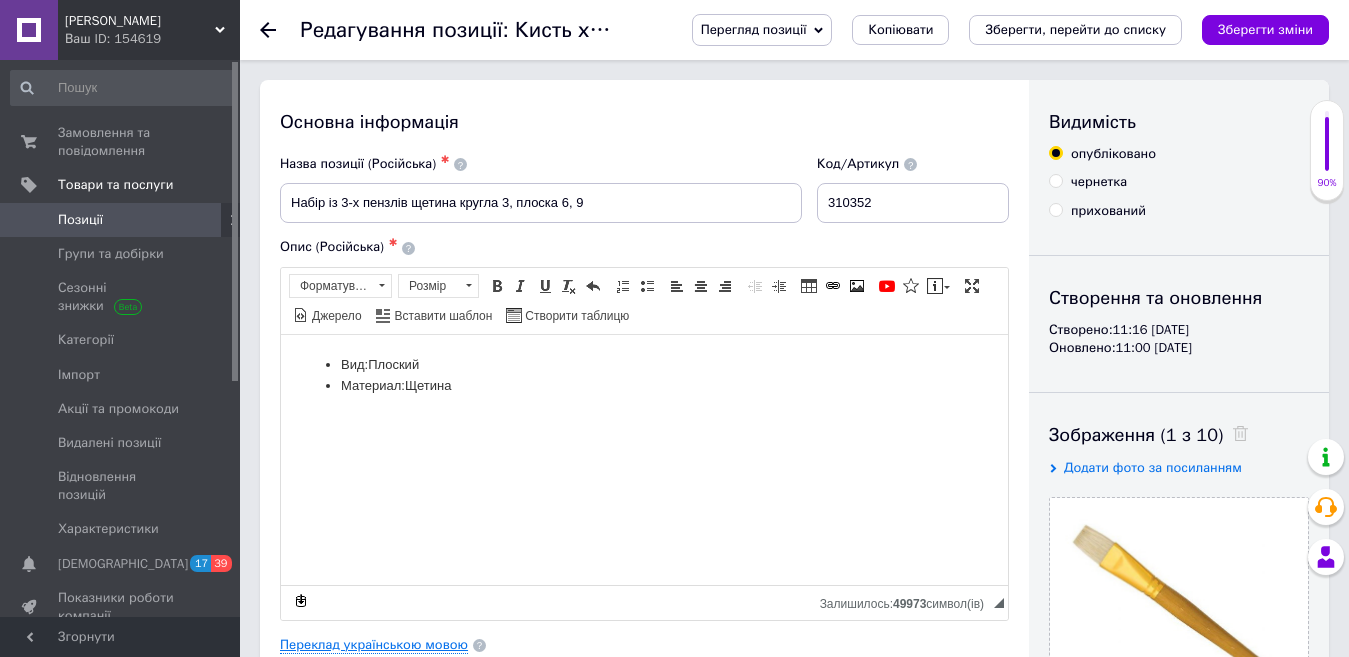 click on "Переклад українською мовою" at bounding box center [374, 645] 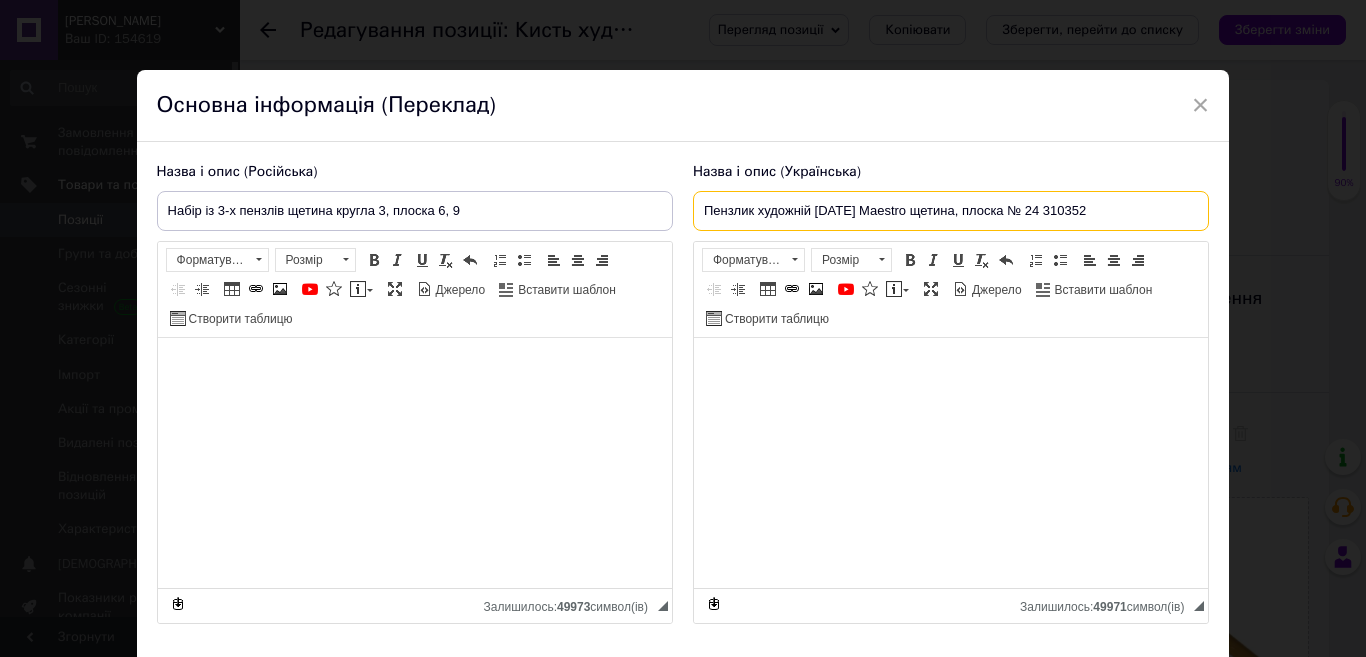 drag, startPoint x: 1114, startPoint y: 210, endPoint x: 669, endPoint y: 207, distance: 445.0101 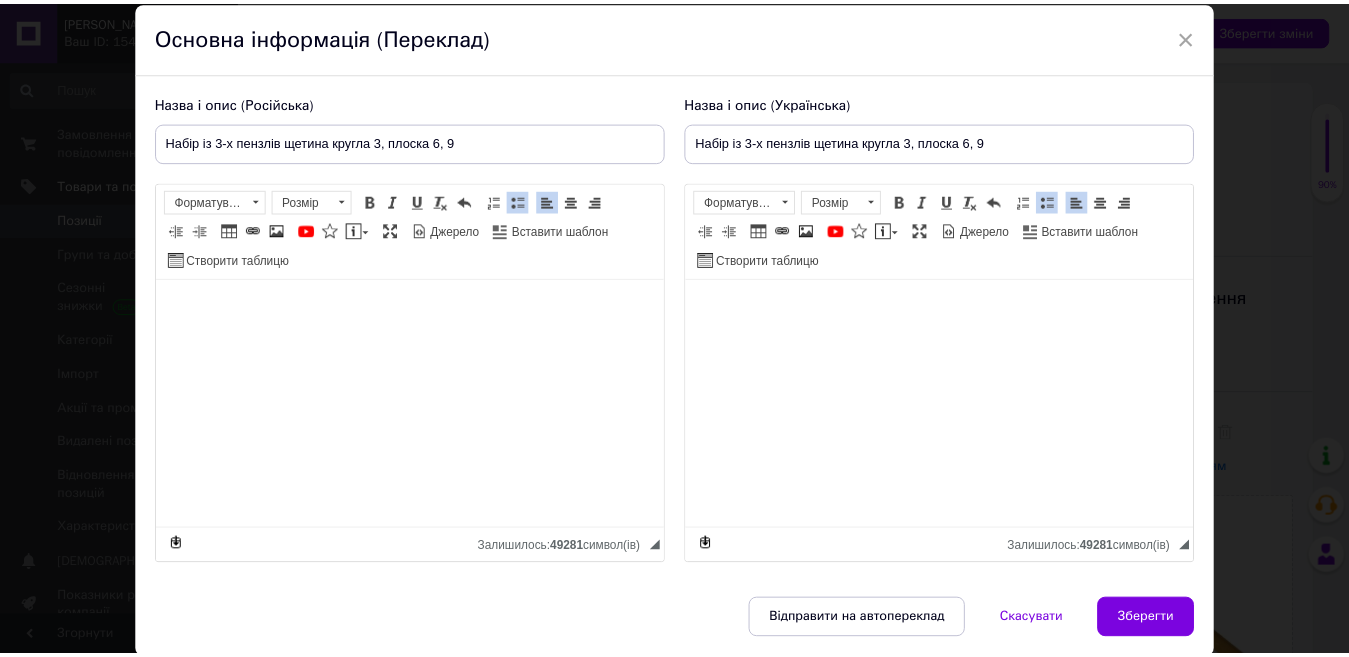 scroll, scrollTop: 76, scrollLeft: 0, axis: vertical 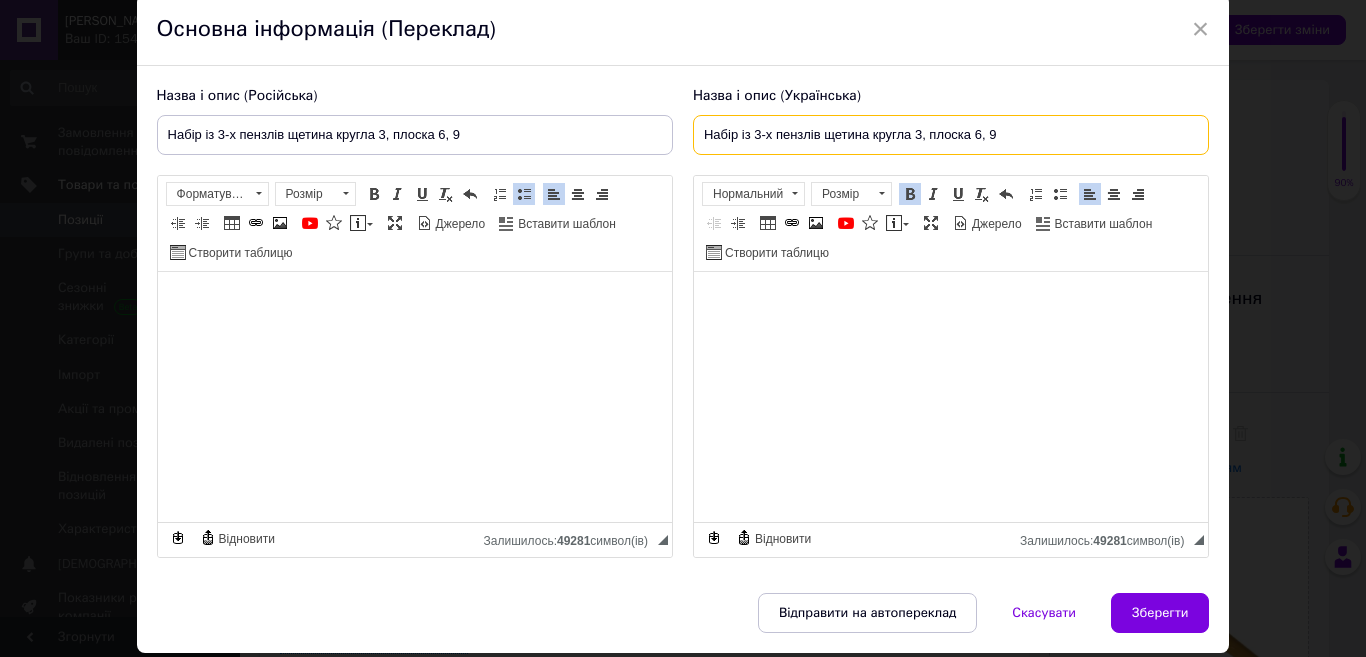 click on "Набір із 3-х пензлів щетина кругла 3, плоска 6, 9" at bounding box center [951, 135] 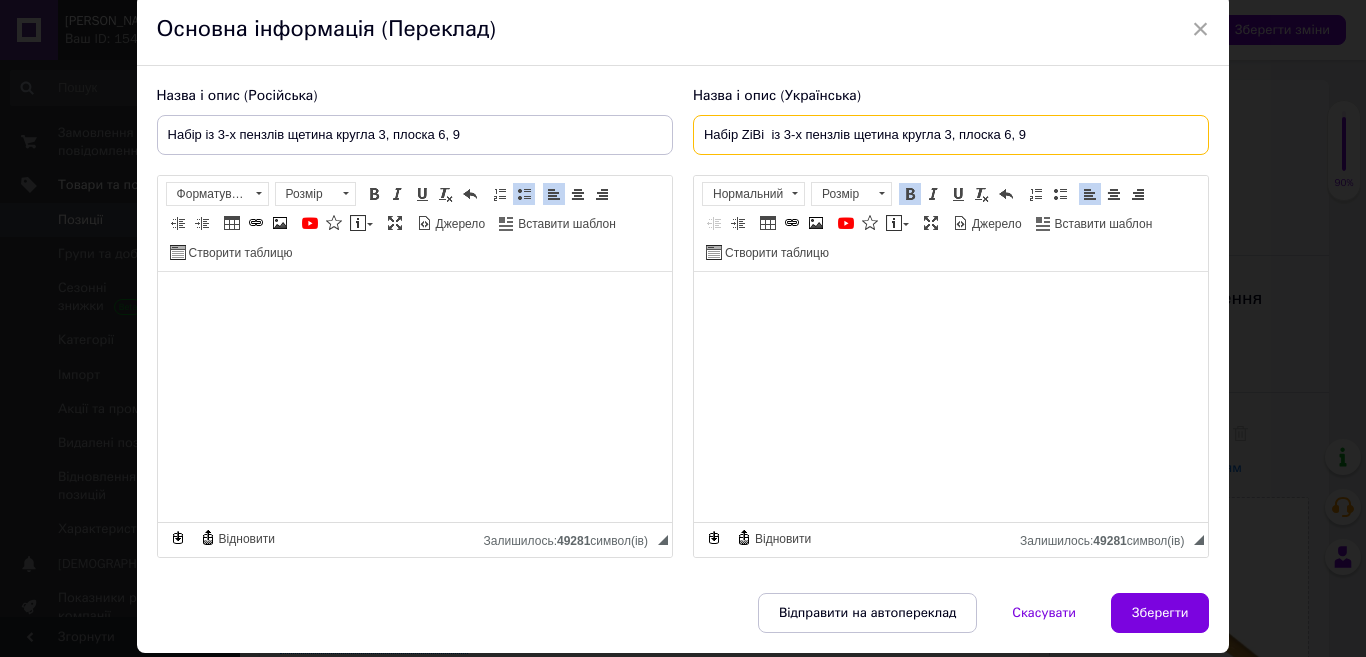 type on "Набір ZiBi  із 3-х пензлів щетина кругла 3, плоска 6, 9" 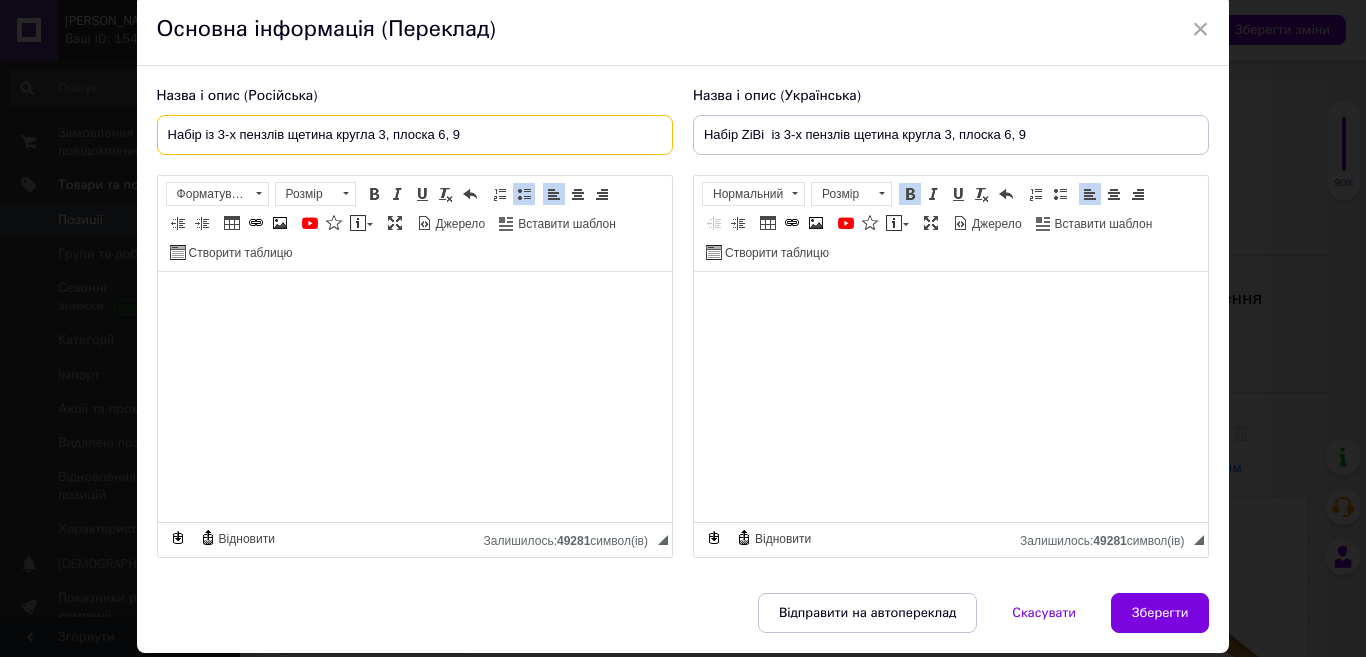 click on "Набір із 3-х пензлів щетина кругла 3, плоска 6, 9" at bounding box center [415, 135] 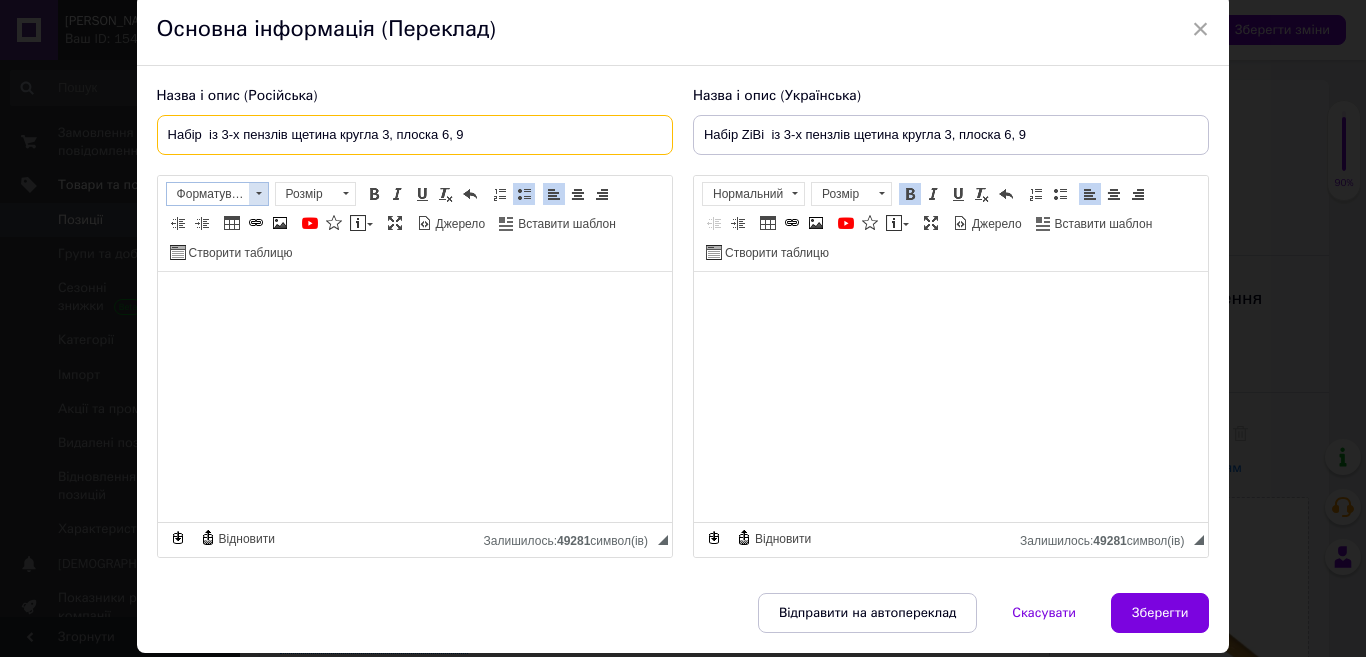 paste on "ZiBi" 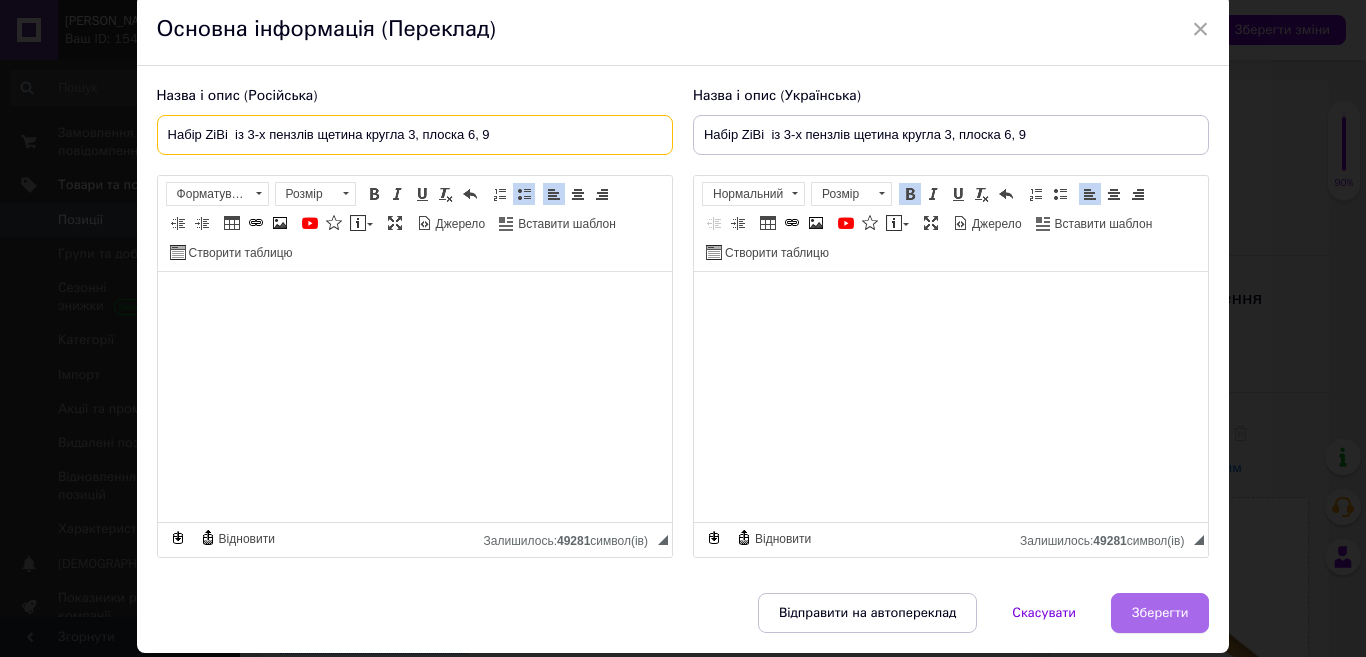 type on "Набір ZiBi  із 3-х пензлів щетина кругла 3, плоска 6, 9" 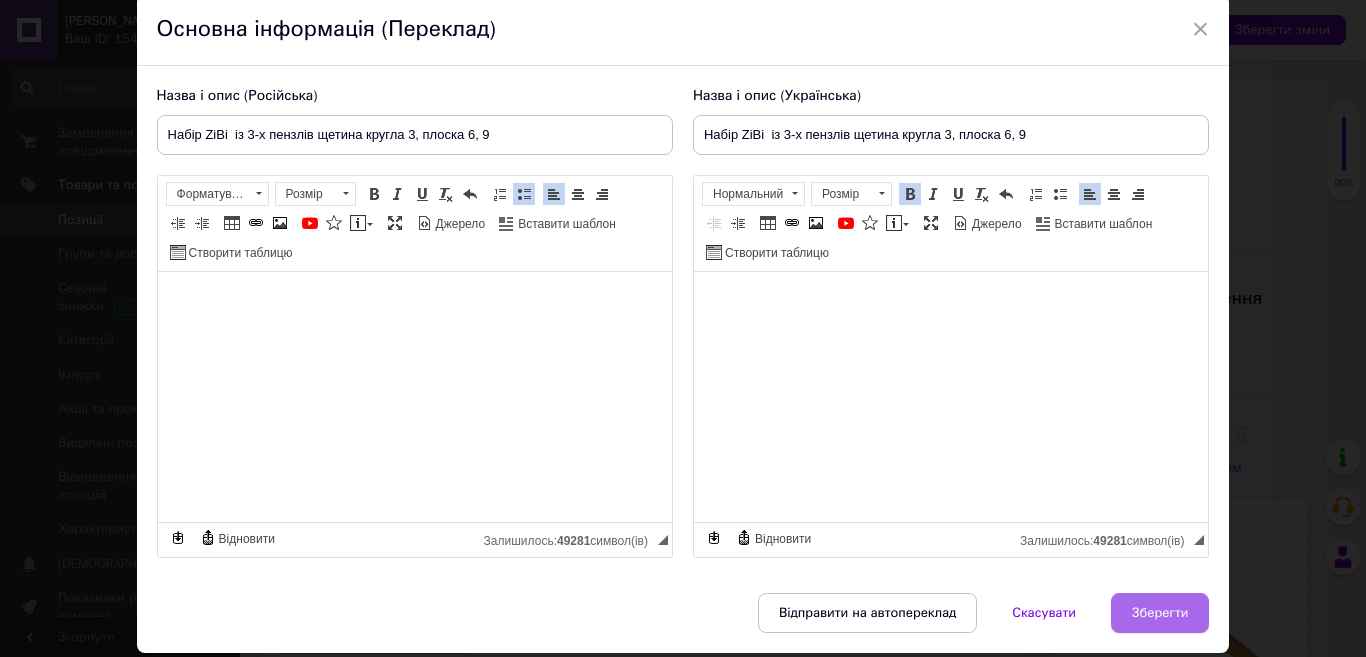 click on "Зберегти" at bounding box center [1160, 613] 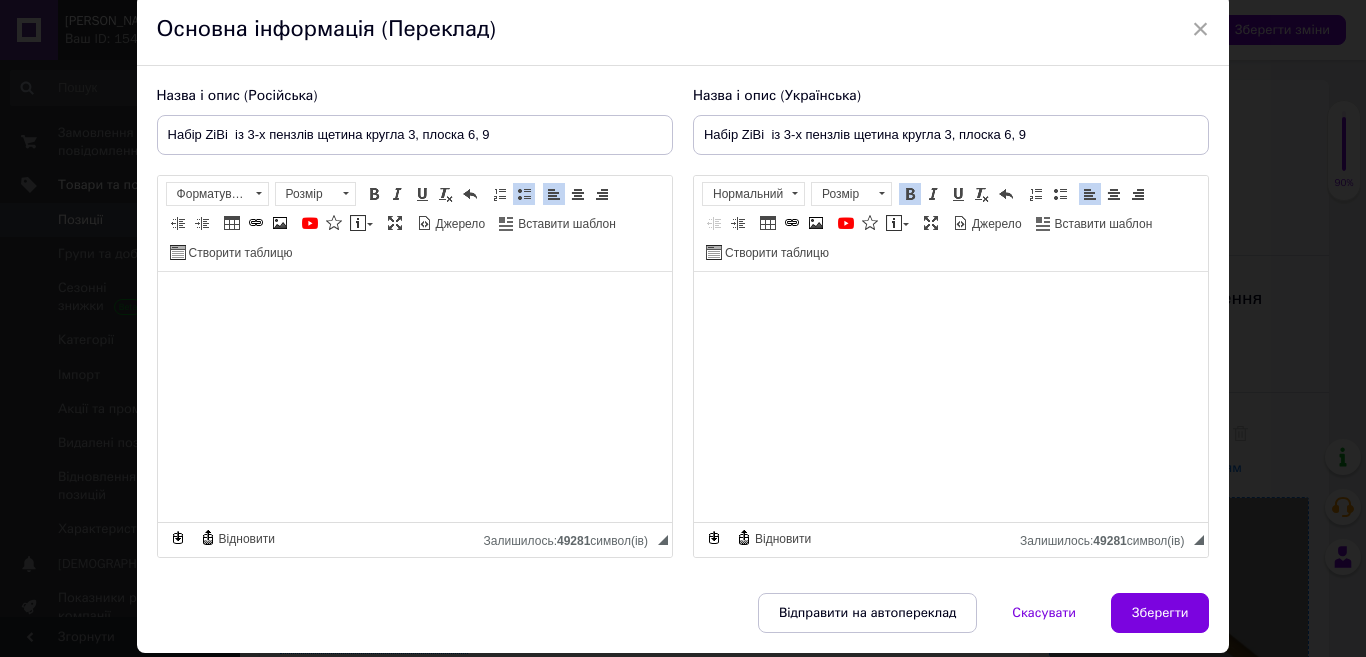 type on "Набір ZiBi  із 3-х пензлів щетина кругла 3, плоска 6, 9" 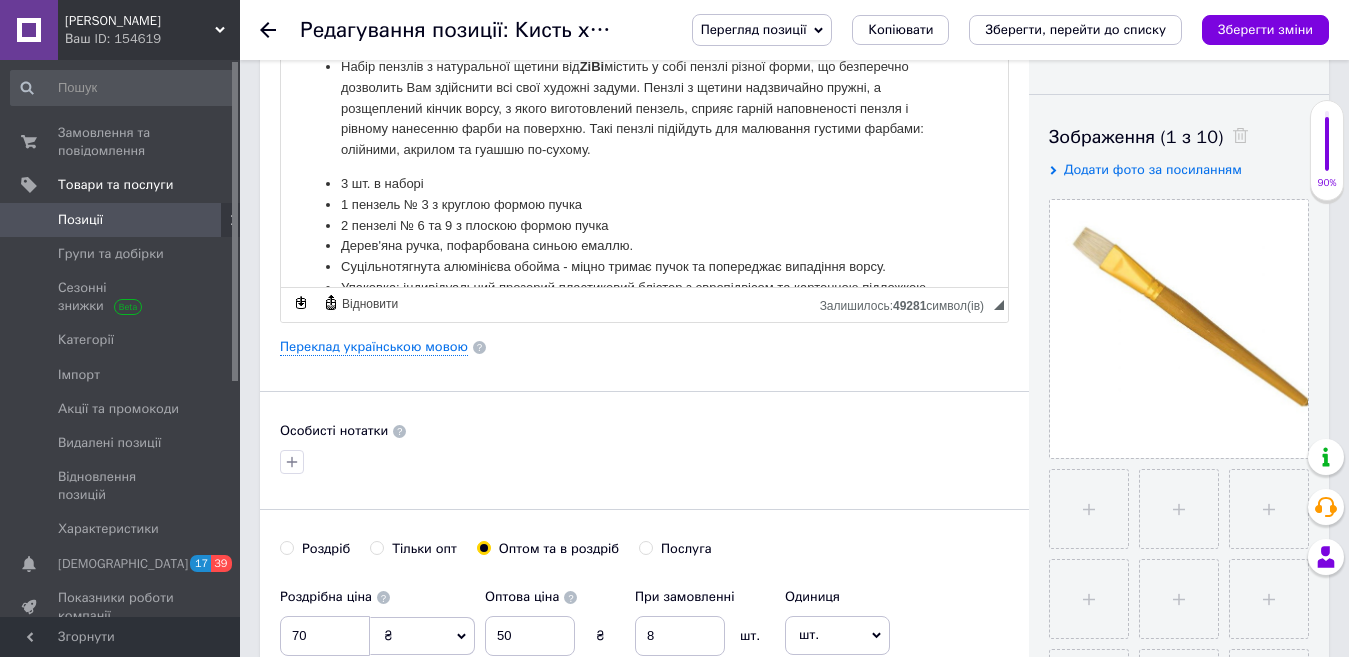 scroll, scrollTop: 300, scrollLeft: 0, axis: vertical 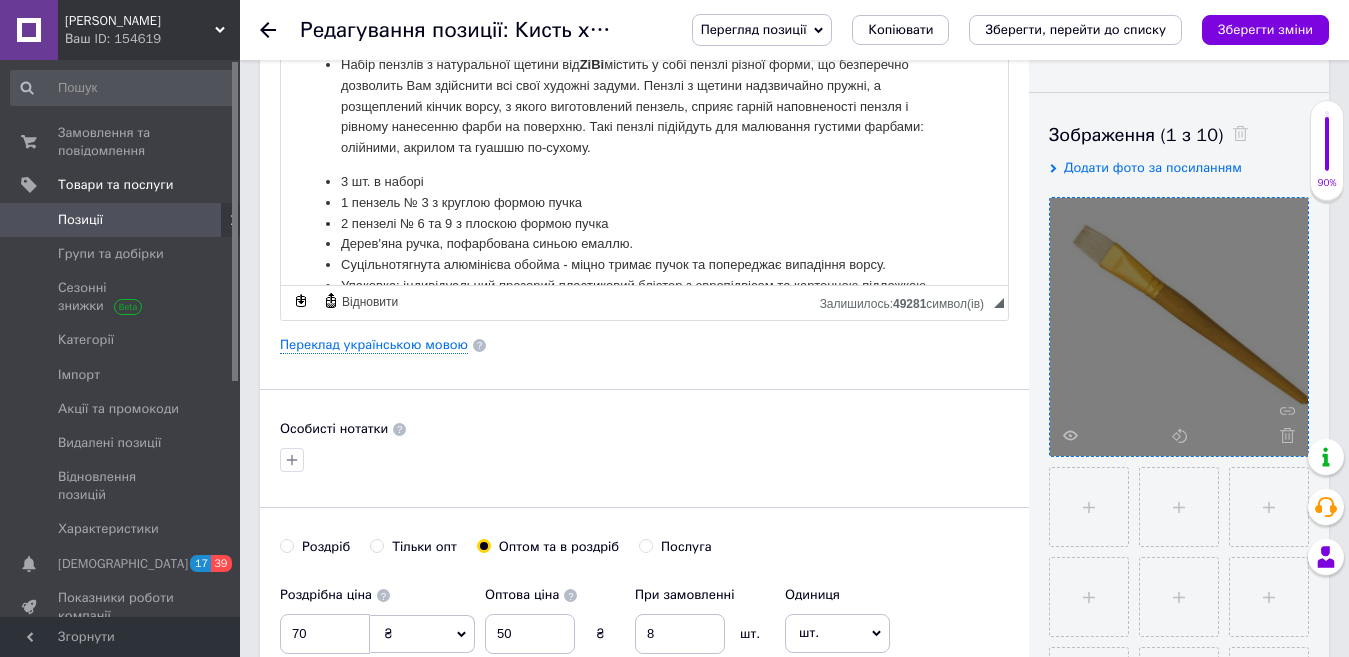 click at bounding box center (1179, 327) 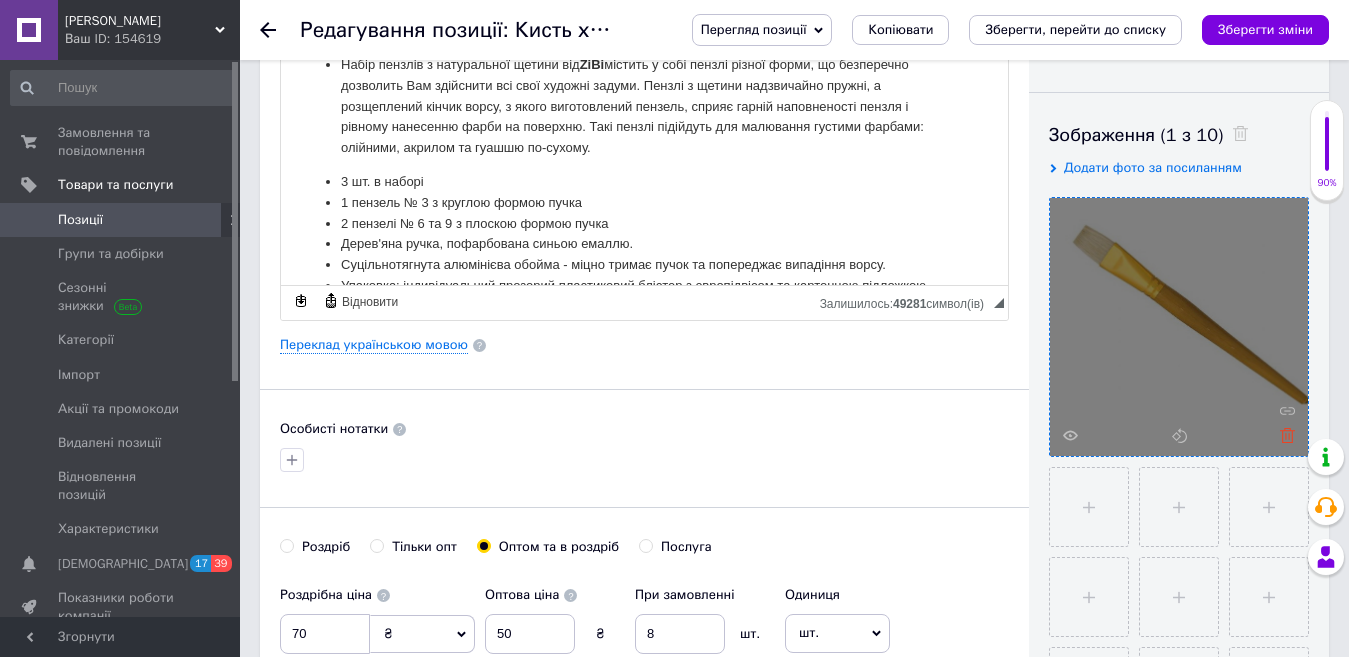 click 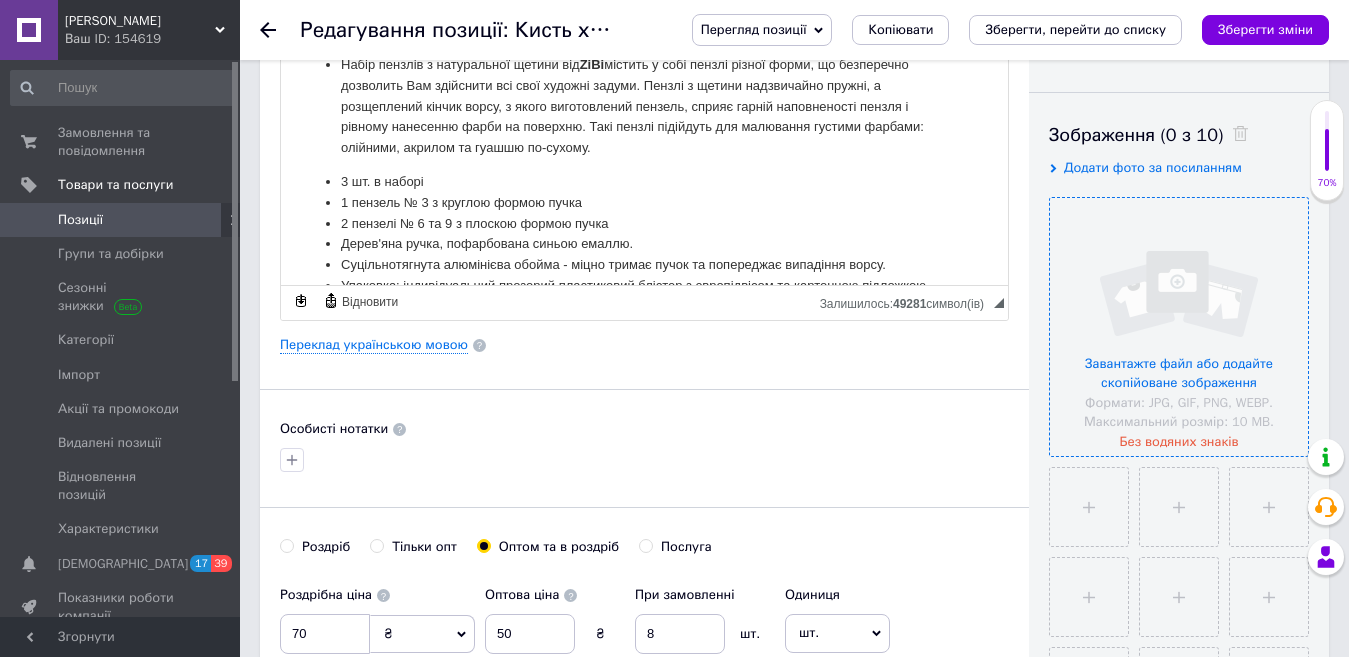 click on "Додати фото за посиланням" at bounding box center (1153, 167) 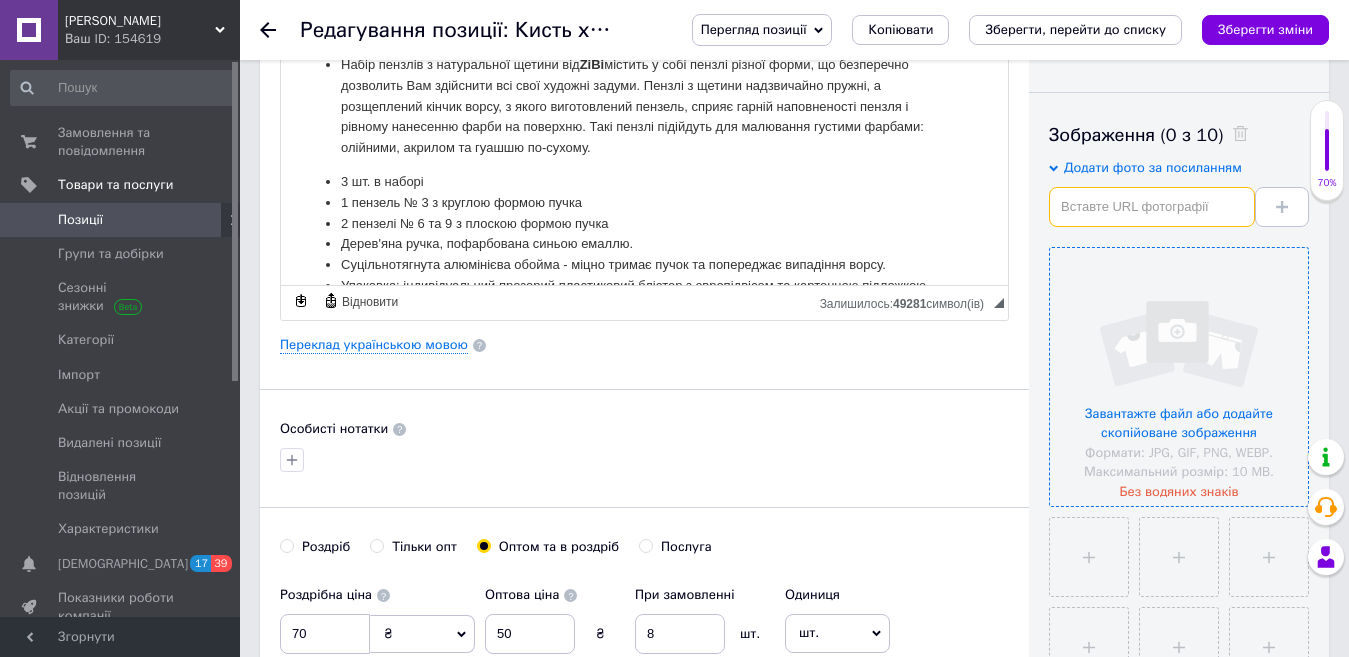 click at bounding box center [1152, 207] 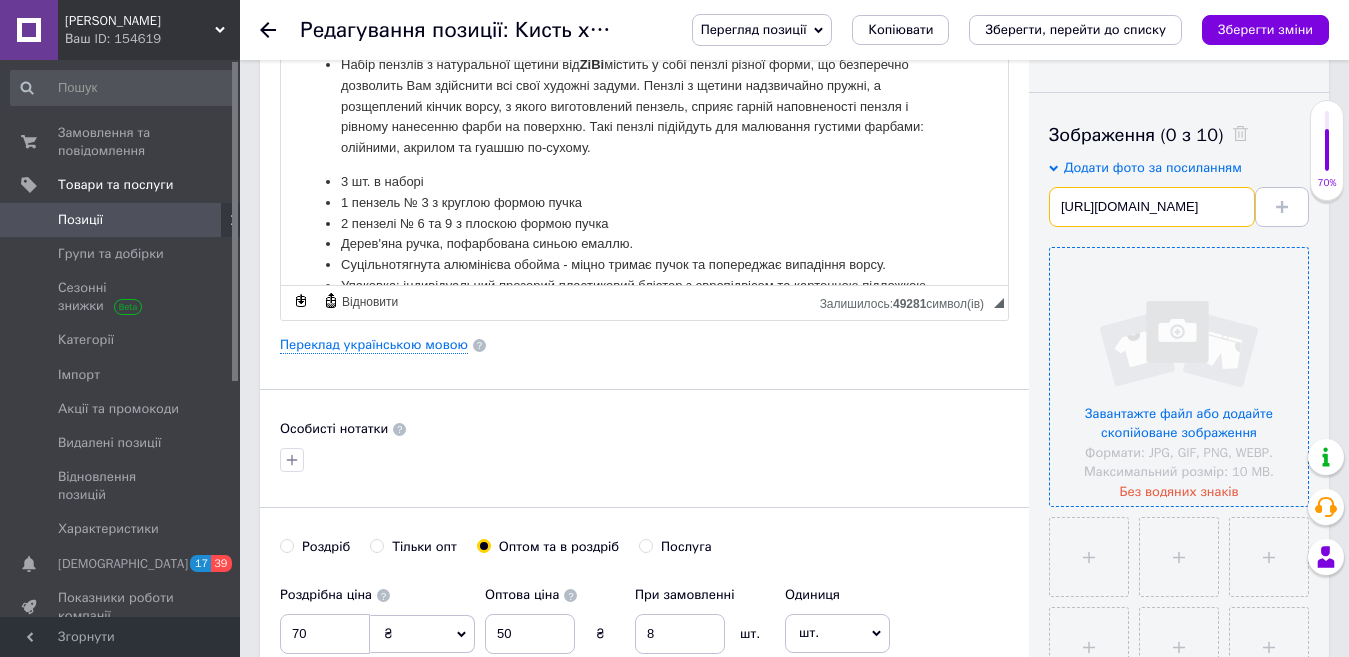 scroll, scrollTop: 0, scrollLeft: 156, axis: horizontal 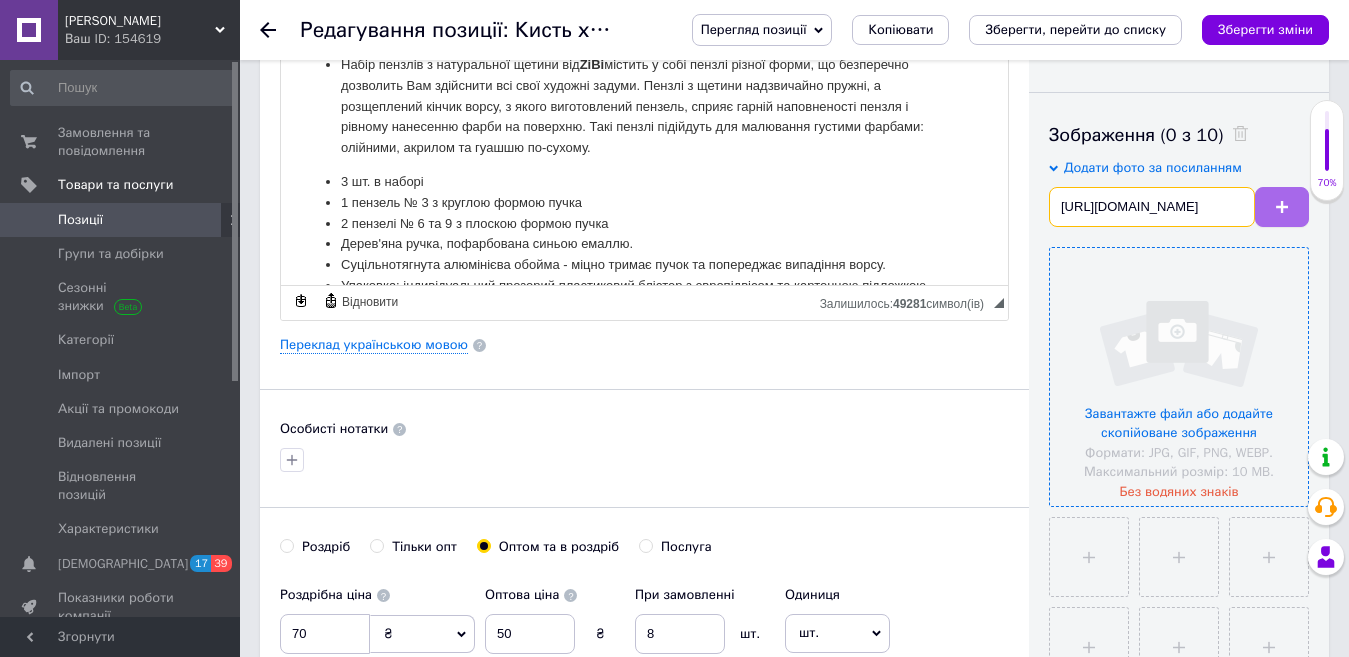 type on "[URL][DOMAIN_NAME]" 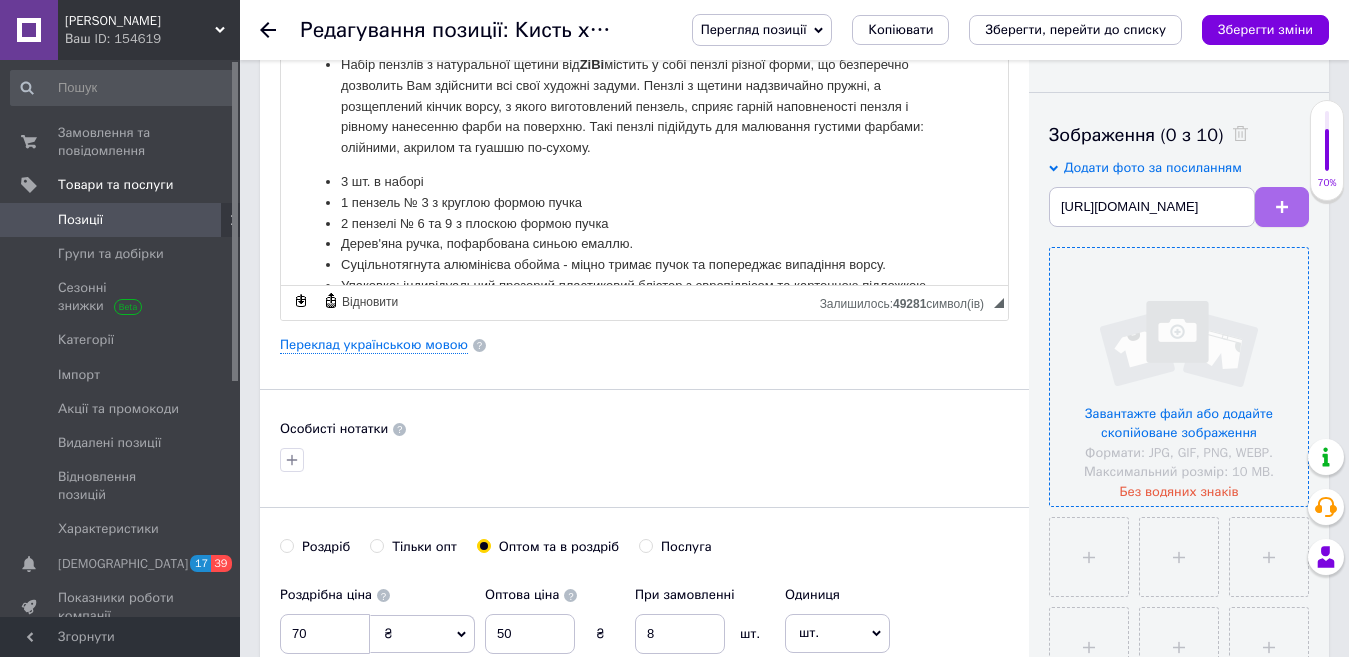 scroll, scrollTop: 0, scrollLeft: 0, axis: both 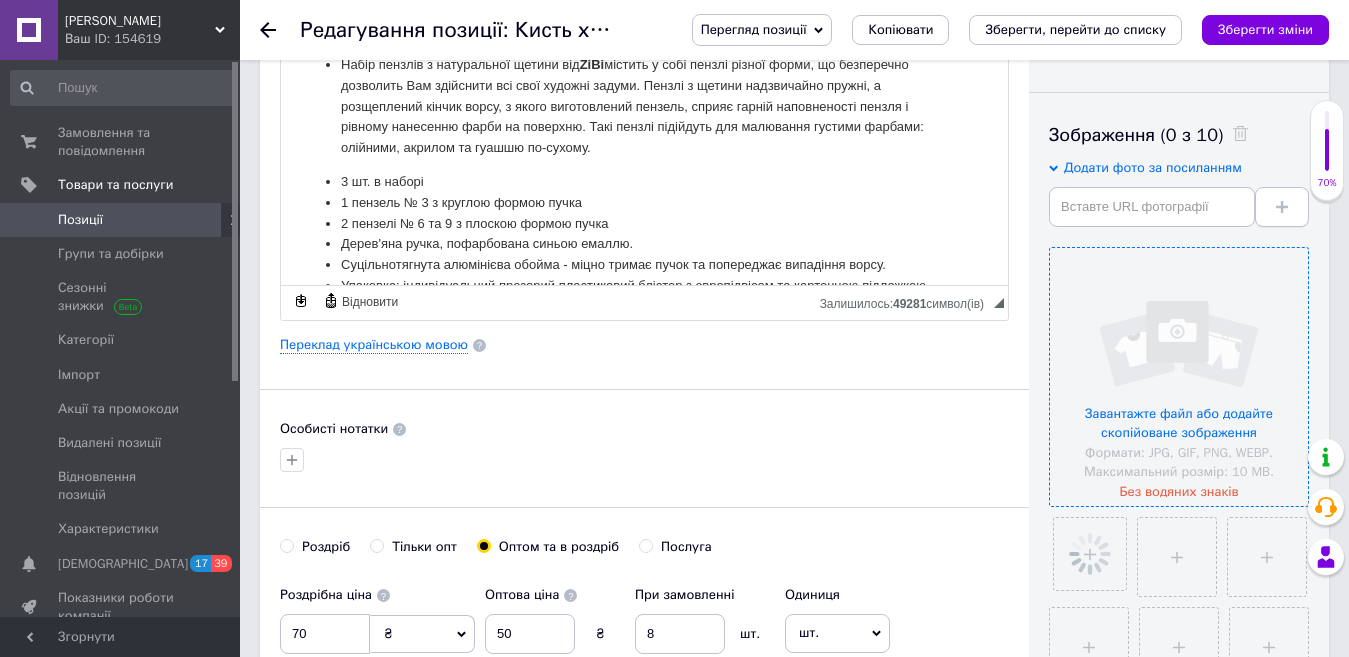 click 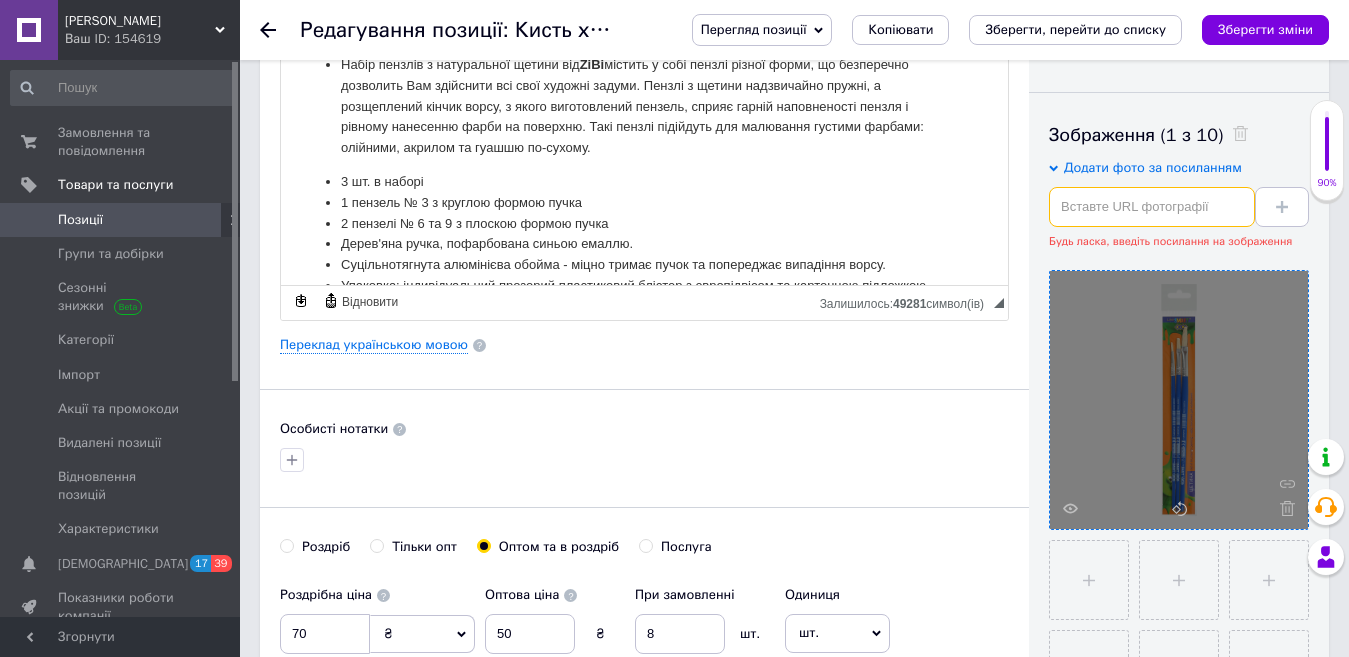 click at bounding box center (1152, 207) 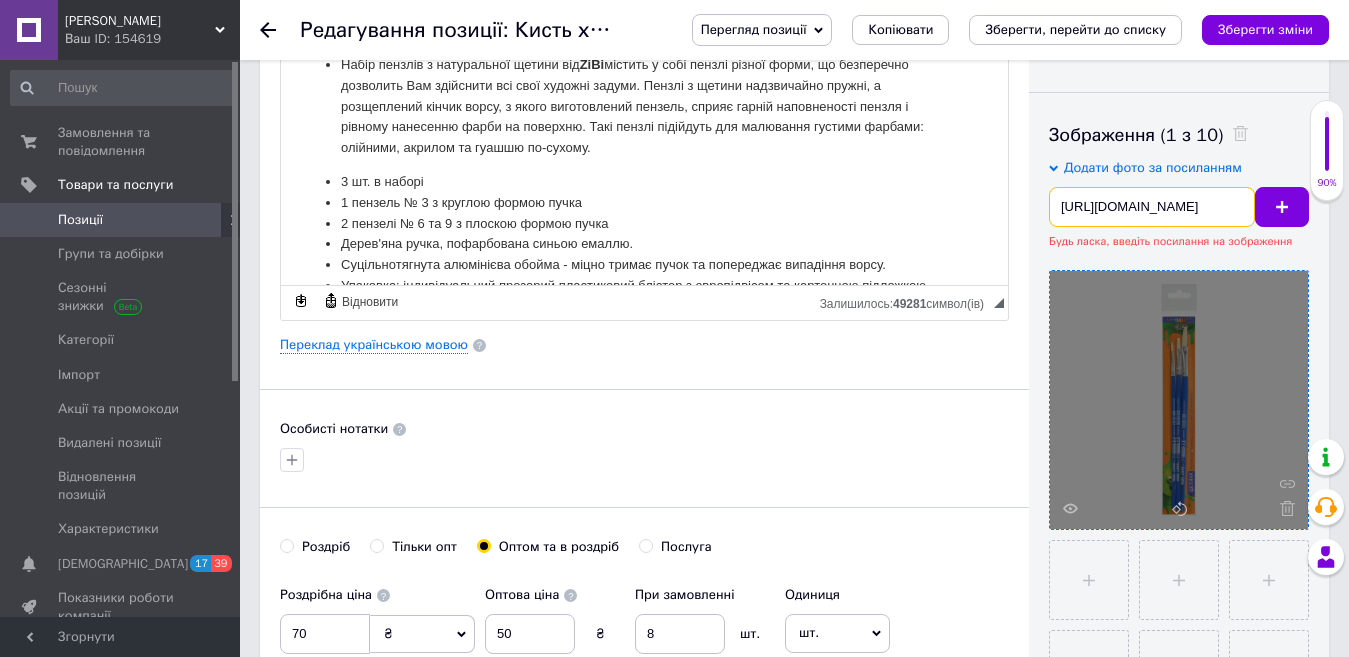 scroll, scrollTop: 0, scrollLeft: 171, axis: horizontal 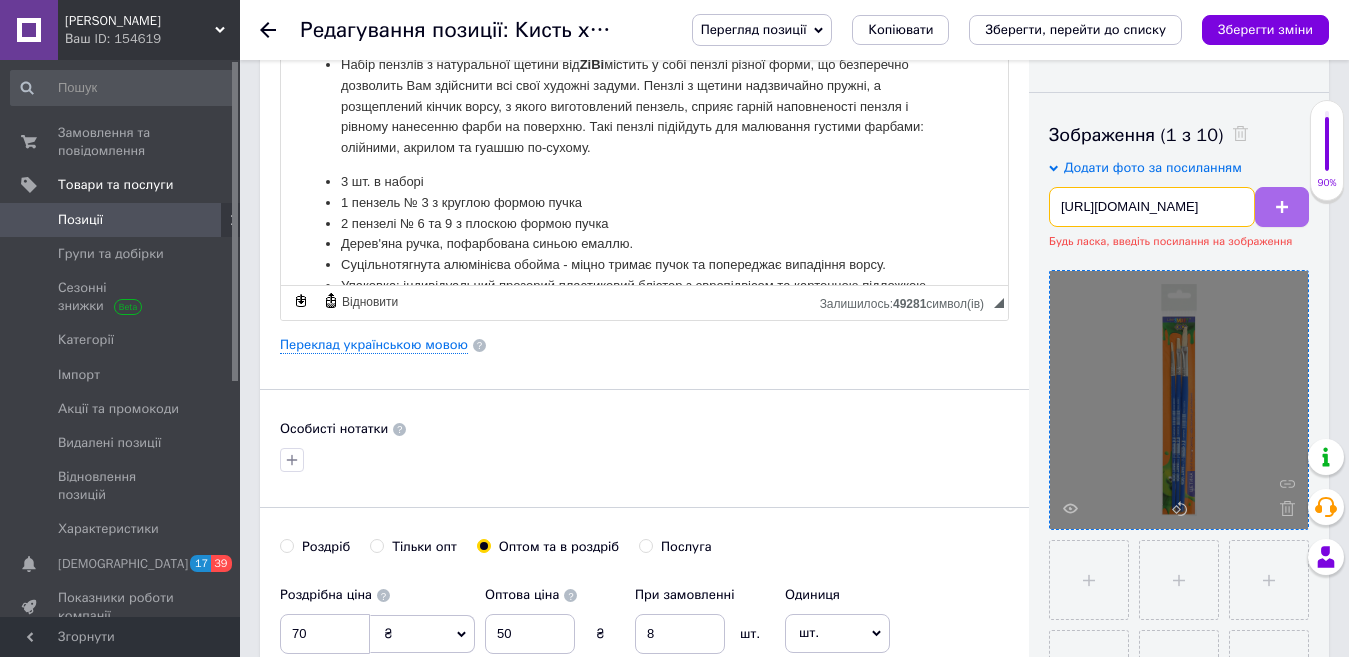 type on "[URL][DOMAIN_NAME]" 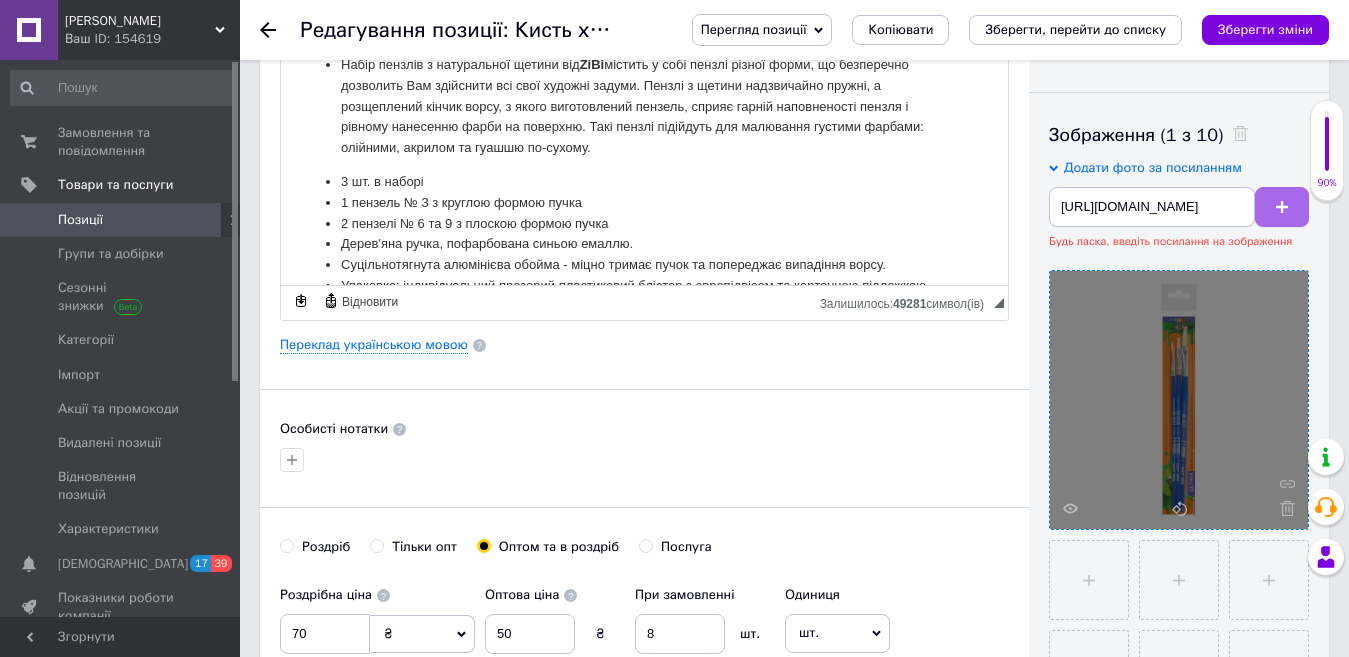 scroll, scrollTop: 0, scrollLeft: 0, axis: both 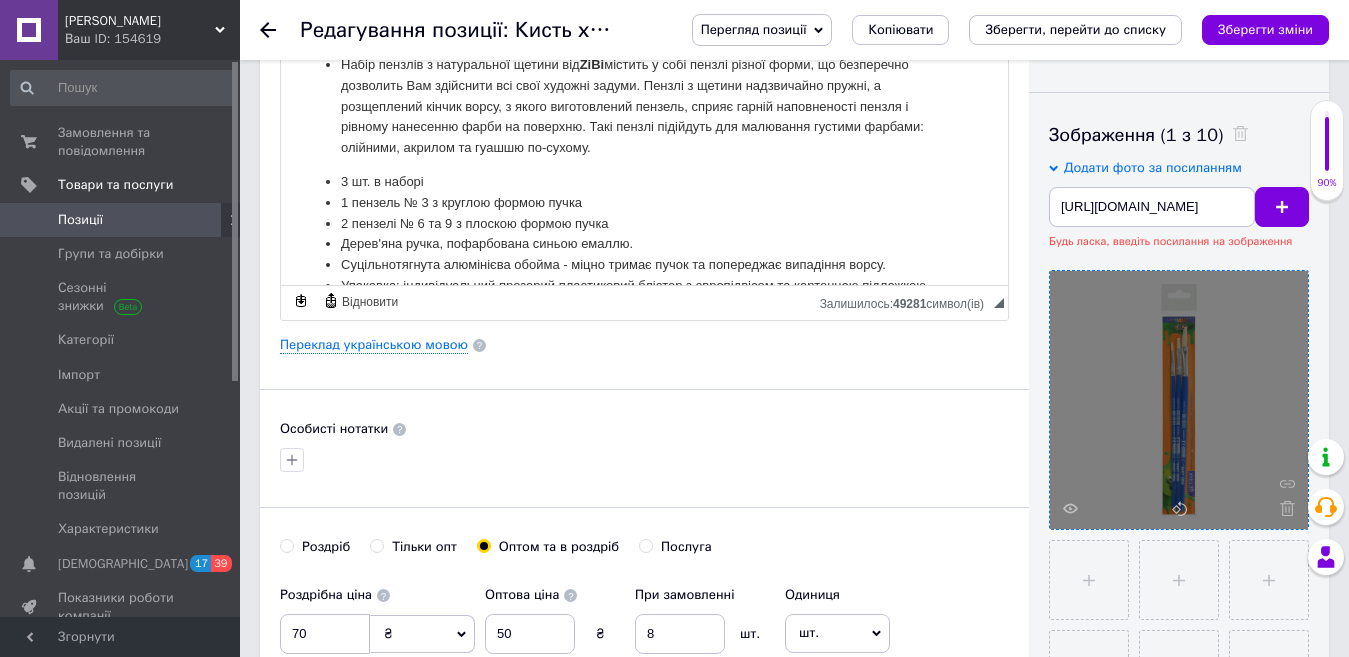 type 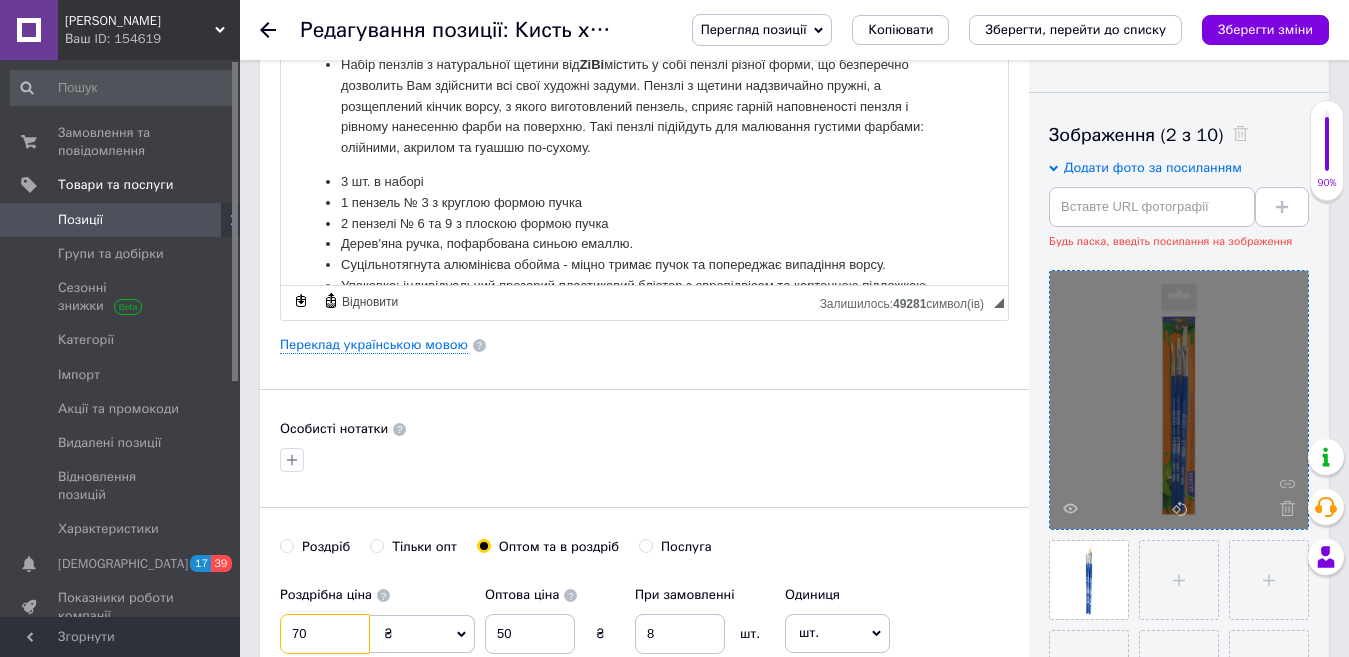 drag, startPoint x: 329, startPoint y: 629, endPoint x: 264, endPoint y: 612, distance: 67.18631 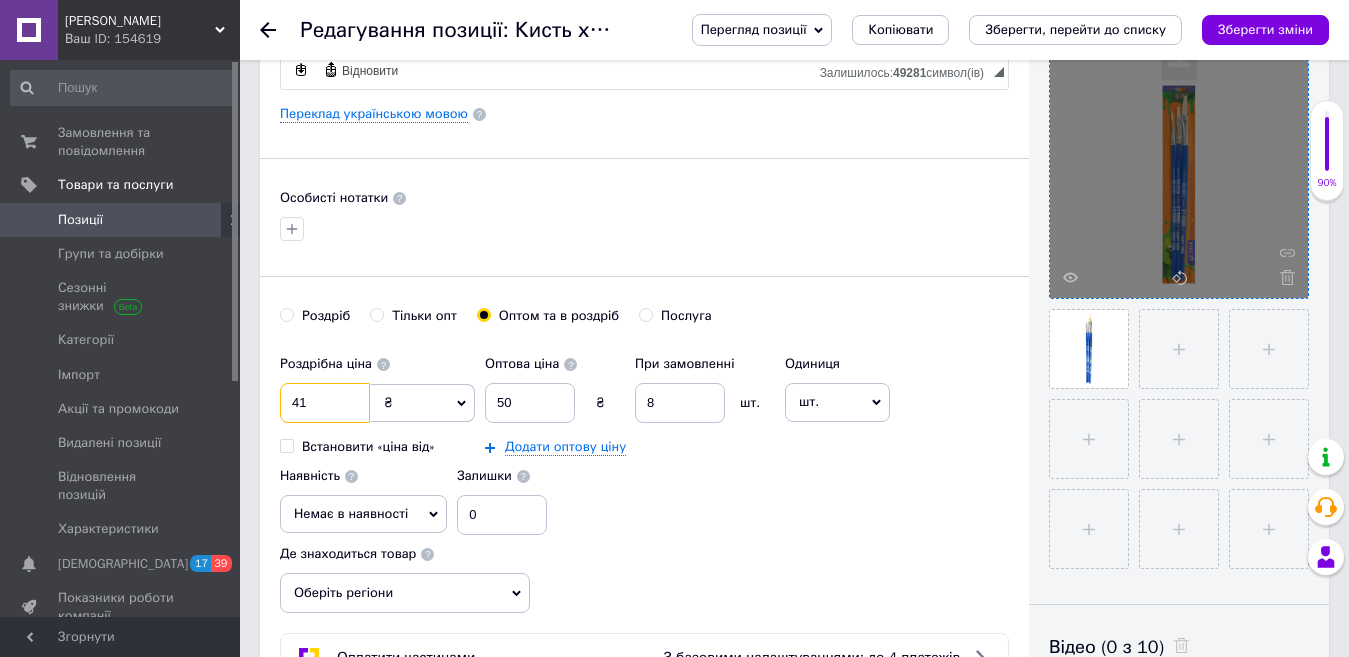 scroll, scrollTop: 600, scrollLeft: 0, axis: vertical 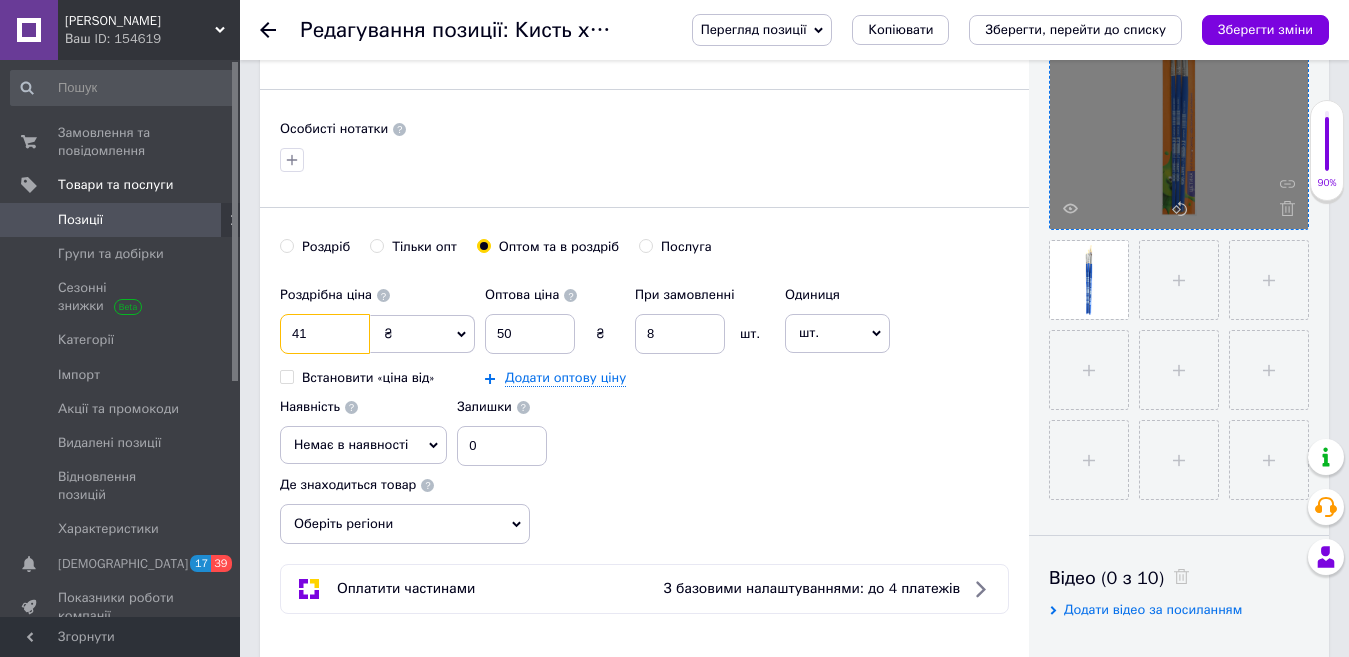 type on "41" 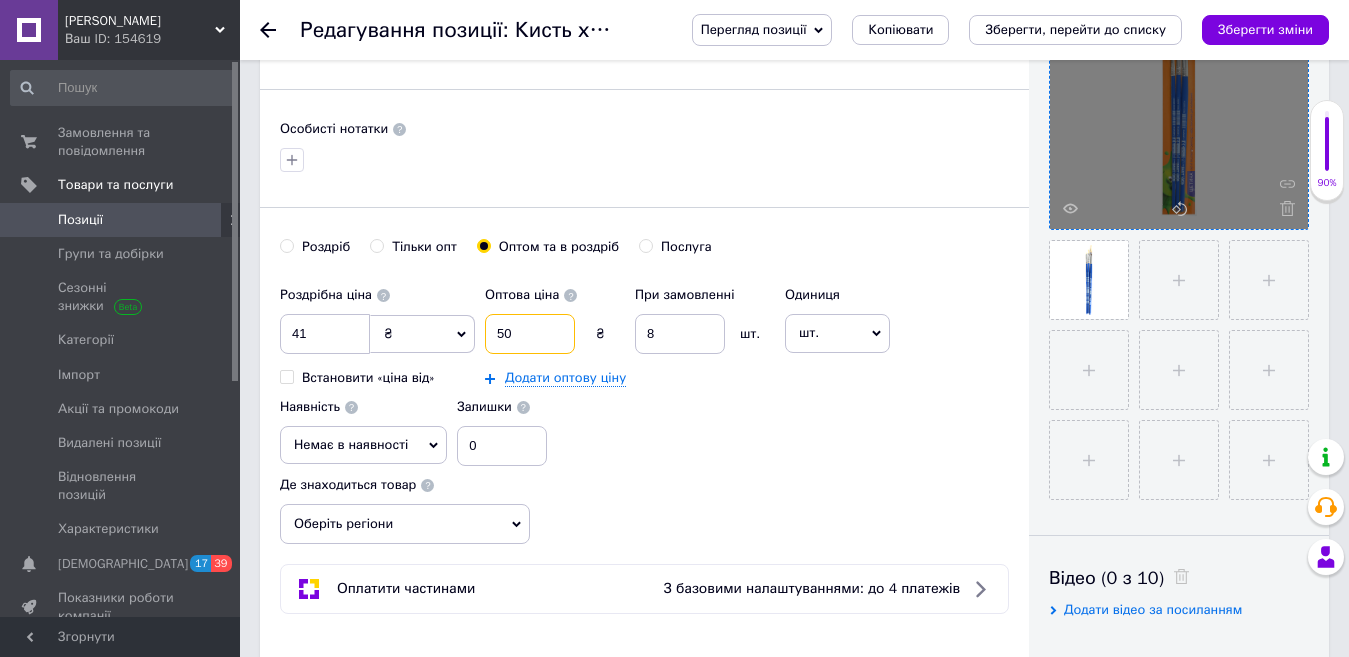 drag, startPoint x: 526, startPoint y: 334, endPoint x: 469, endPoint y: 338, distance: 57.14018 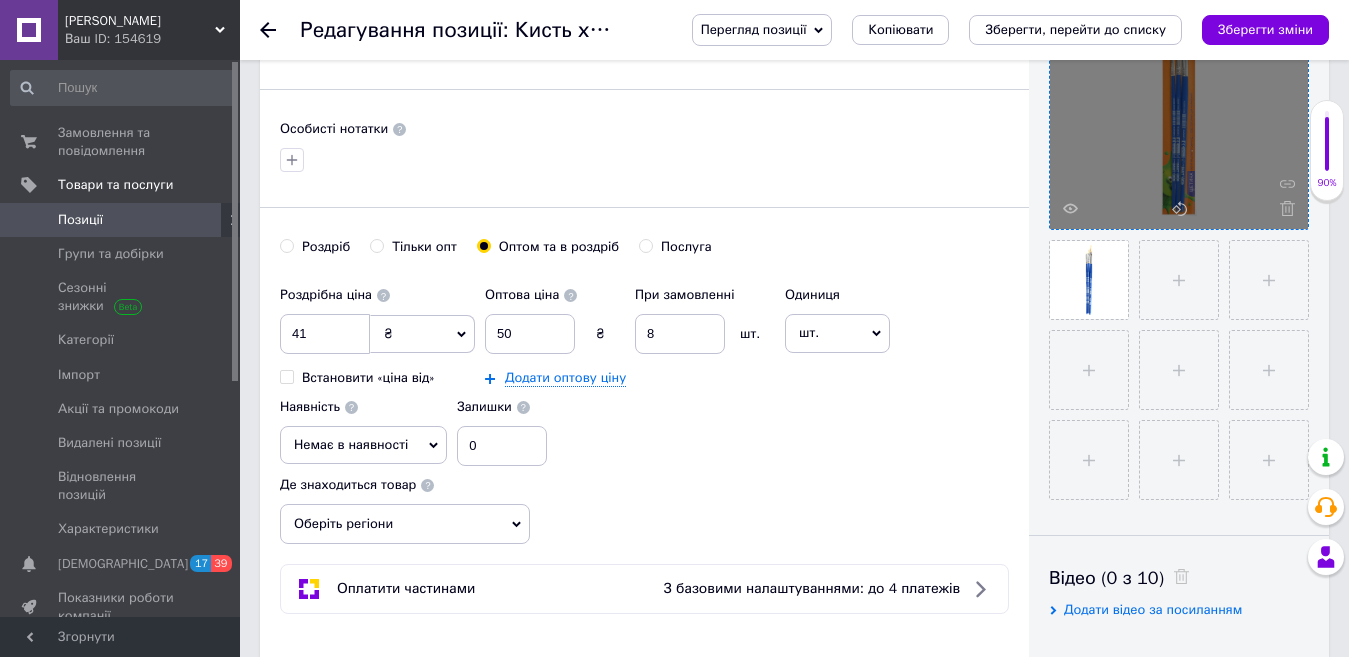 click on "Тільки опт" at bounding box center (424, 247) 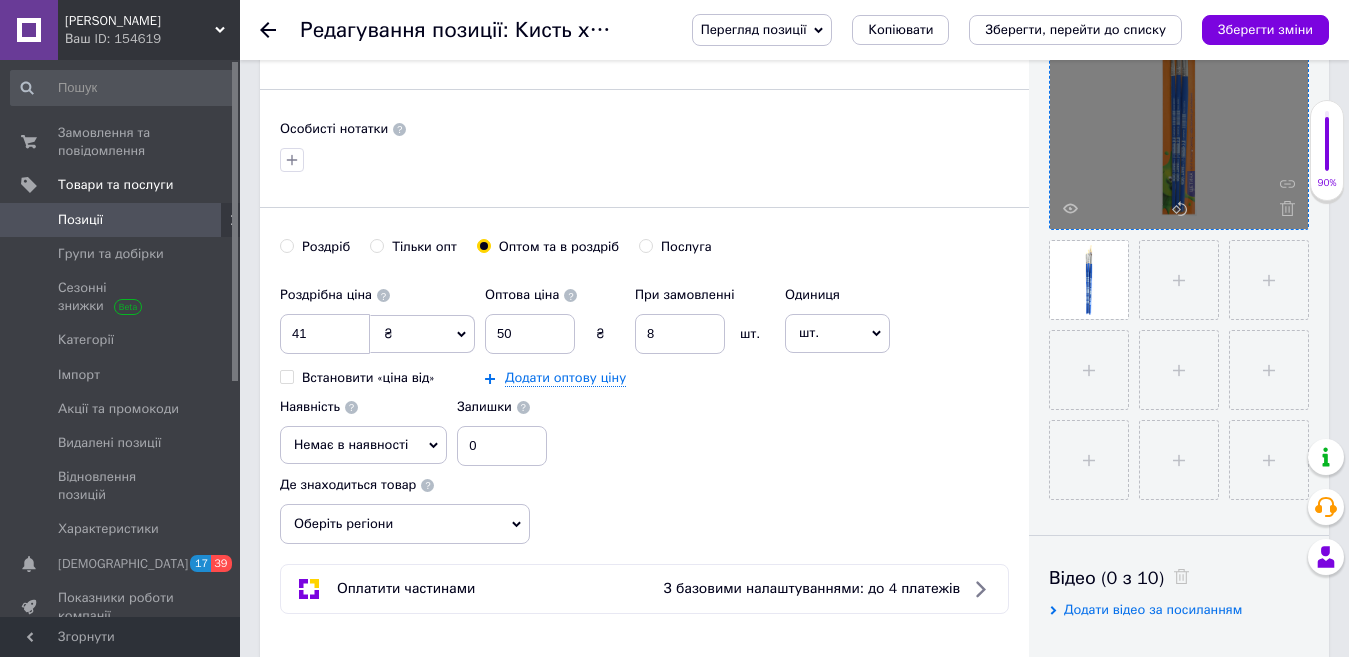 radio on "true" 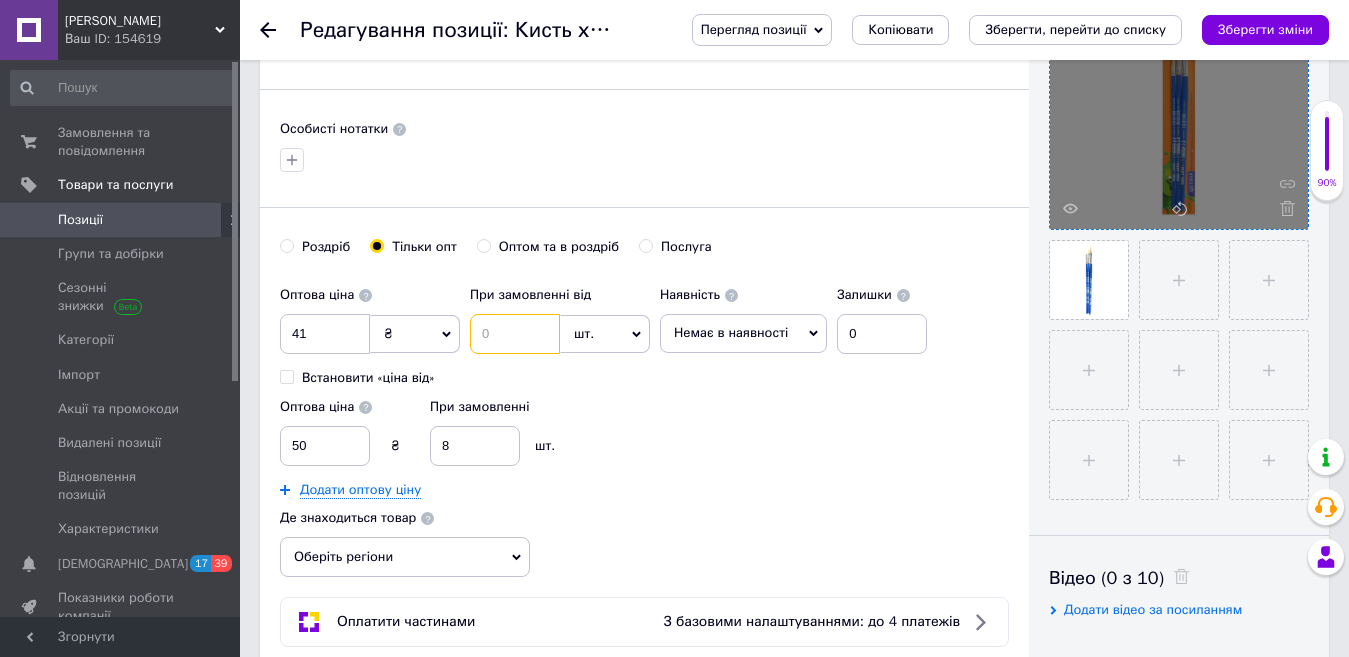 click at bounding box center [515, 334] 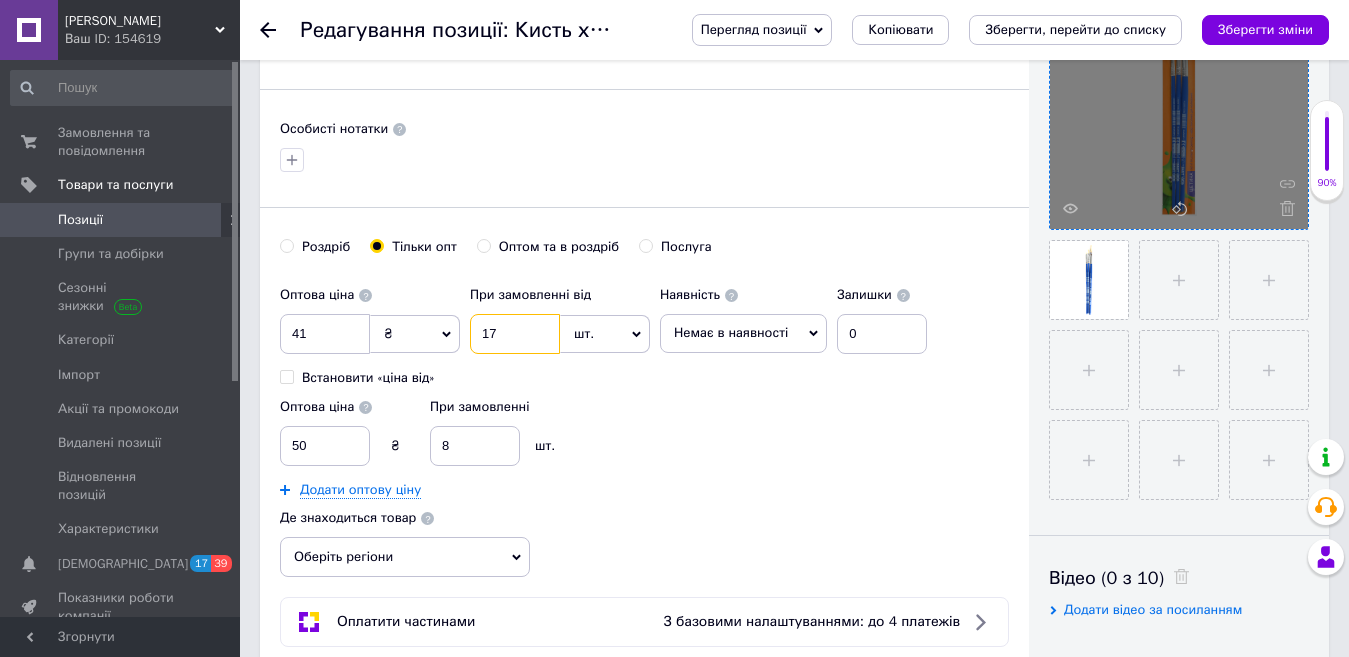 type on "17" 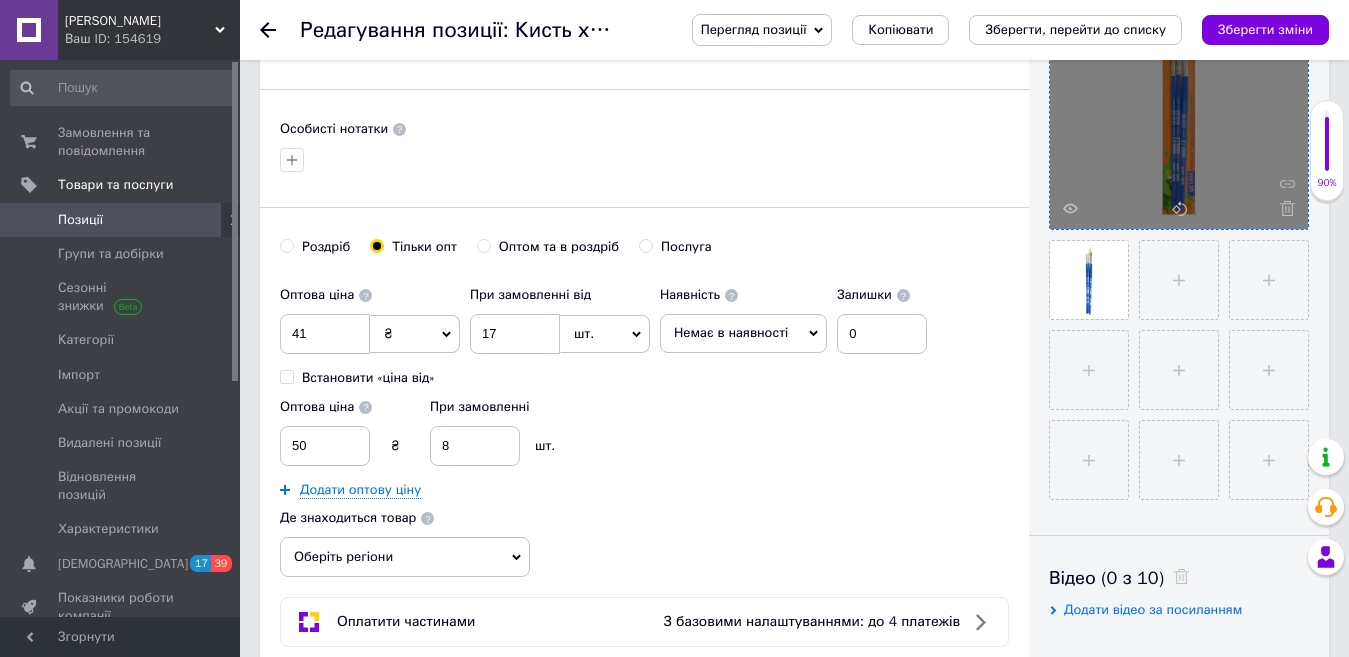 click on "Немає в наявності" at bounding box center (731, 332) 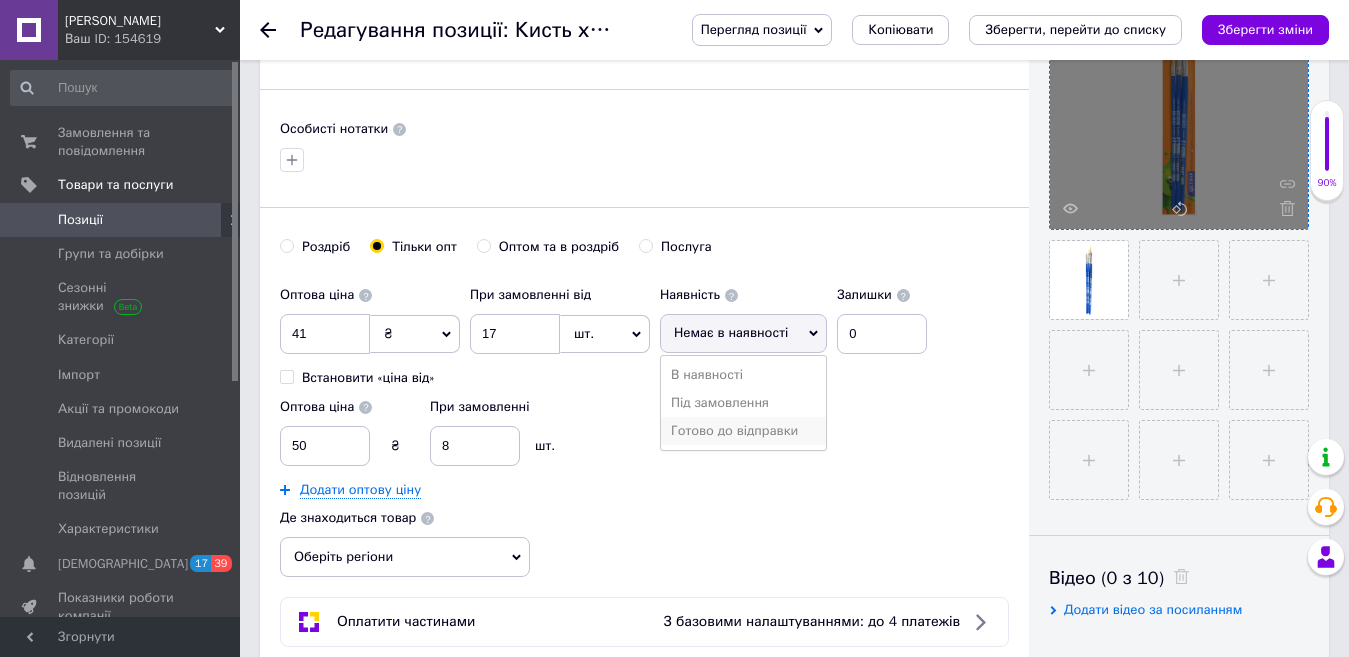 click on "Готово до відправки" at bounding box center (743, 431) 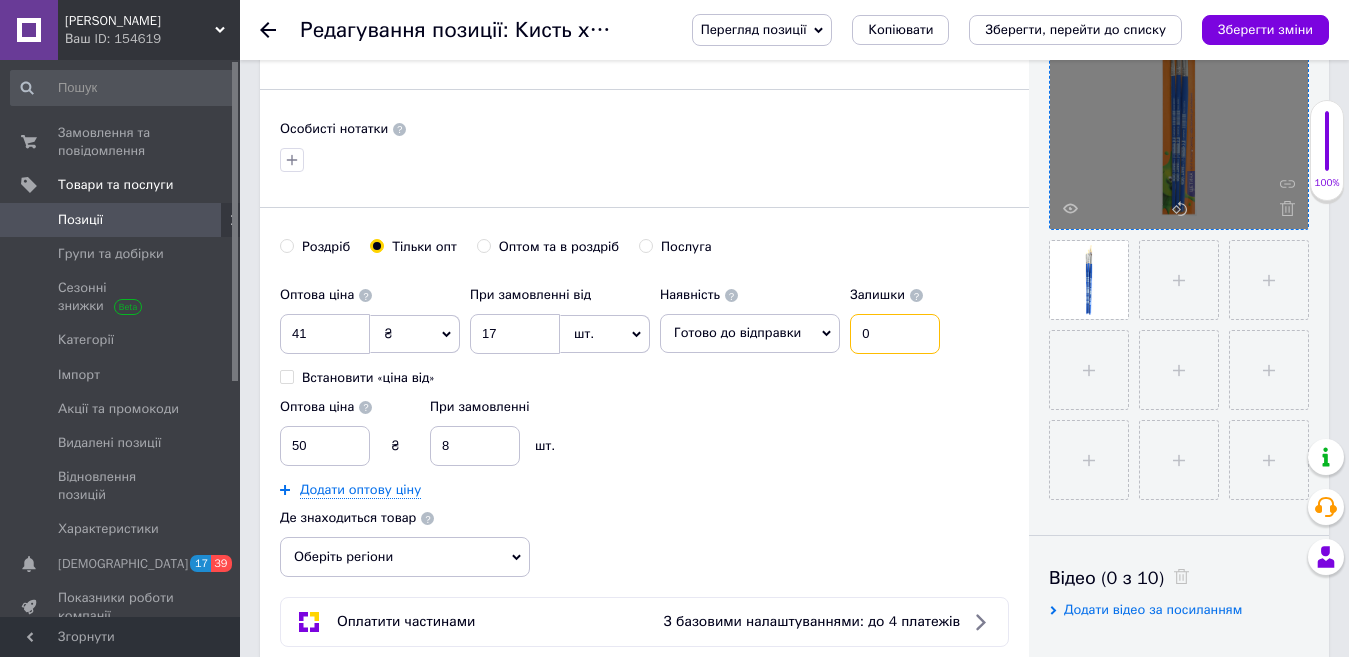 click on "0" at bounding box center (895, 334) 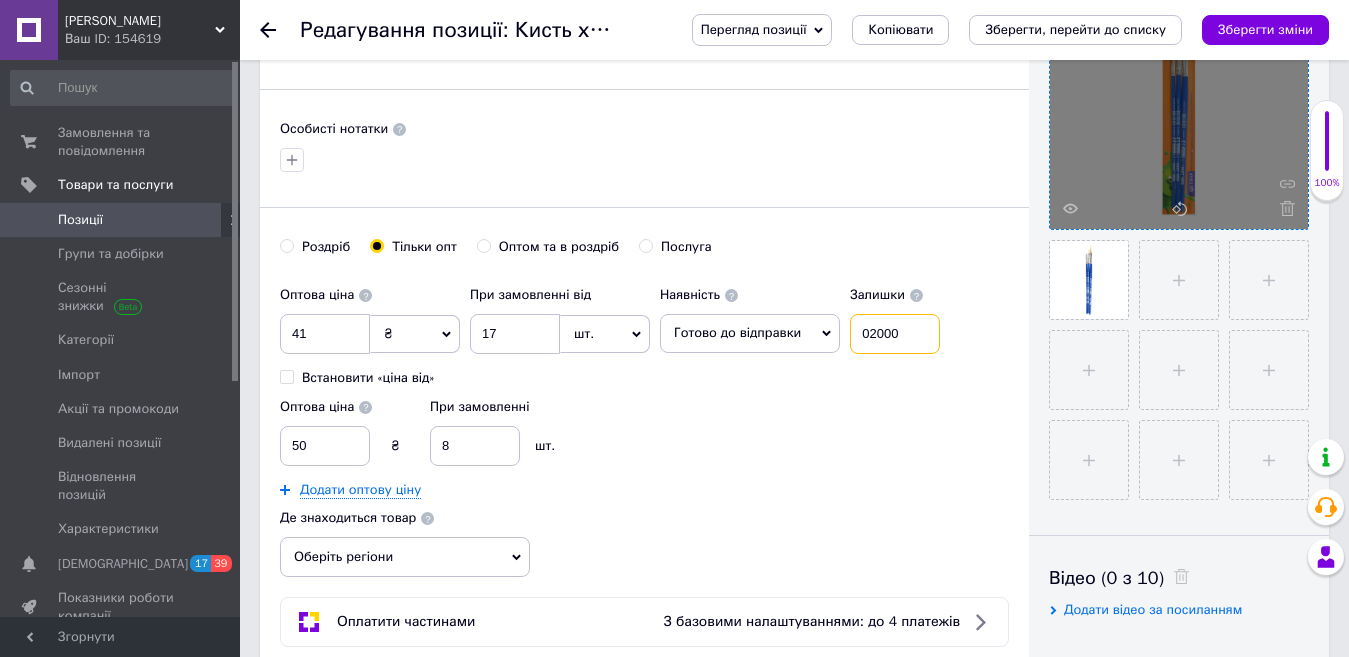 type on "02000" 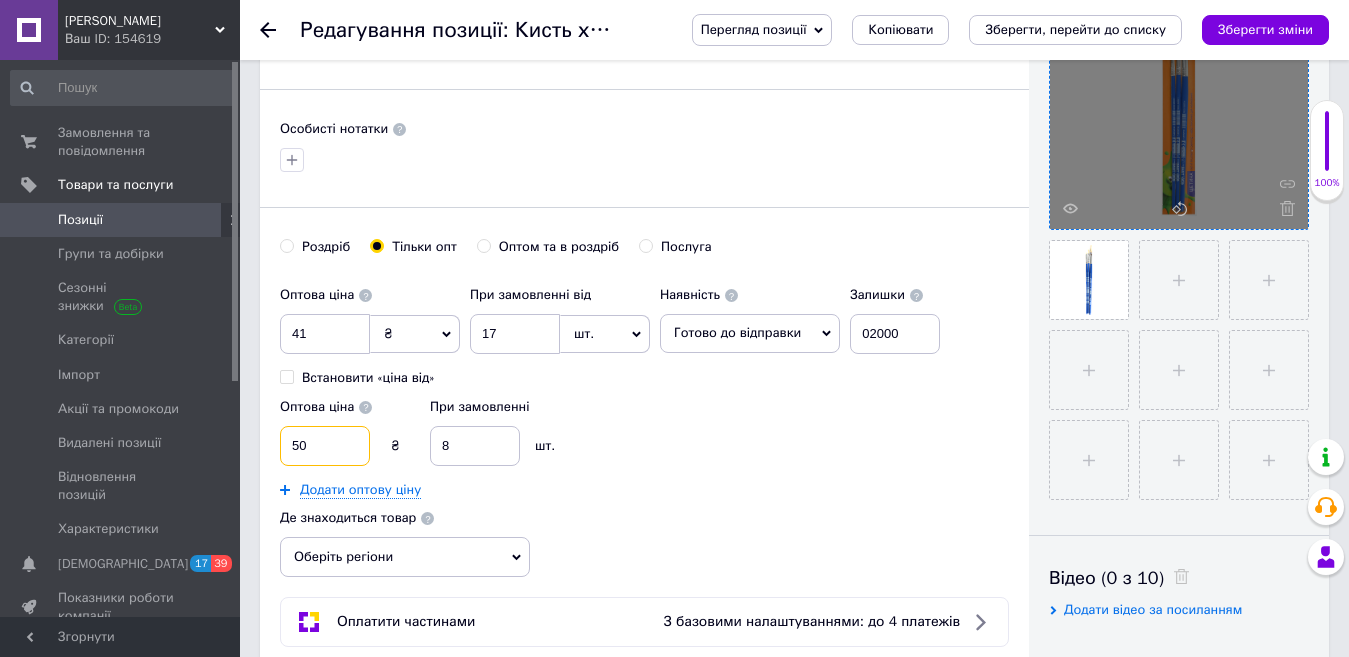 drag, startPoint x: 337, startPoint y: 448, endPoint x: 278, endPoint y: 446, distance: 59.03389 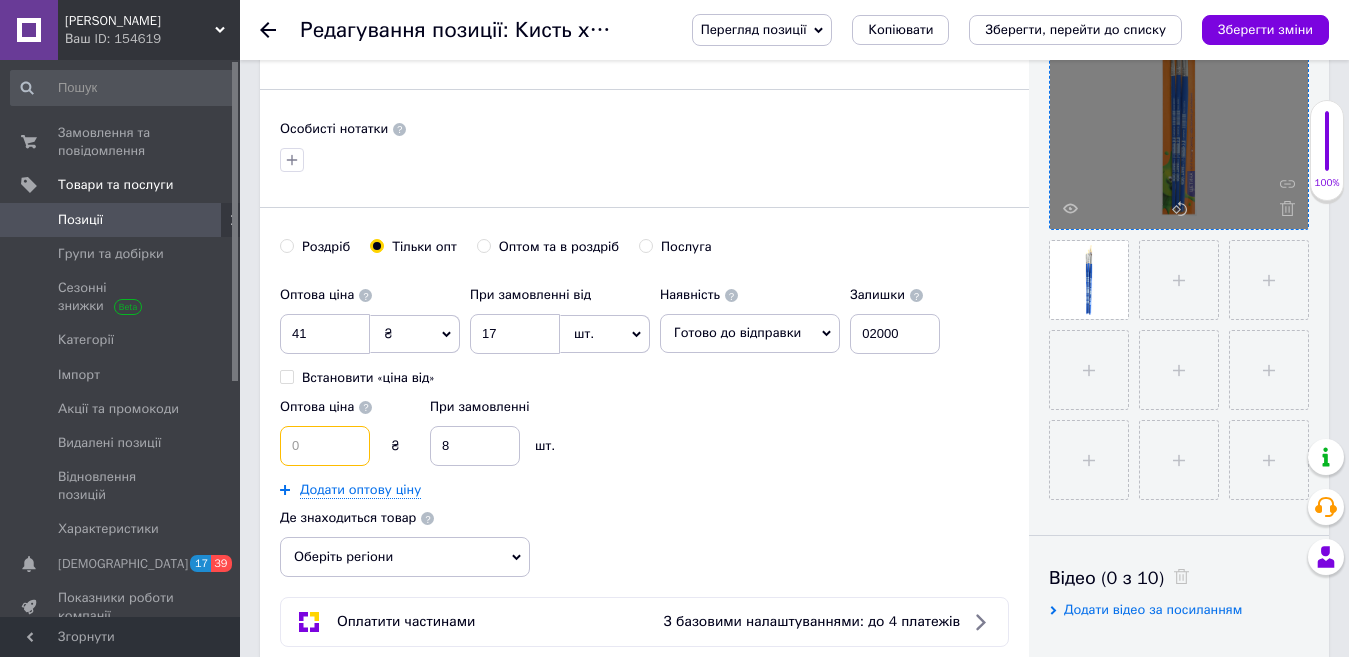 type 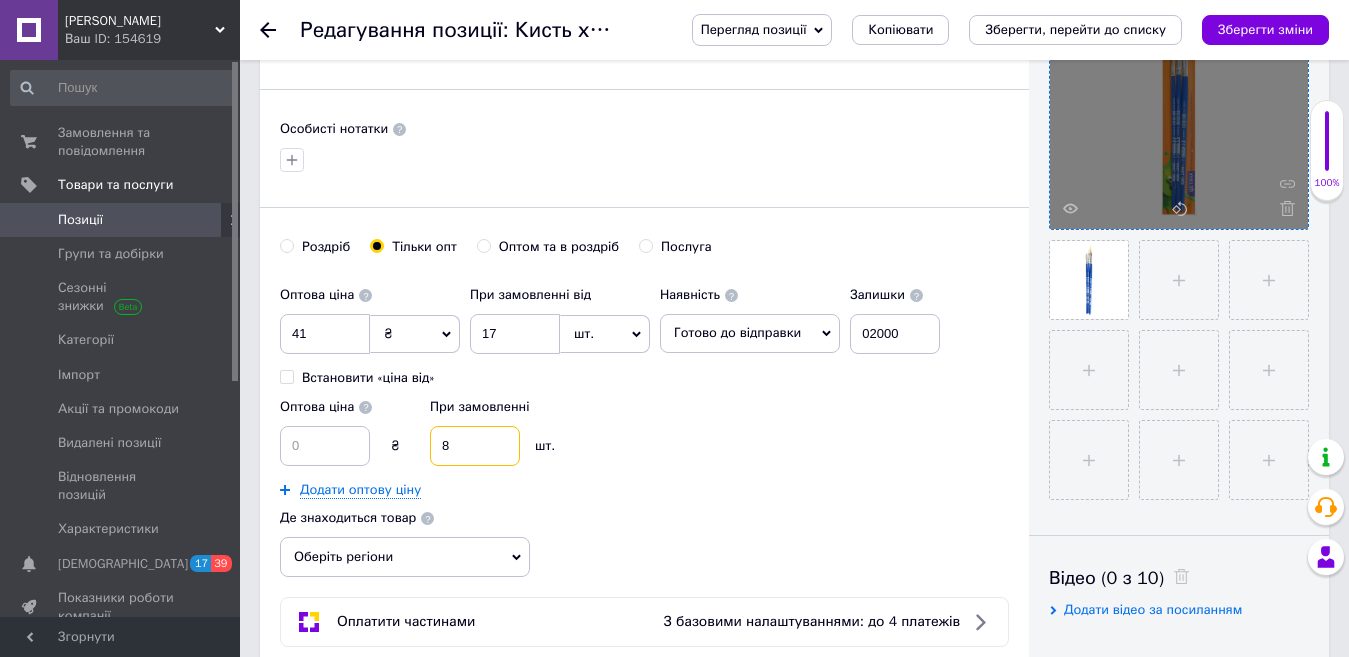 drag, startPoint x: 466, startPoint y: 446, endPoint x: 415, endPoint y: 447, distance: 51.009804 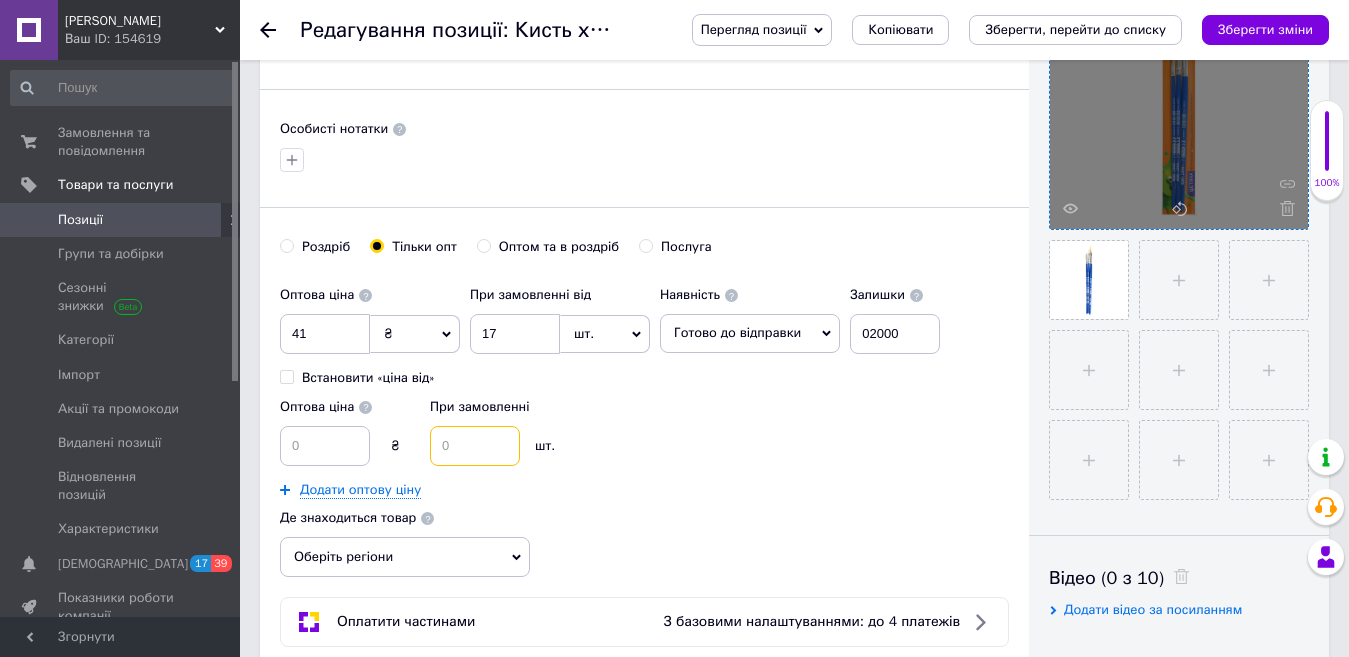 type 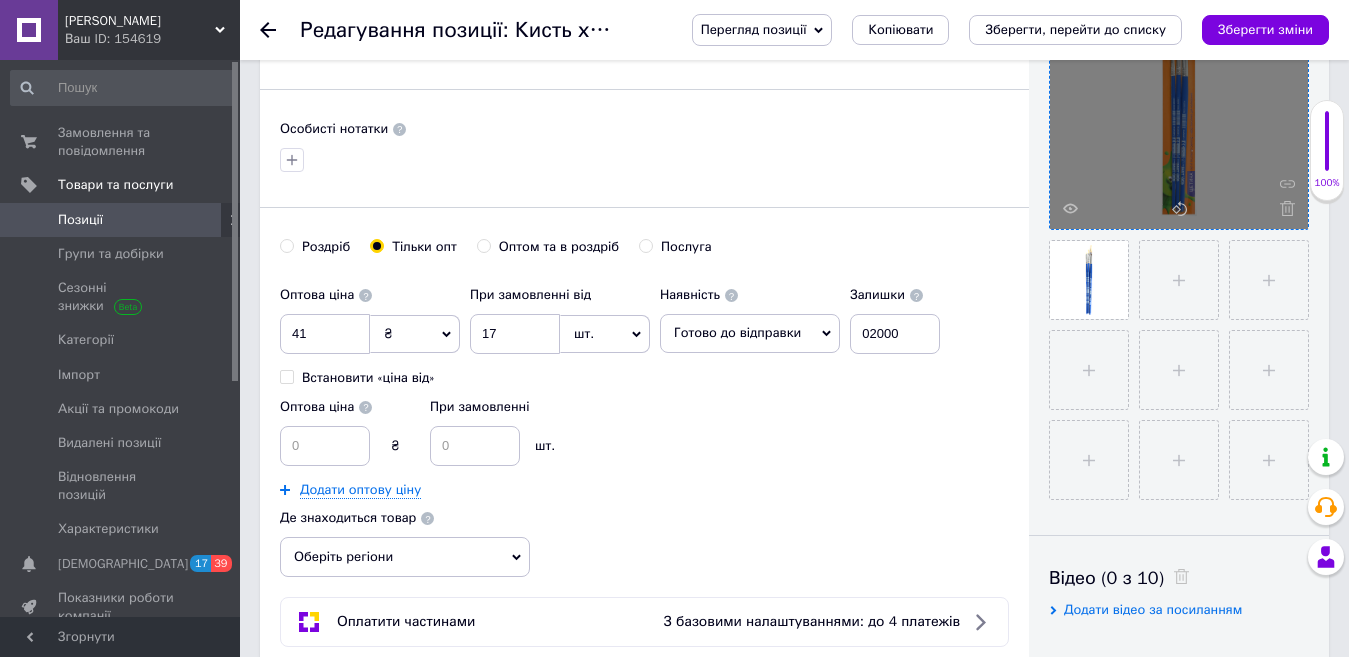 click on "Додати оптову ціну" at bounding box center [615, 490] 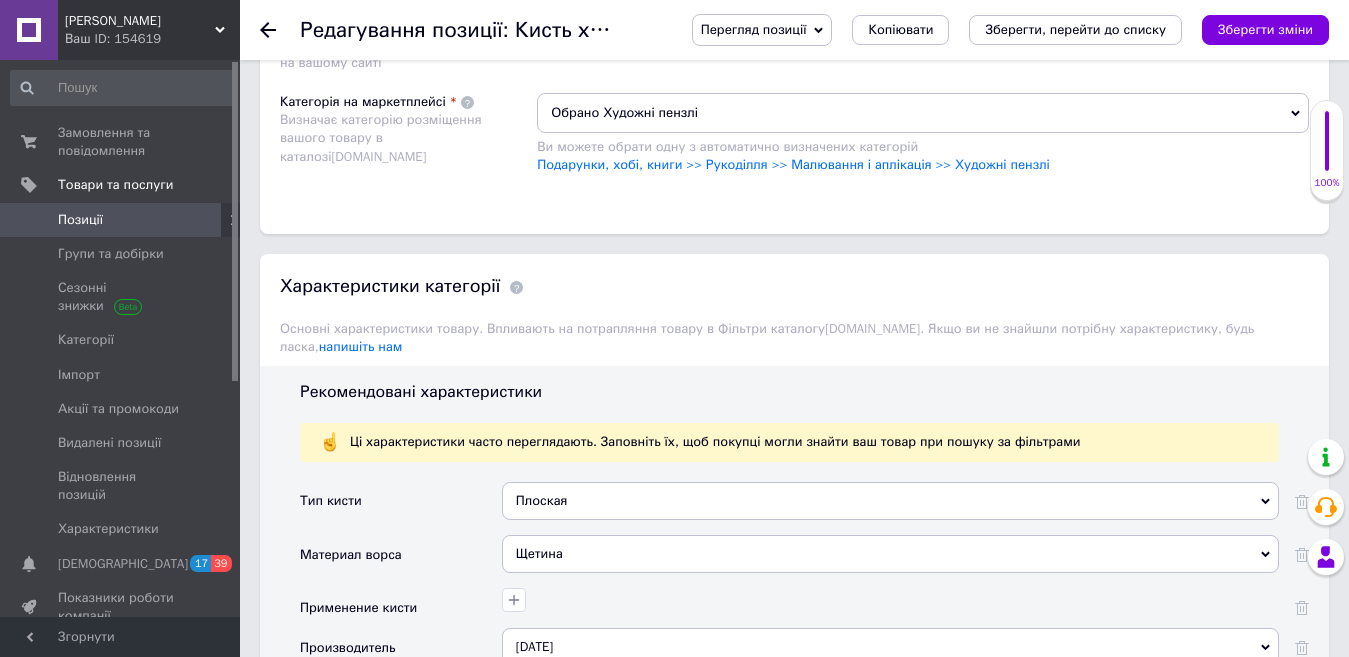 scroll, scrollTop: 1520, scrollLeft: 0, axis: vertical 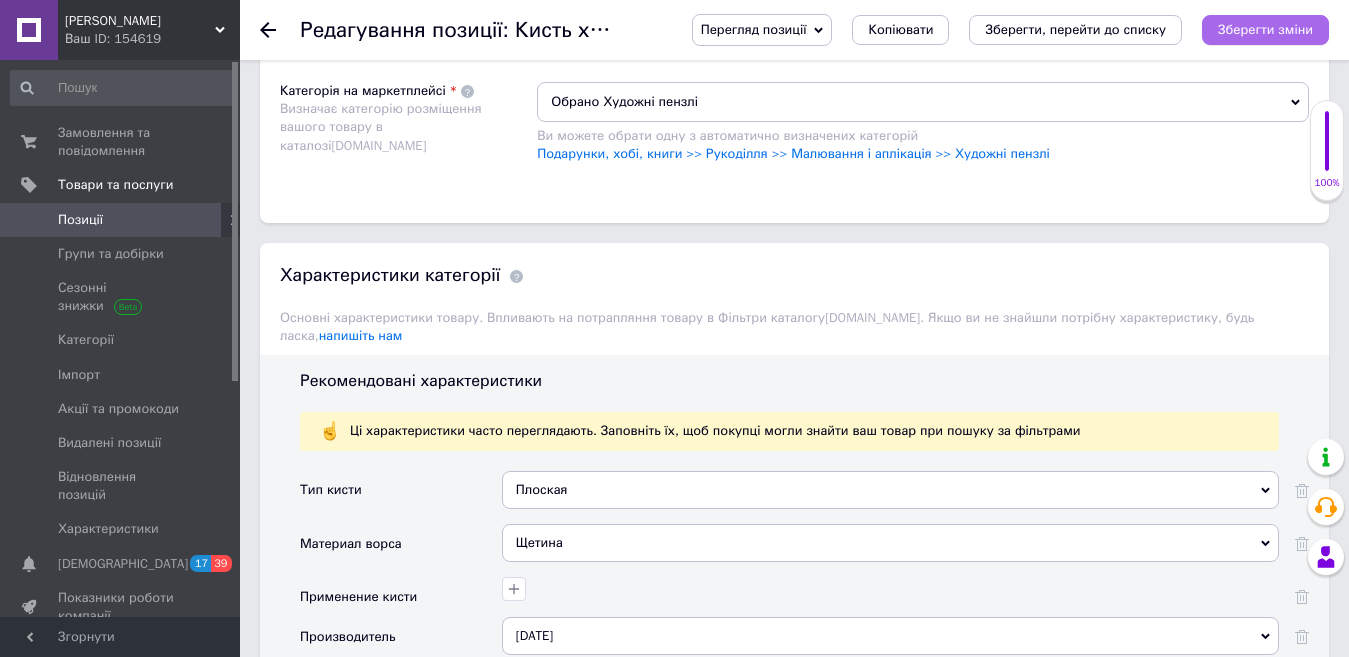click on "Зберегти зміни" at bounding box center [1265, 29] 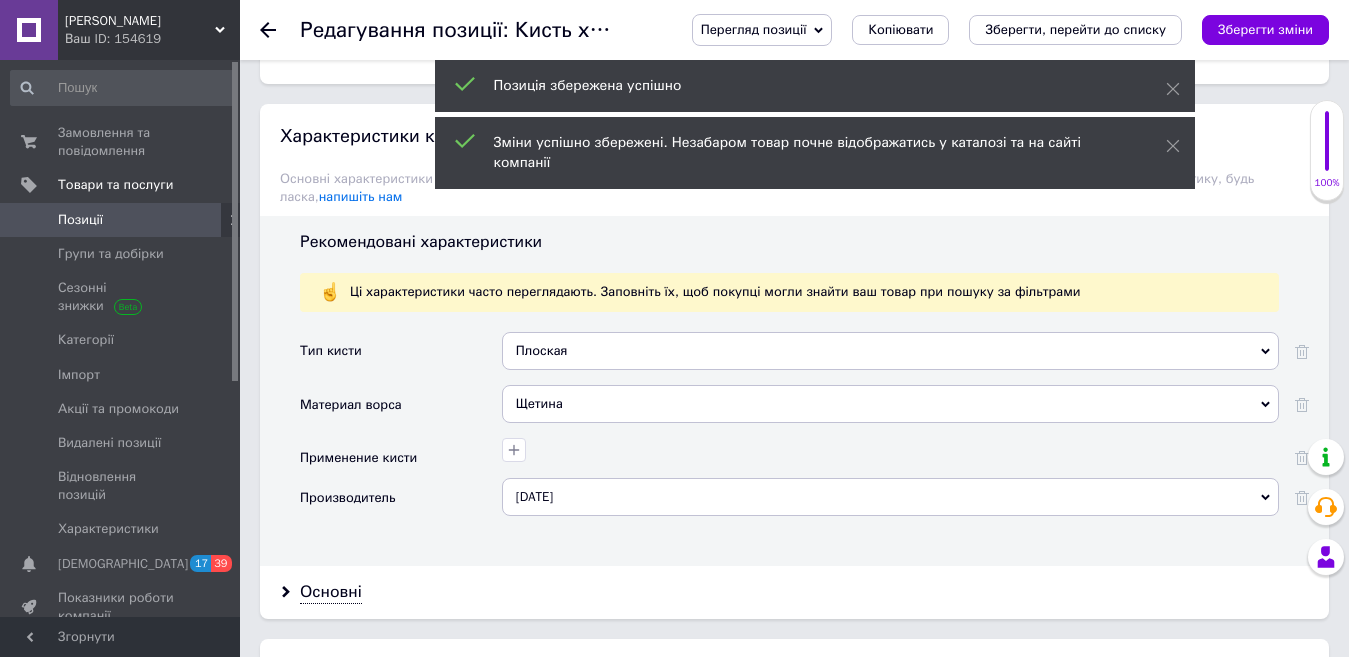 scroll, scrollTop: 1670, scrollLeft: 0, axis: vertical 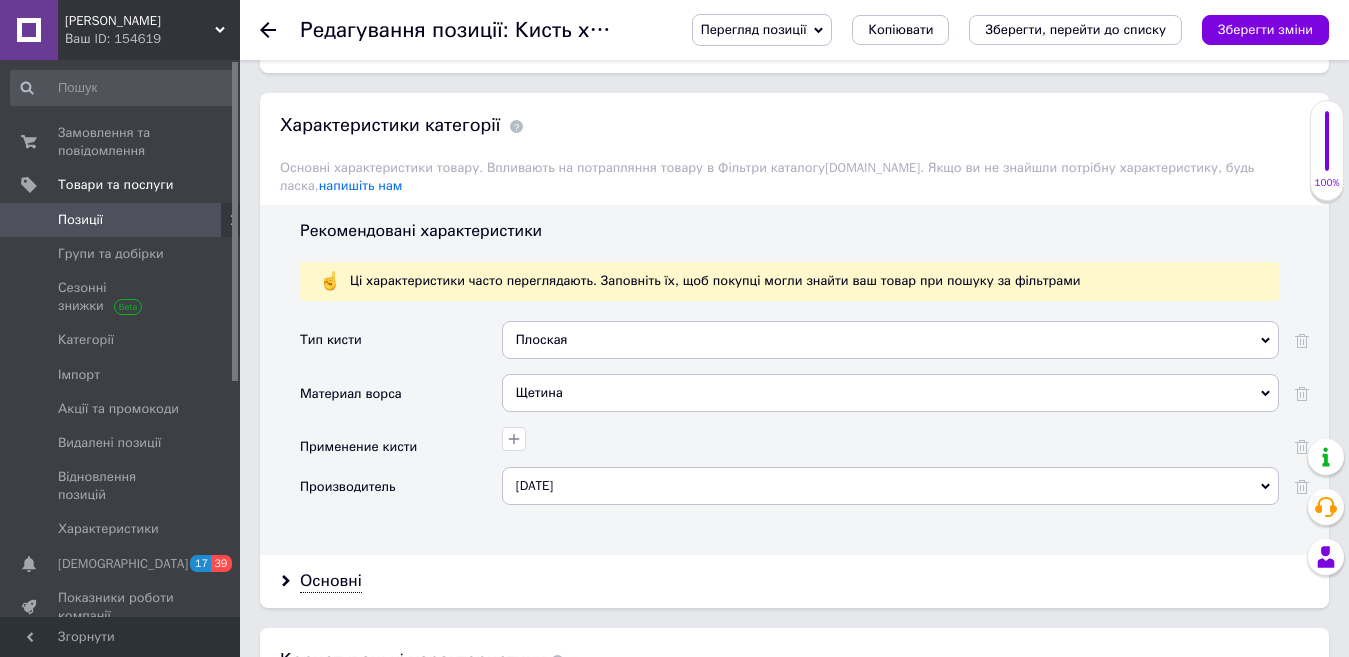 click on "[DATE]" at bounding box center (890, 486) 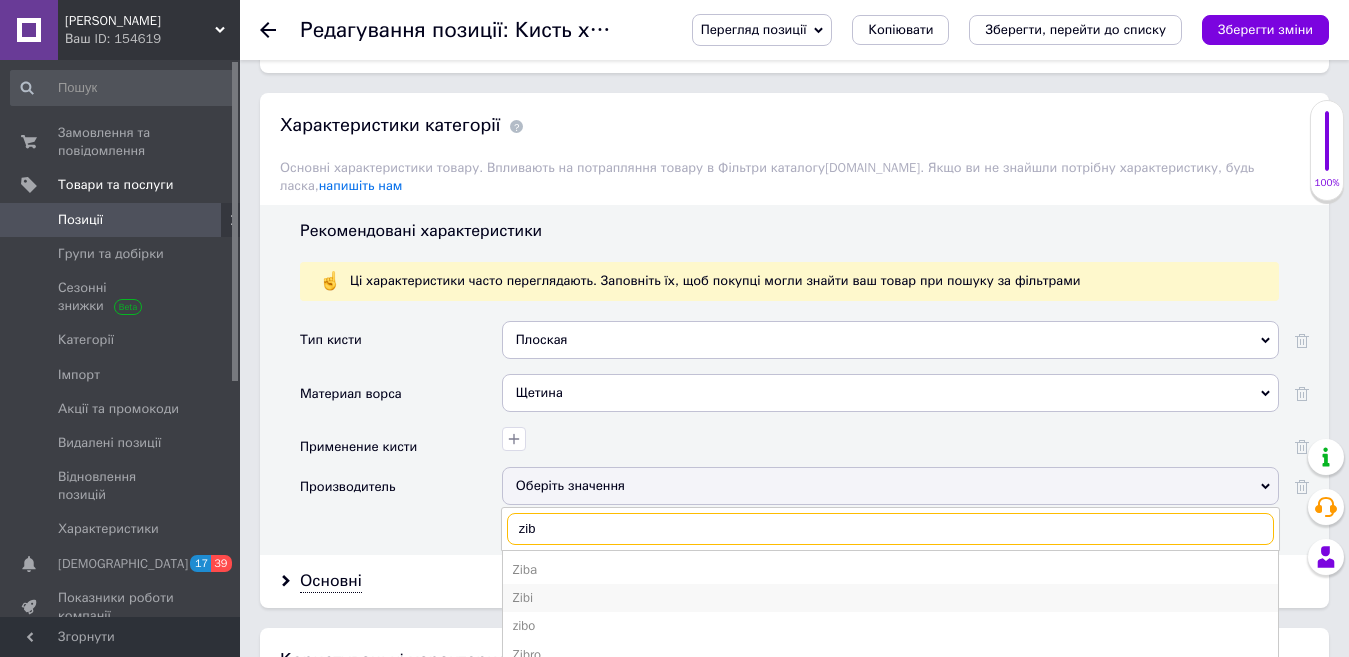 type on "zib" 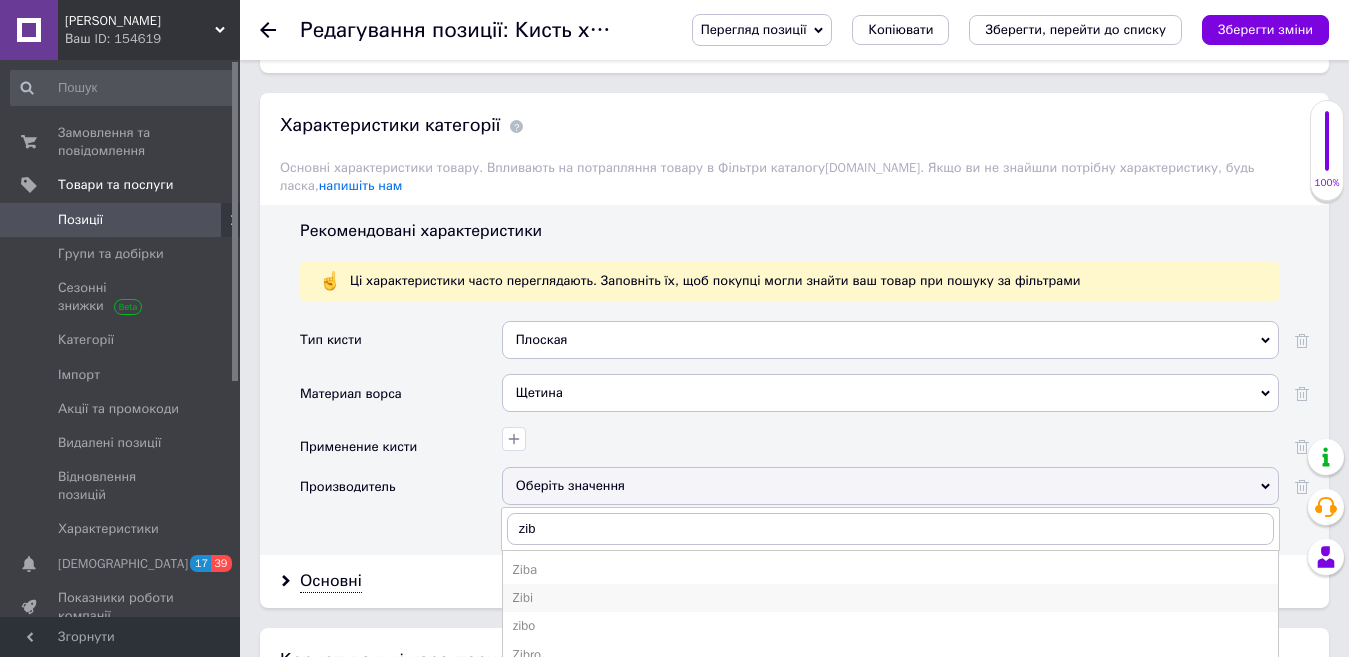 click on "Zibi" at bounding box center [890, 598] 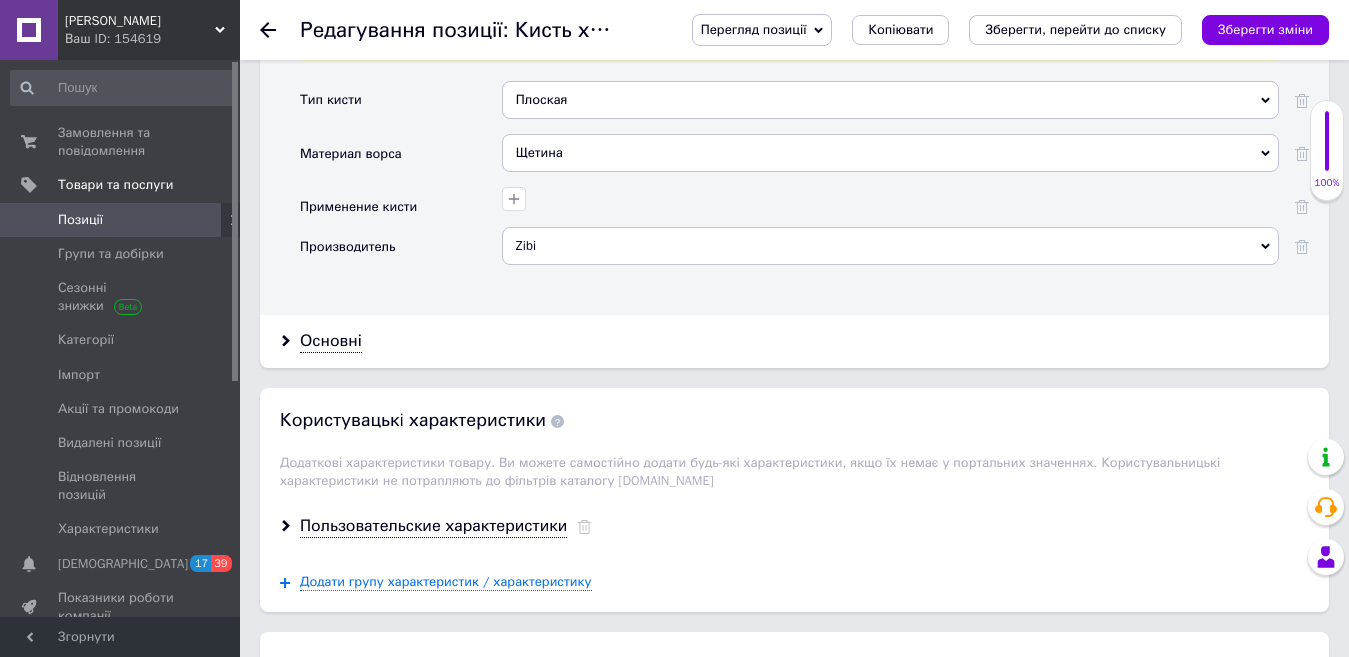 scroll, scrollTop: 2077, scrollLeft: 0, axis: vertical 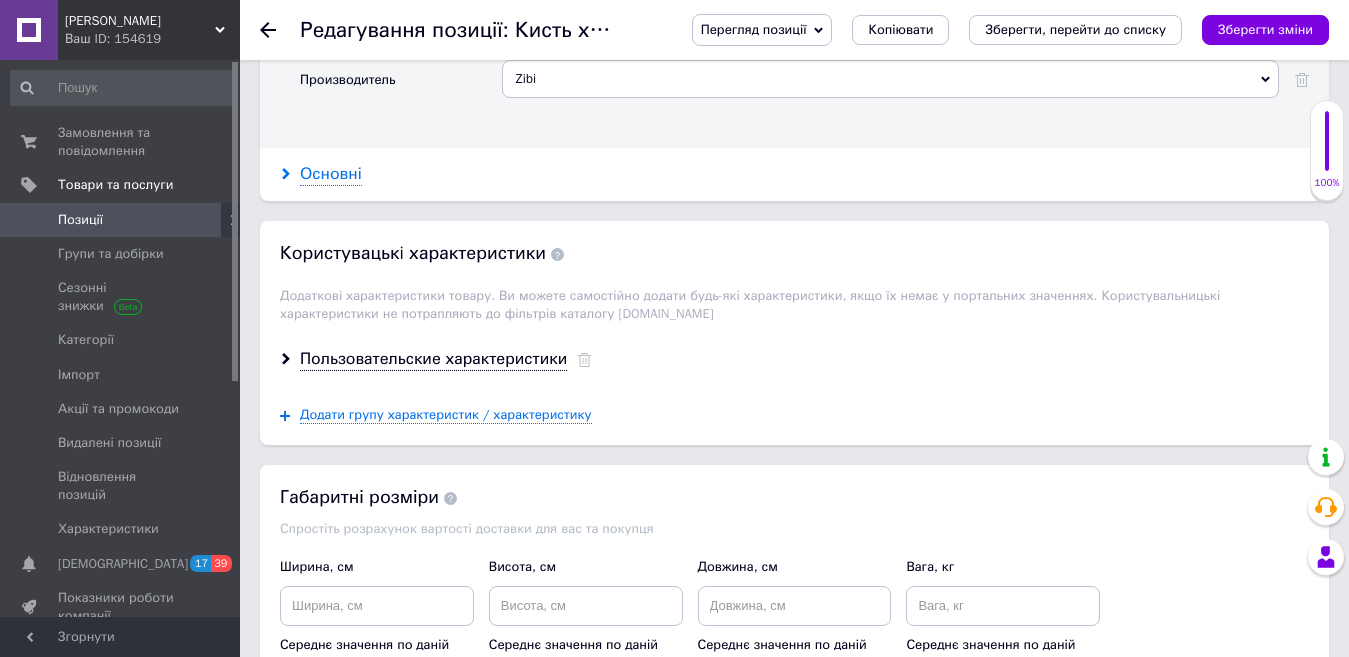 click on "Основні" at bounding box center (331, 174) 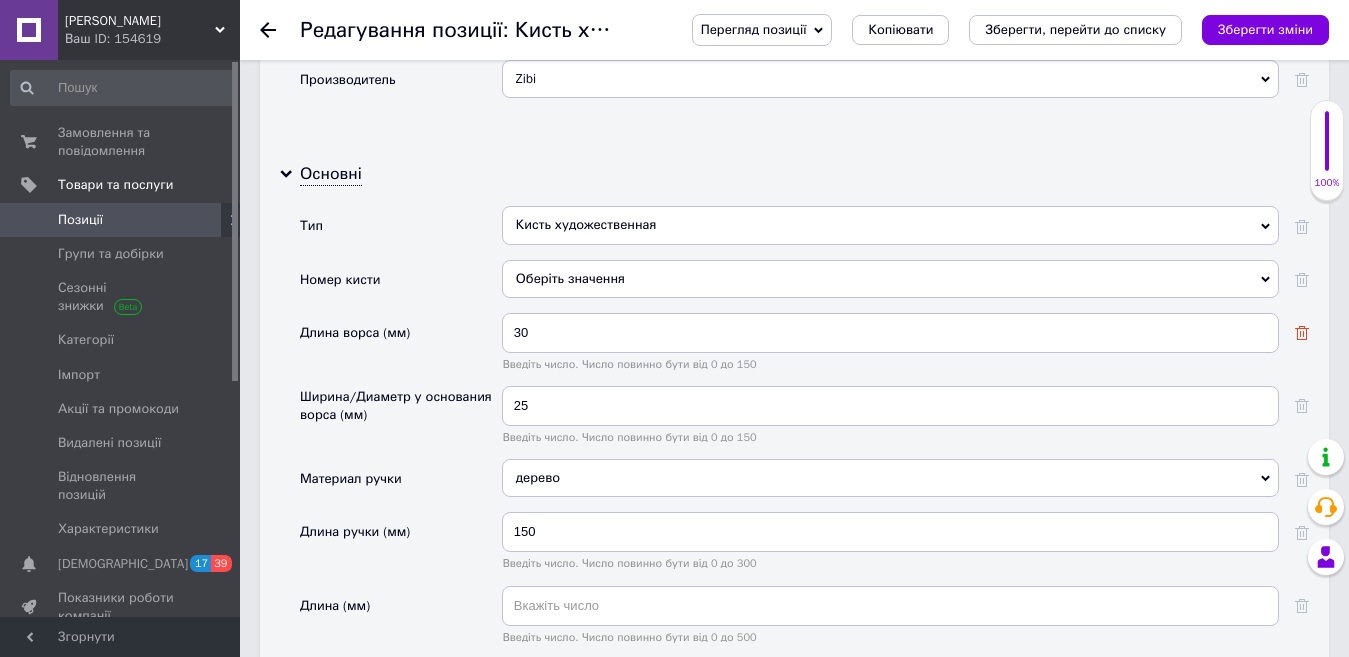 click 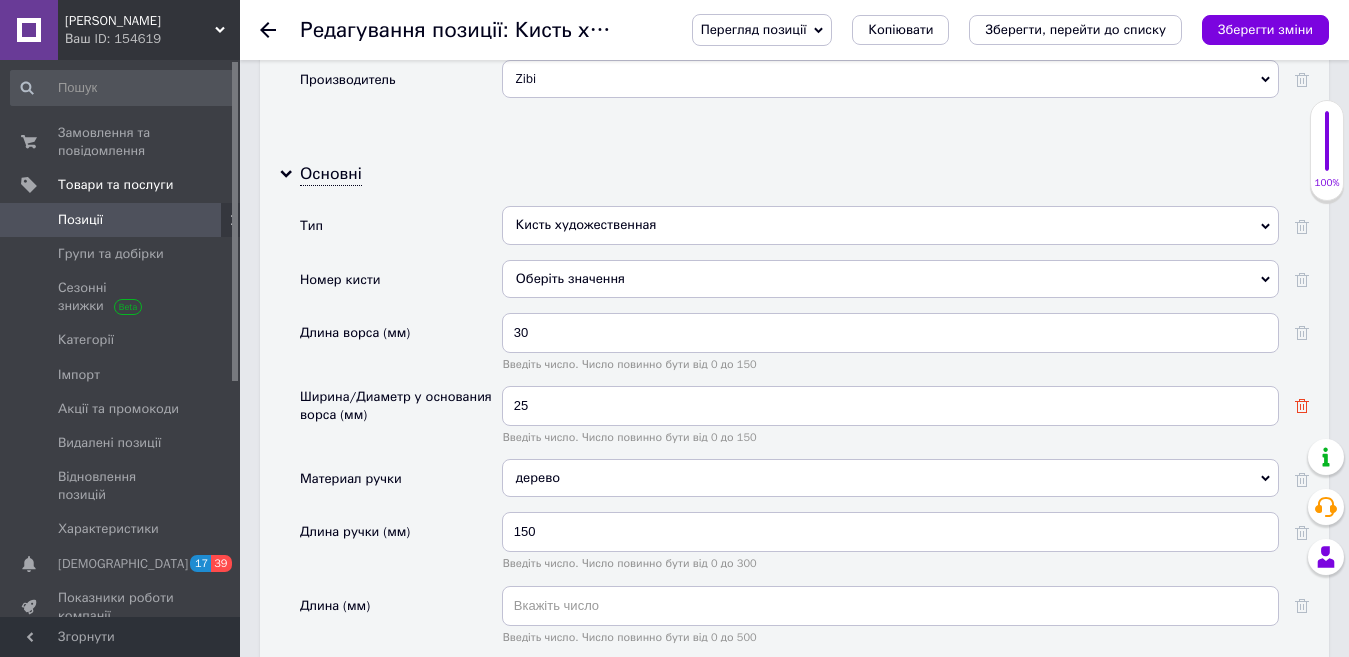 type 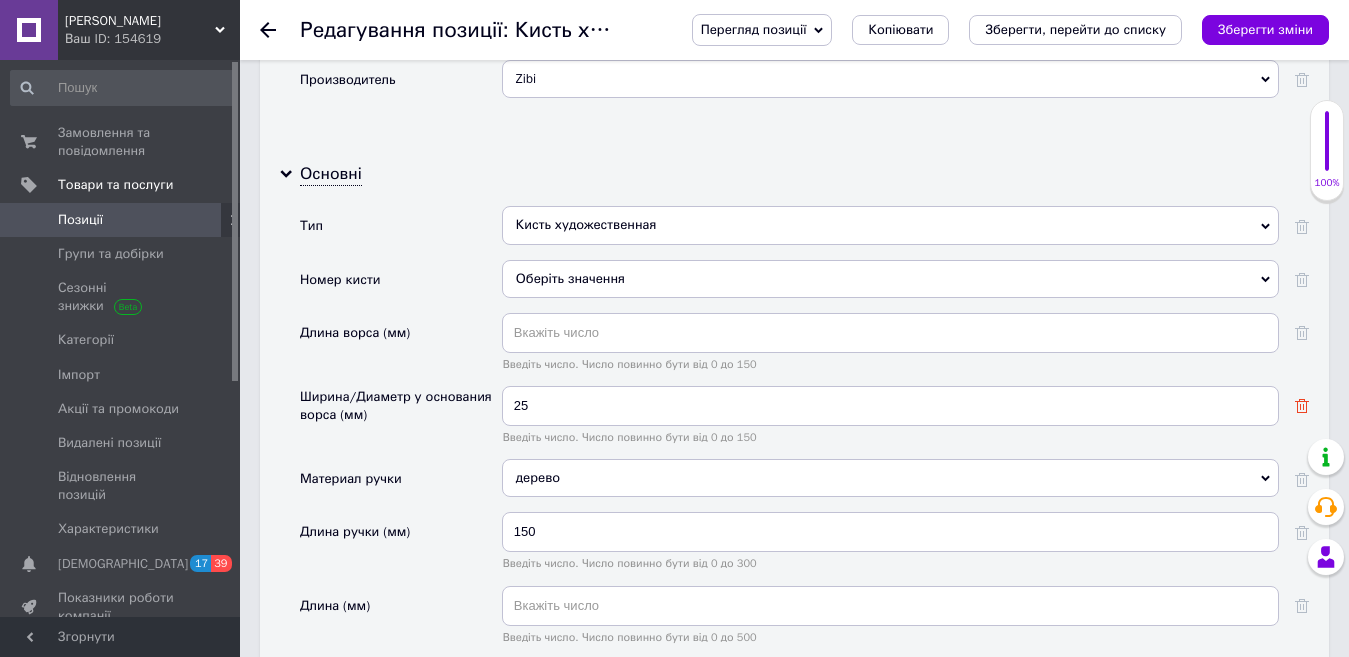 click 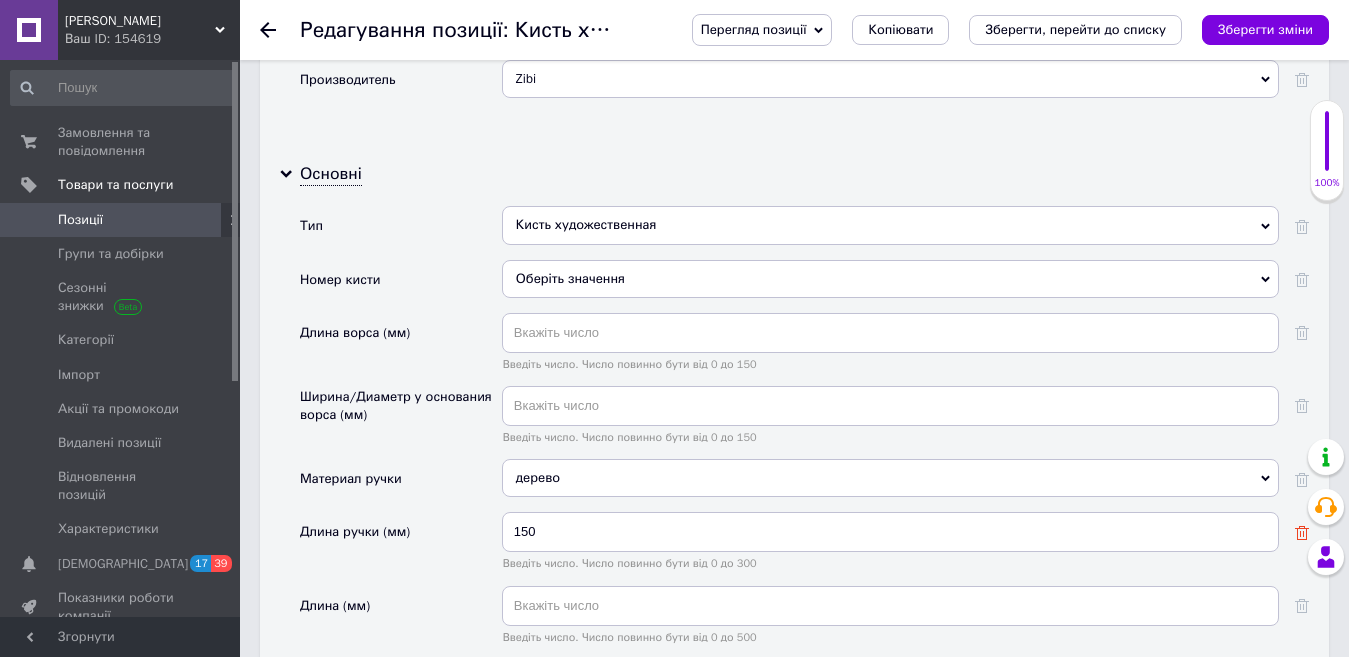 click 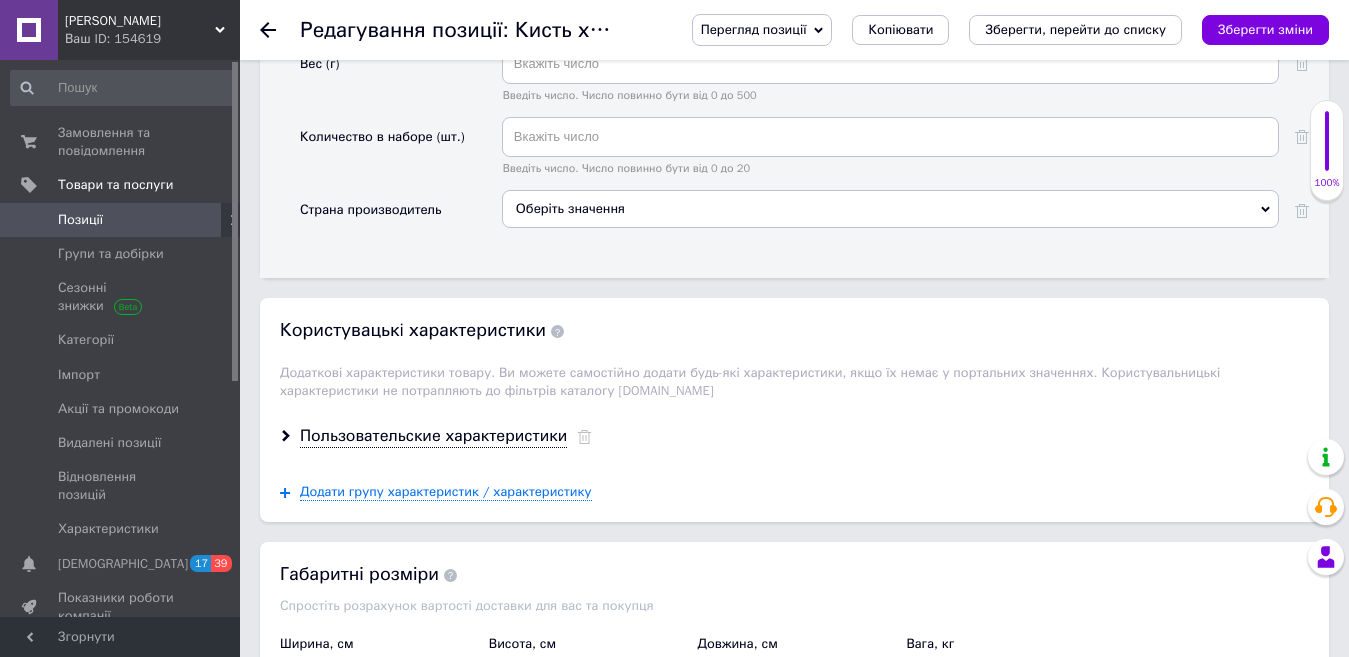 scroll, scrollTop: 2738, scrollLeft: 0, axis: vertical 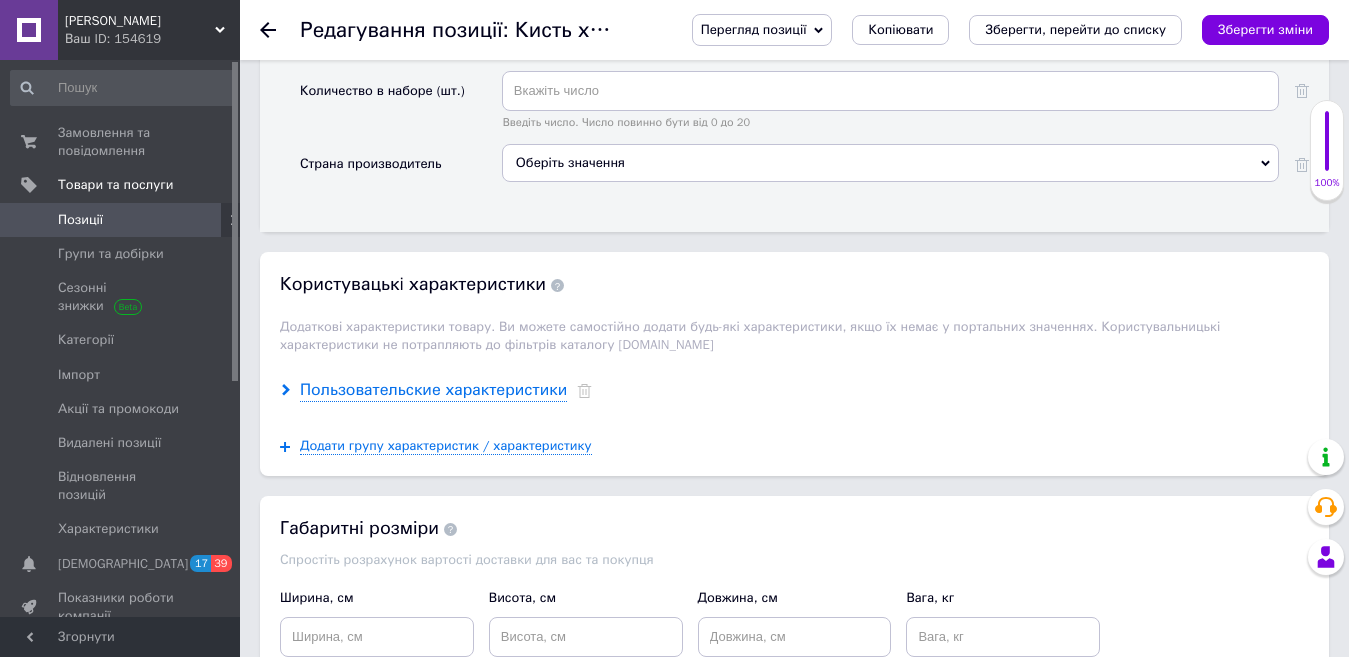 click on "Пользовательские характеристики" at bounding box center [433, 390] 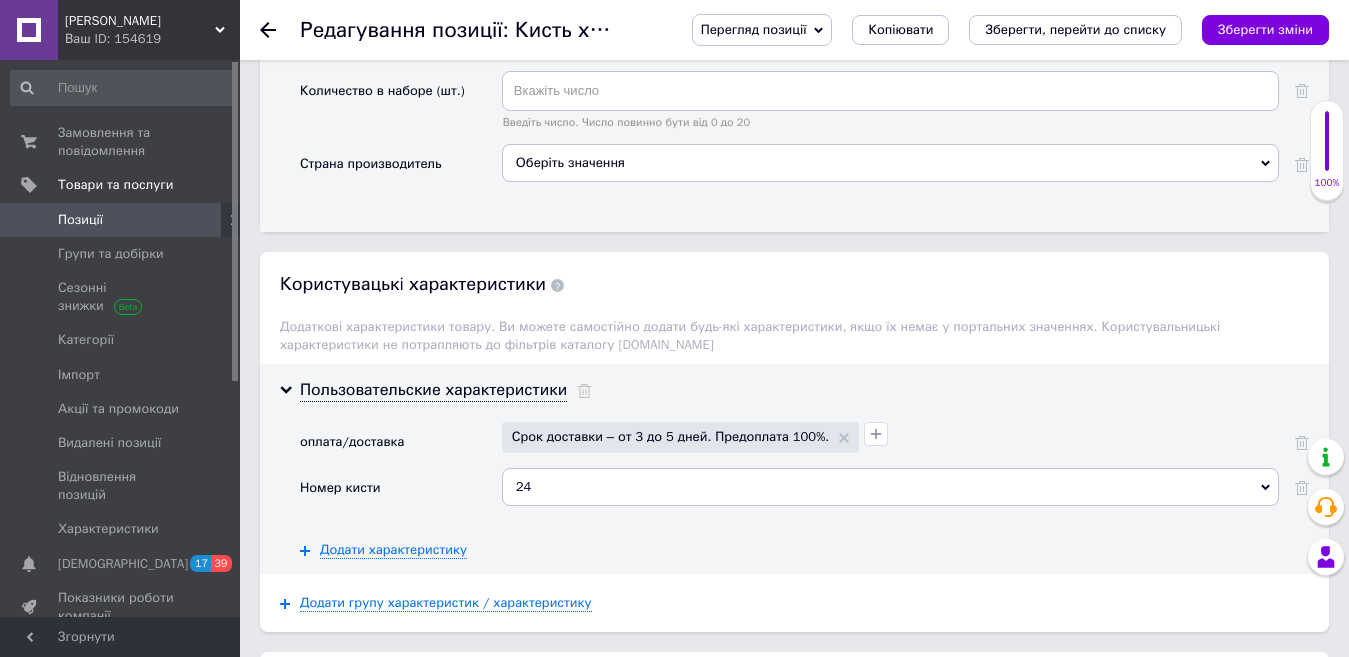 click on "24" at bounding box center [890, 487] 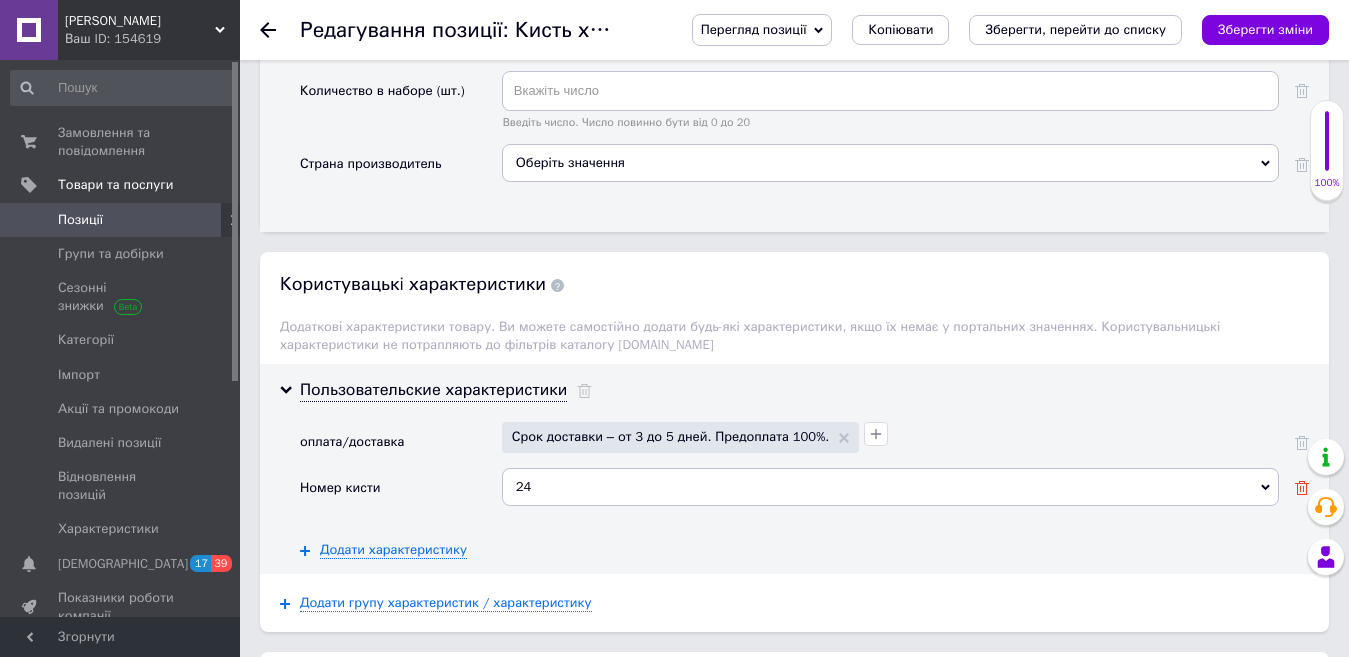 click 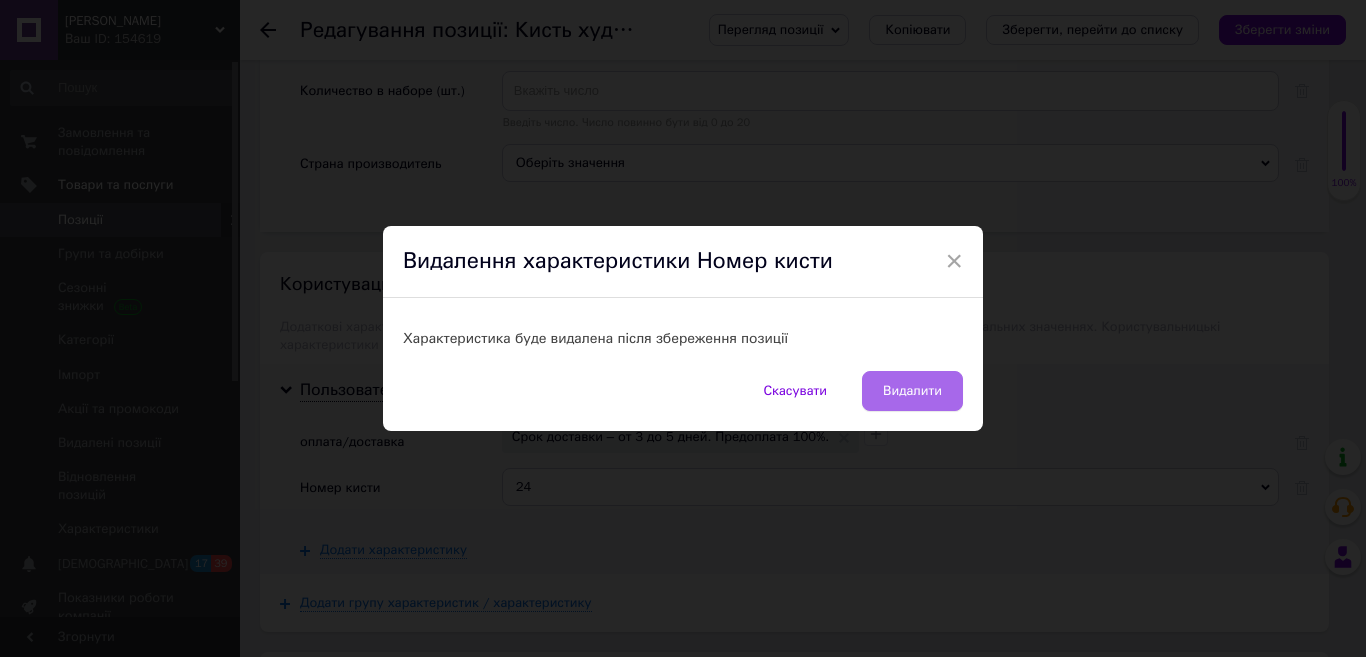 click on "Видалити" at bounding box center (912, 391) 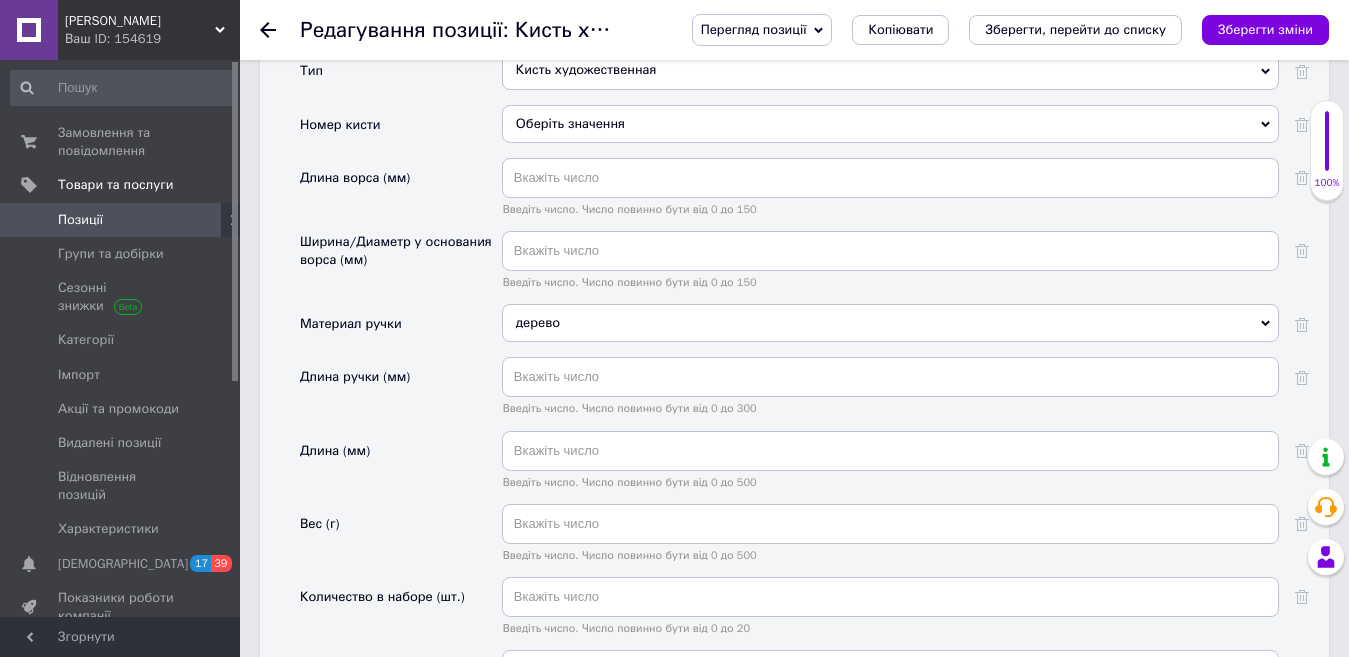 scroll, scrollTop: 2136, scrollLeft: 0, axis: vertical 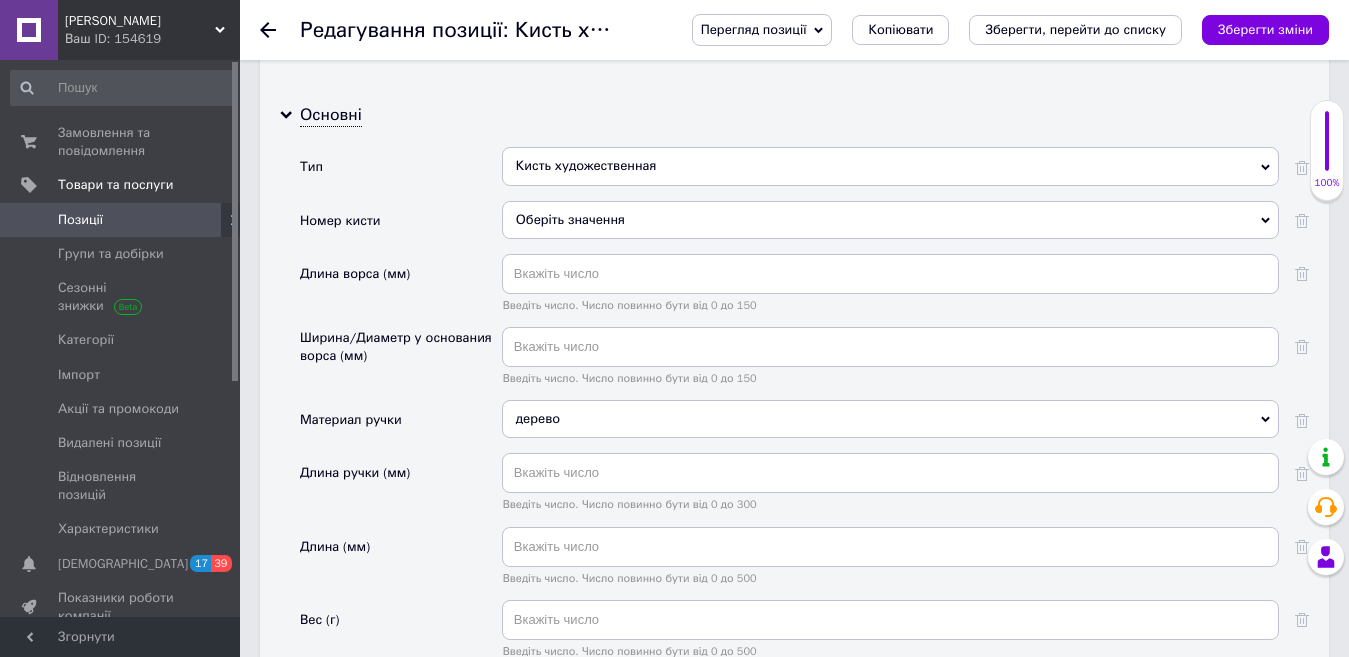 click on "Оберіть значення" at bounding box center [890, 220] 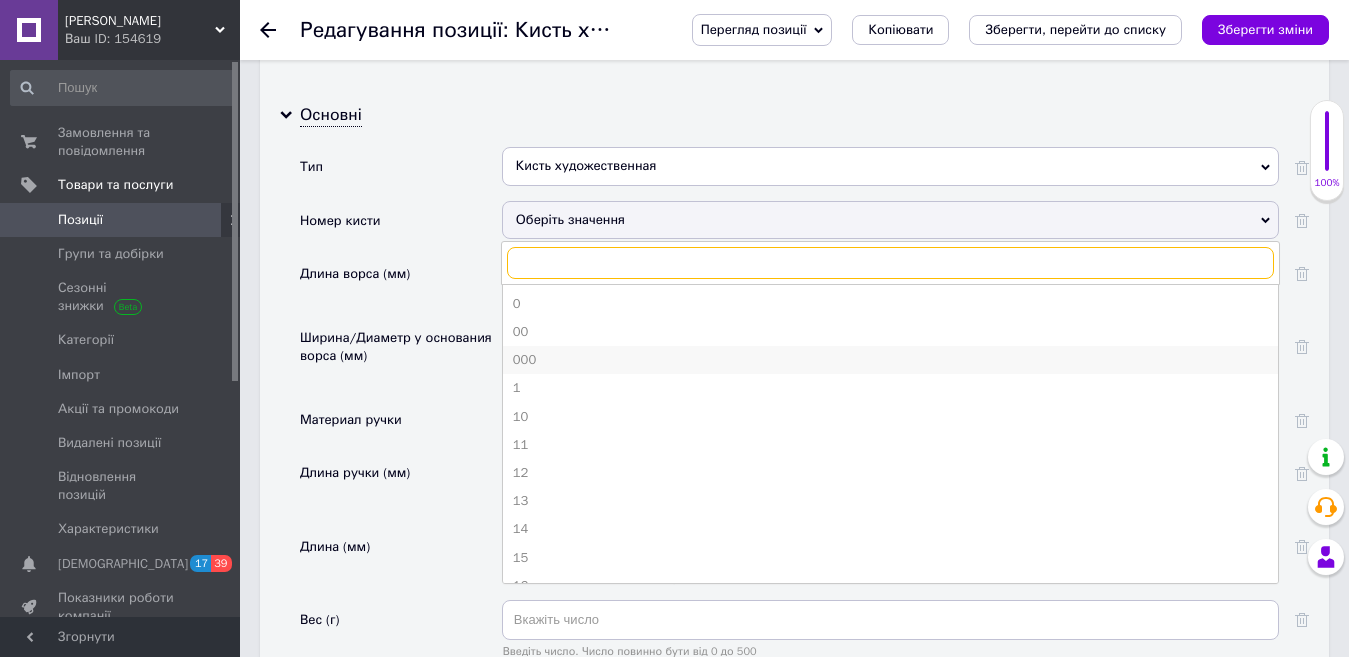 scroll, scrollTop: 2036, scrollLeft: 0, axis: vertical 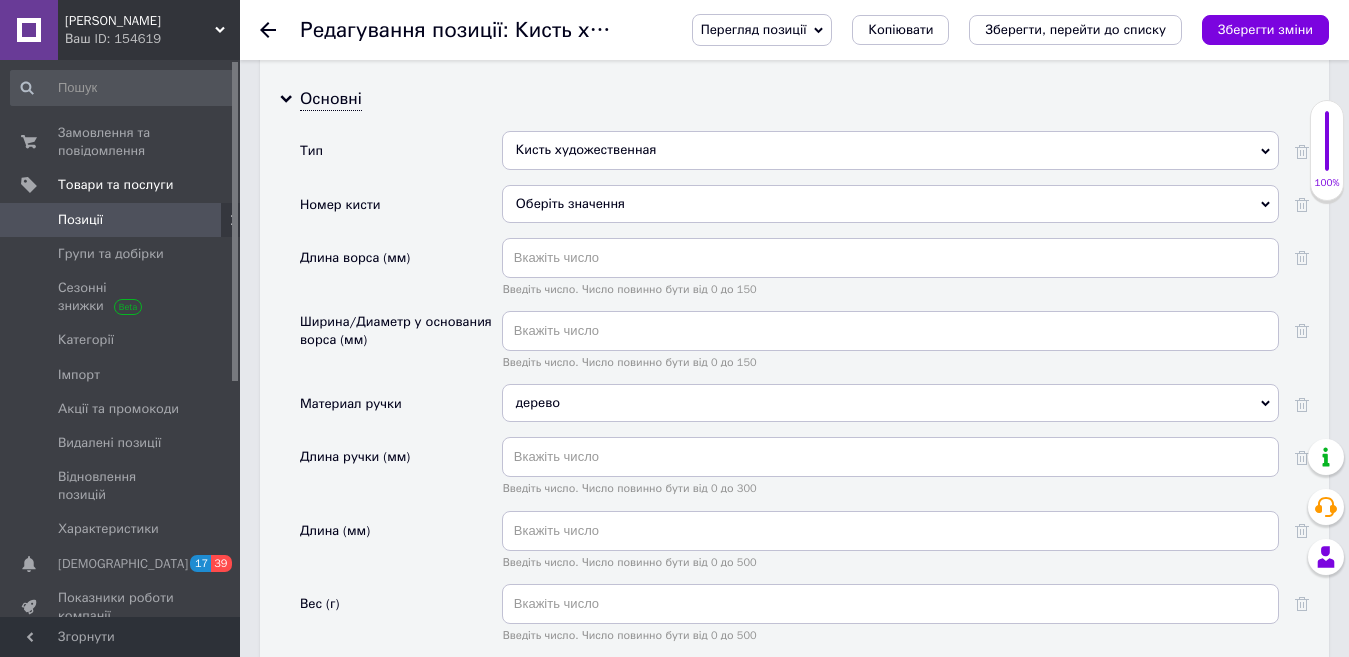 click on "Оберіть значення" at bounding box center (890, 204) 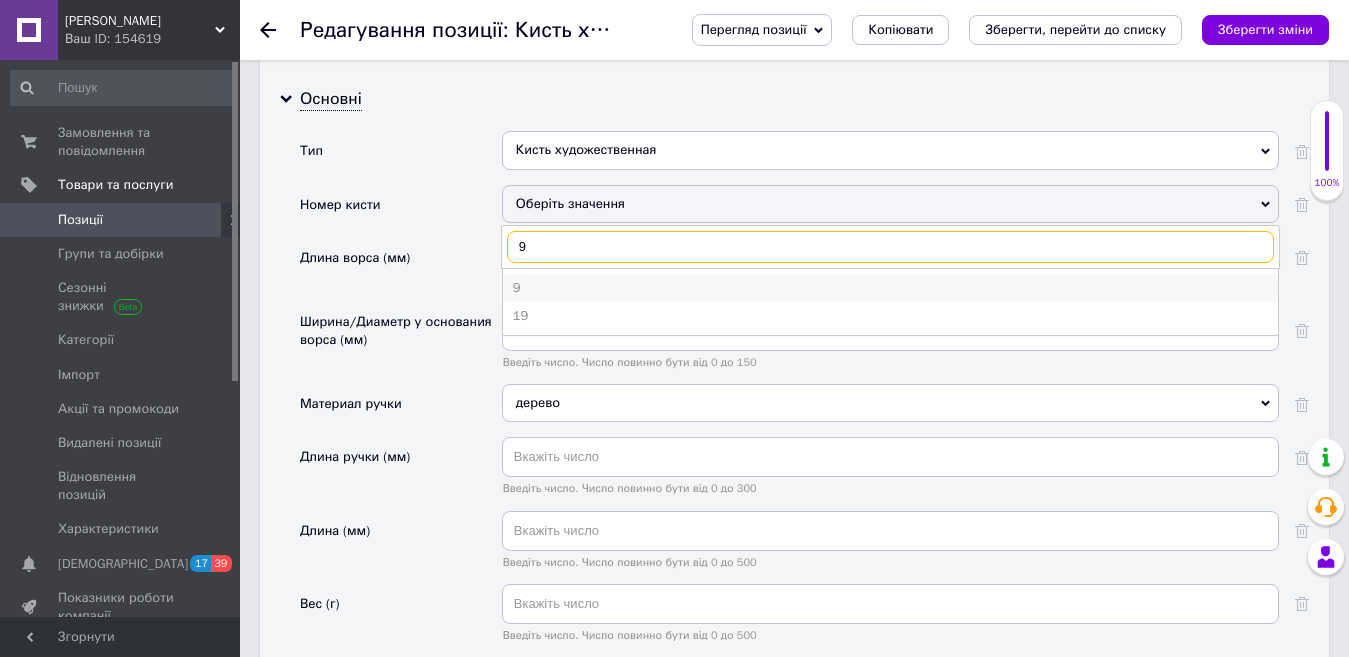 type on "9" 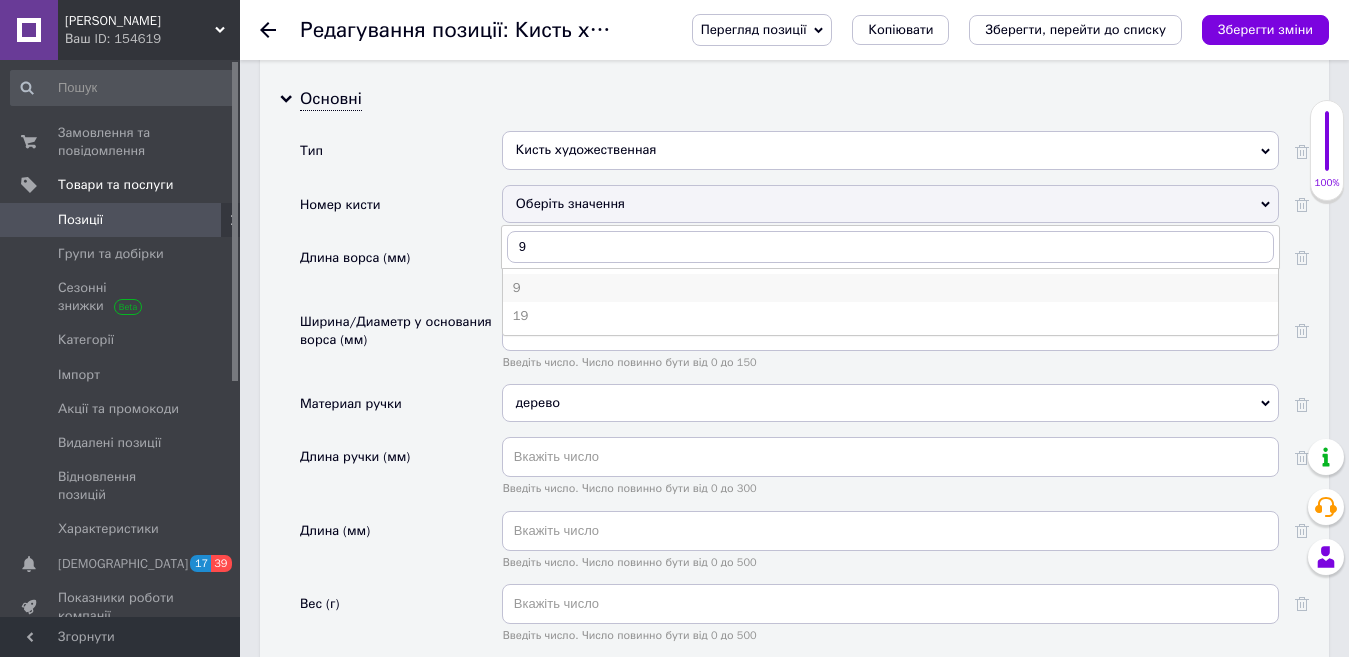 click on "9" at bounding box center [890, 288] 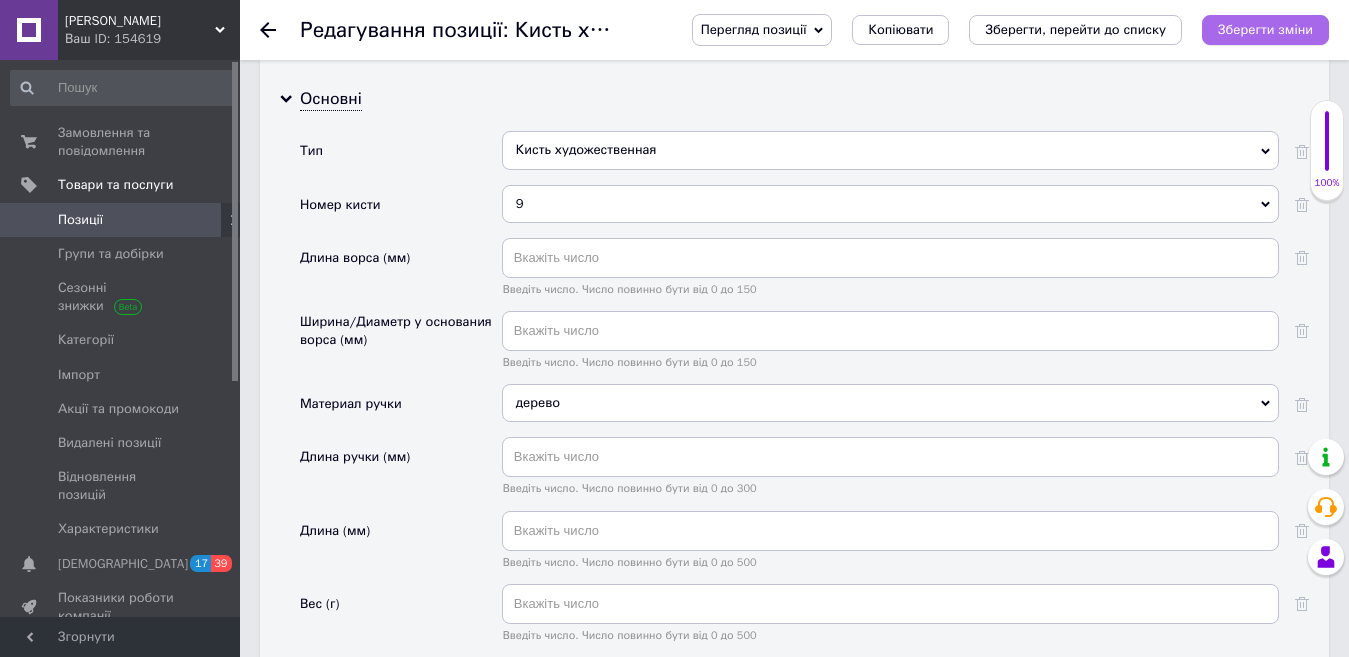 click on "Зберегти зміни" at bounding box center [1265, 29] 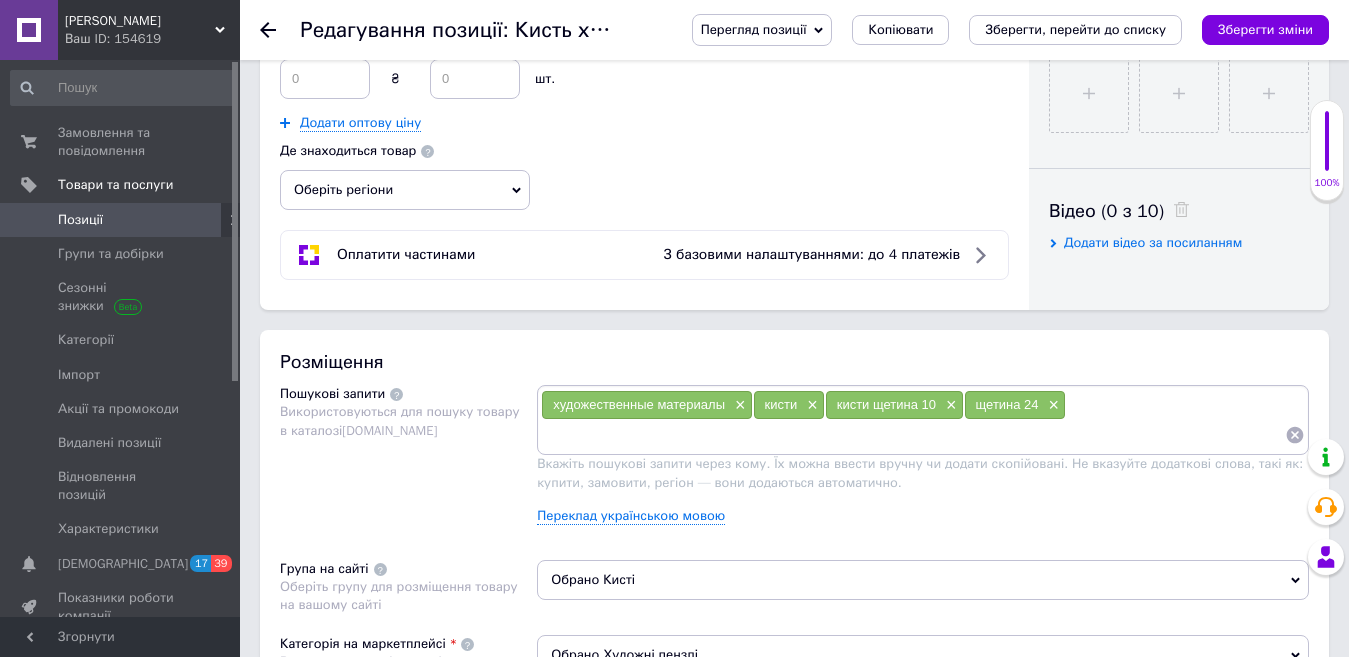 scroll, scrollTop: 0, scrollLeft: 0, axis: both 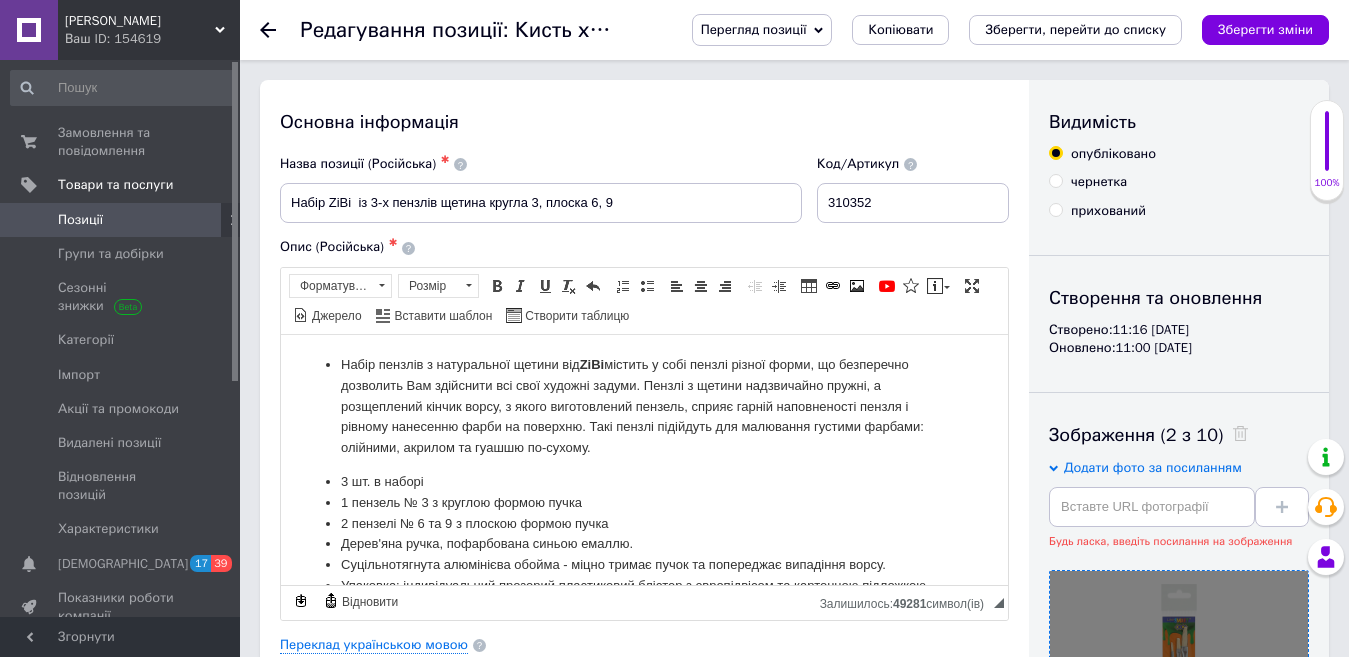 click on "Перегляд позиції" at bounding box center [754, 29] 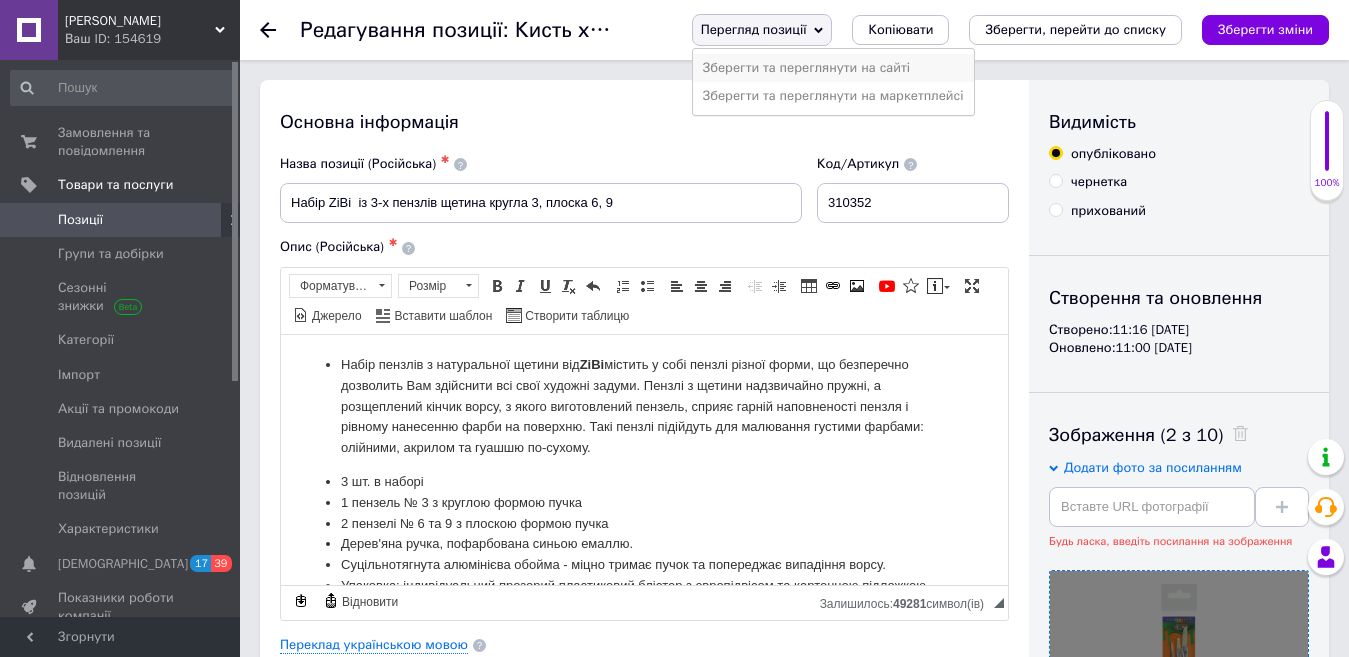 click on "Зберегти та переглянути на сайті" at bounding box center [833, 68] 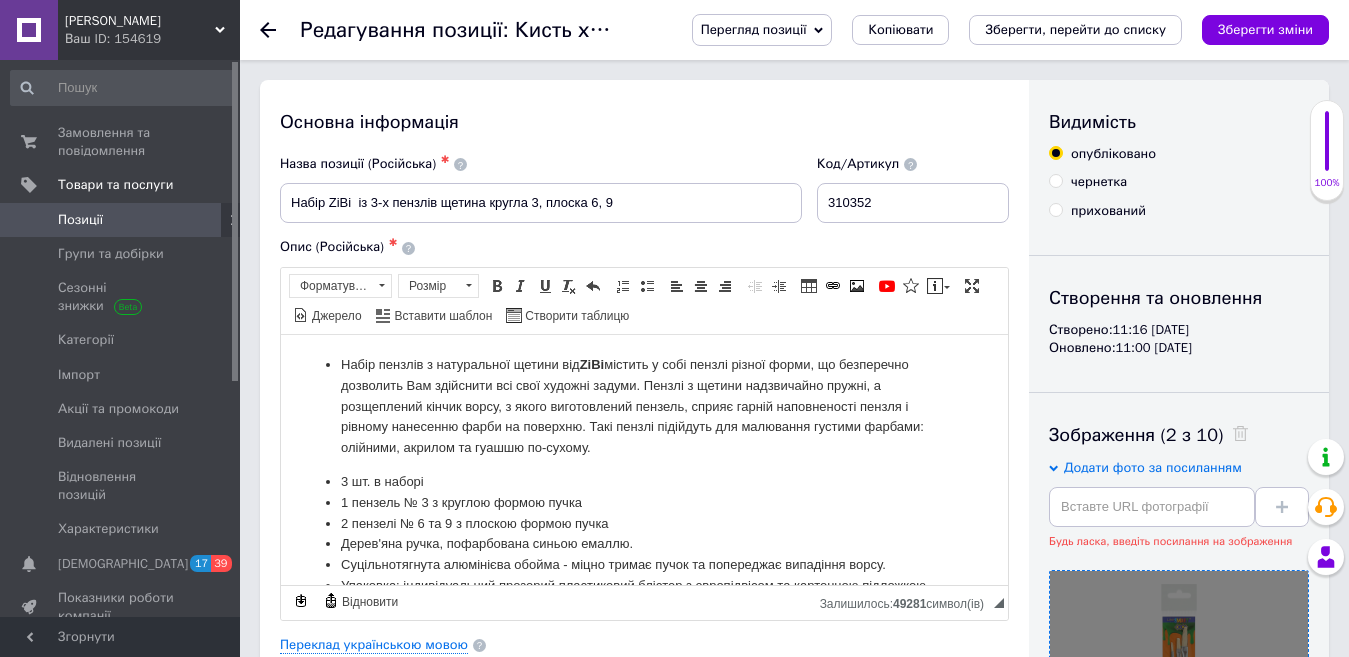 click on "Позиції" at bounding box center [121, 220] 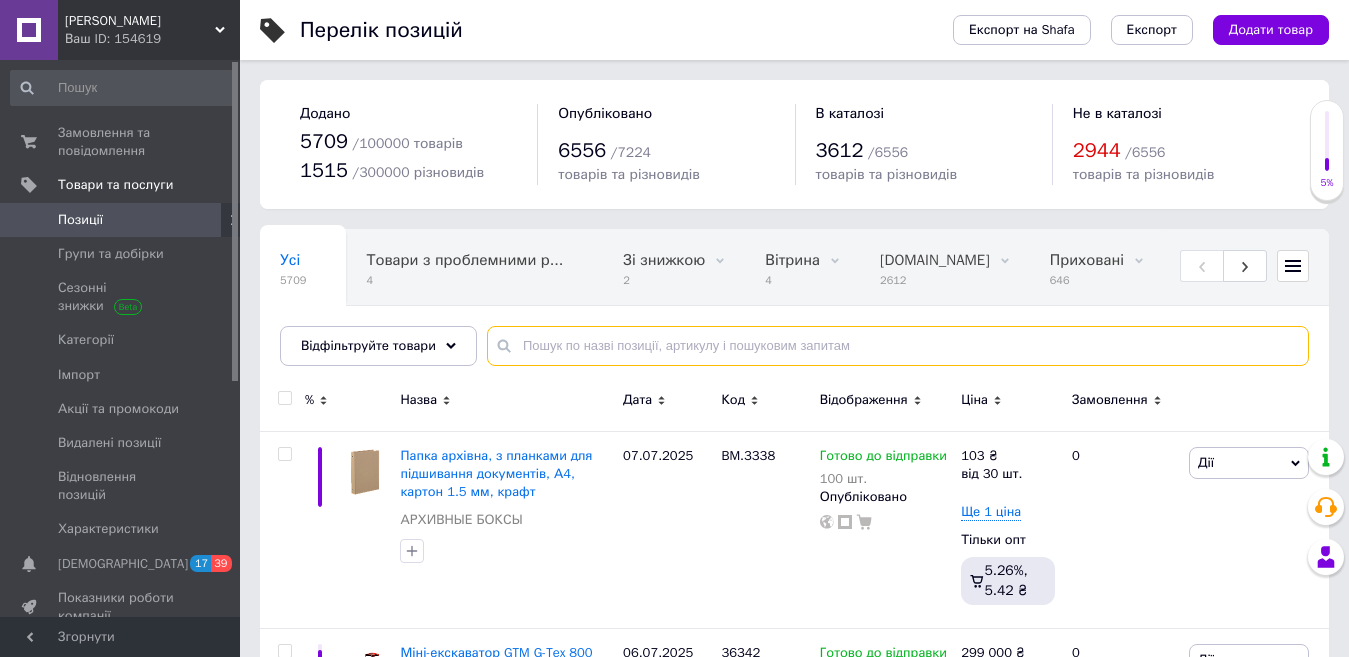 paste on "ZB.6954" 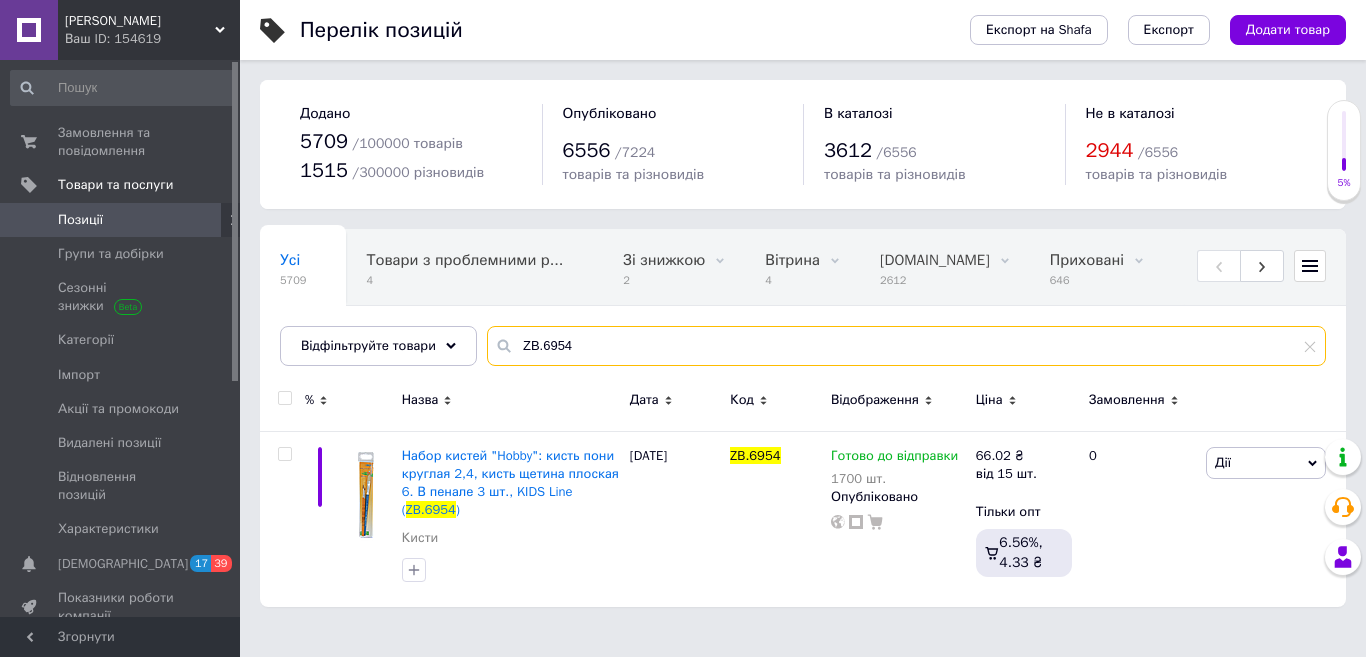 type on "ZB.6954" 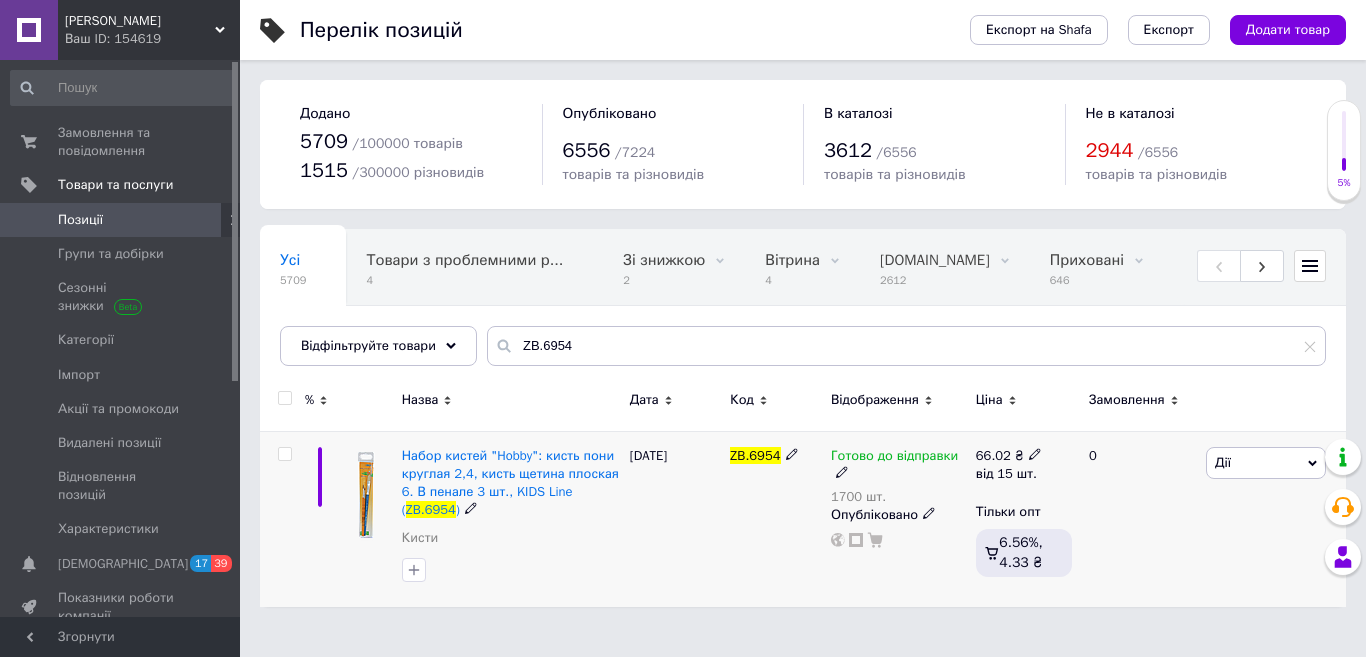 click 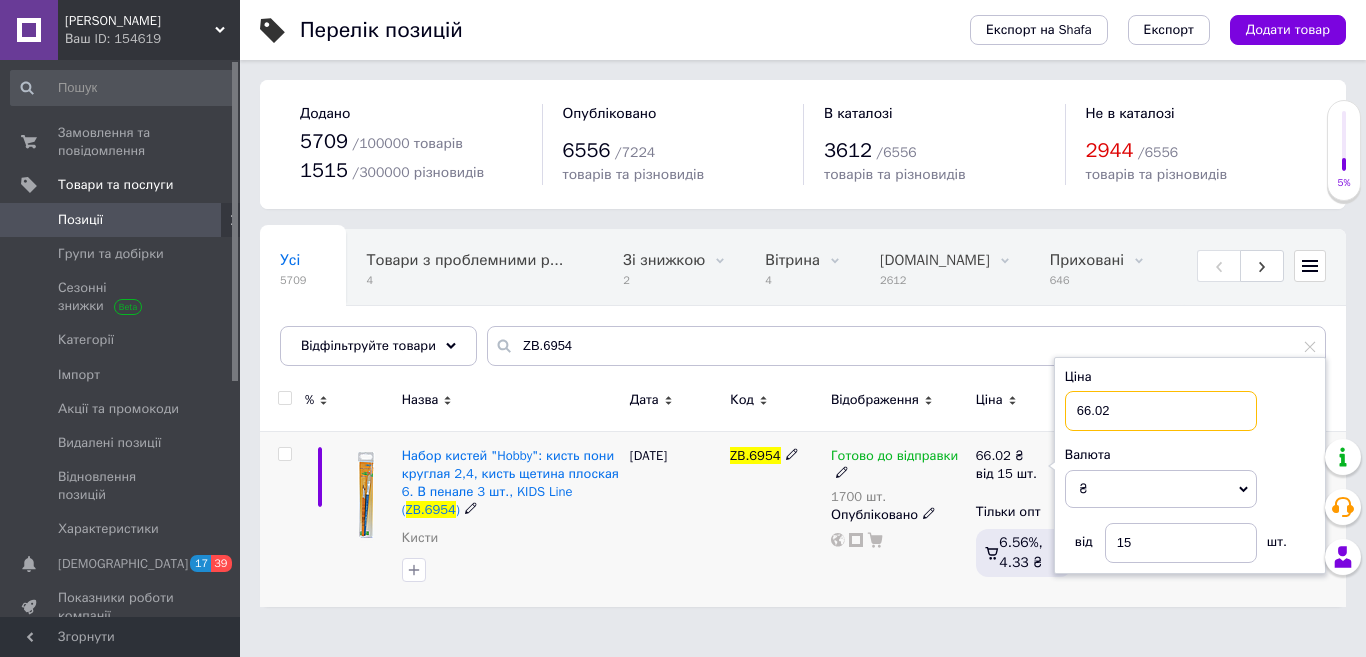 click on "66.02" at bounding box center (1161, 411) 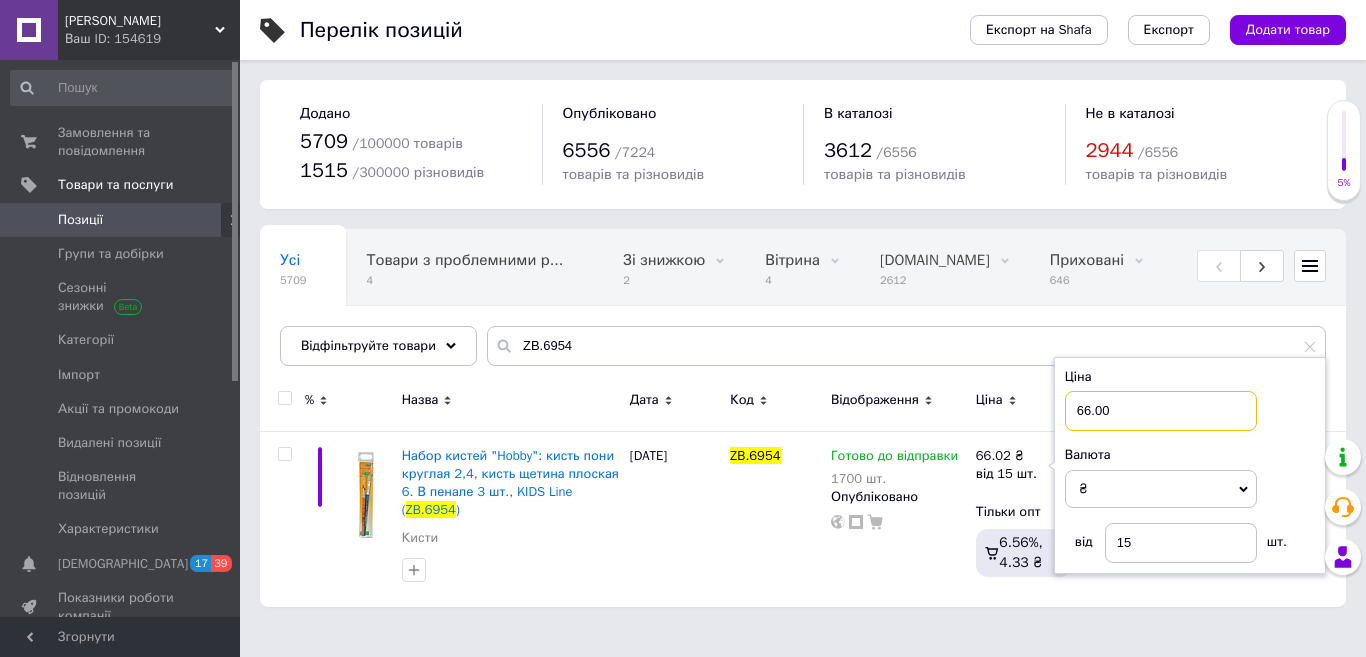 type on "66.00" 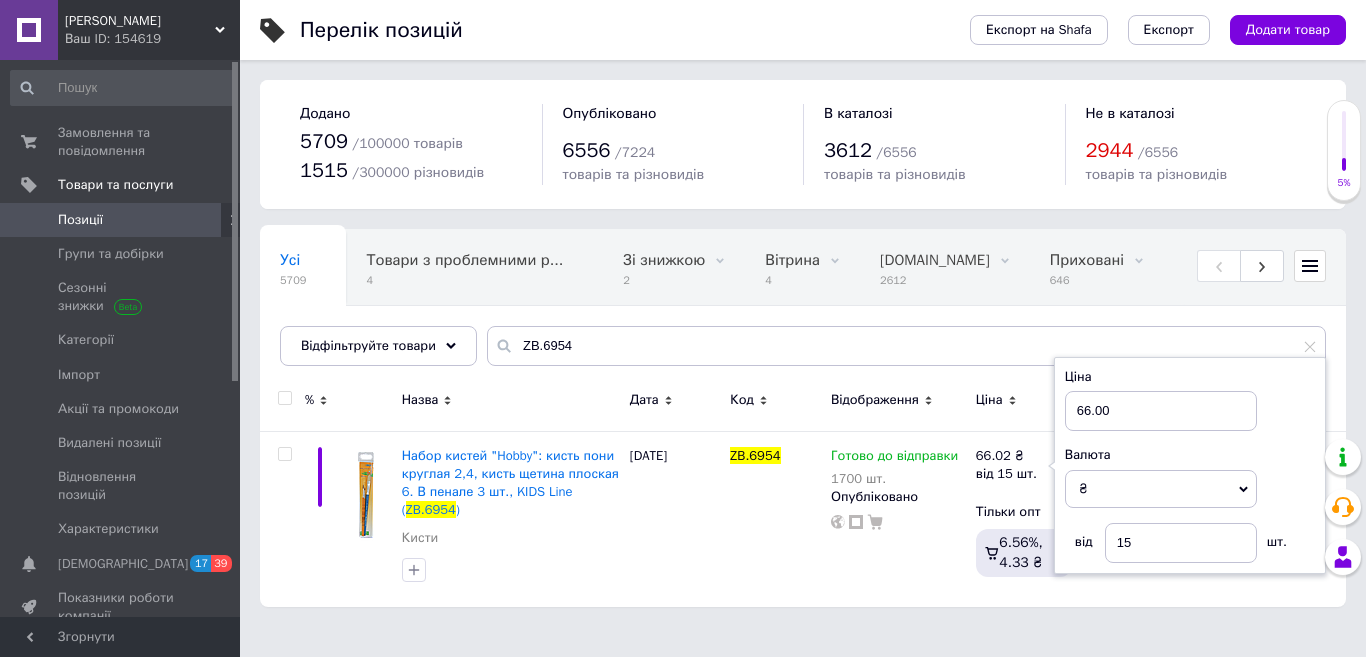 drag, startPoint x: 1036, startPoint y: 325, endPoint x: 1025, endPoint y: 325, distance: 11 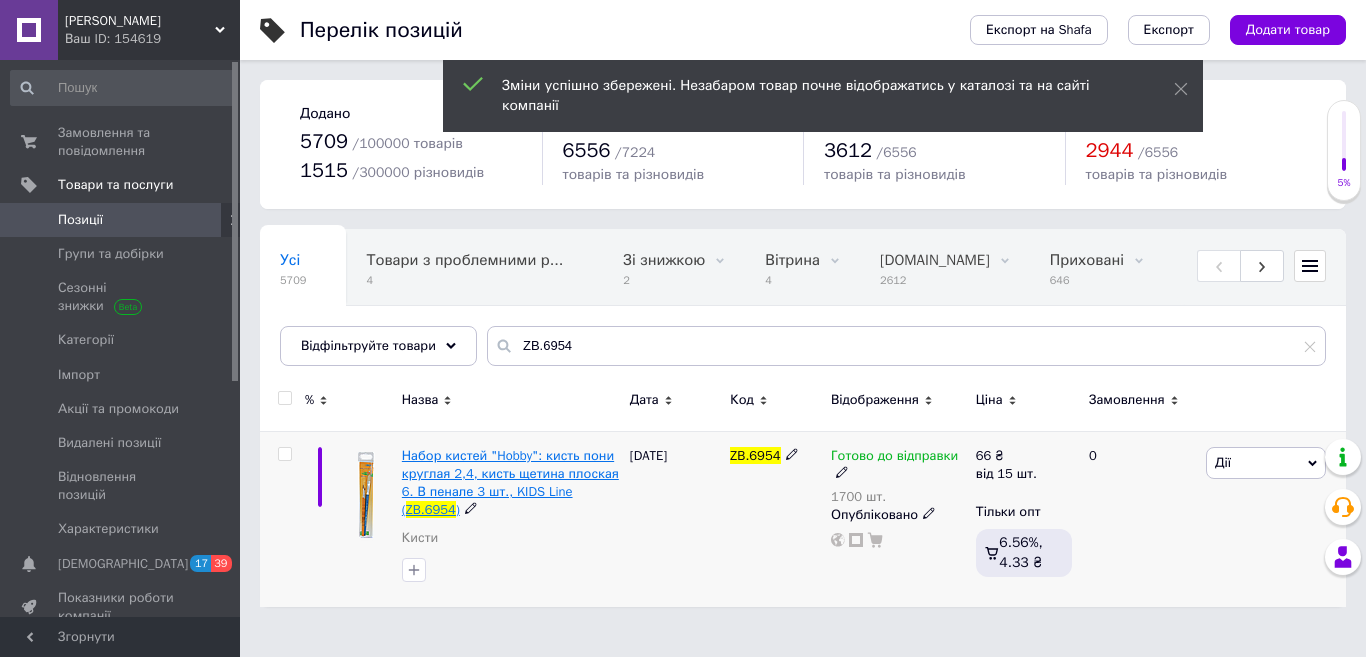 click on "Набор кистей "Hobby": кисть пони круглая 2,4, кисть щетина плоская 6. В пенале 3 шт., KIDS Line (" at bounding box center [510, 483] 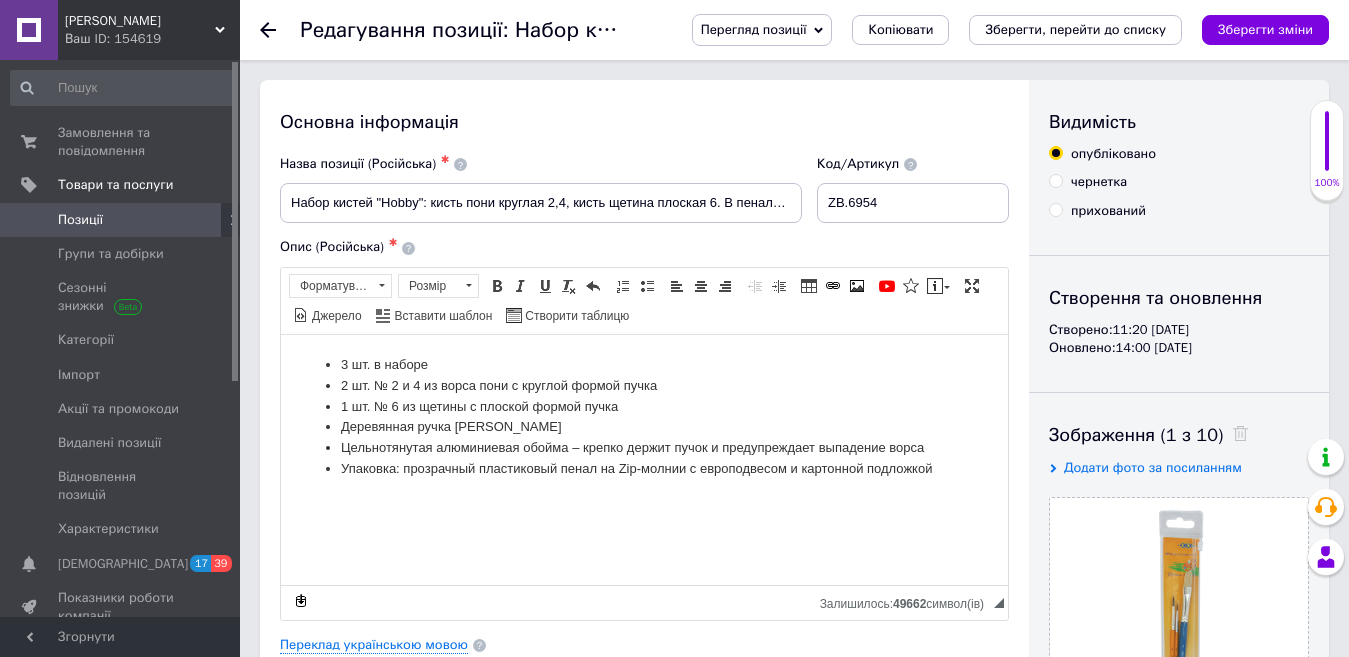scroll, scrollTop: 0, scrollLeft: 0, axis: both 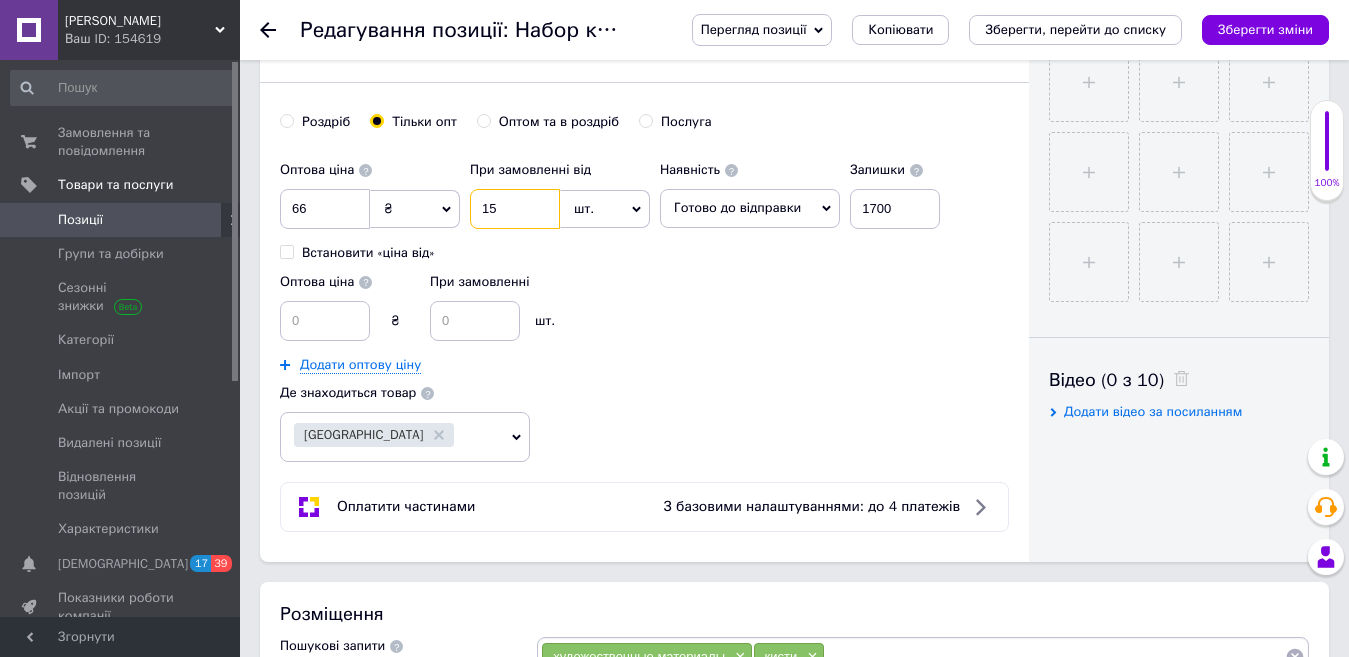 click on "15" at bounding box center [515, 209] 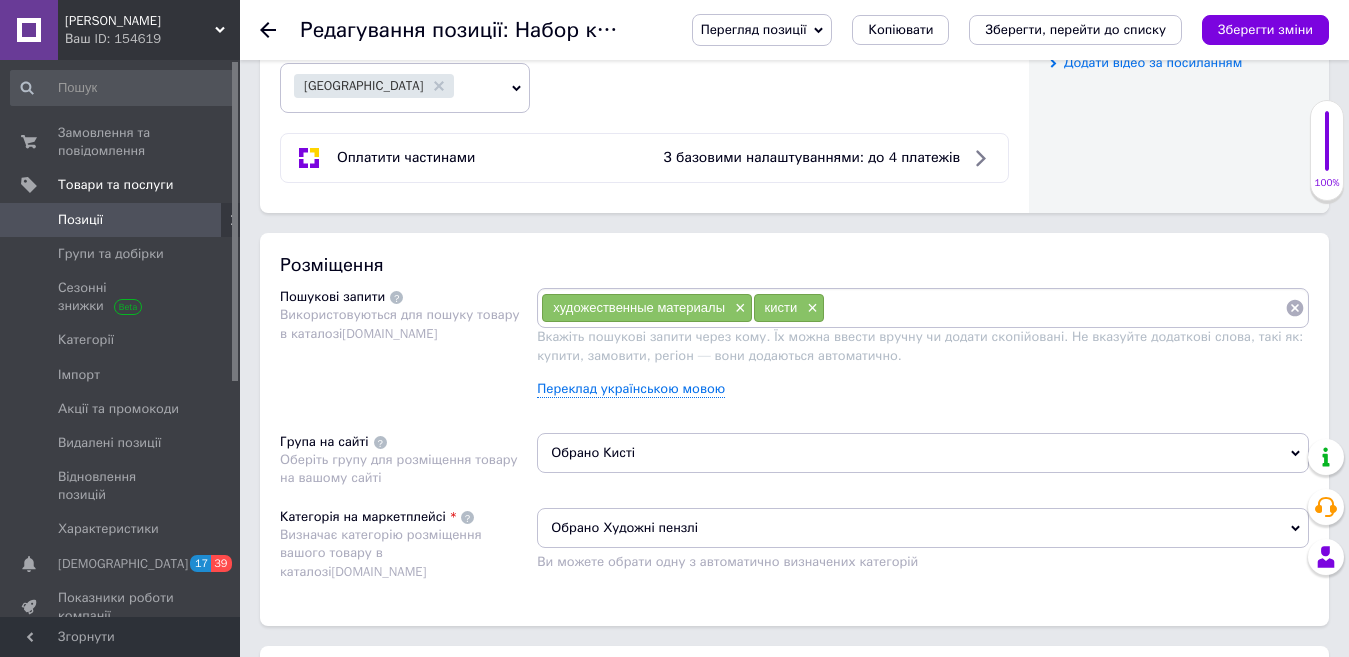 scroll, scrollTop: 1102, scrollLeft: 0, axis: vertical 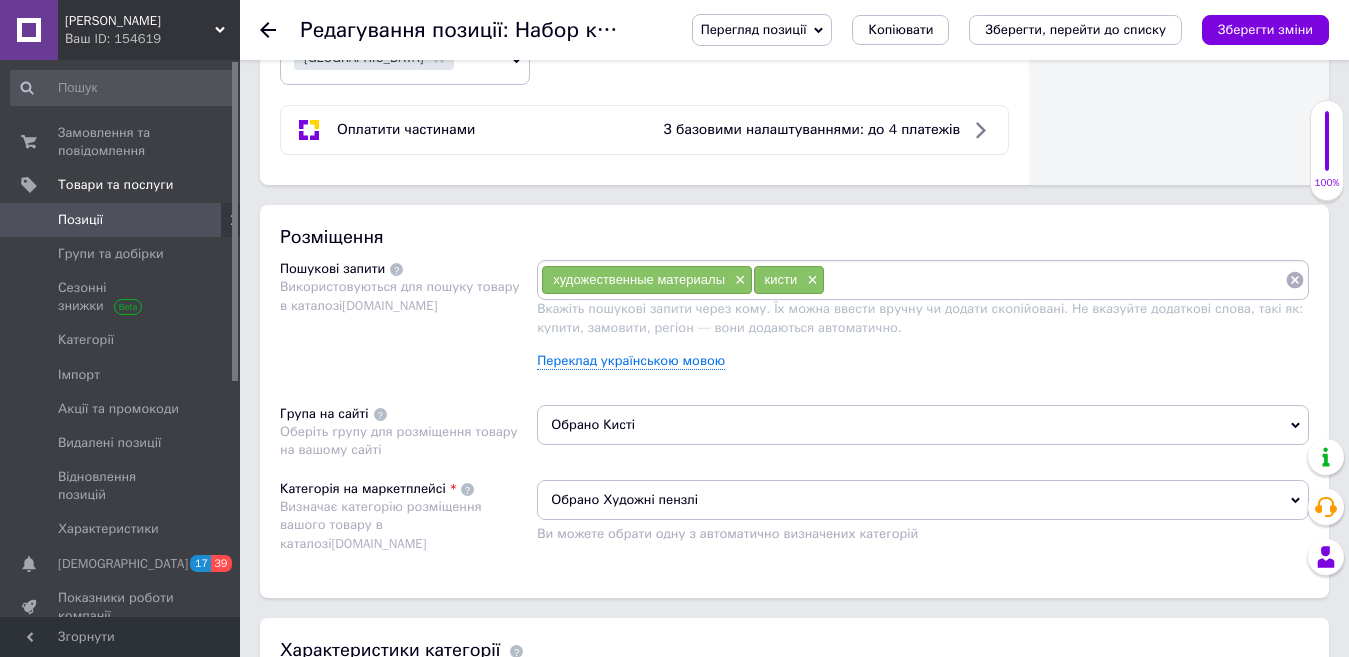 type on "11" 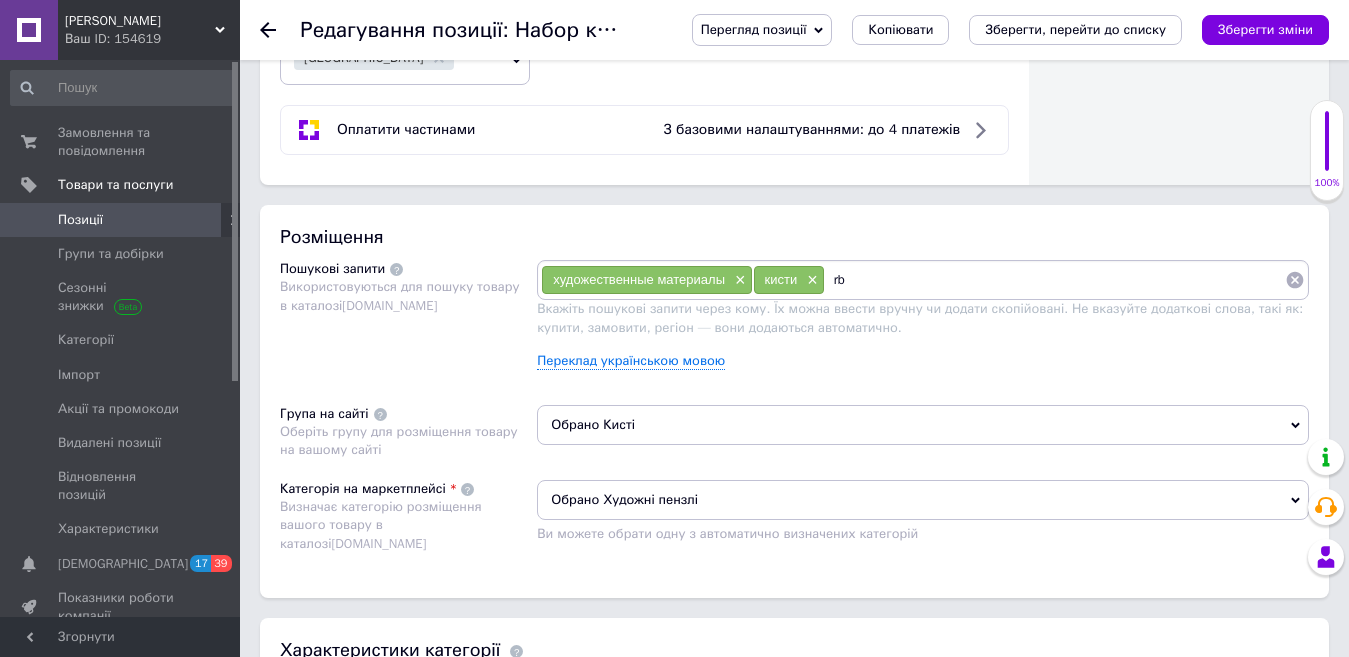 type on "r" 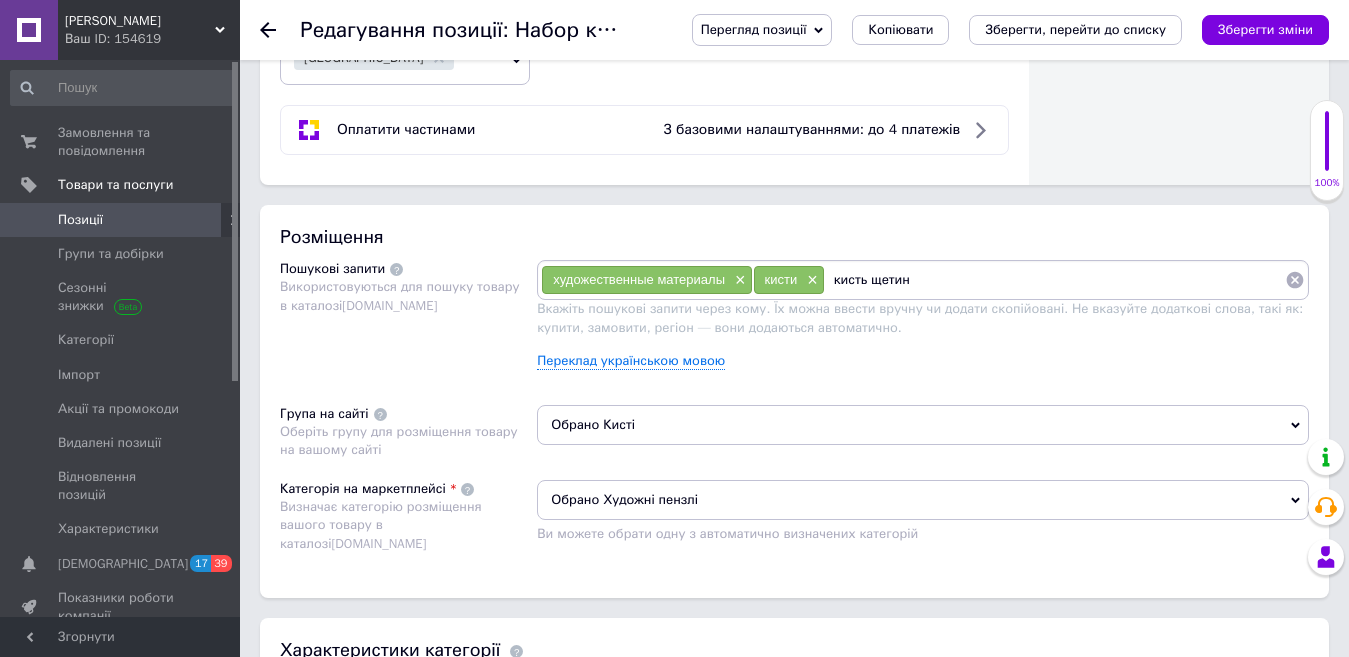 type on "кисть щетина" 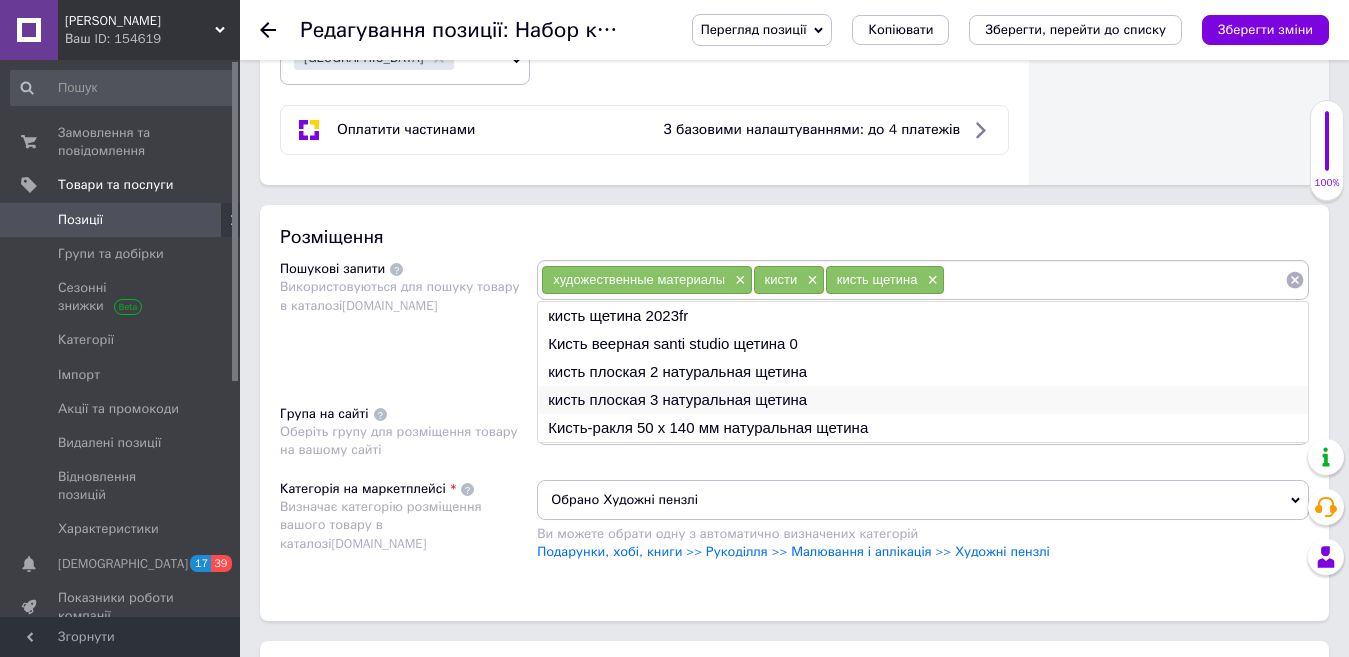 click on "кисть плоская 3 натуральная щетина" at bounding box center (923, 400) 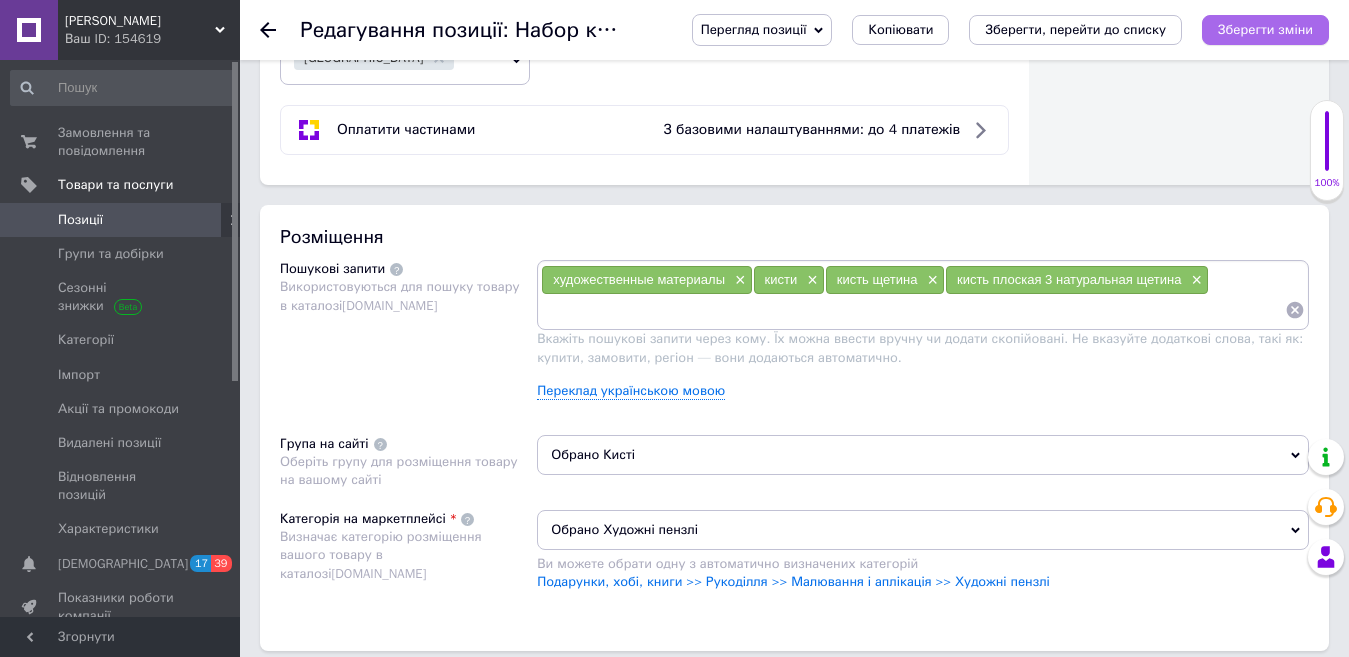 click on "Зберегти зміни" at bounding box center [1265, 29] 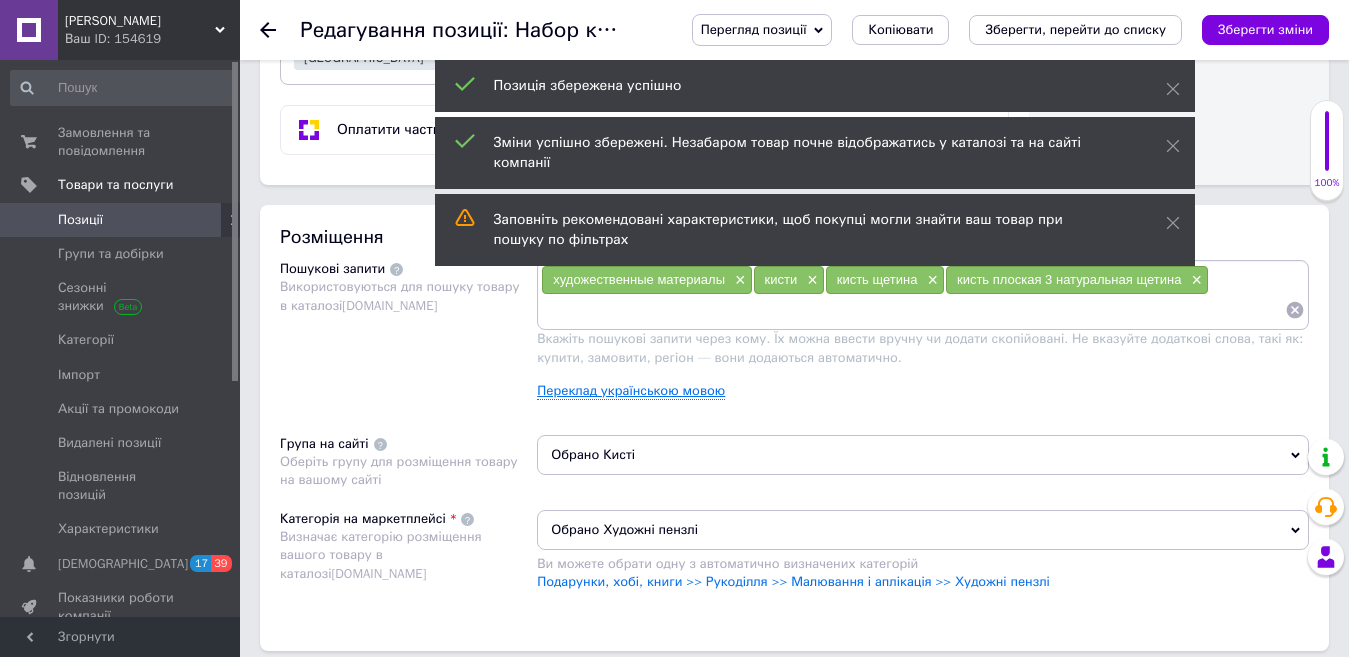 click on "Переклад українською мовою" at bounding box center (631, 391) 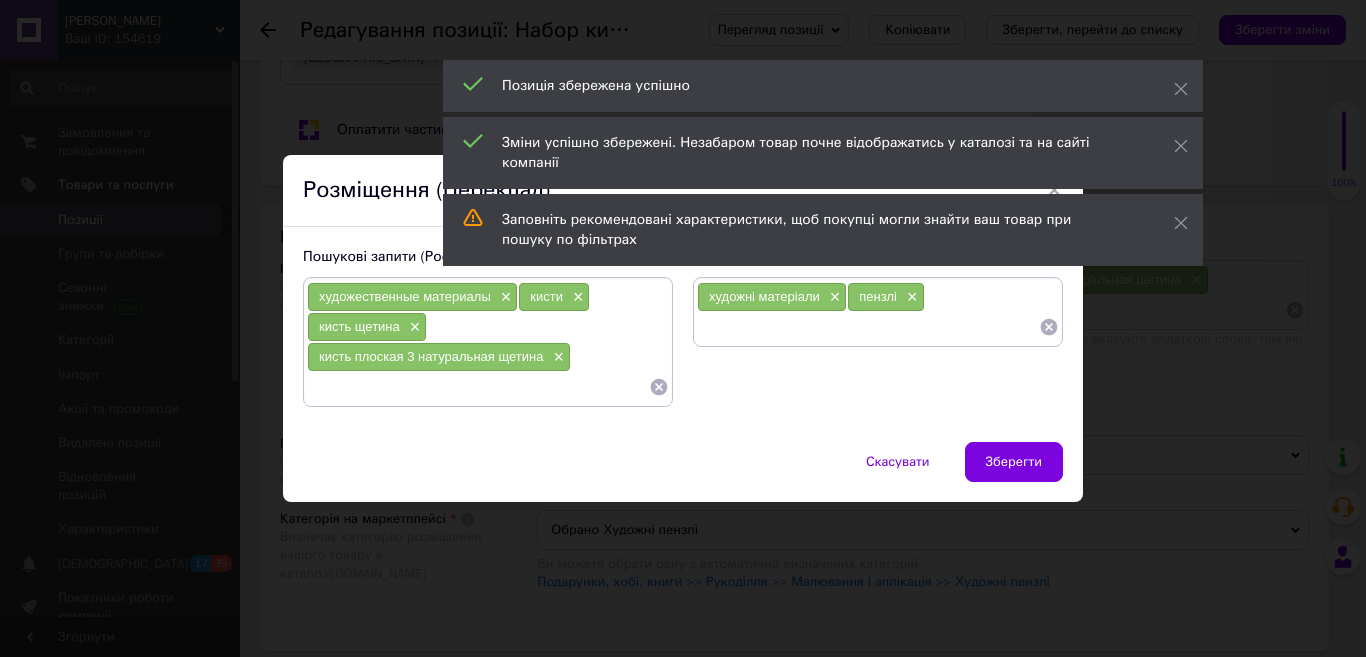 click at bounding box center [868, 327] 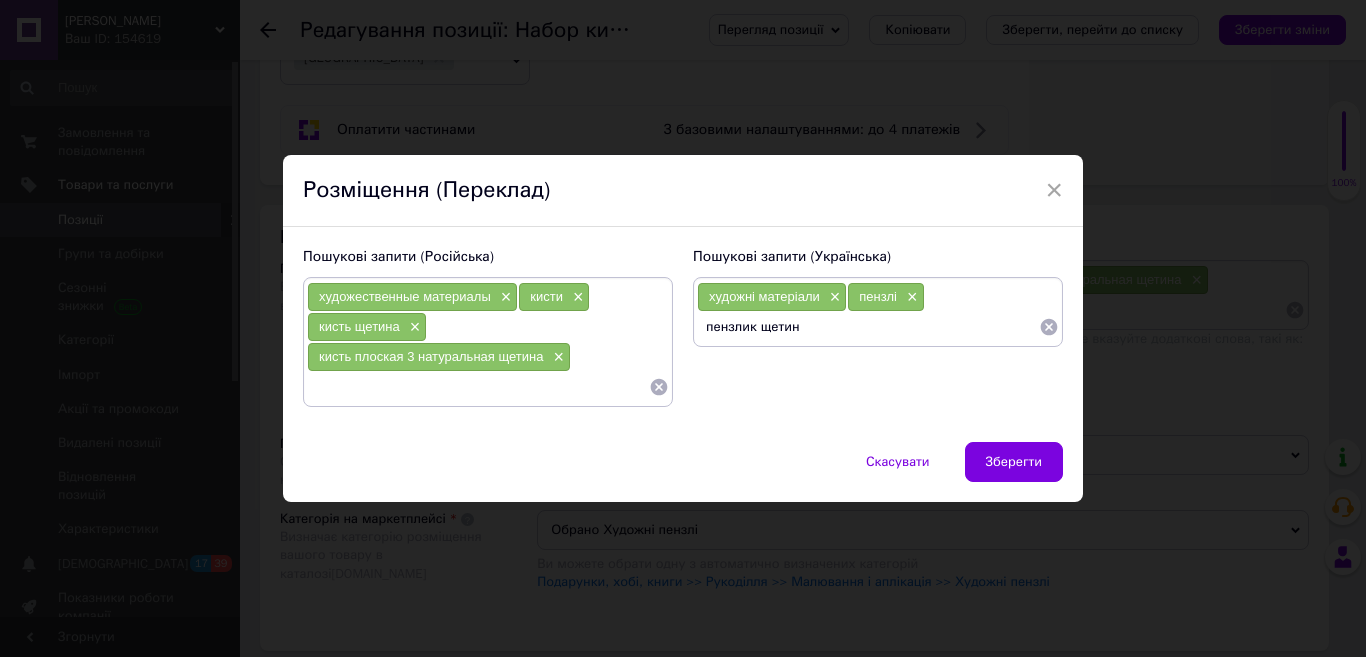 type on "пензлик щетина" 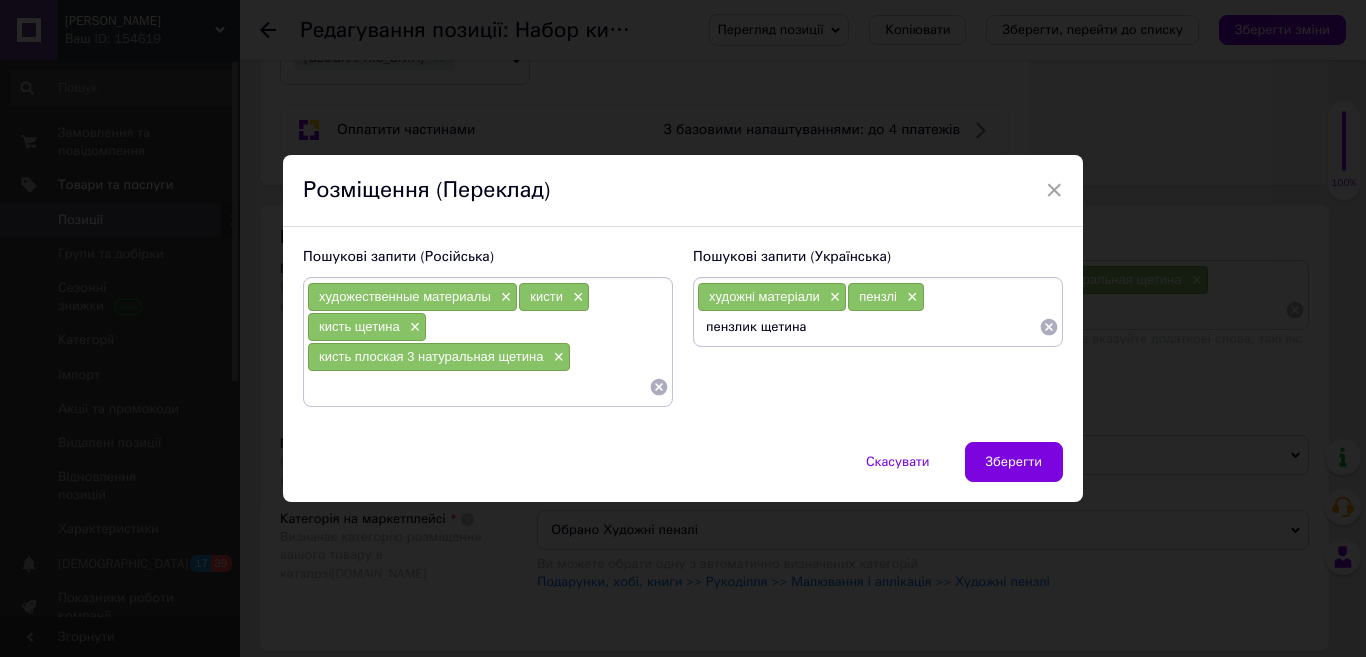 type 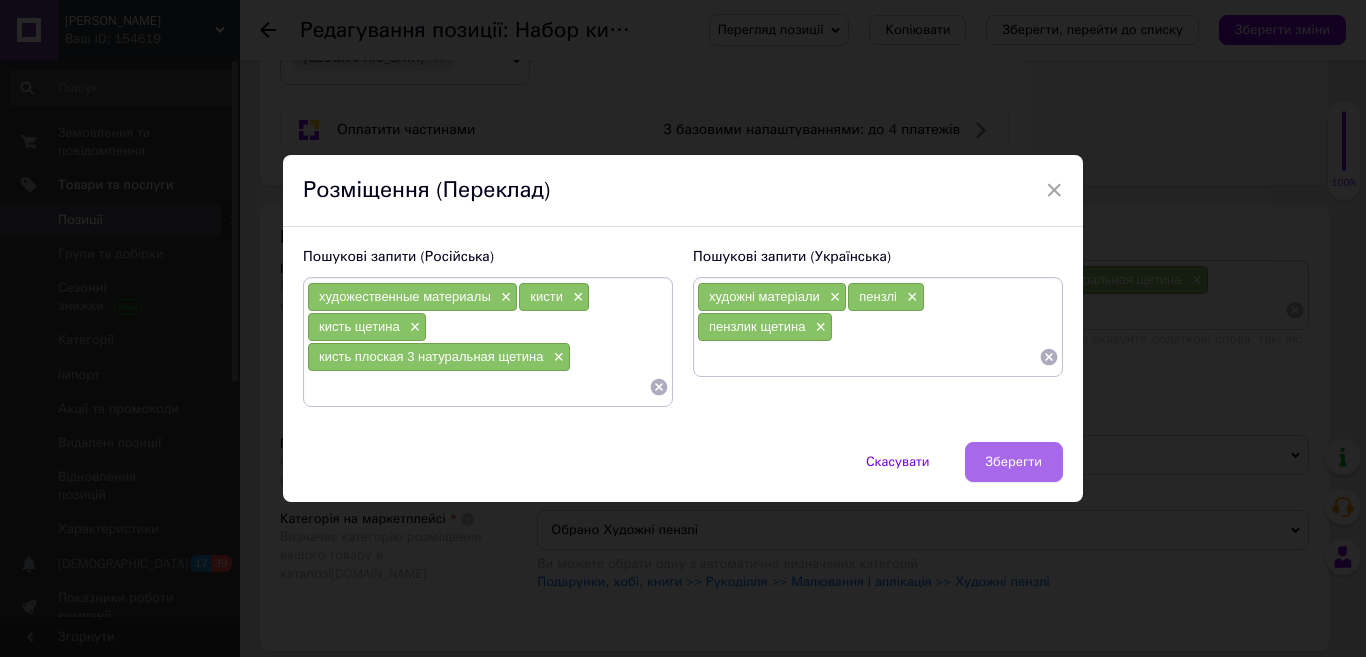 click on "Зберегти" at bounding box center [1014, 462] 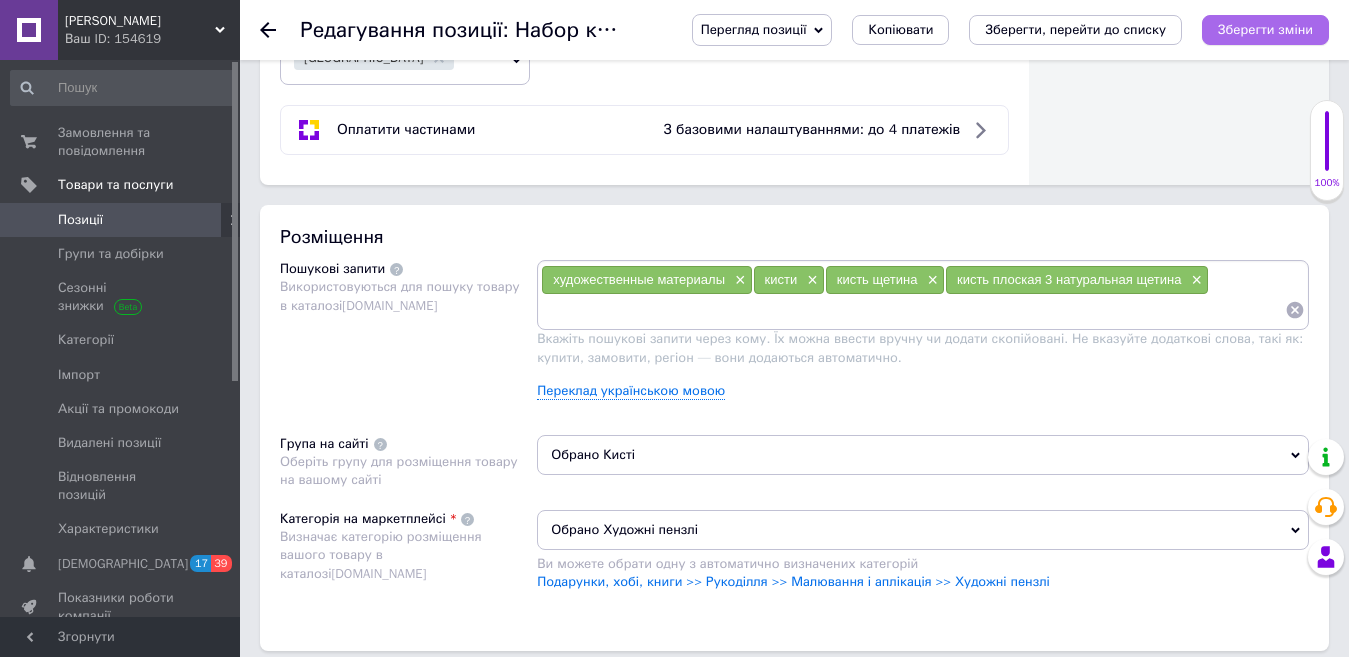 click on "Зберегти зміни" at bounding box center [1265, 29] 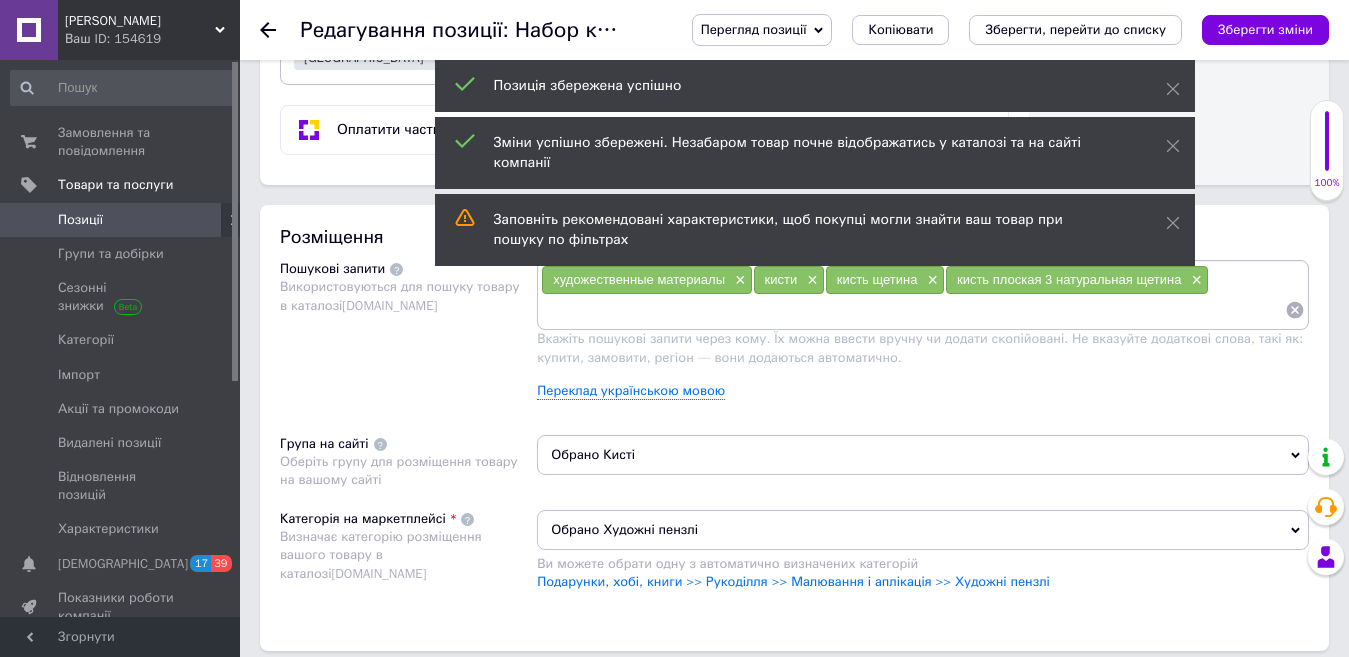 scroll, scrollTop: 1647, scrollLeft: 0, axis: vertical 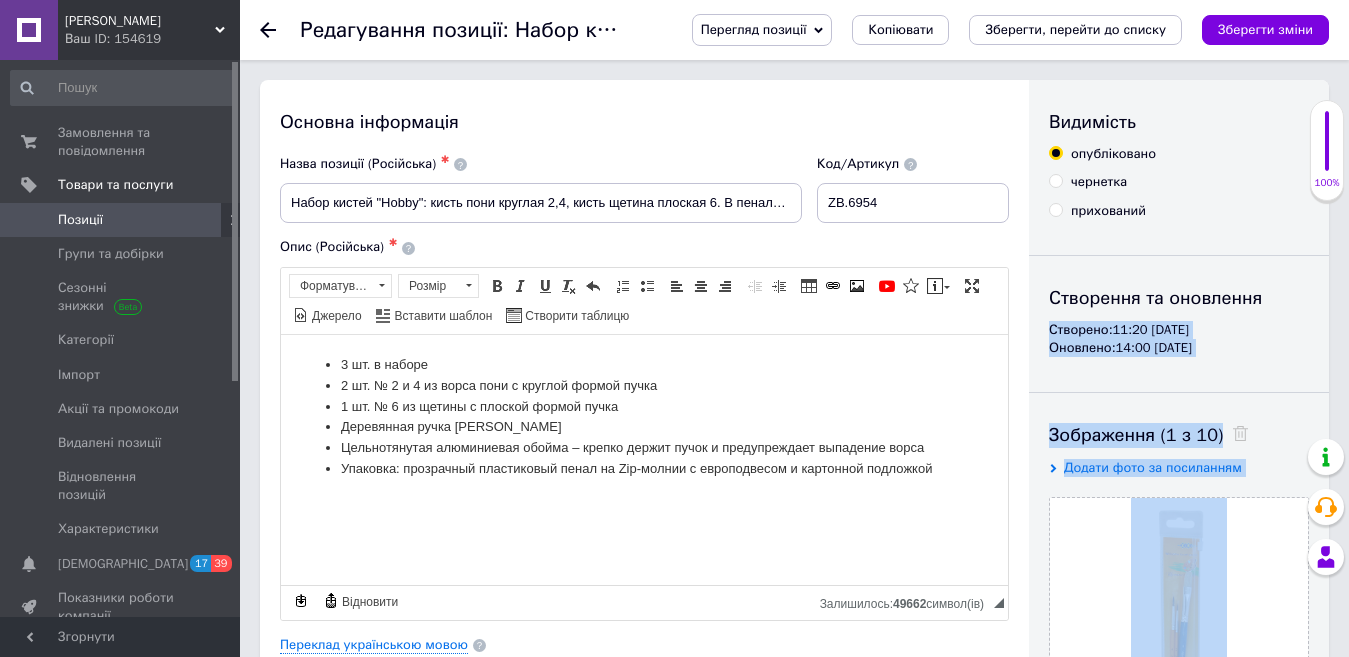 drag, startPoint x: 1294, startPoint y: 75, endPoint x: 1290, endPoint y: 272, distance: 197.0406 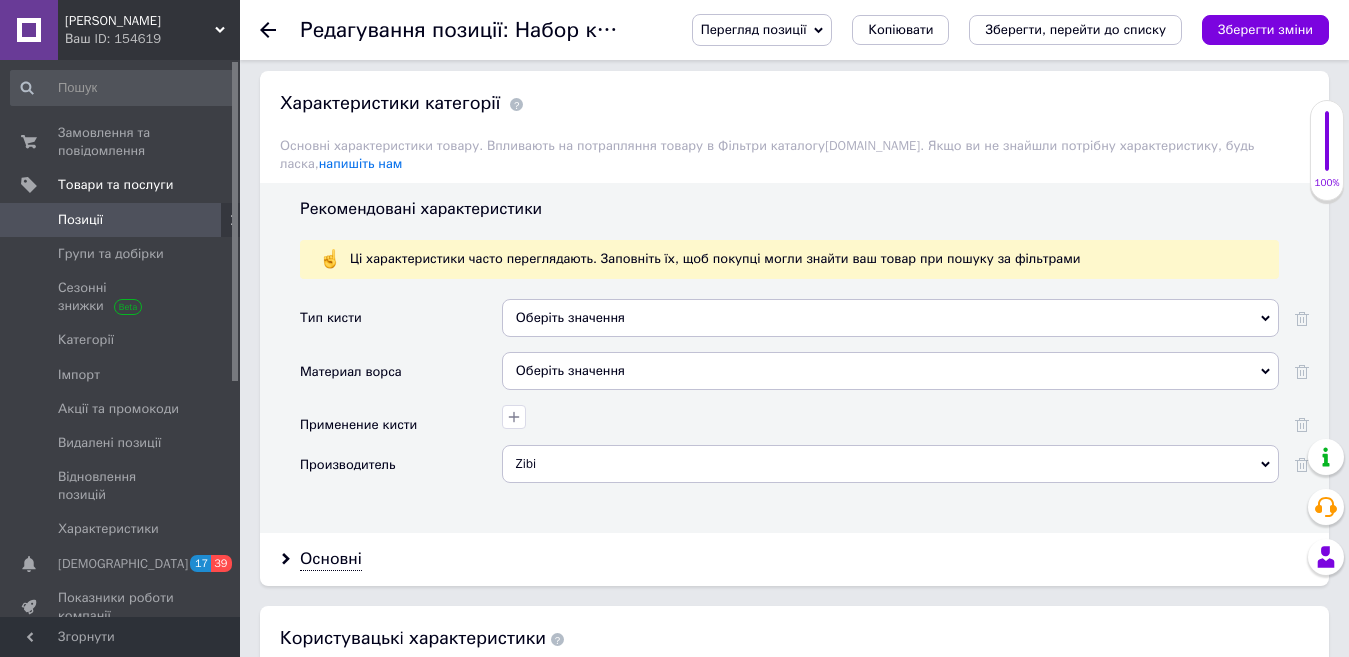 scroll, scrollTop: 1770, scrollLeft: 0, axis: vertical 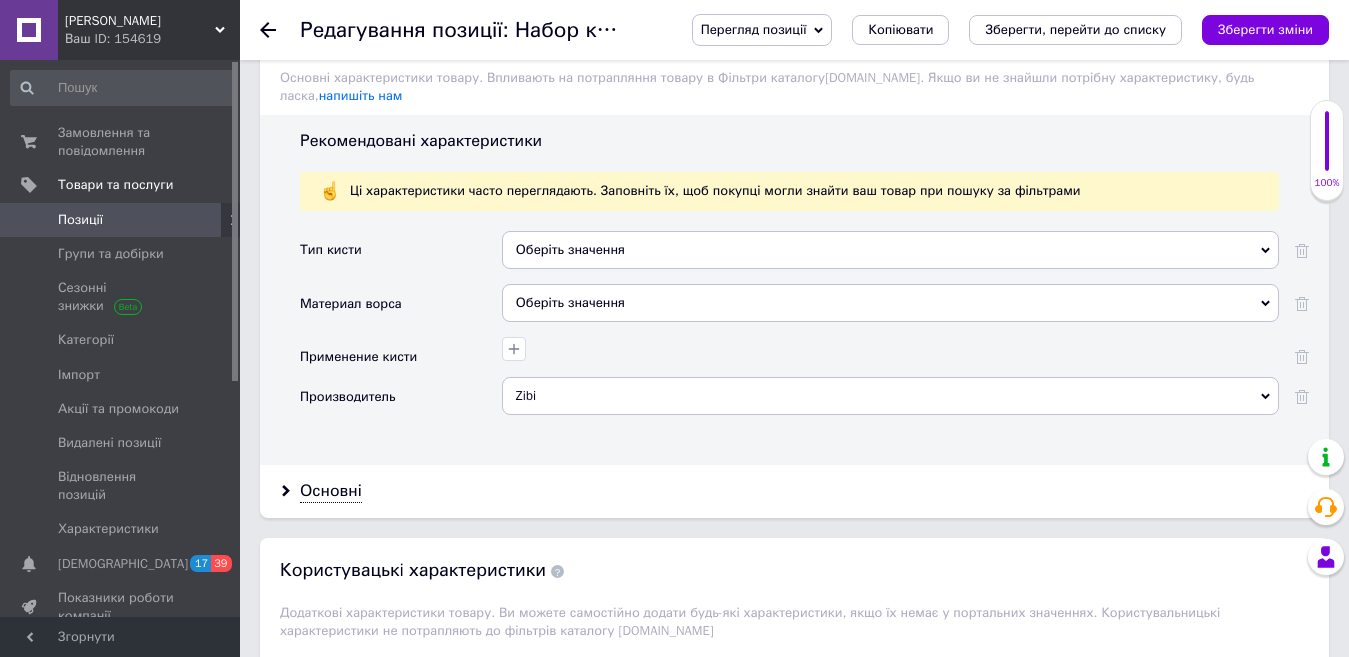 click on "Оберіть значення" at bounding box center [890, 303] 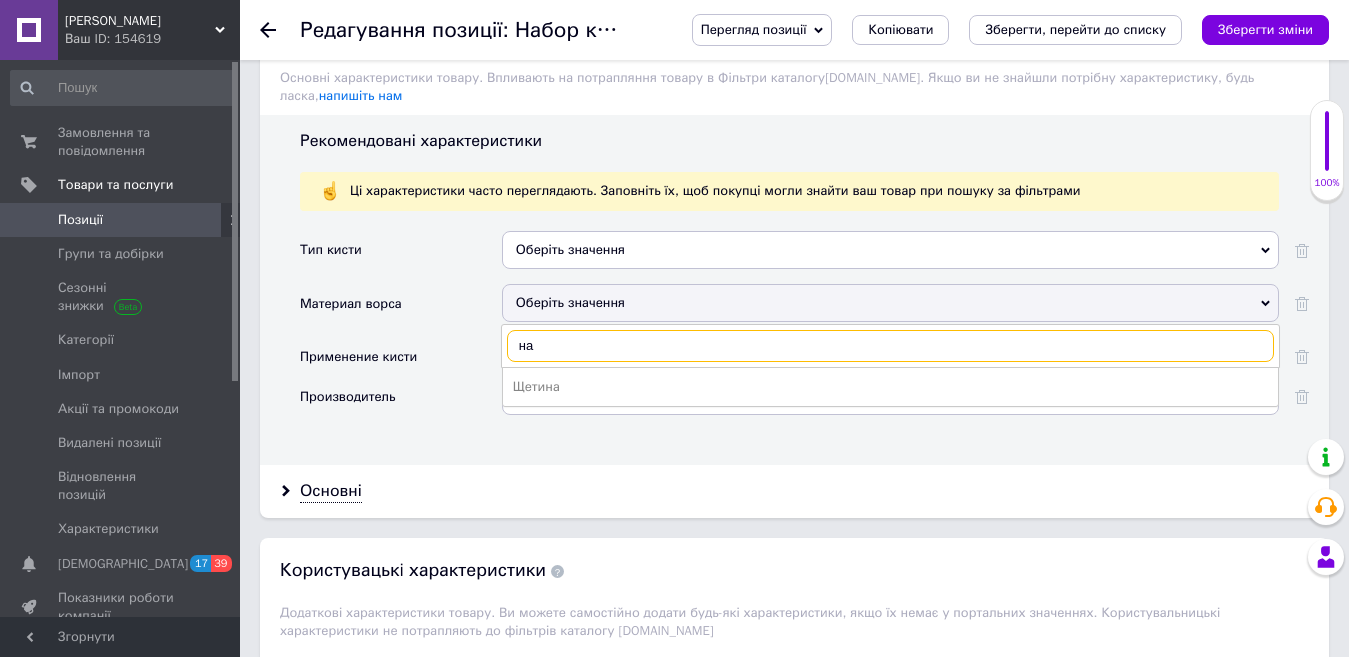 type on "н" 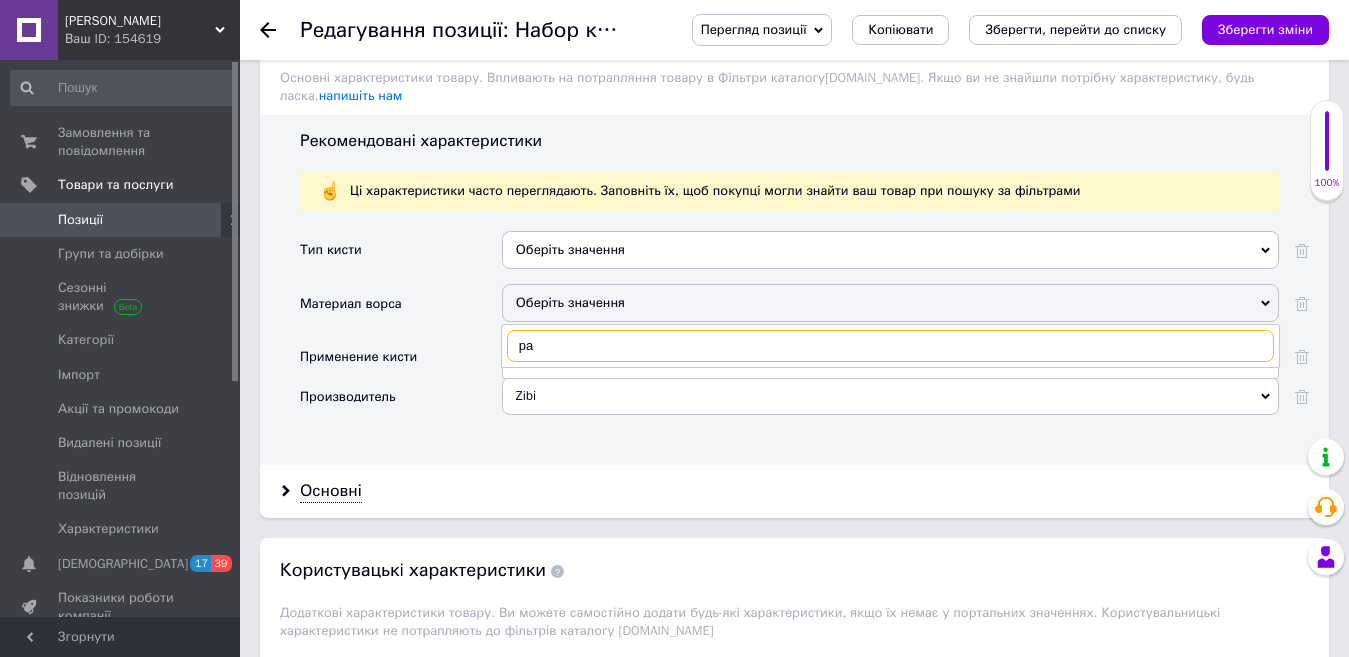 type on "р" 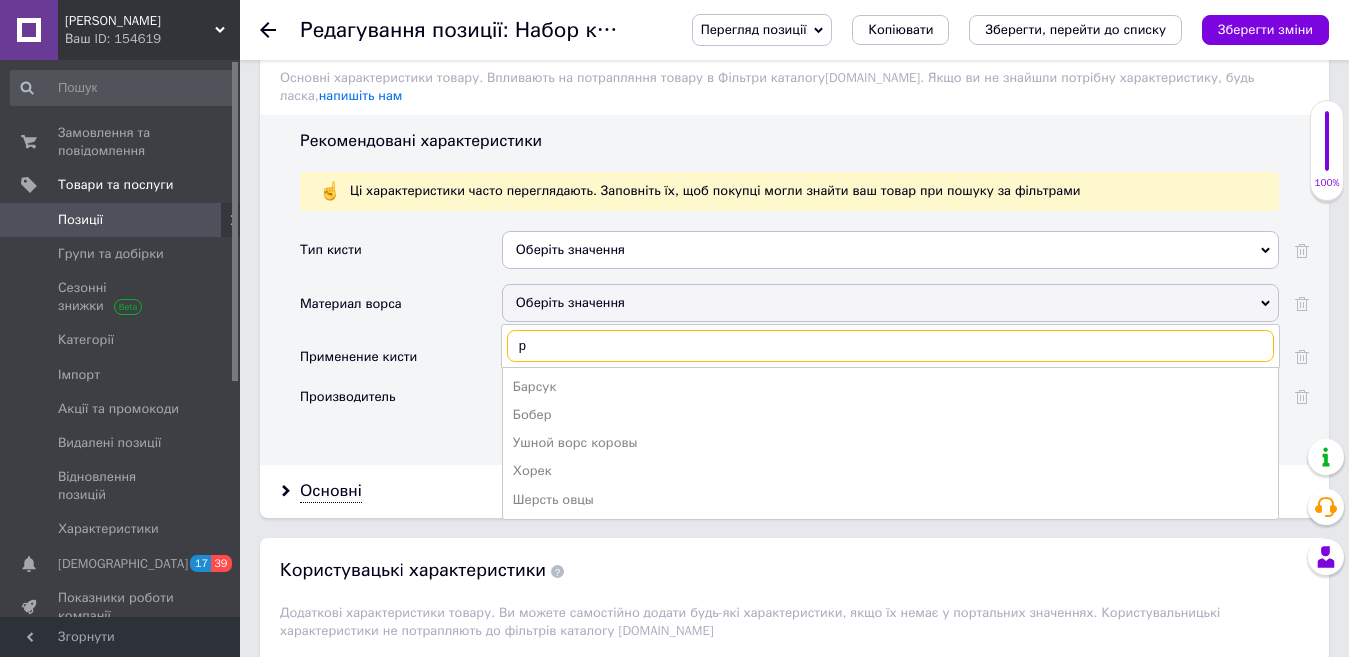 type 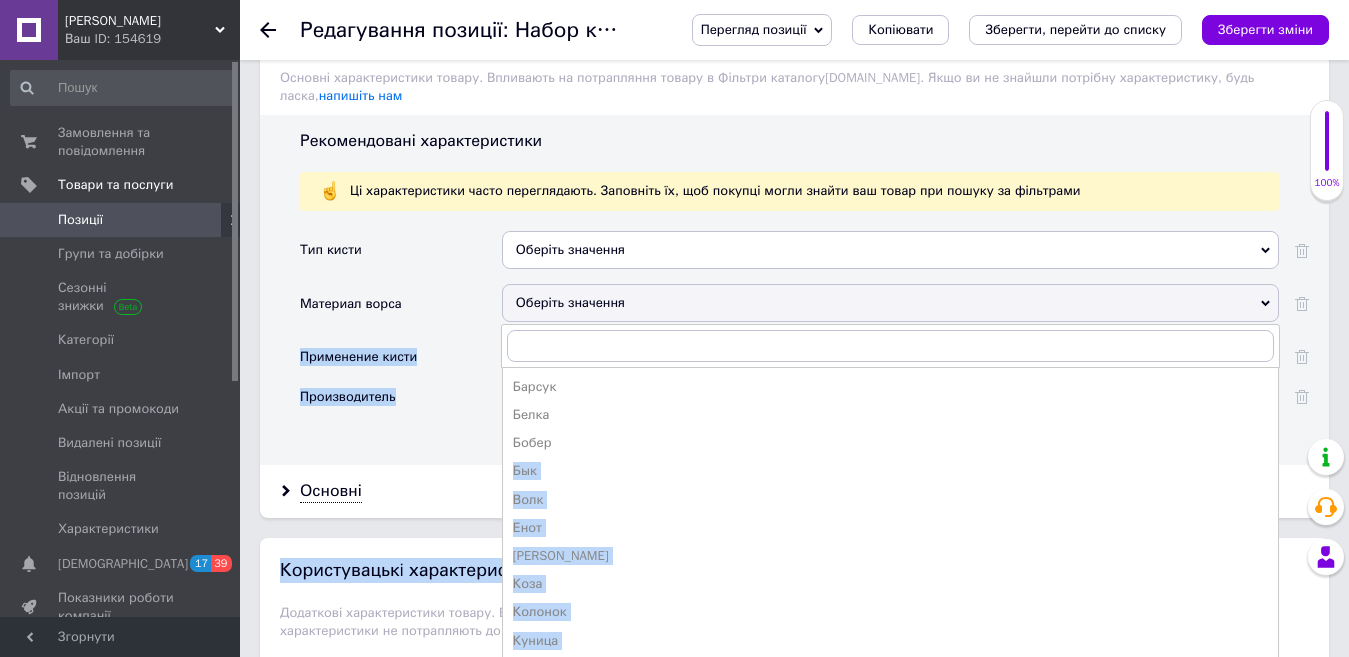 drag, startPoint x: 1278, startPoint y: 425, endPoint x: 1289, endPoint y: 531, distance: 106.56923 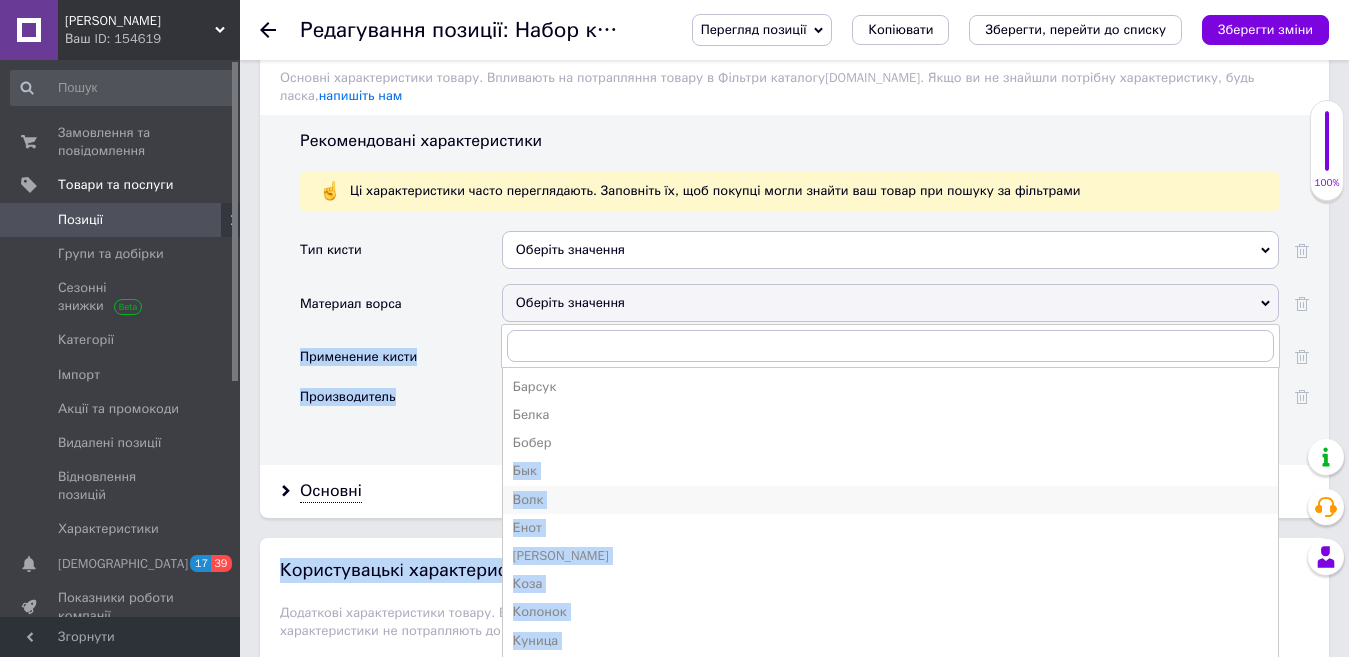click on "Волк" at bounding box center (890, 500) 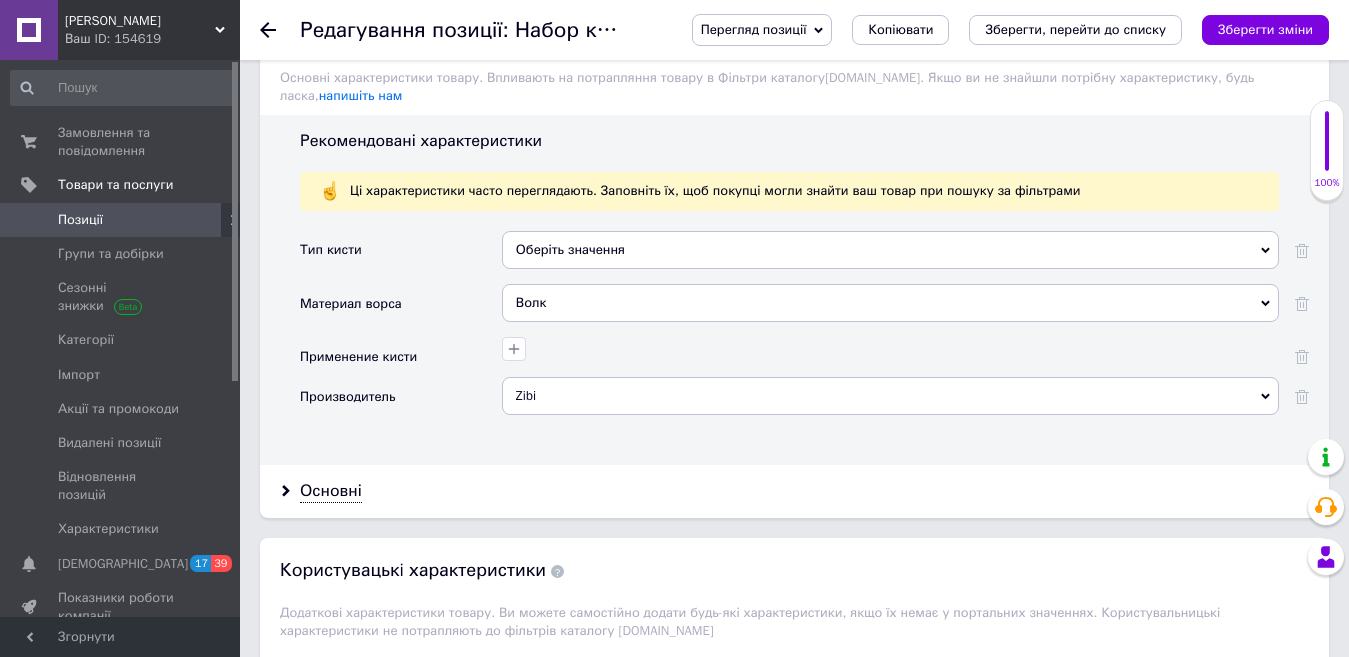 click on "Волк" at bounding box center [890, 303] 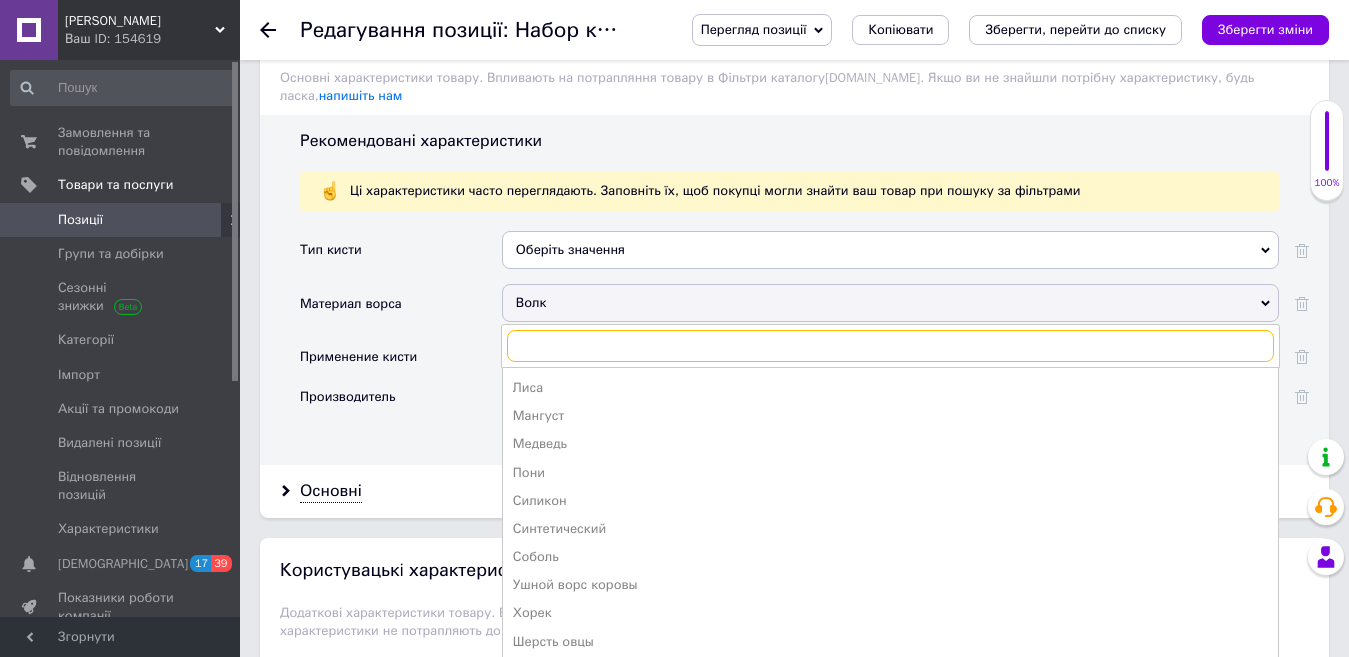 scroll, scrollTop: 332, scrollLeft: 0, axis: vertical 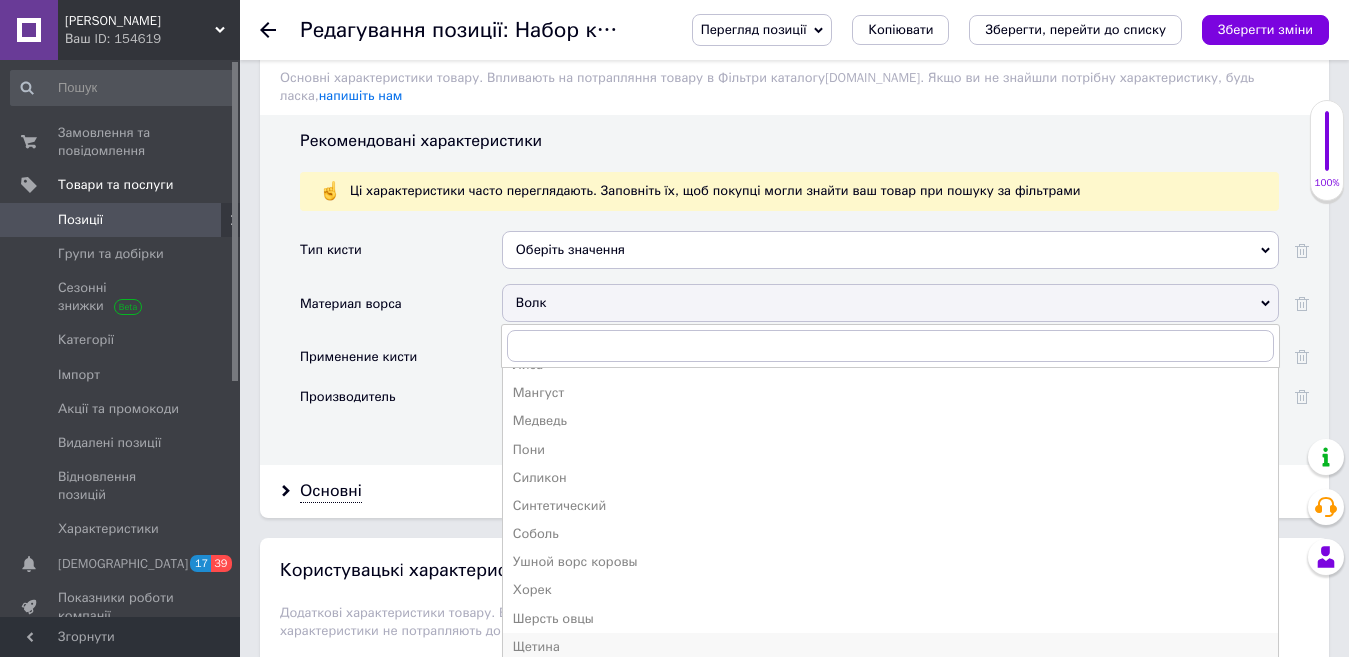 click on "Щетина" at bounding box center [890, 647] 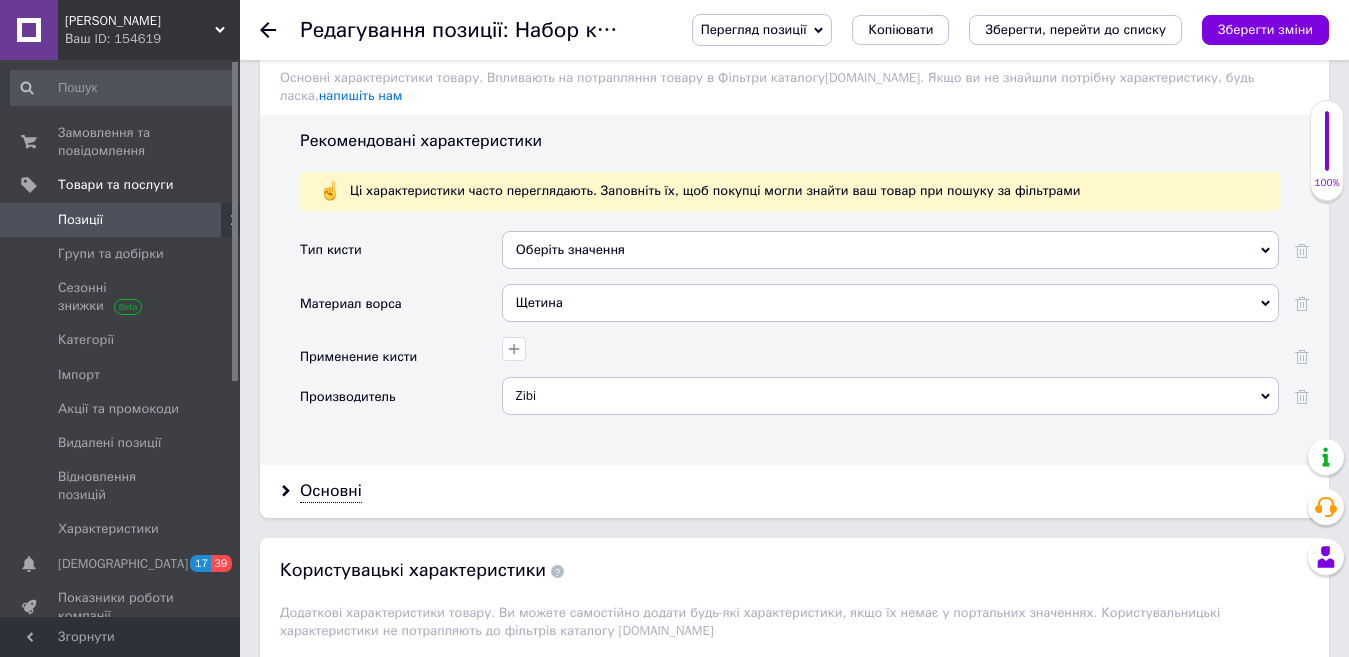 click on "Оберіть значення" at bounding box center (890, 250) 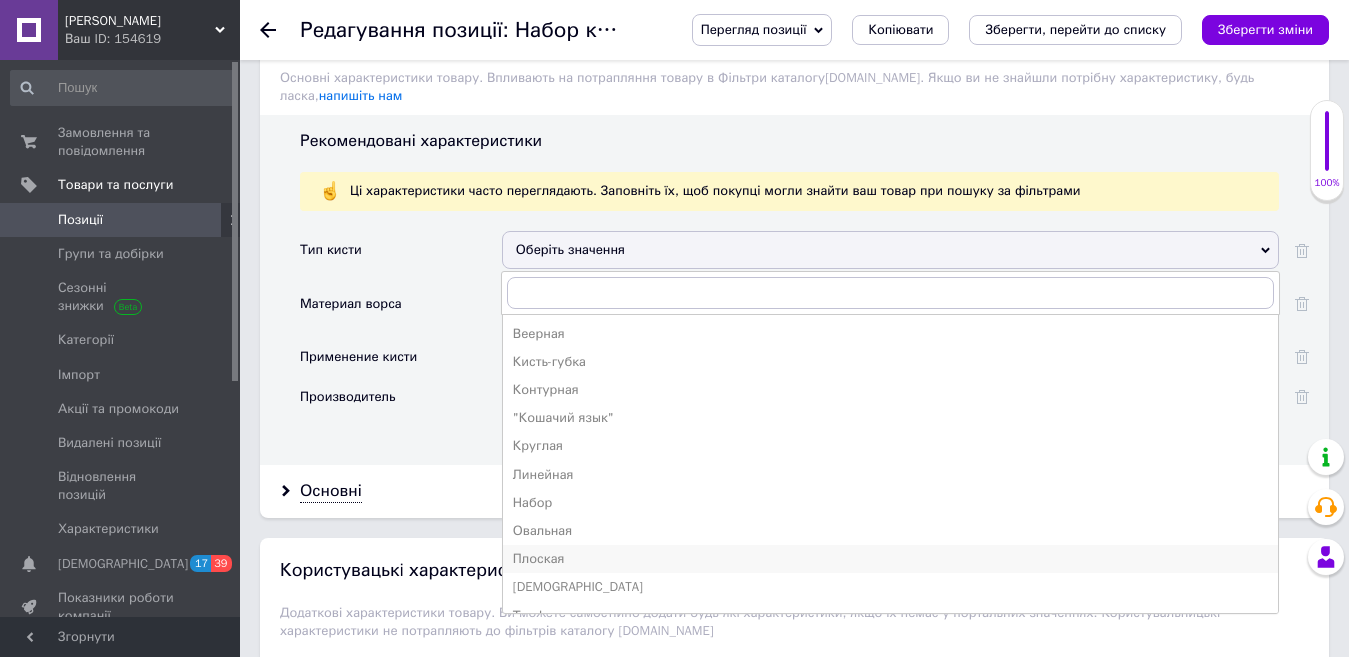 click on "Плоская" at bounding box center [890, 559] 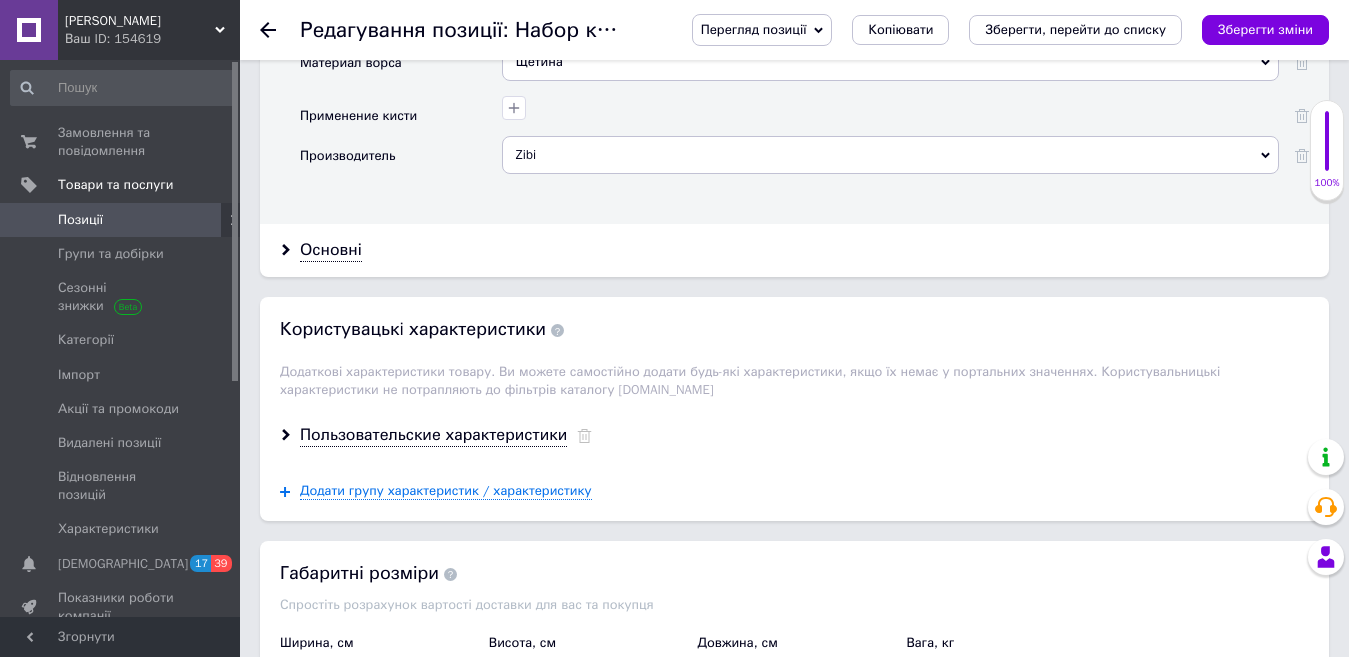 scroll, scrollTop: 2045, scrollLeft: 0, axis: vertical 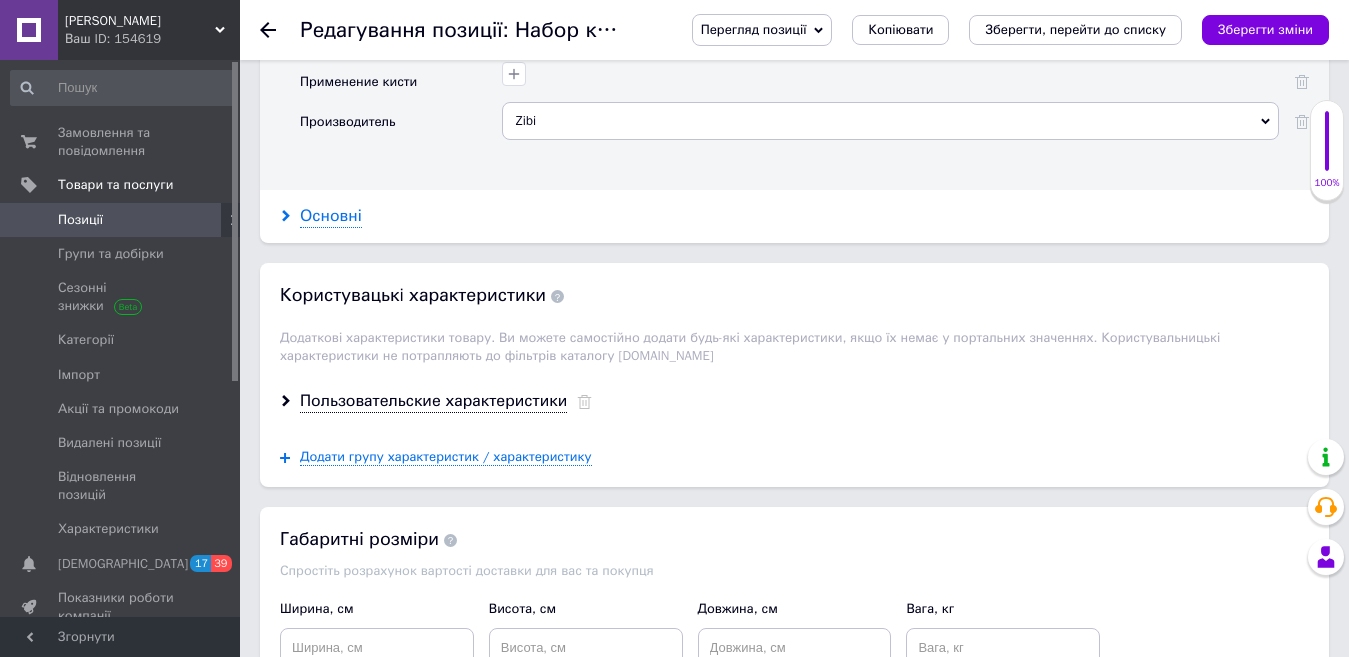 click on "Основні" at bounding box center [331, 216] 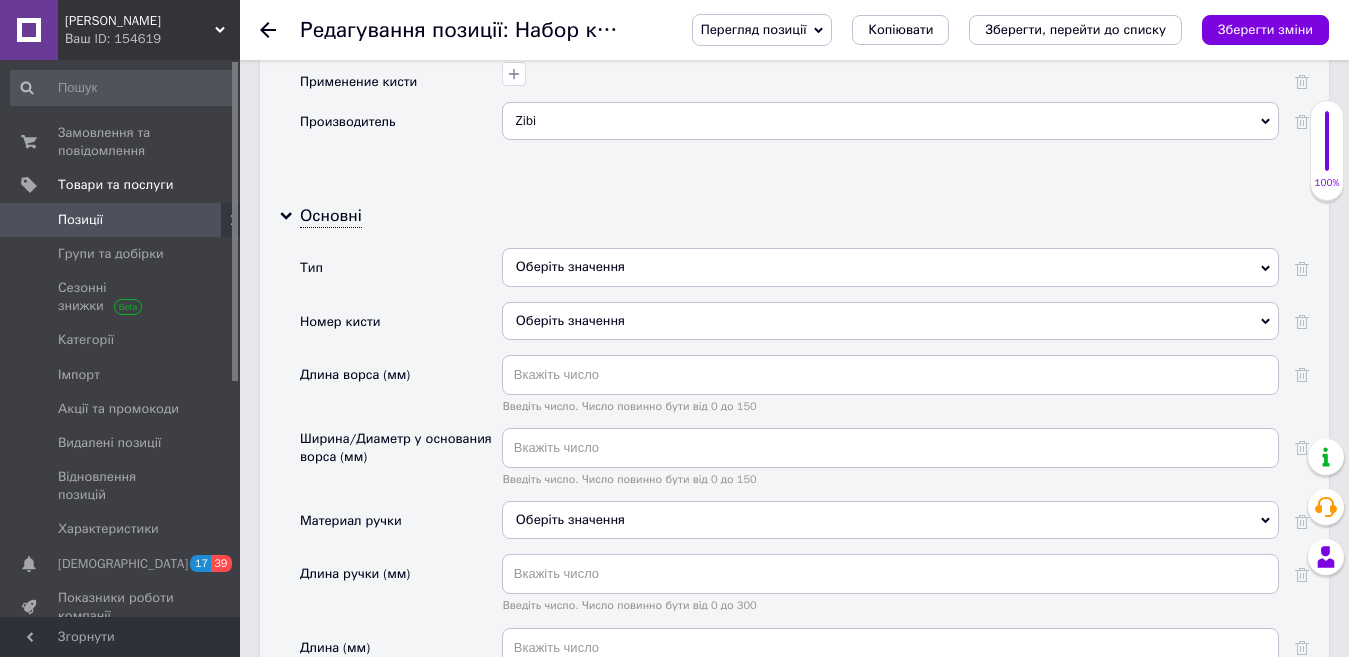 click on "Оберіть значення" at bounding box center (890, 267) 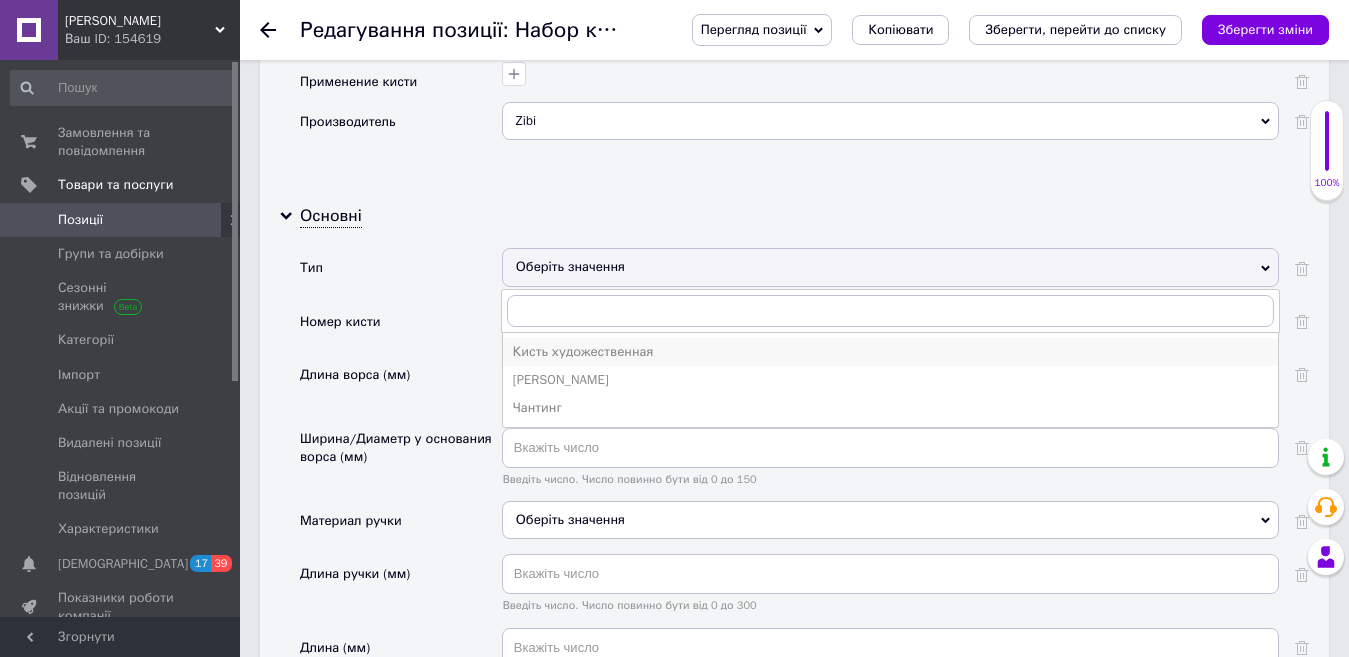 click on "Кисть художественная" at bounding box center (890, 352) 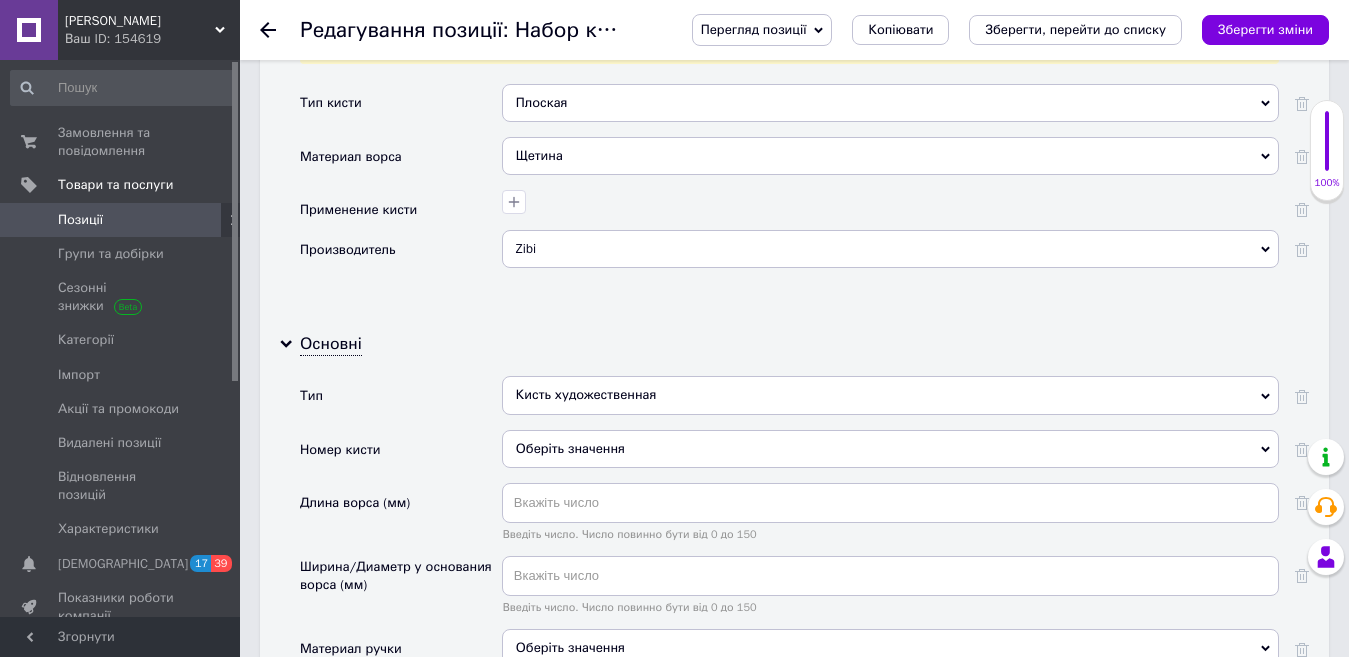 scroll, scrollTop: 2092, scrollLeft: 0, axis: vertical 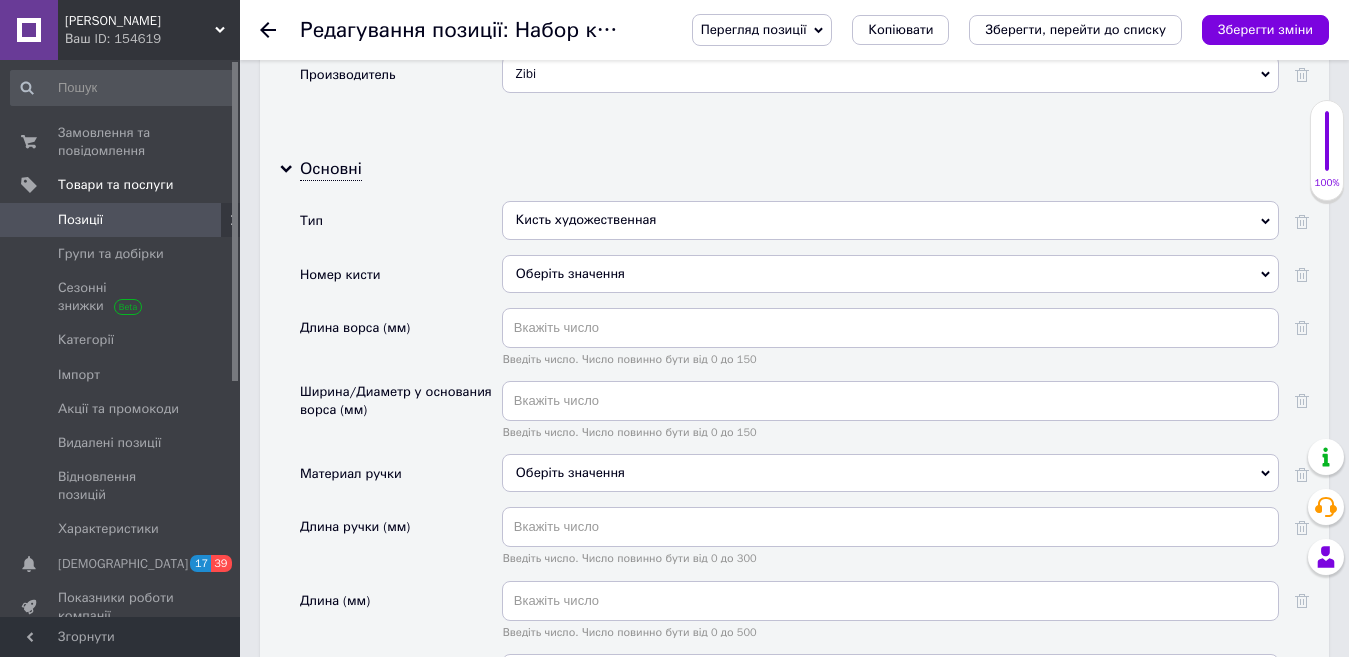 click on "Оберіть значення" at bounding box center (890, 274) 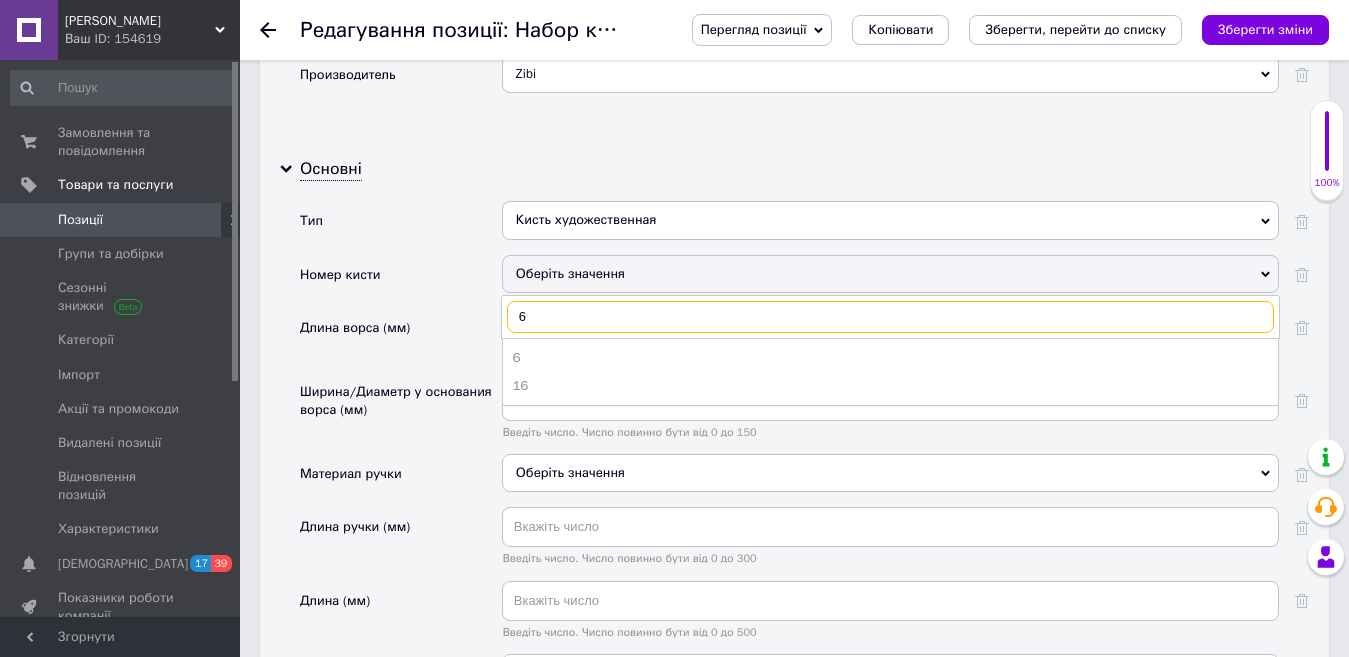 type on "6" 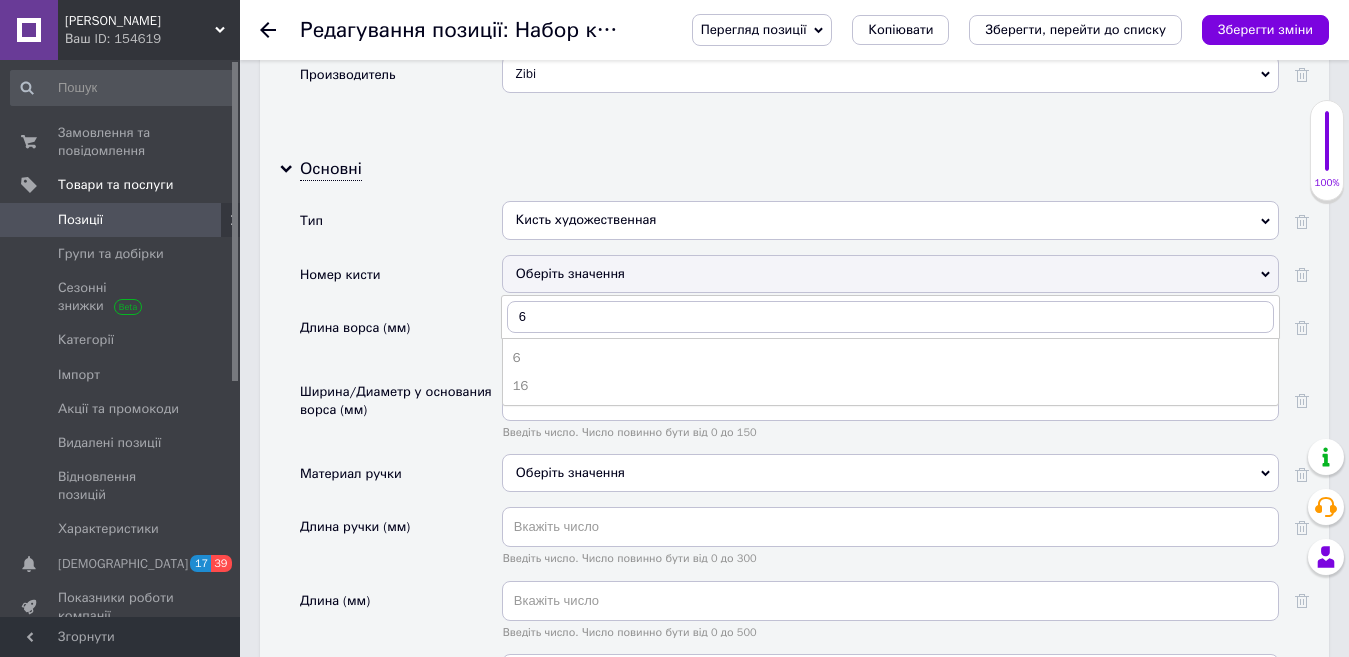 click on "6" at bounding box center [890, 358] 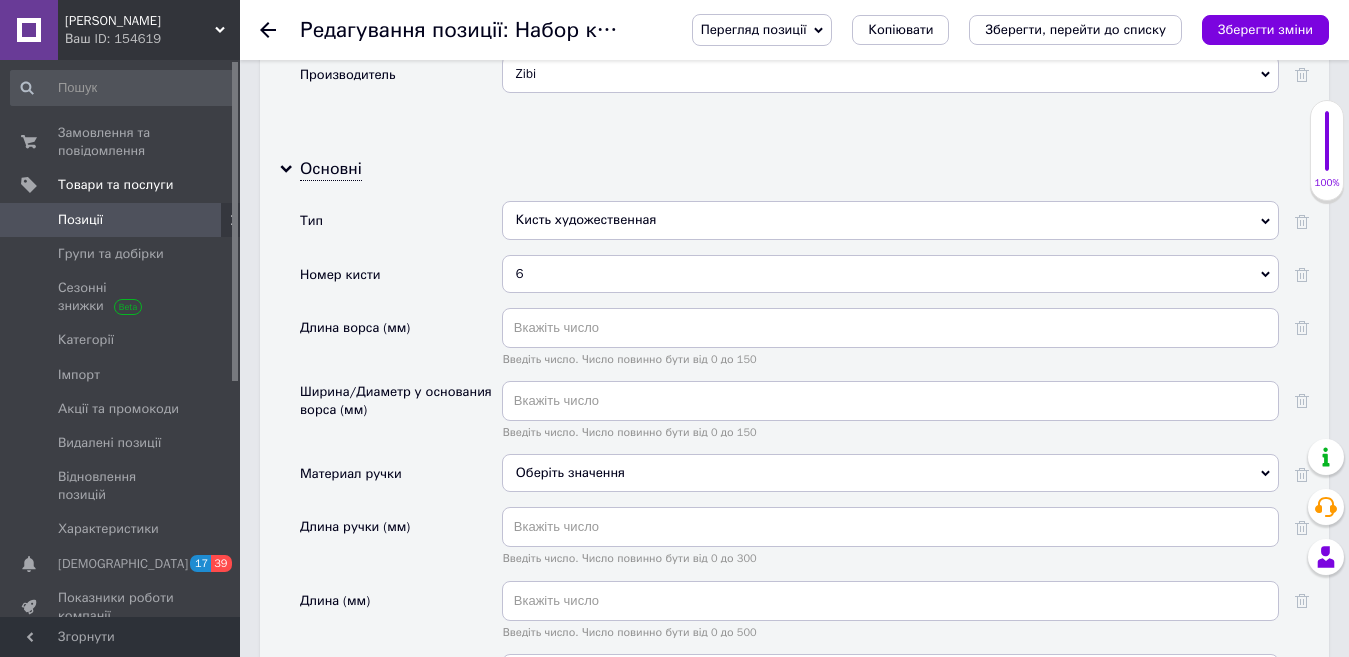scroll, scrollTop: 2187, scrollLeft: 0, axis: vertical 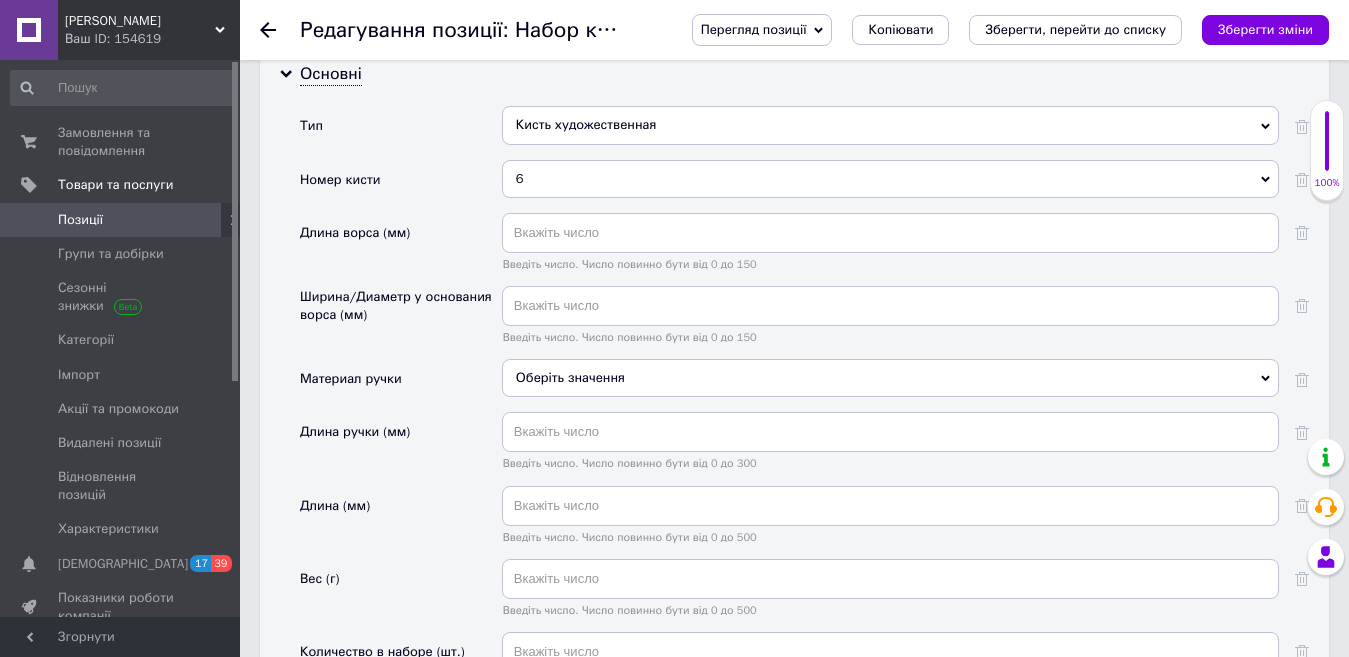 click on "Оберіть значення" at bounding box center [890, 378] 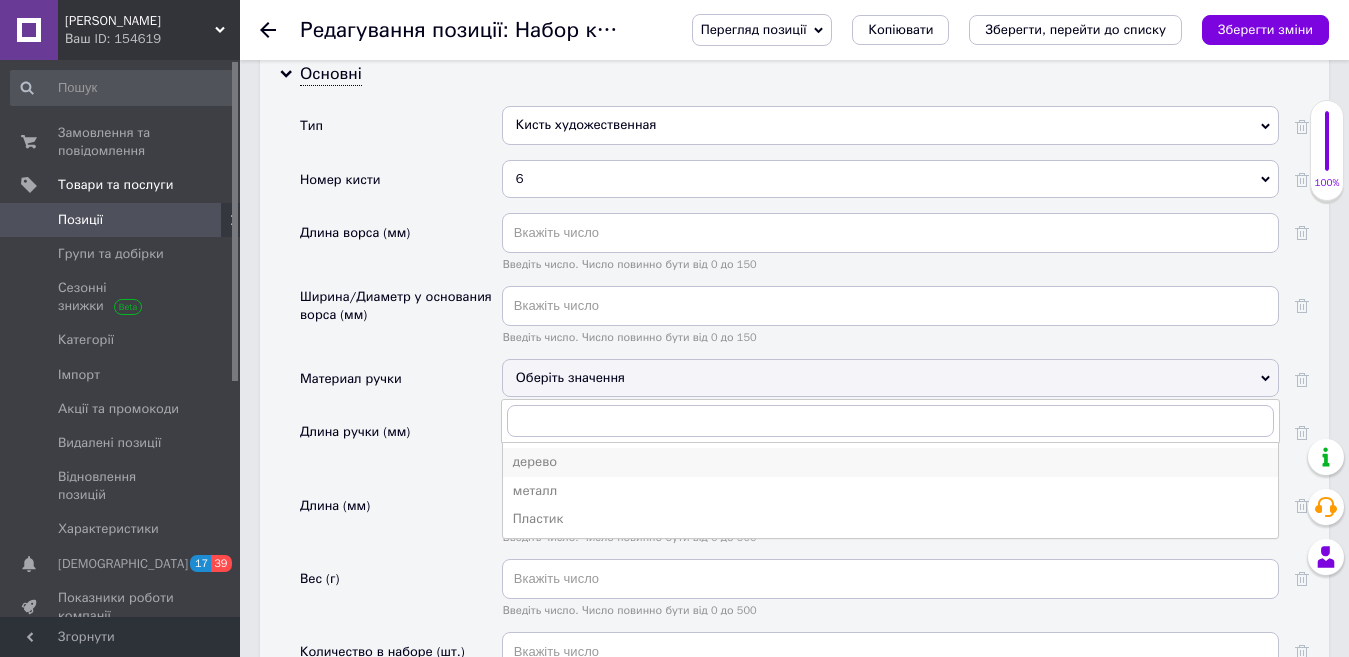 click on "дерево" at bounding box center (890, 462) 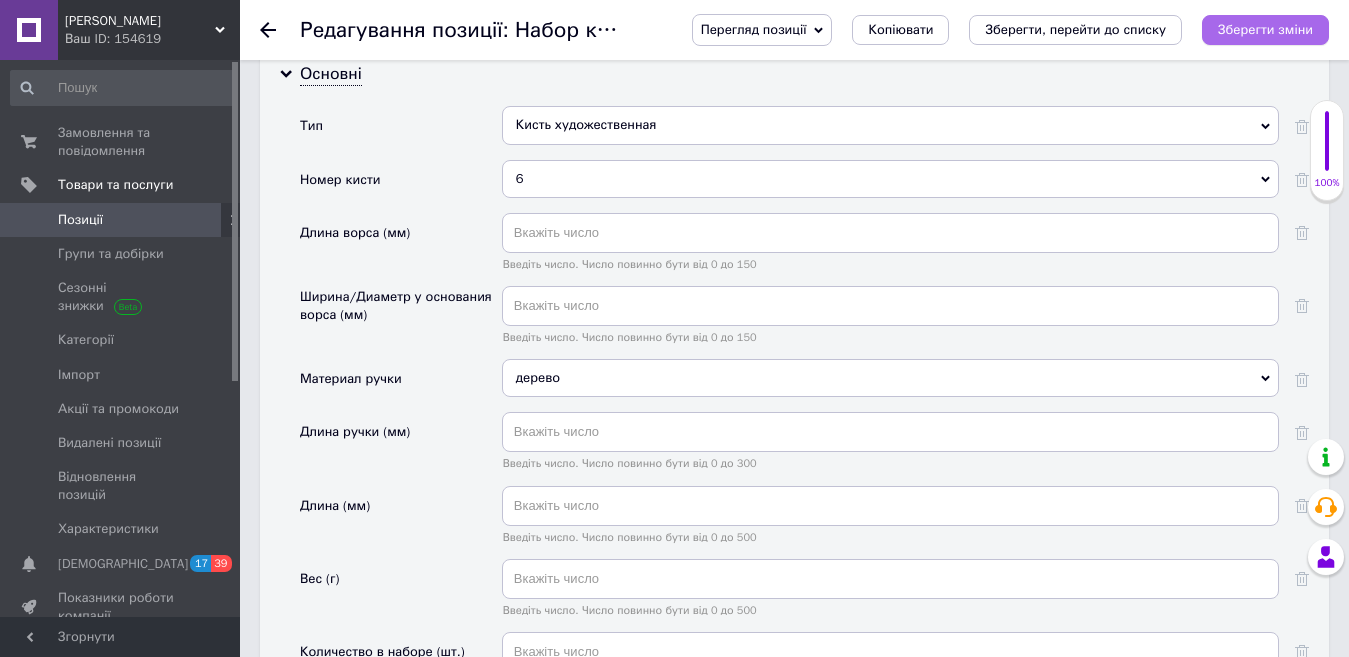click on "Зберегти зміни" at bounding box center (1265, 29) 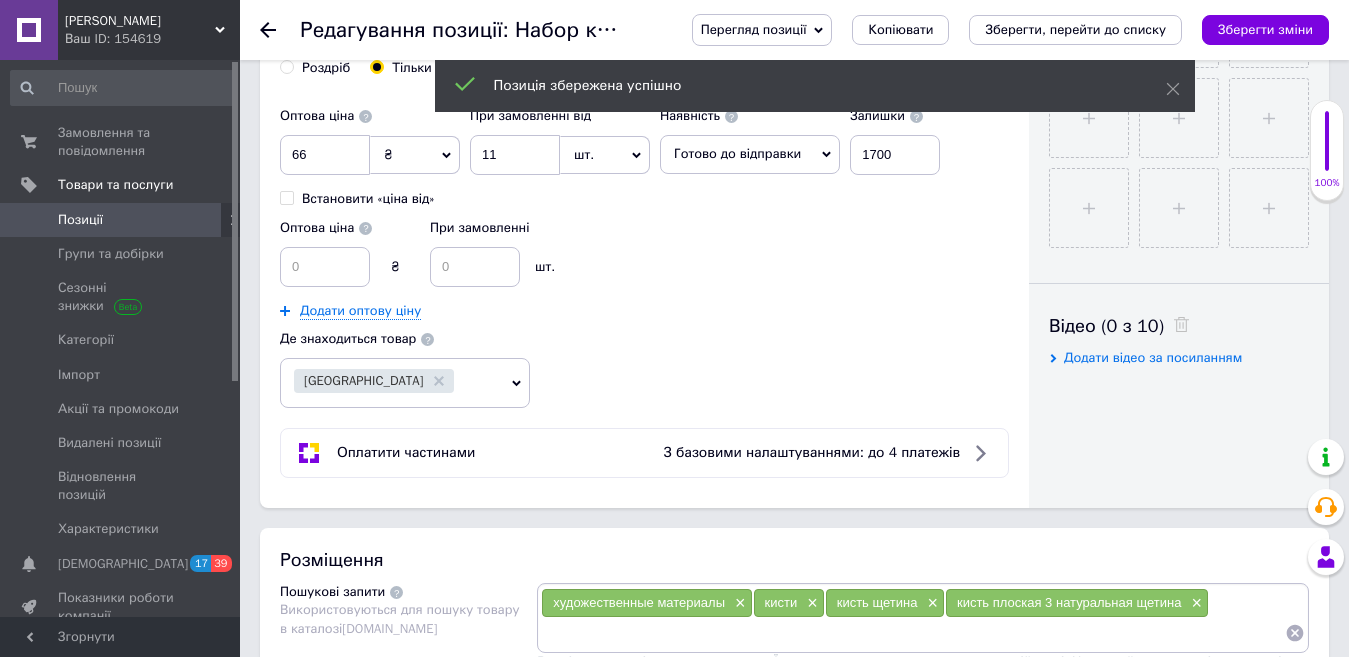 scroll, scrollTop: 0, scrollLeft: 0, axis: both 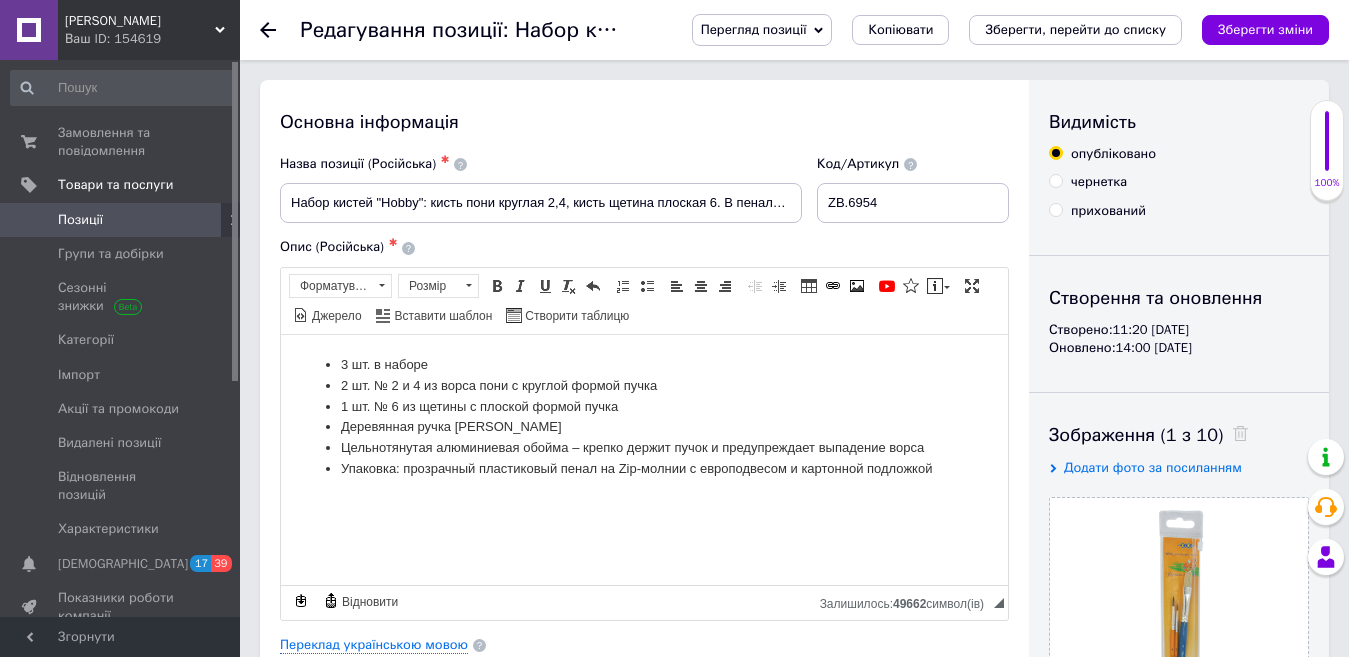 click on "Позиції" at bounding box center [121, 220] 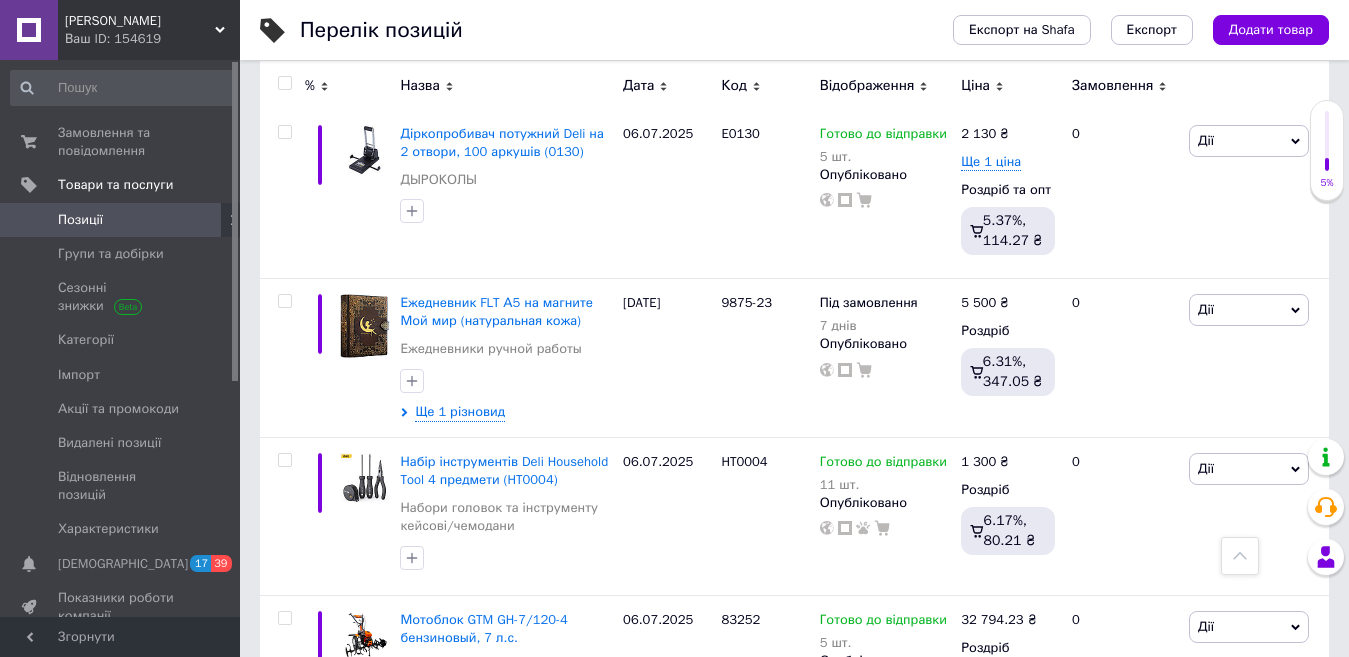 scroll, scrollTop: 1030, scrollLeft: 0, axis: vertical 